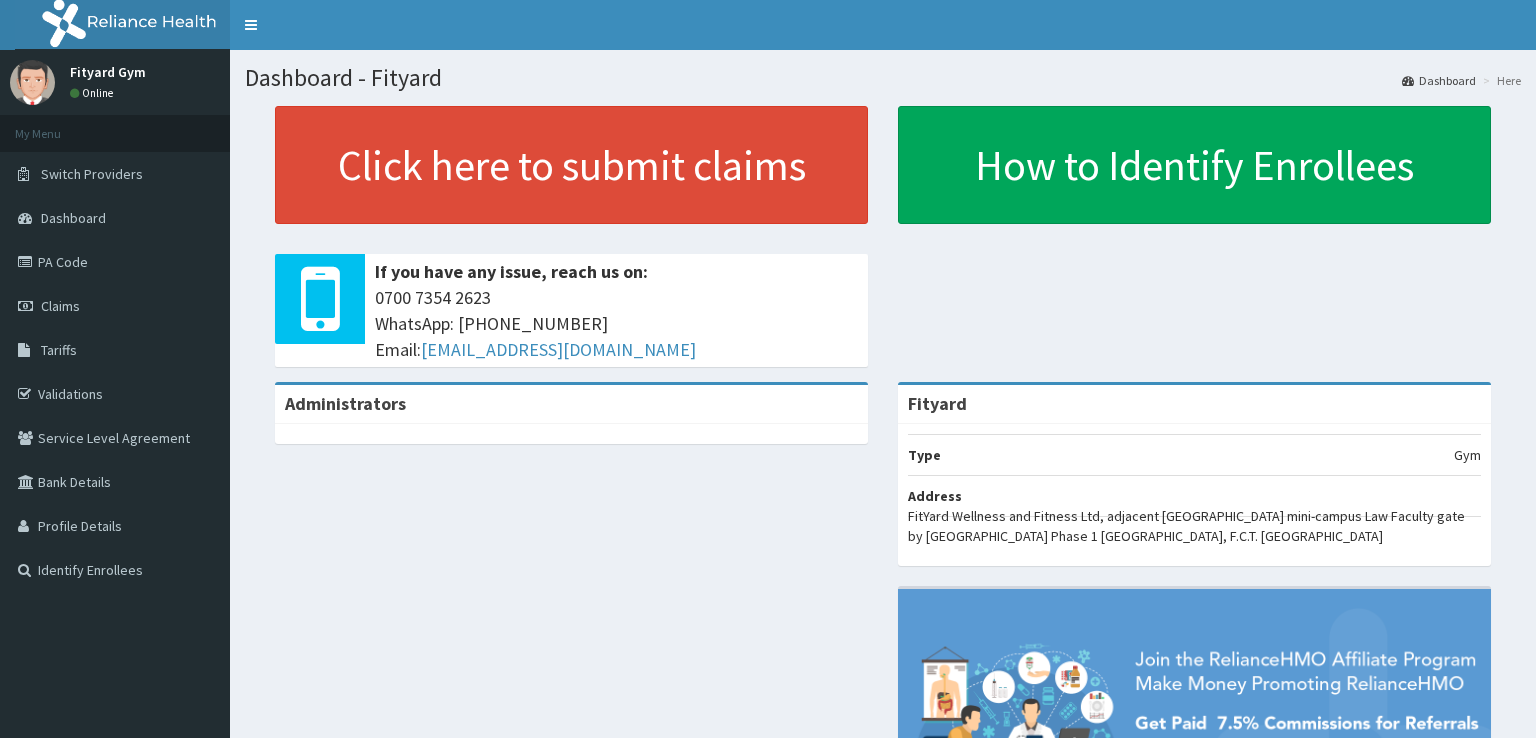 scroll, scrollTop: 0, scrollLeft: 0, axis: both 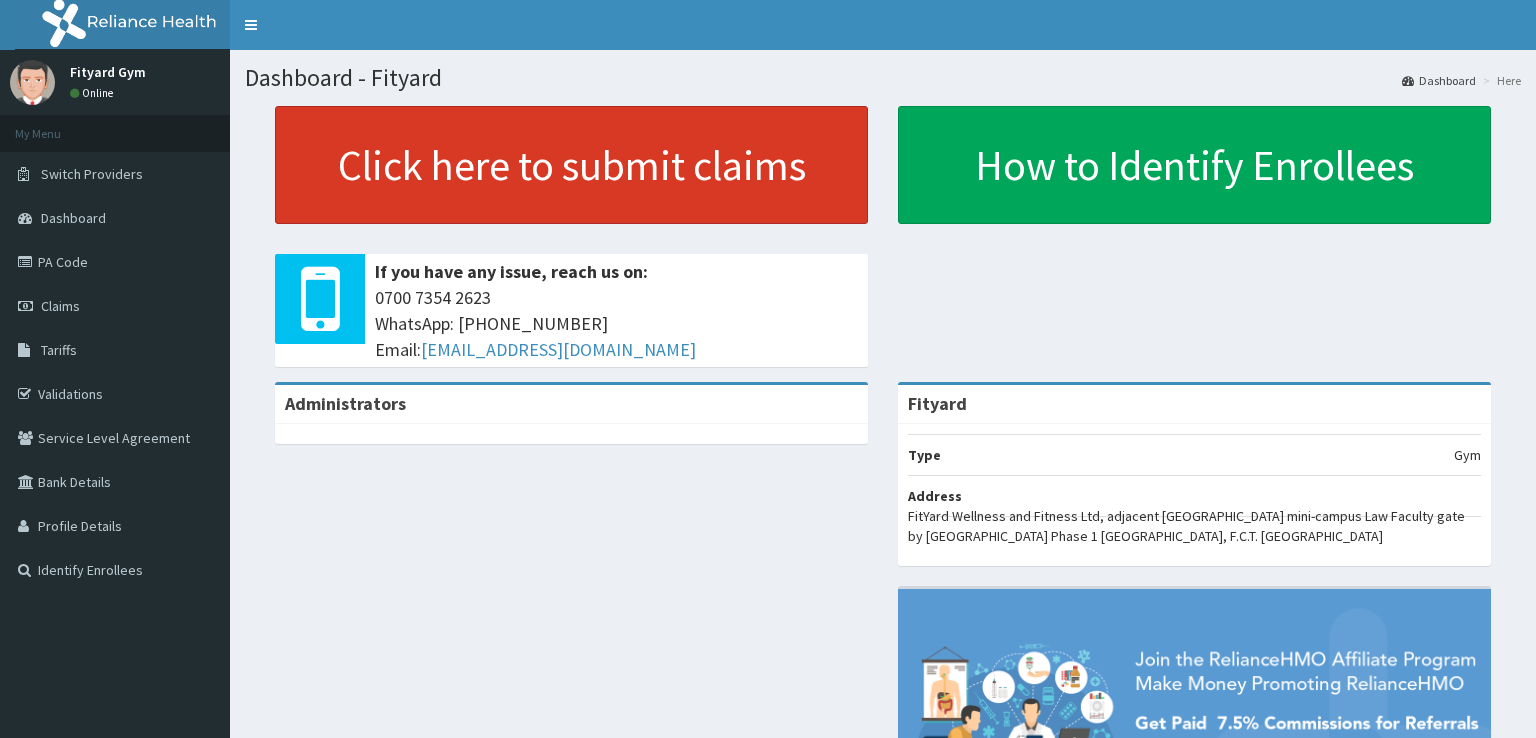 click on "Click here to submit claims" at bounding box center (571, 165) 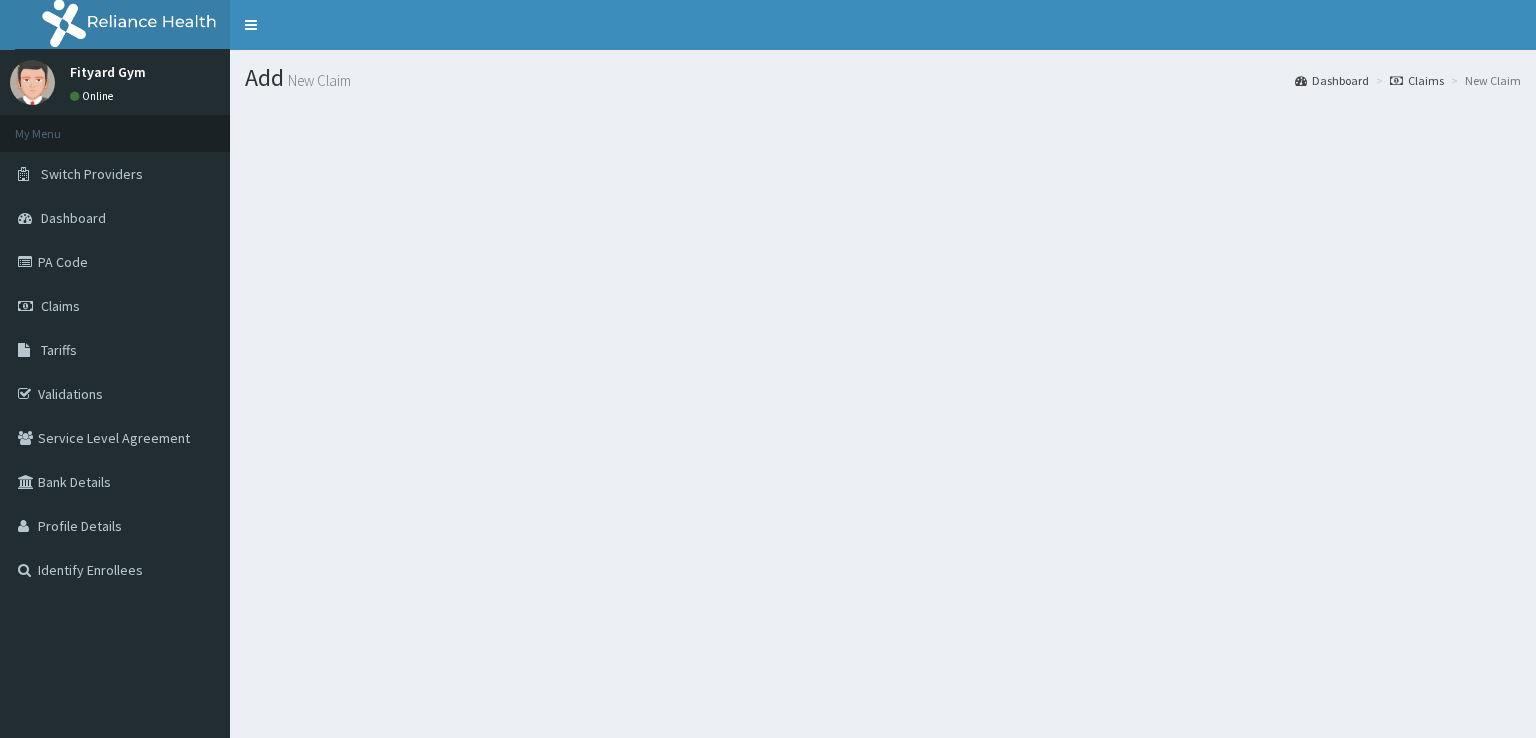 scroll, scrollTop: 0, scrollLeft: 0, axis: both 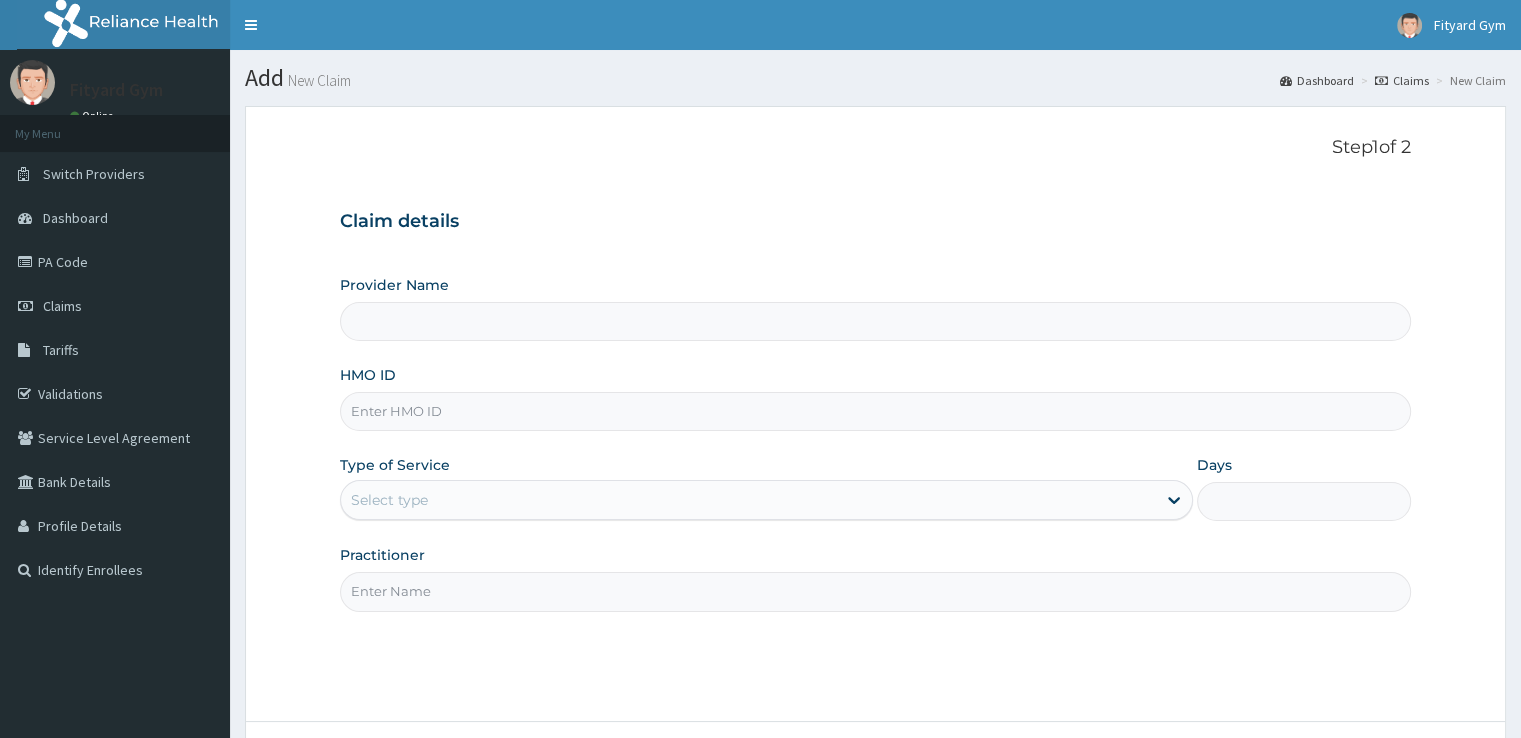 type on "Fityard" 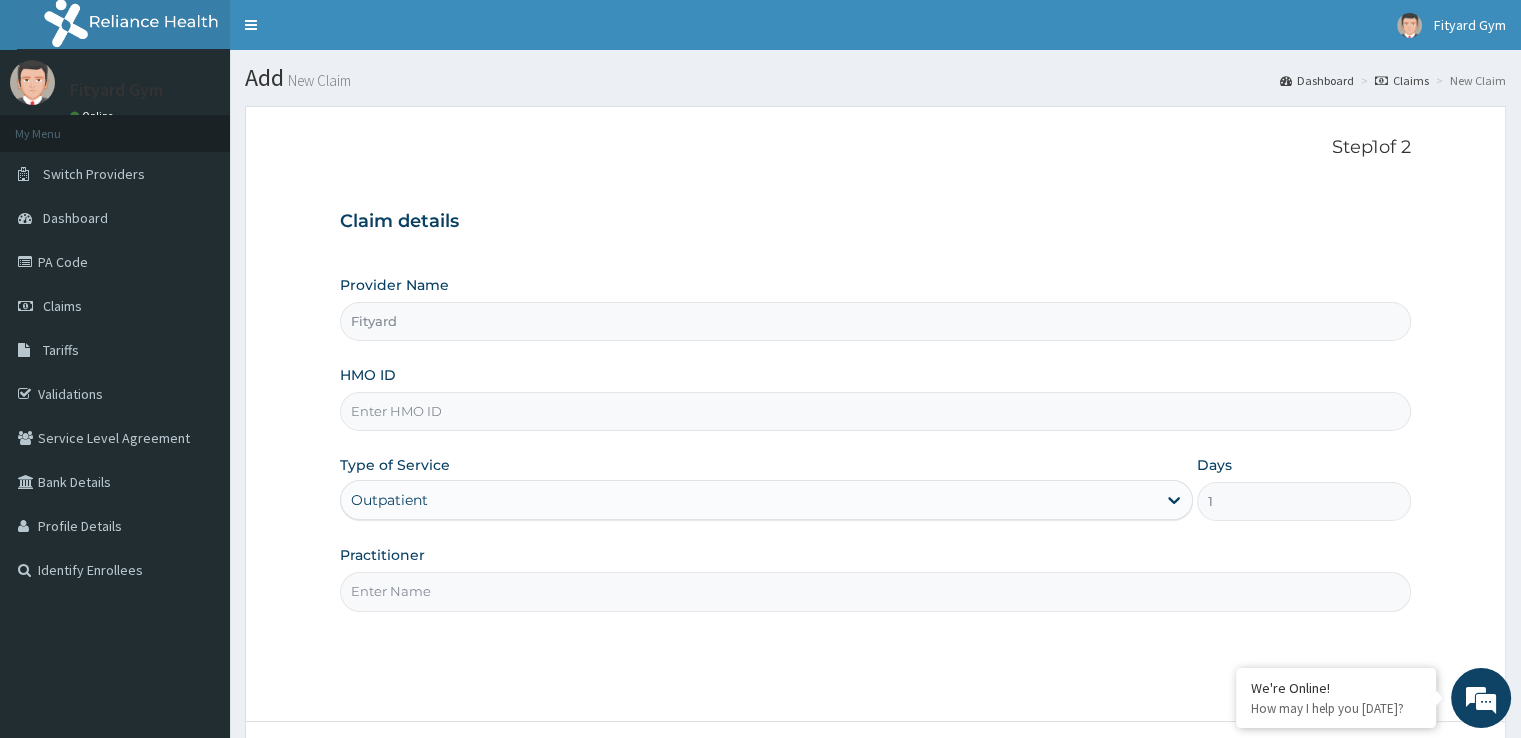 scroll, scrollTop: 0, scrollLeft: 0, axis: both 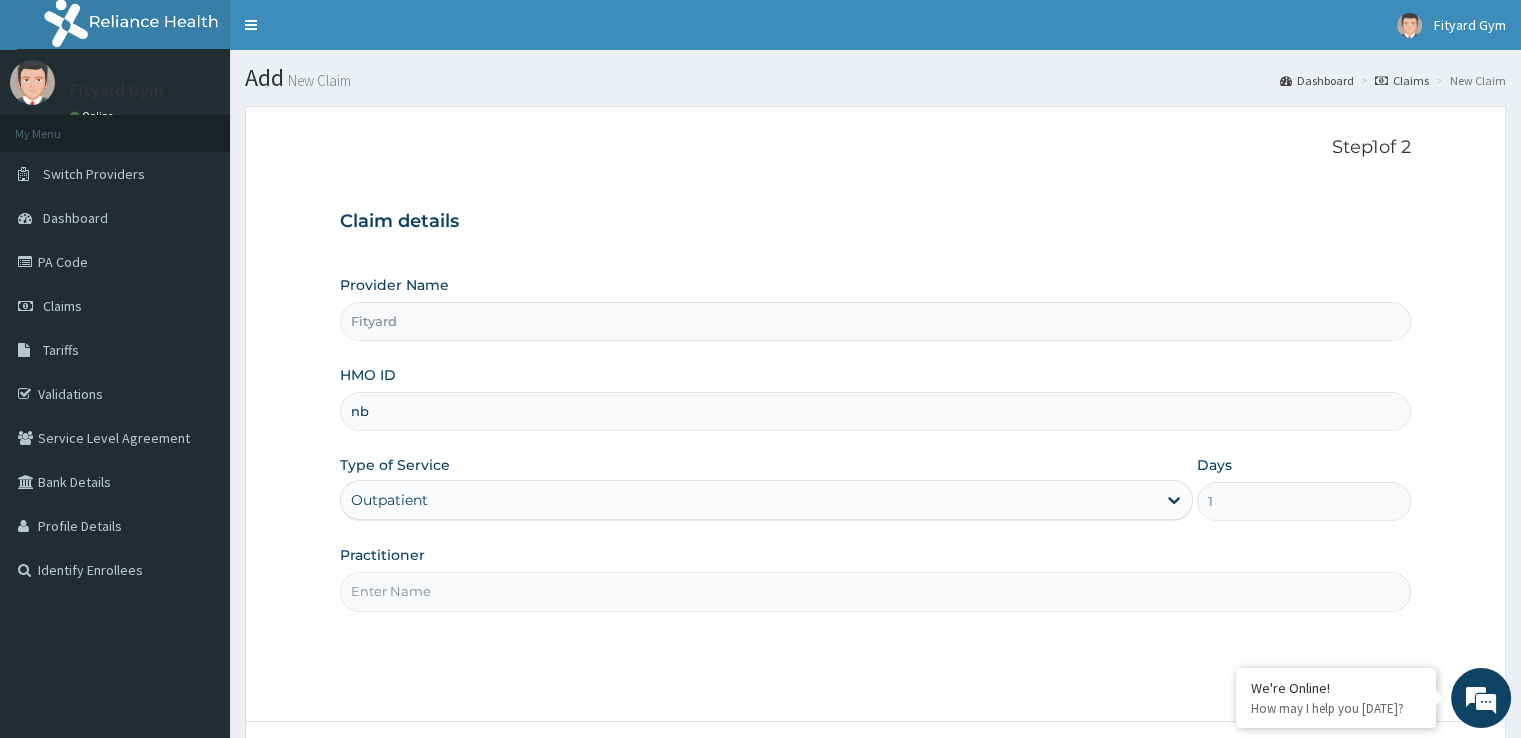 type on "NBC/10818/A" 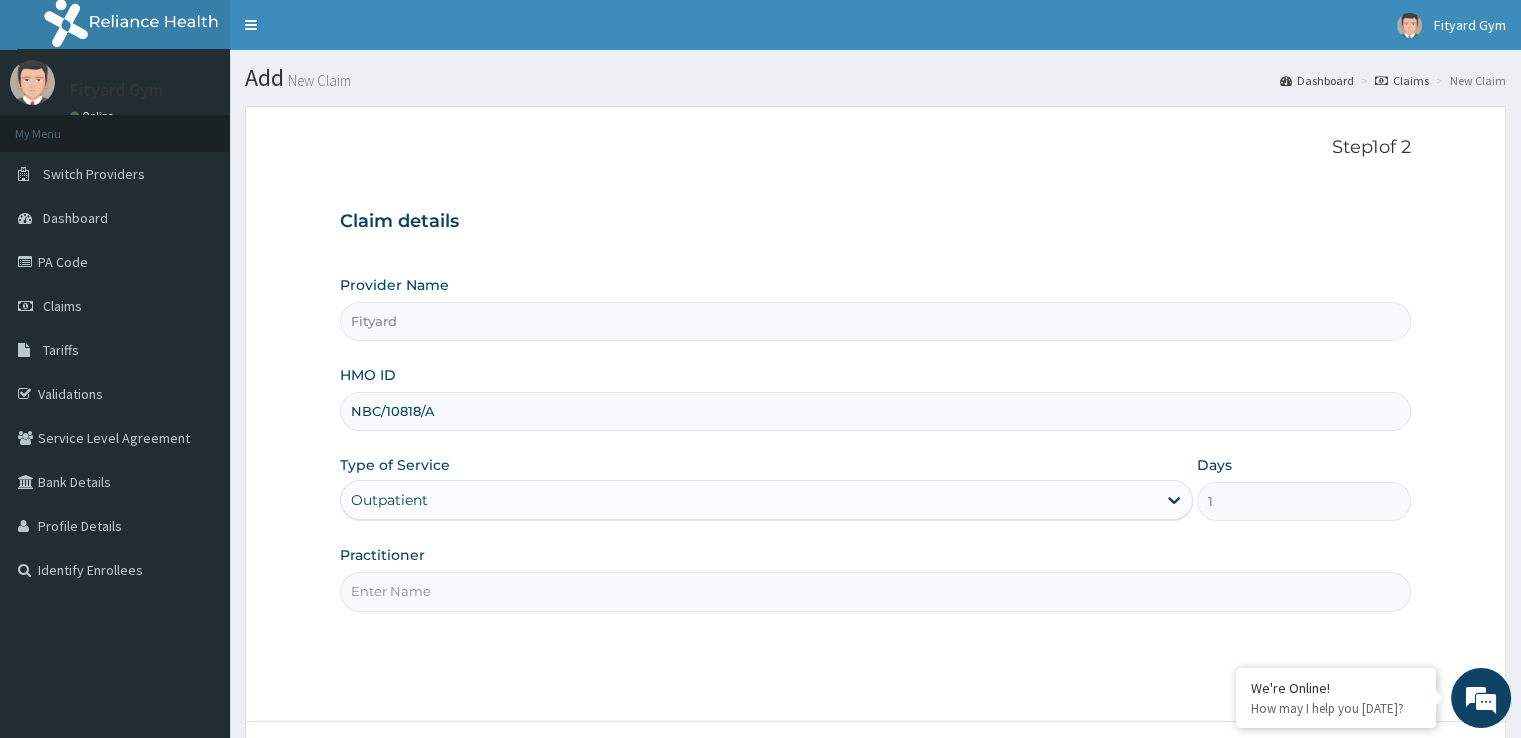 click on "Practitioner" at bounding box center [875, 591] 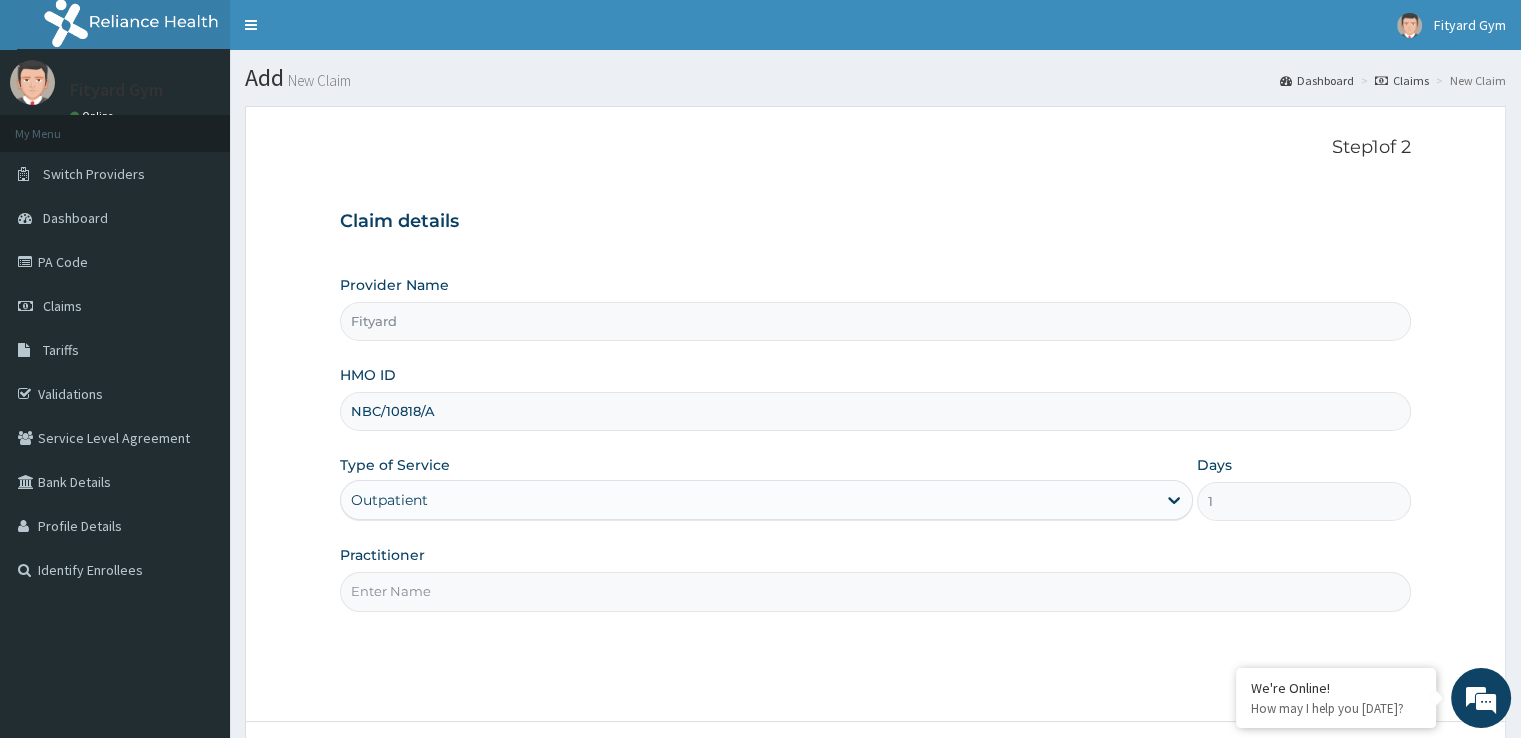 type on "INSTRUCTOR" 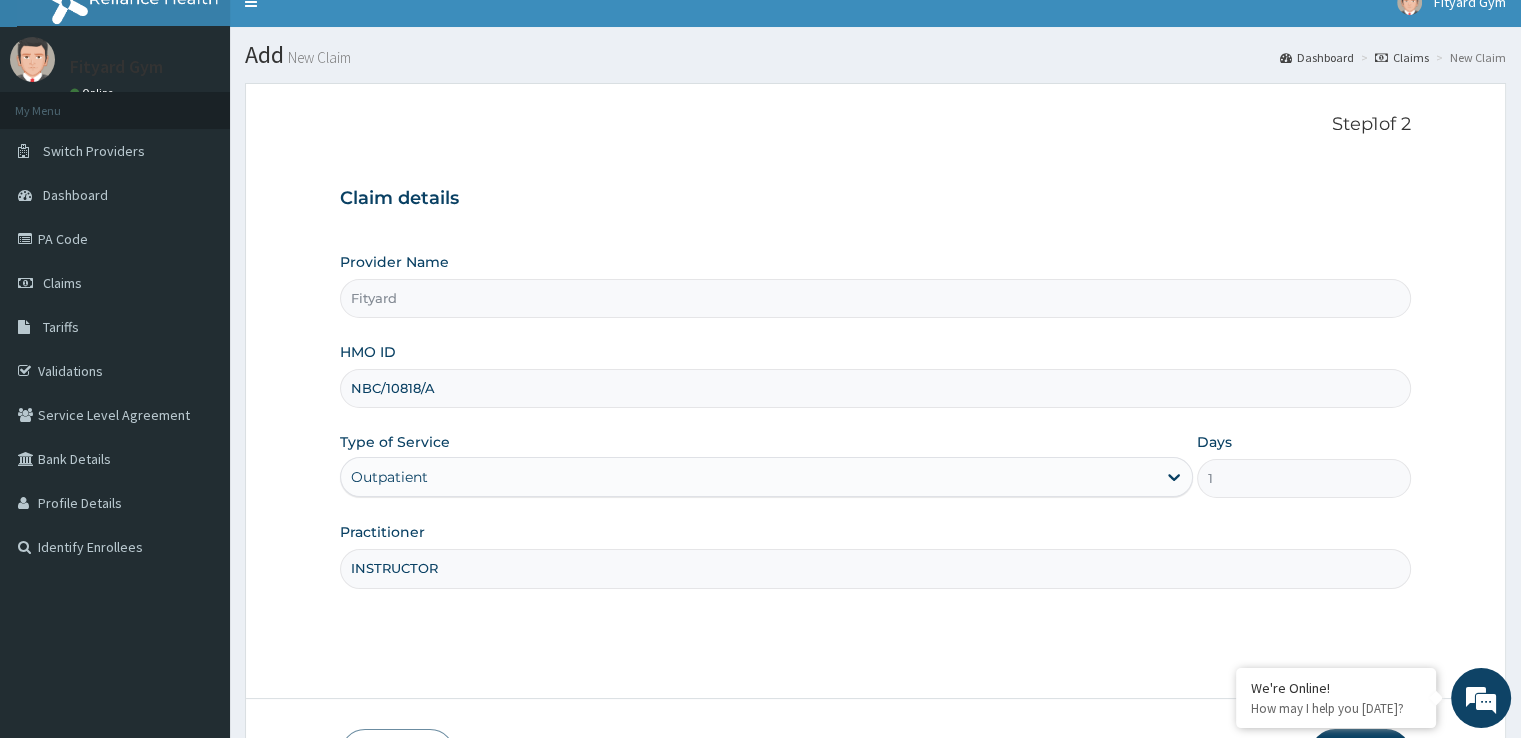 scroll, scrollTop: 162, scrollLeft: 0, axis: vertical 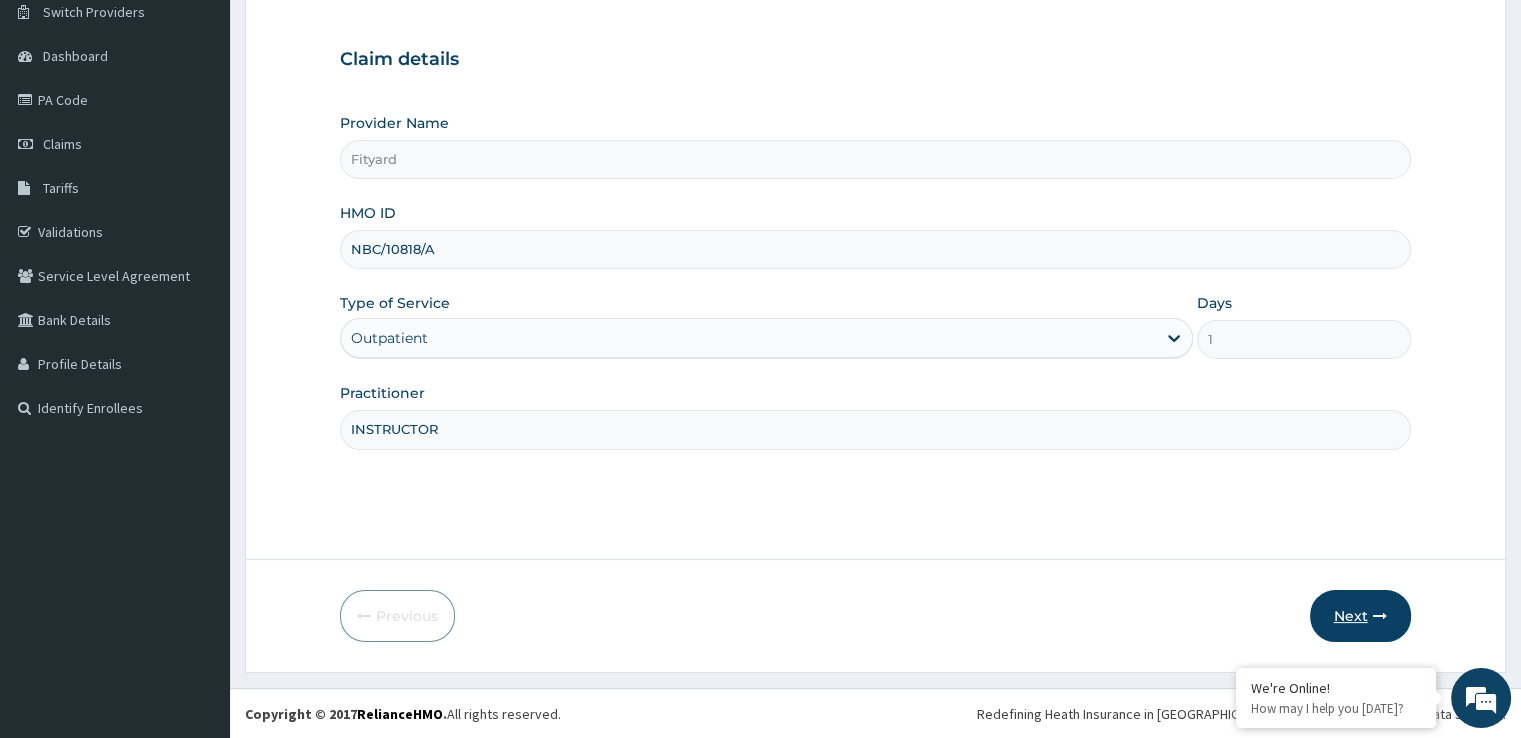 click on "Next" at bounding box center [1360, 616] 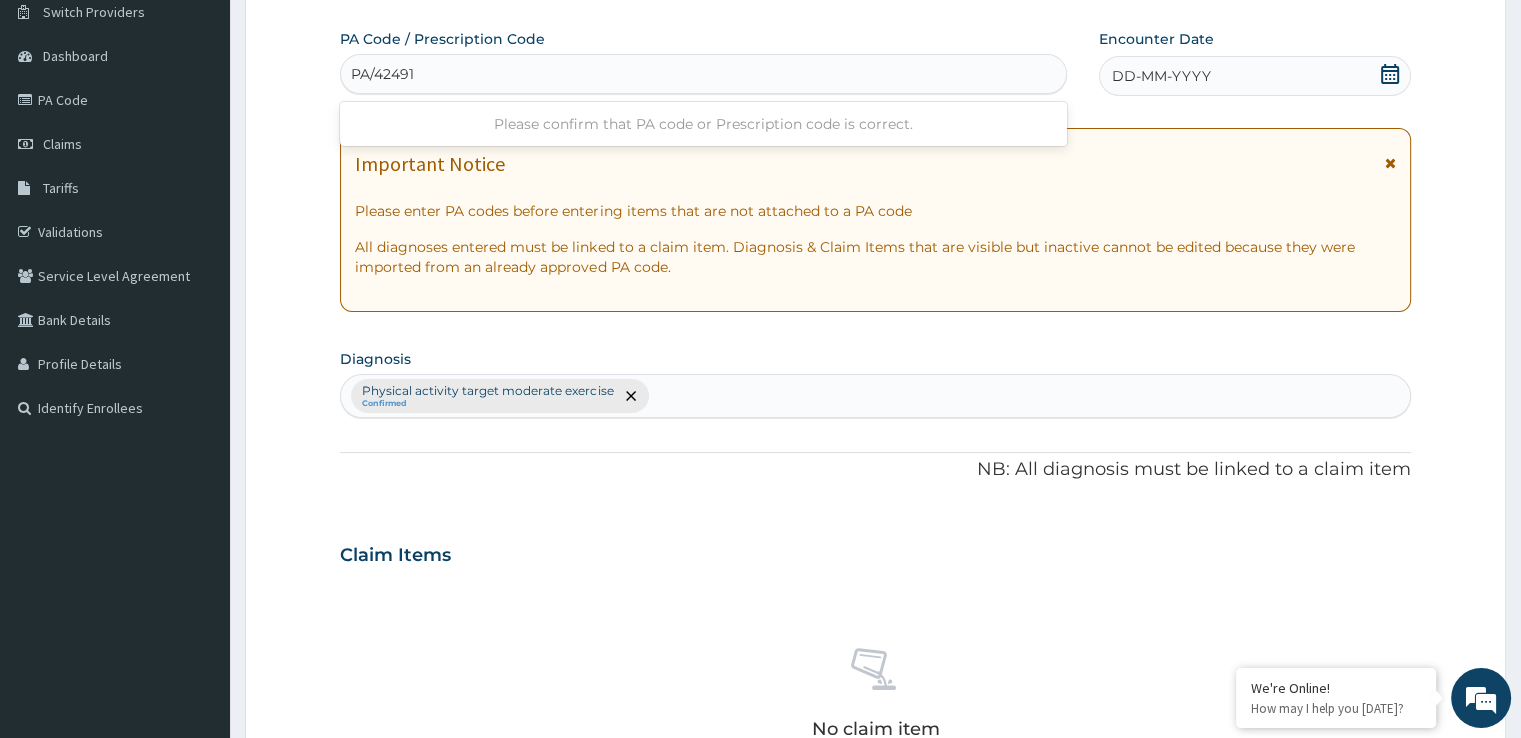 type on "PA/424911" 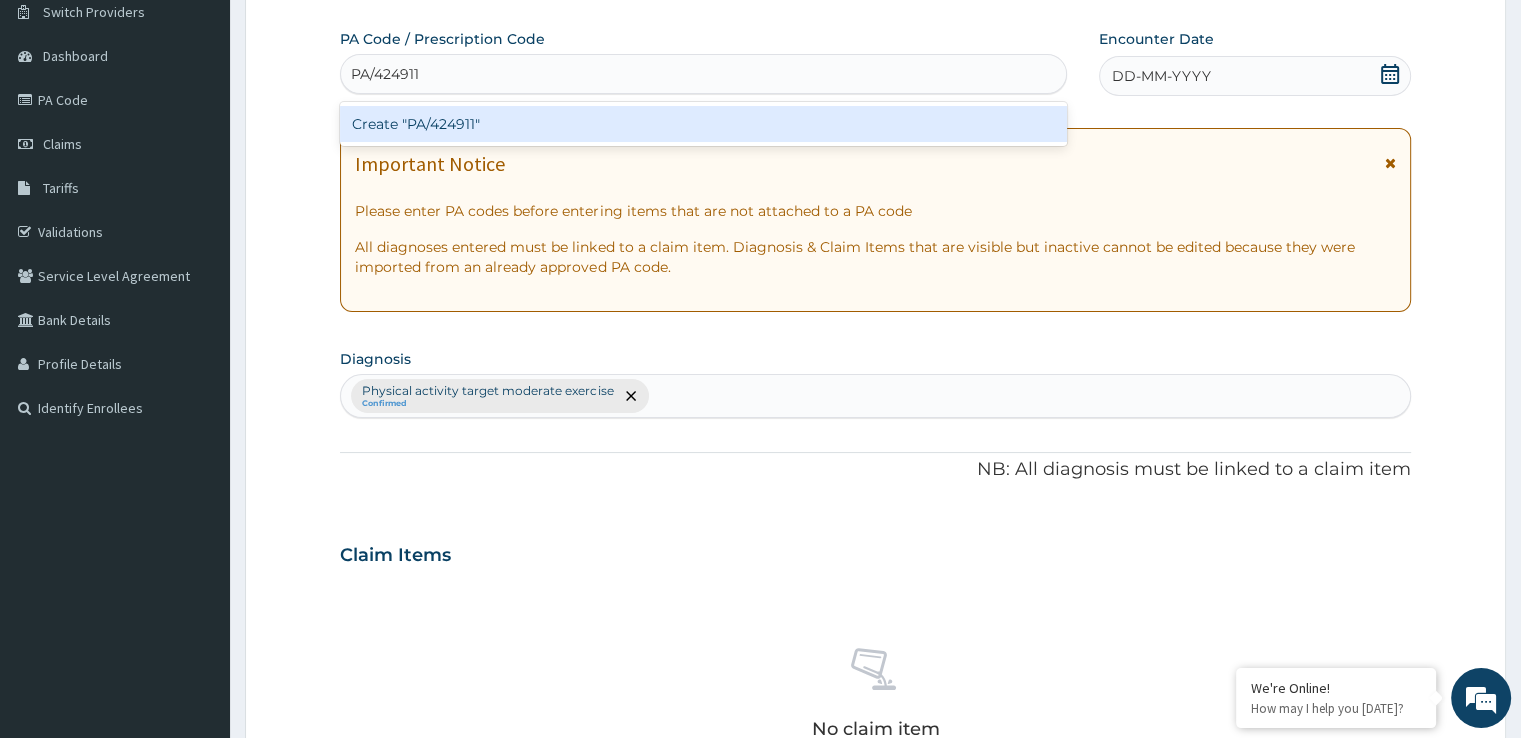 click on "Create "PA/424911"" at bounding box center [703, 124] 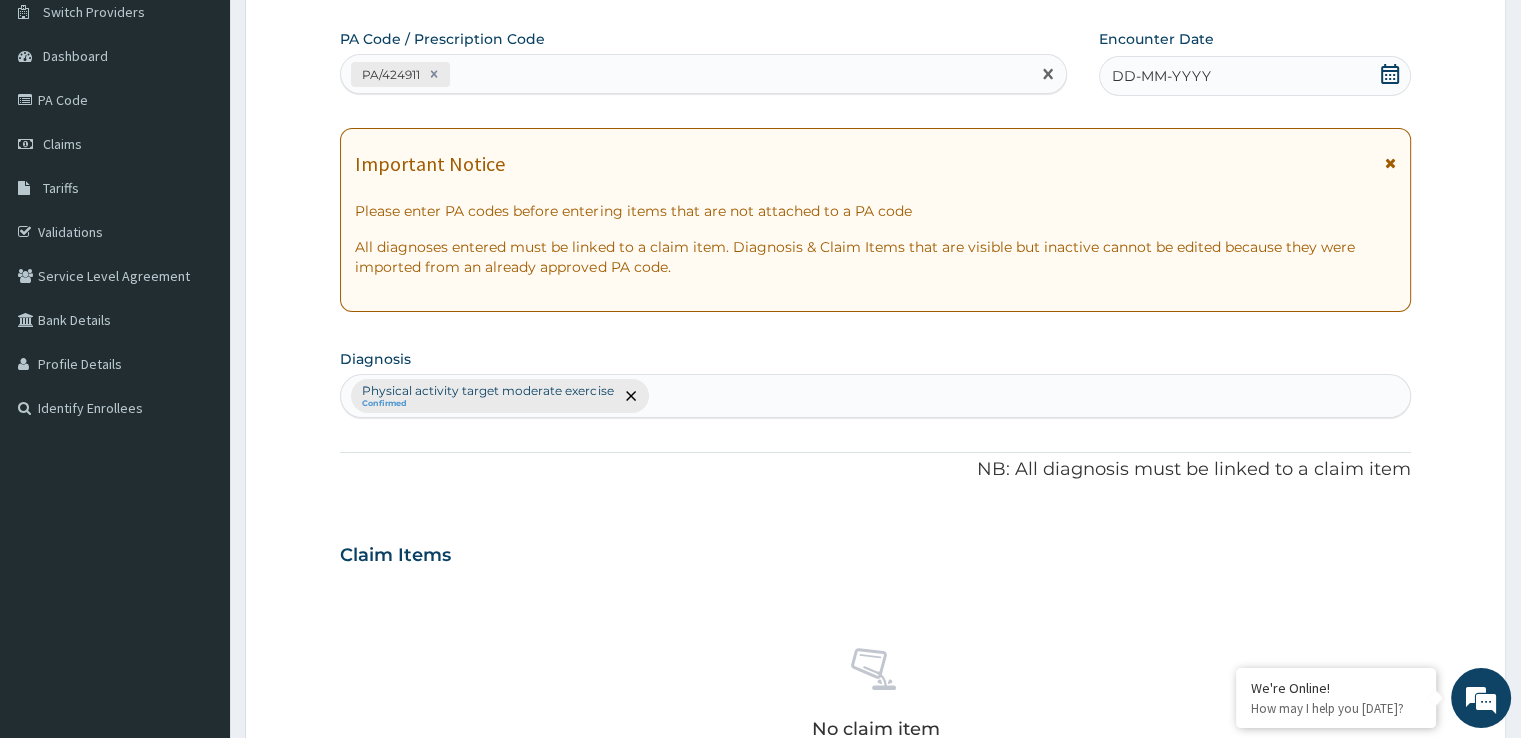 click on "DD-MM-YYYY" at bounding box center [1161, 76] 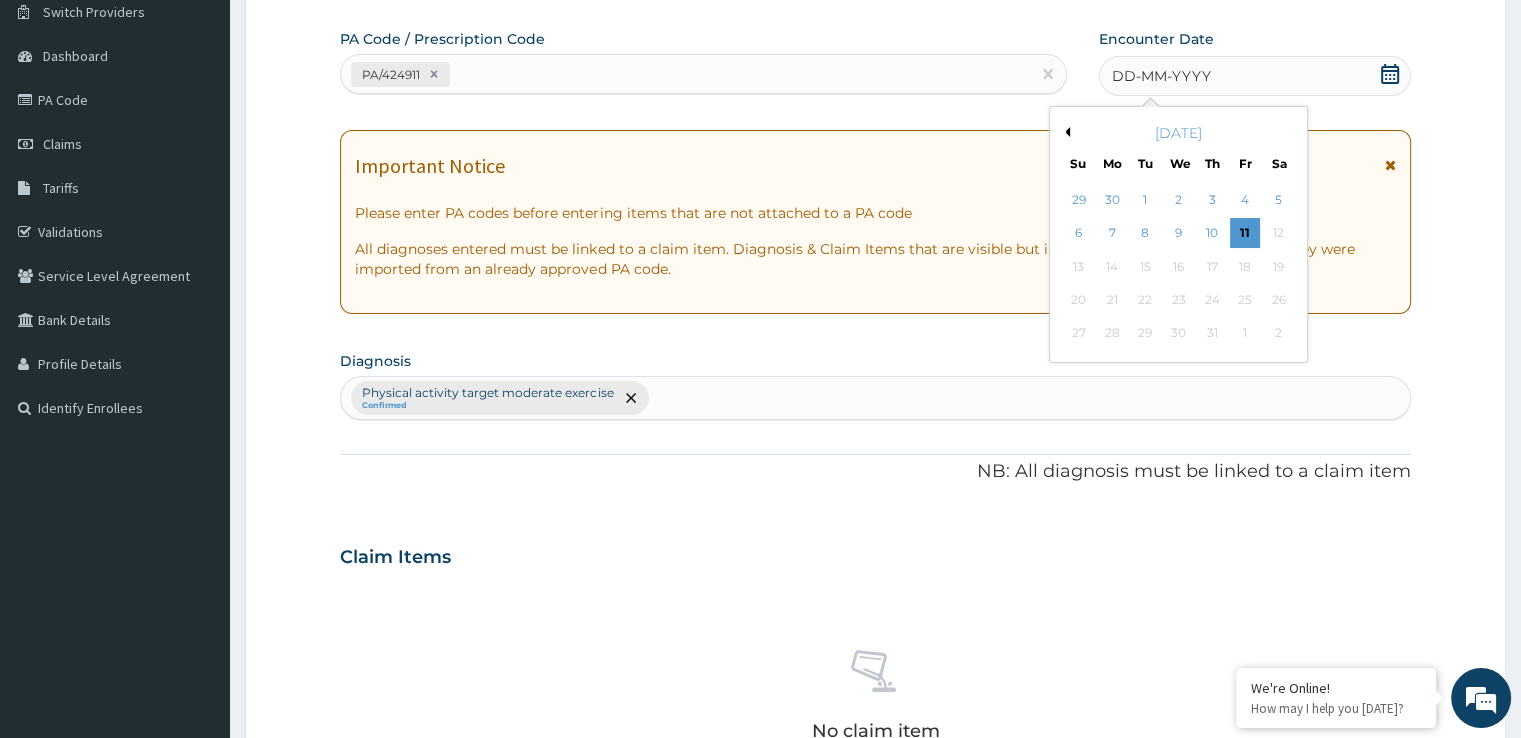 click on "Previous Month" at bounding box center [1065, 132] 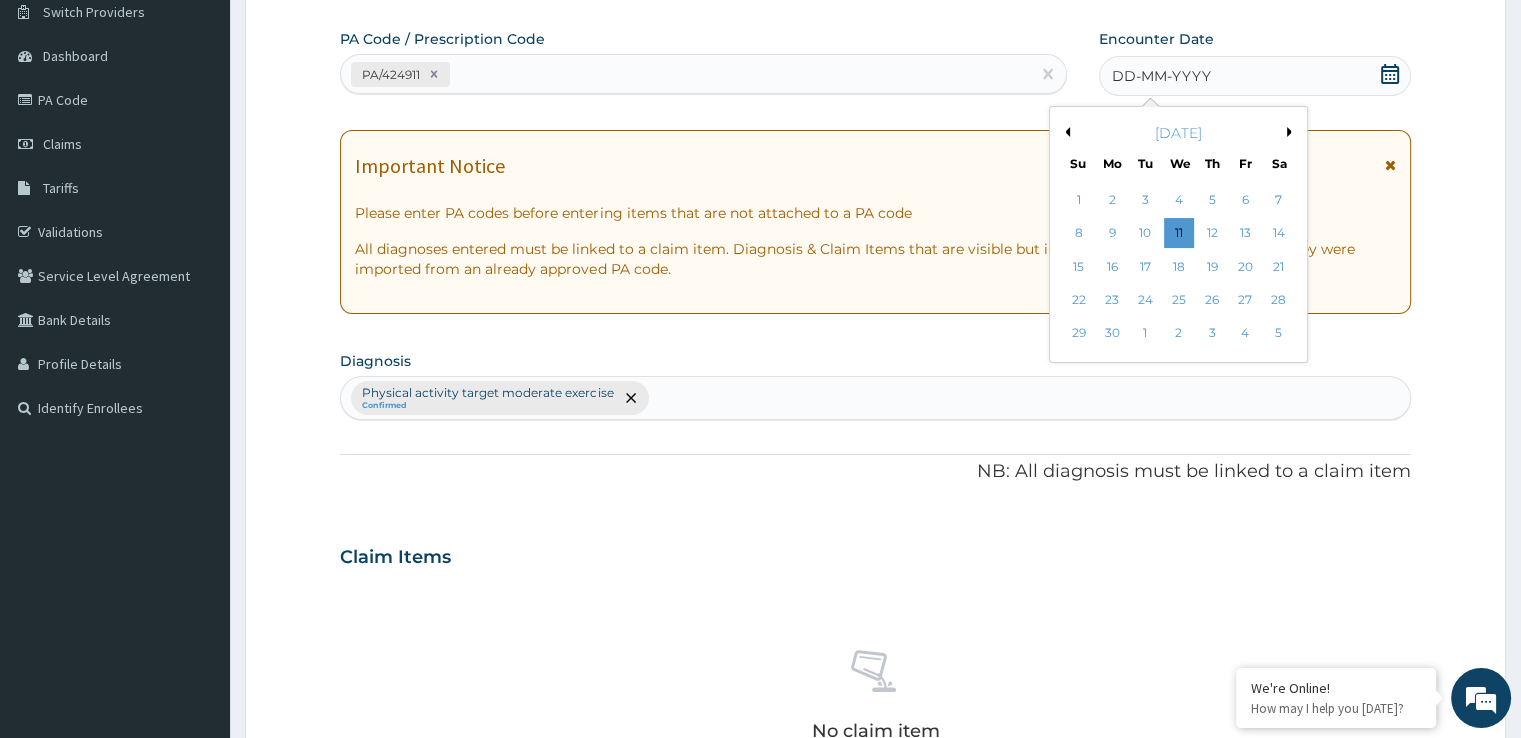 click on "Previous Month" at bounding box center [1065, 132] 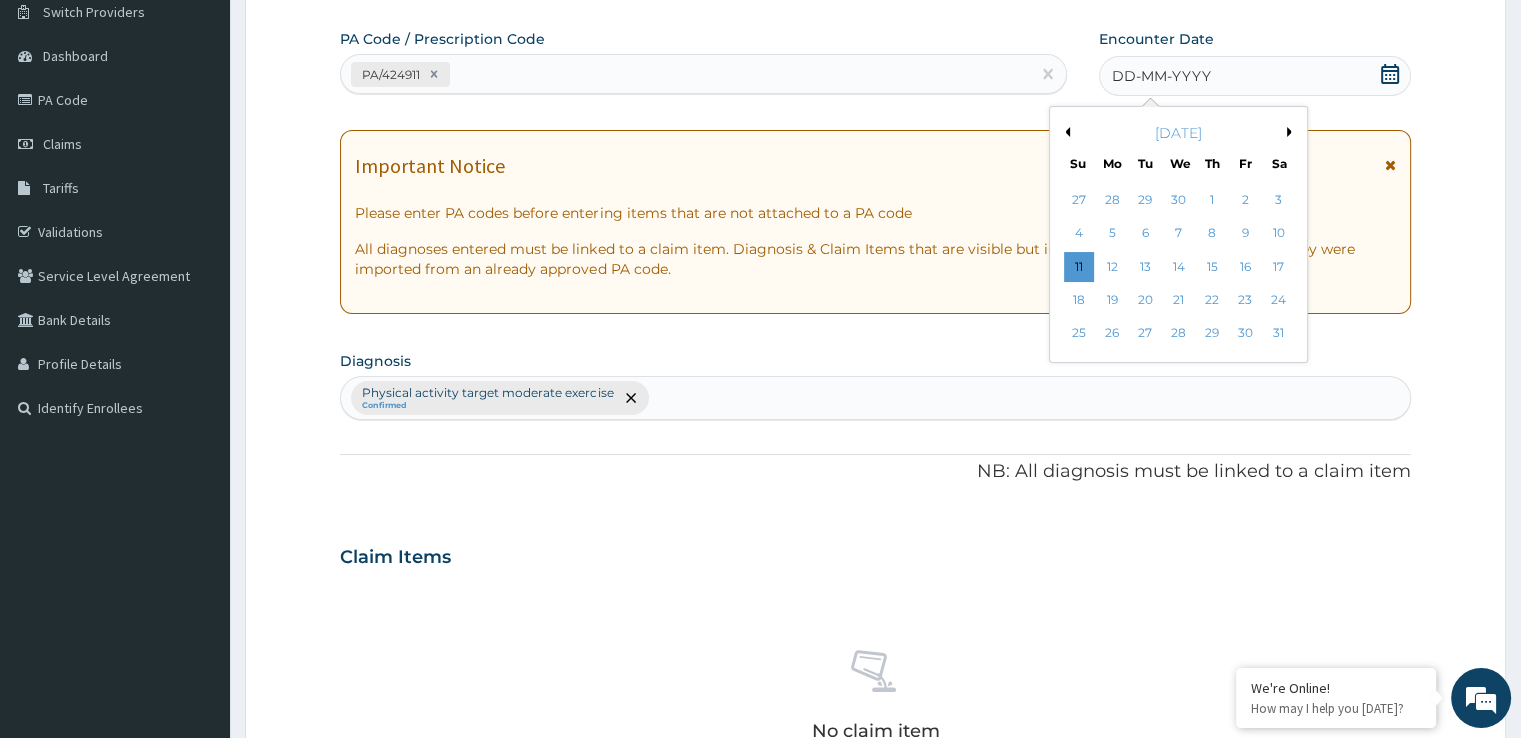 click on "Previous Month" at bounding box center (1065, 132) 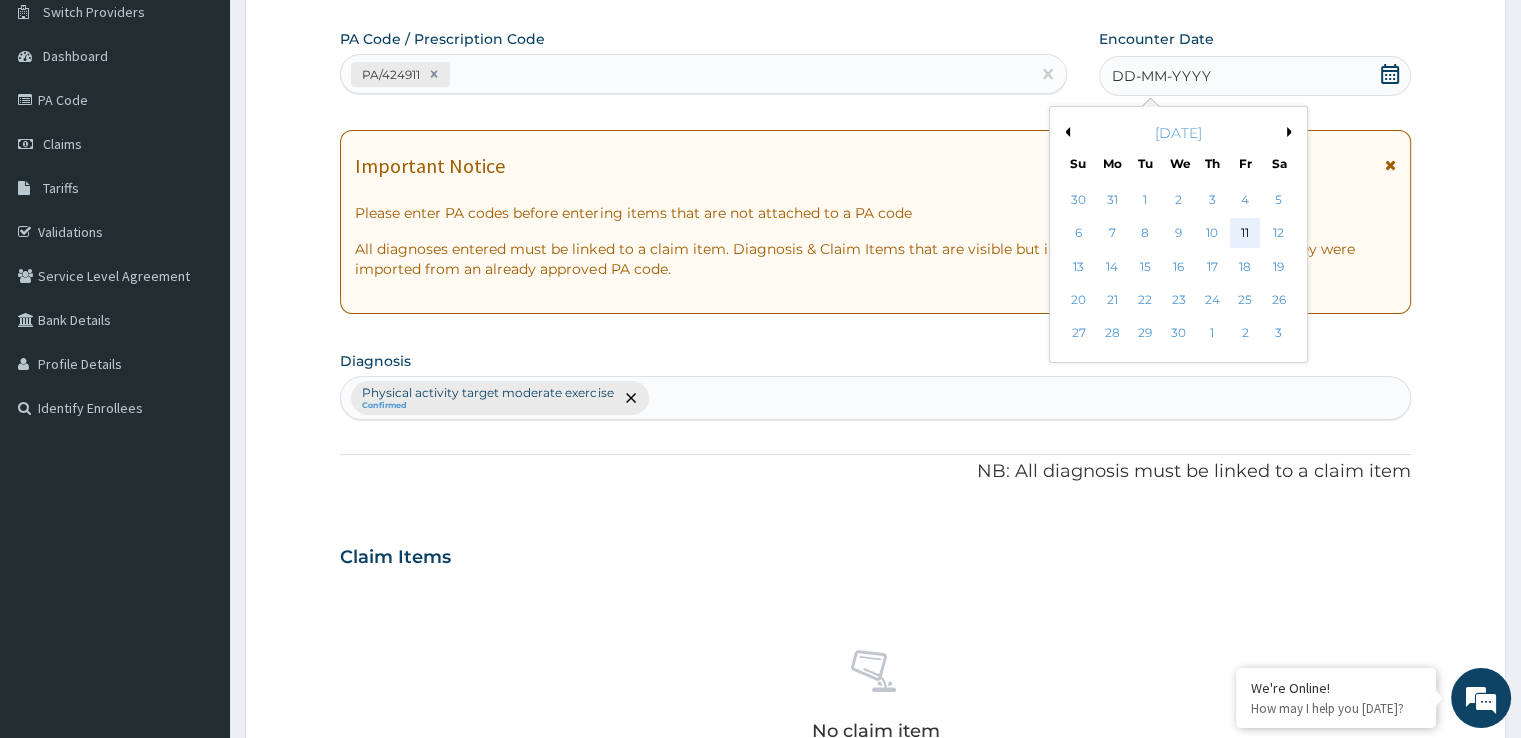 click on "11" at bounding box center (1245, 234) 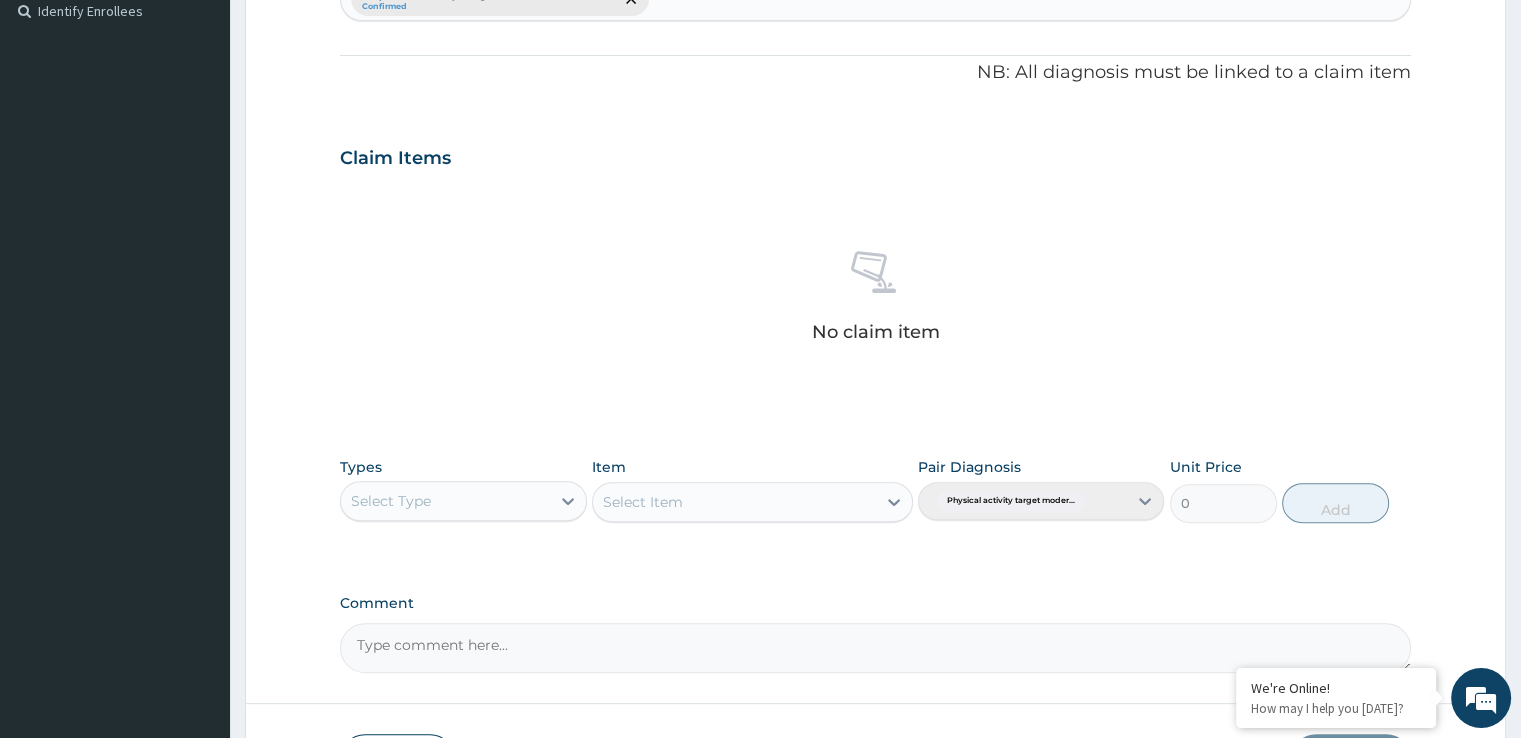 scroll, scrollTop: 568, scrollLeft: 0, axis: vertical 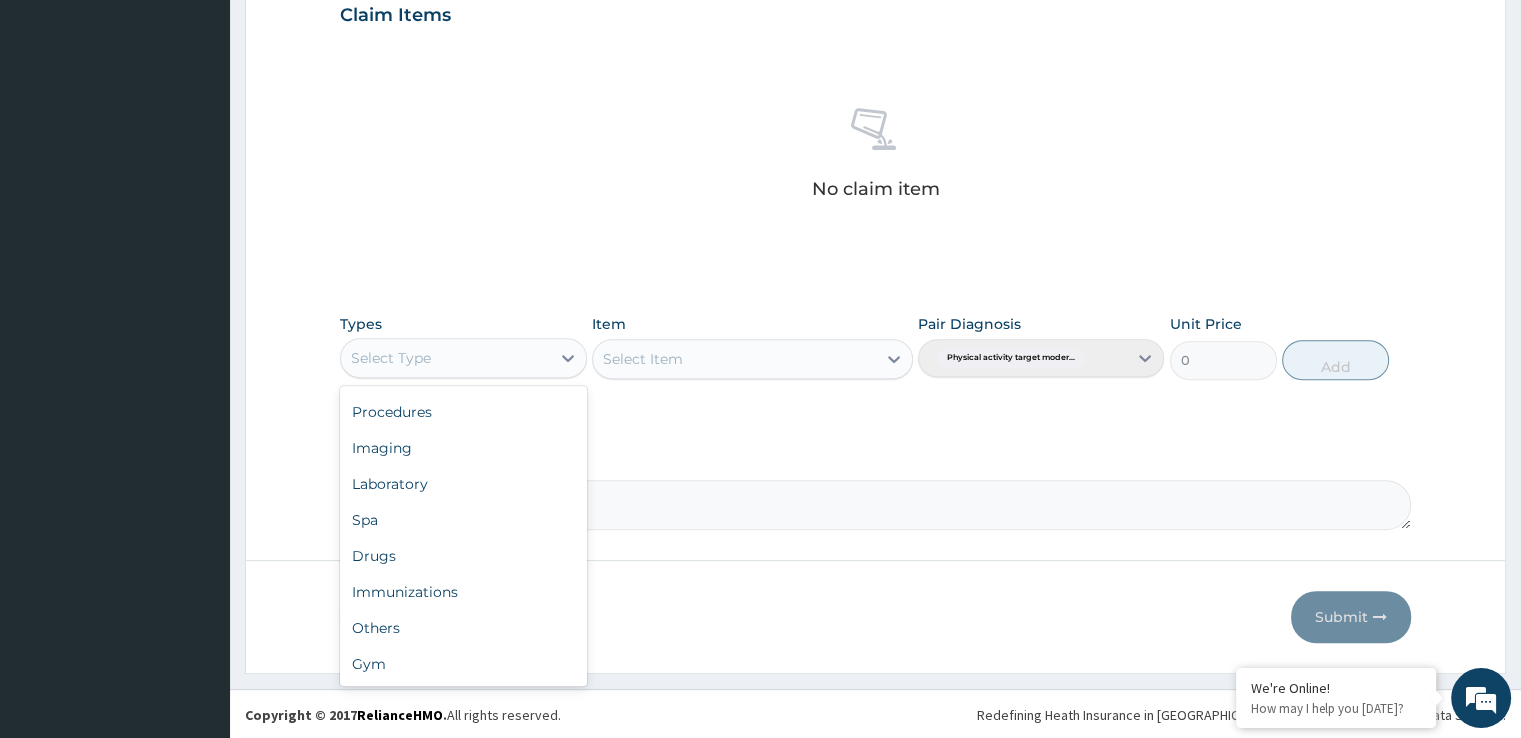 click on "Gym" at bounding box center (463, 664) 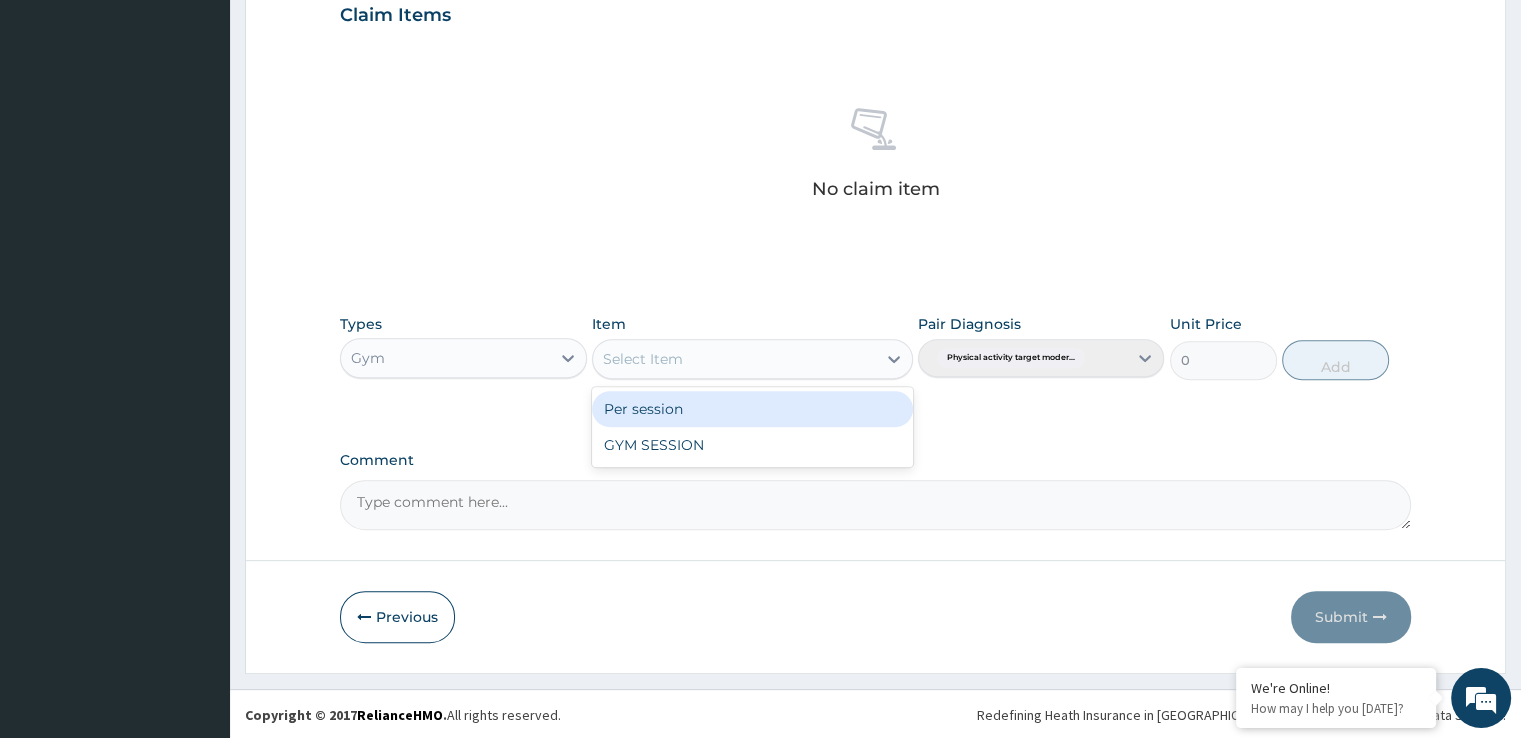 click on "GYM SESSION" at bounding box center (752, 445) 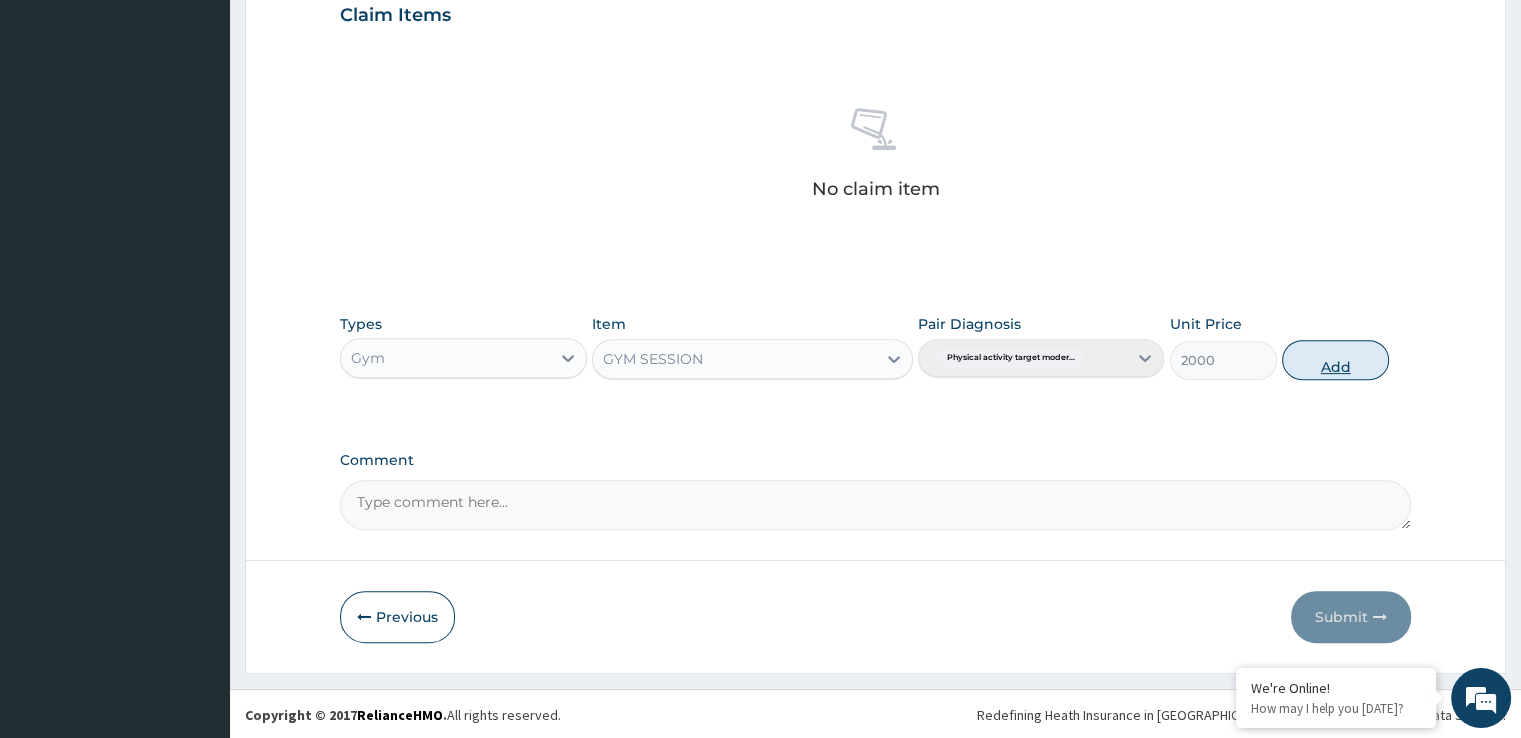 click on "Add" at bounding box center [1335, 360] 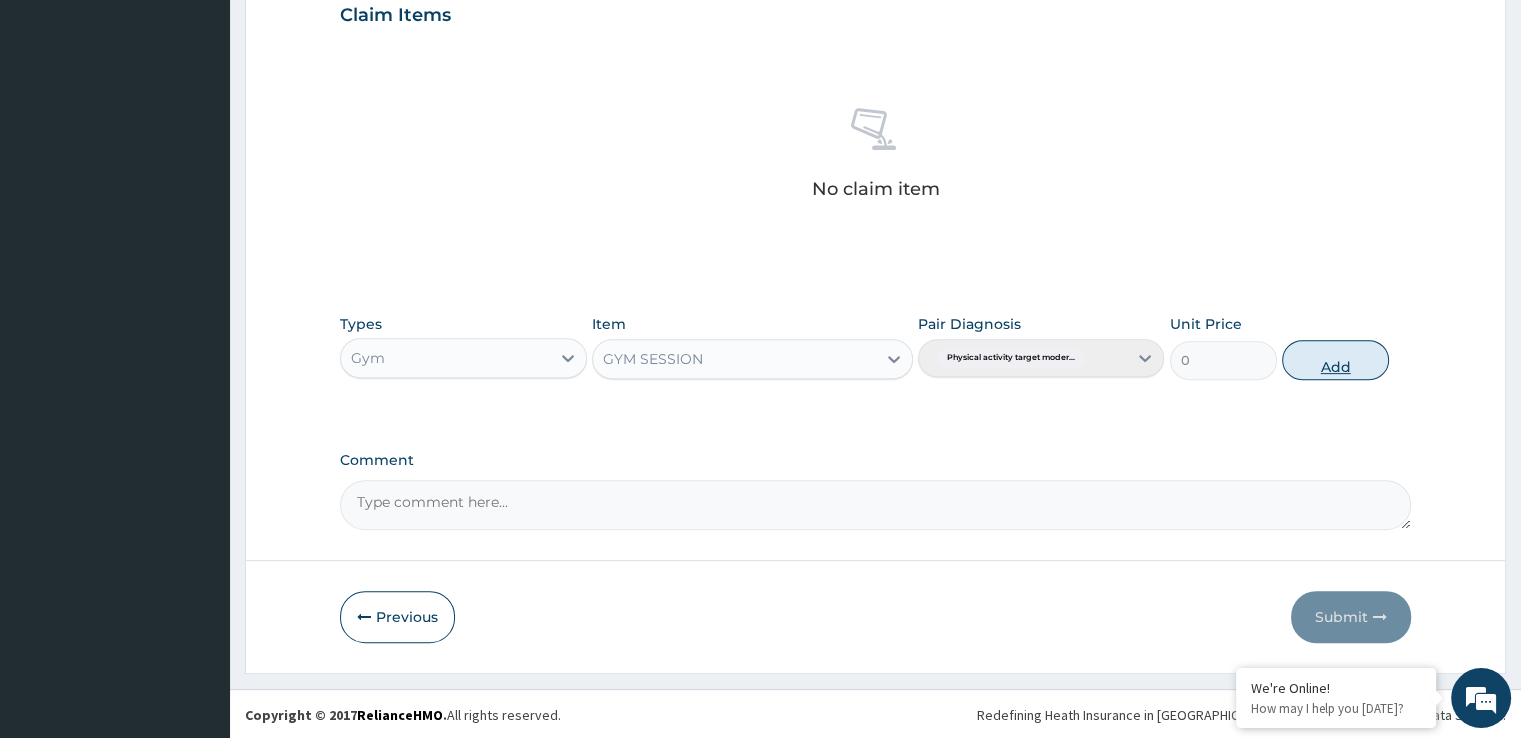 scroll, scrollTop: 606, scrollLeft: 0, axis: vertical 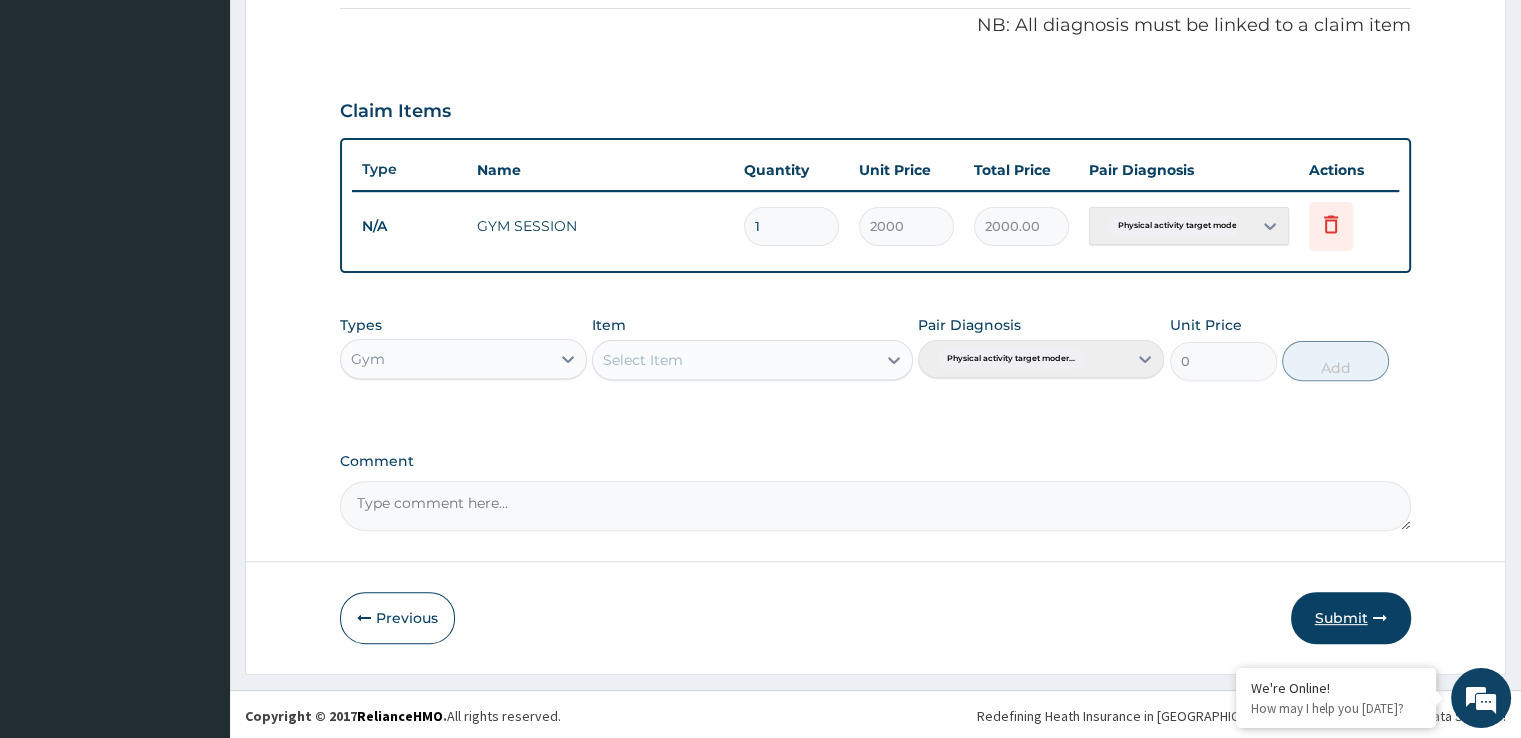 click on "Submit" at bounding box center (1351, 618) 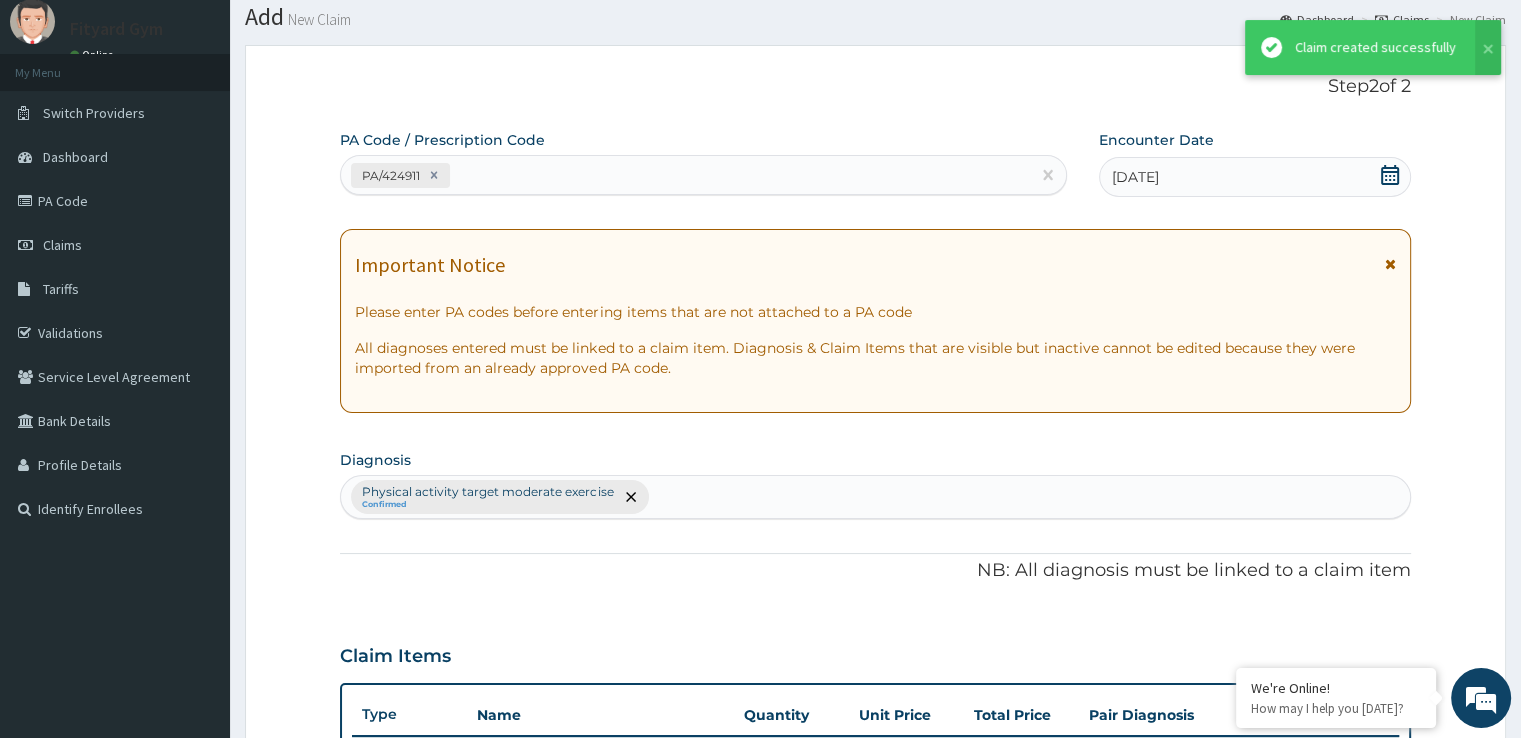 scroll, scrollTop: 606, scrollLeft: 0, axis: vertical 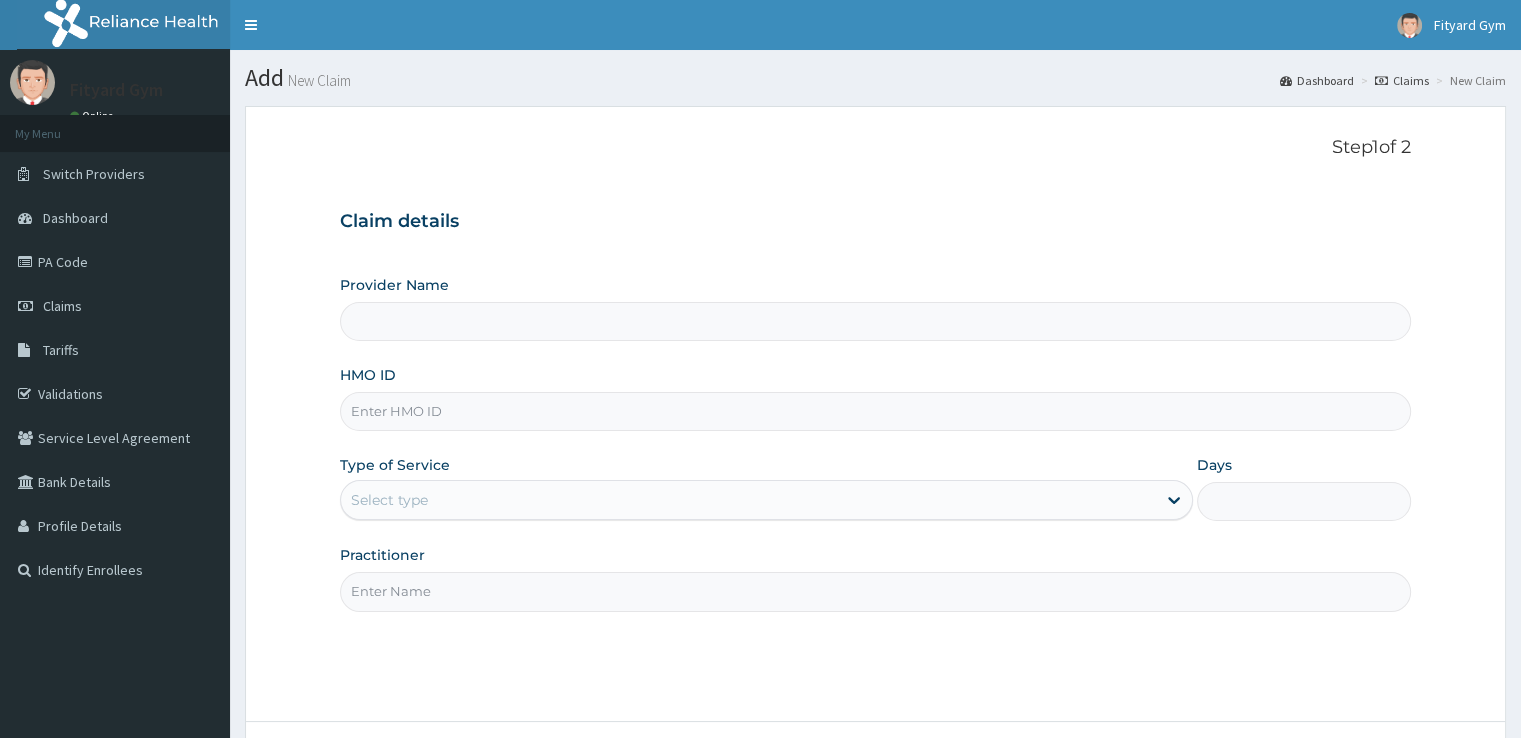 type on "Fityard" 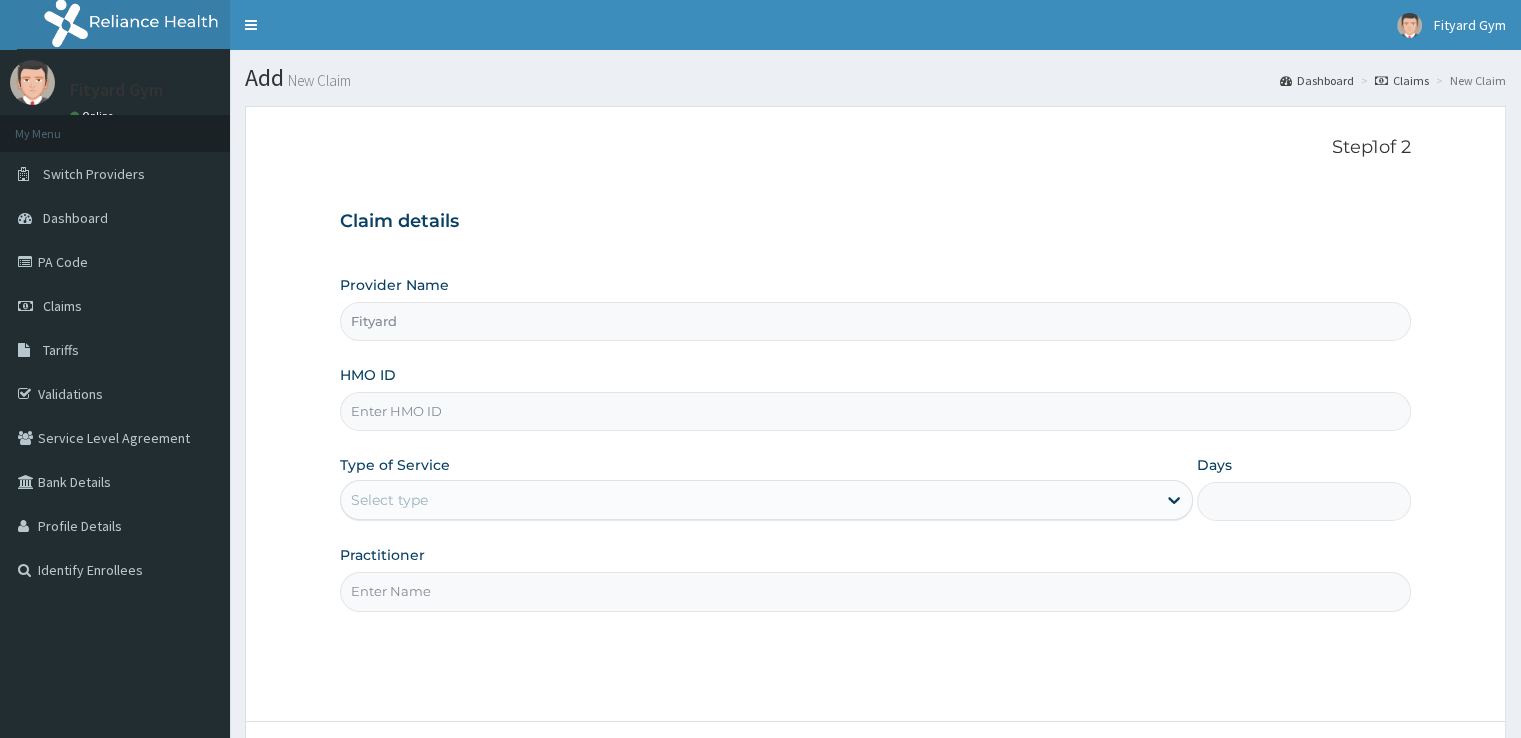type on "1" 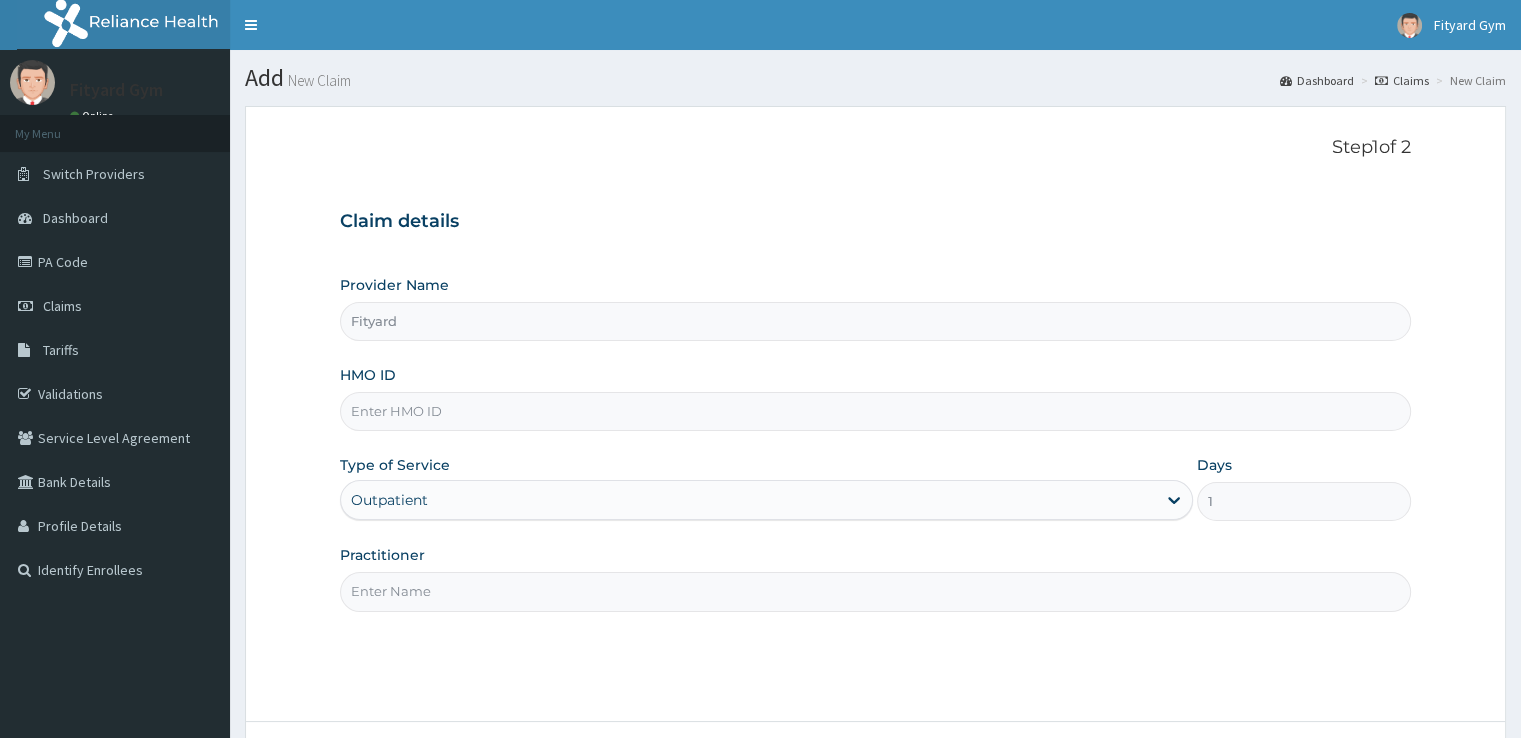 click on "HMO ID" at bounding box center (875, 411) 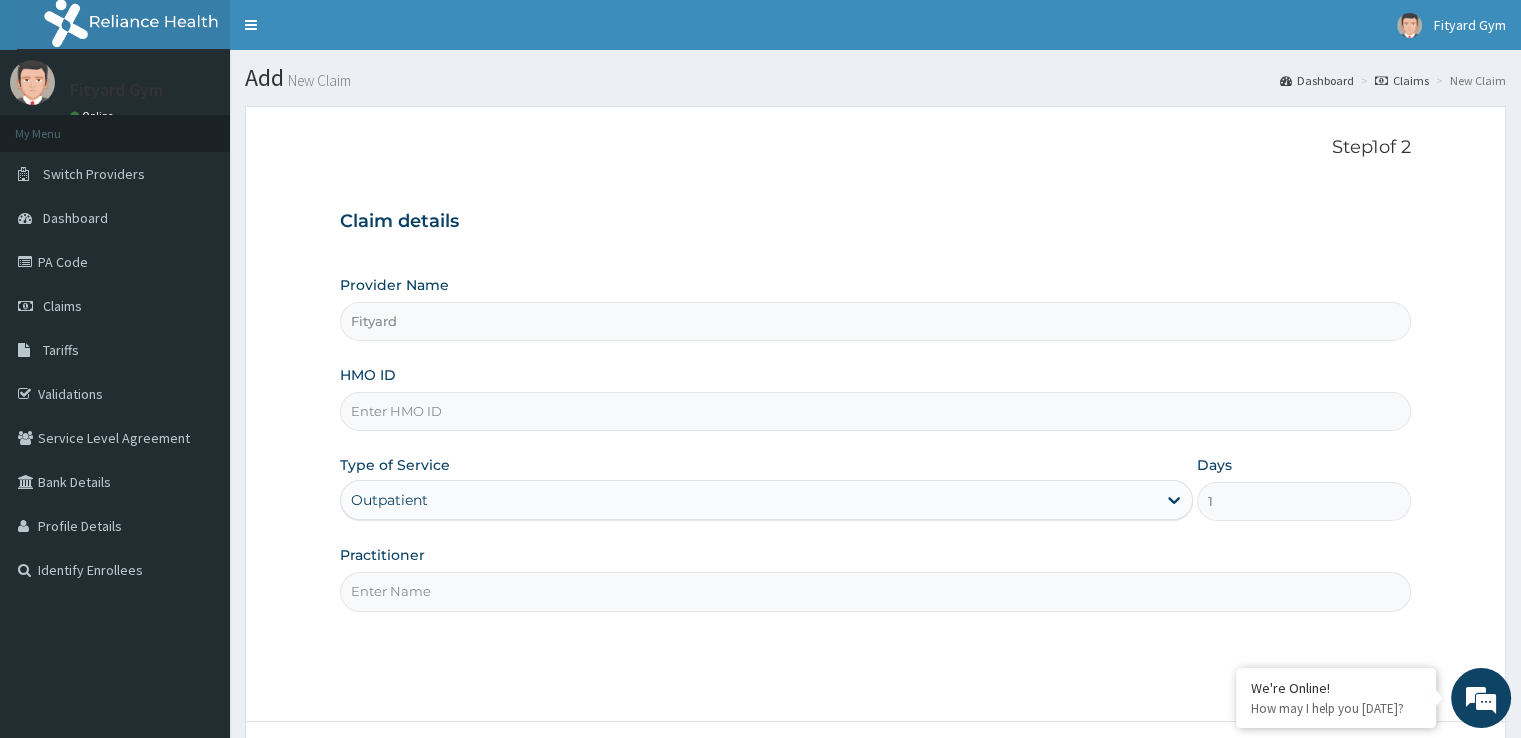 type on "NBC/10818/A" 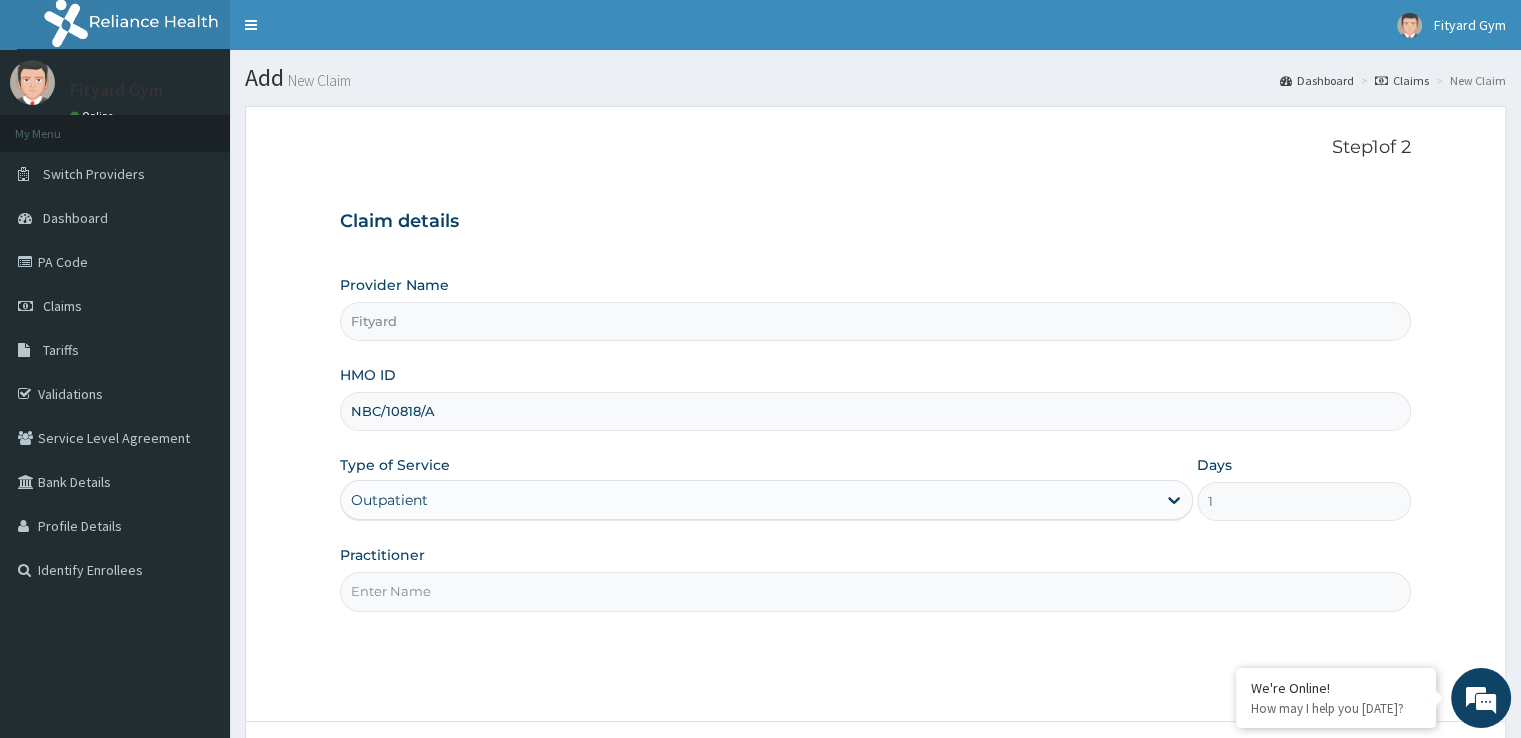 scroll, scrollTop: 0, scrollLeft: 0, axis: both 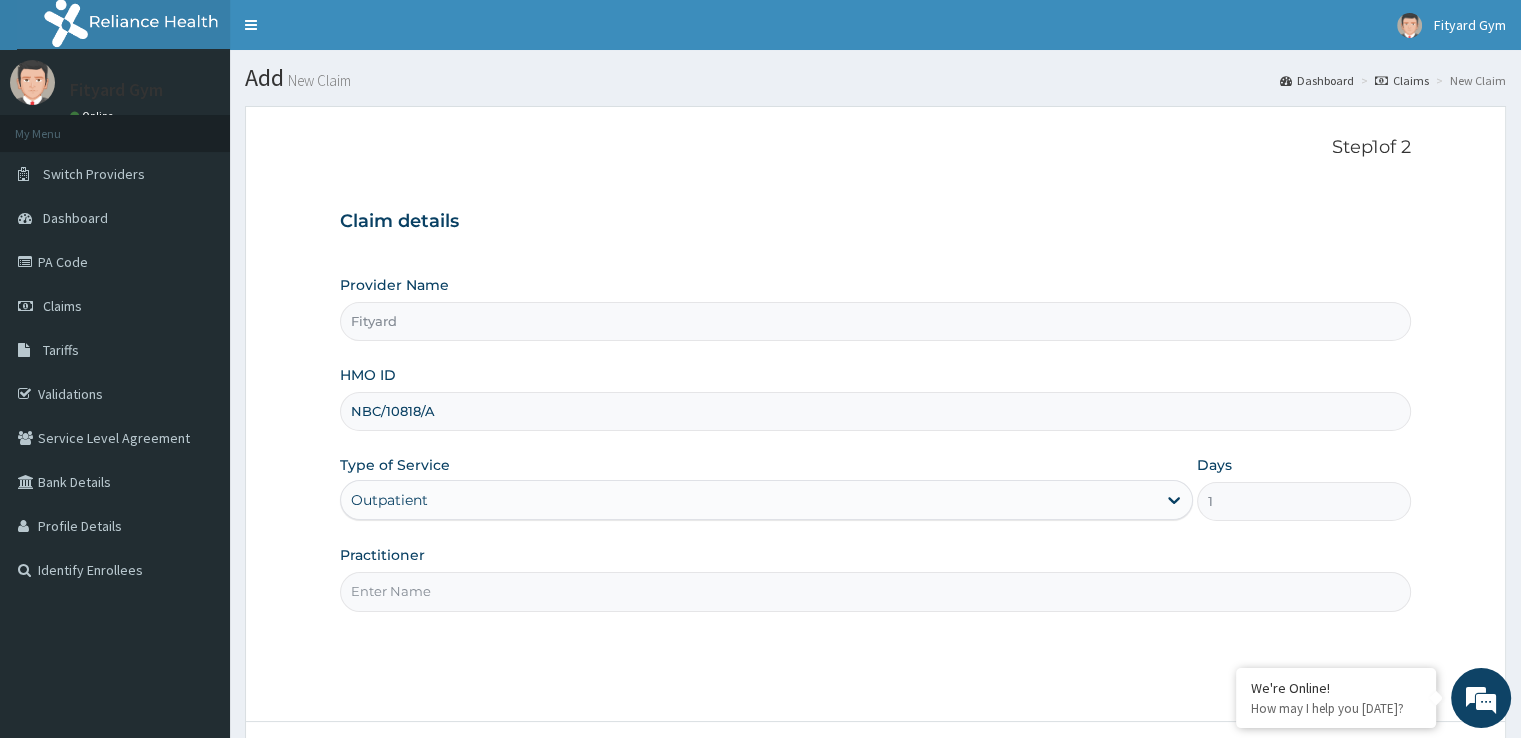 click on "Practitioner" at bounding box center [875, 591] 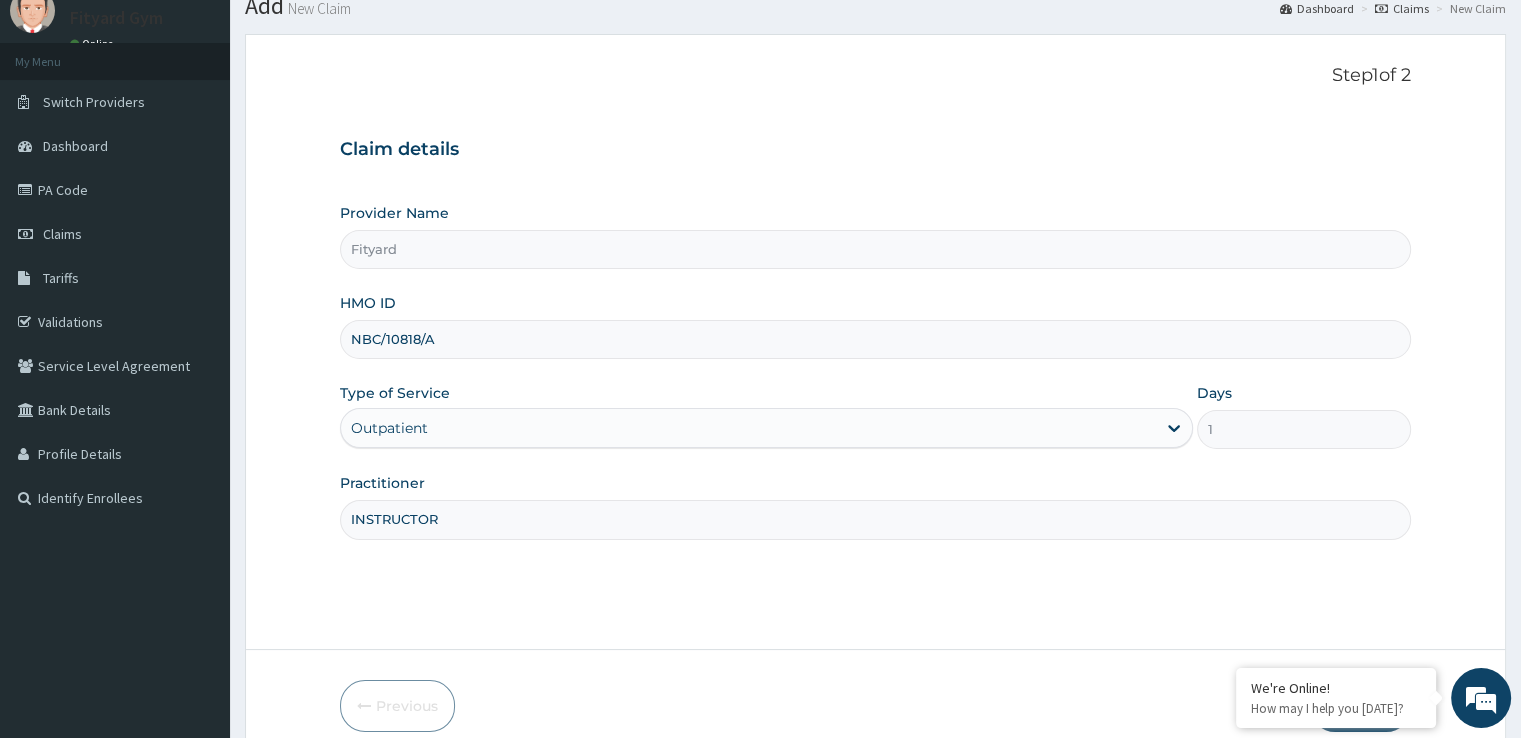 scroll, scrollTop: 162, scrollLeft: 0, axis: vertical 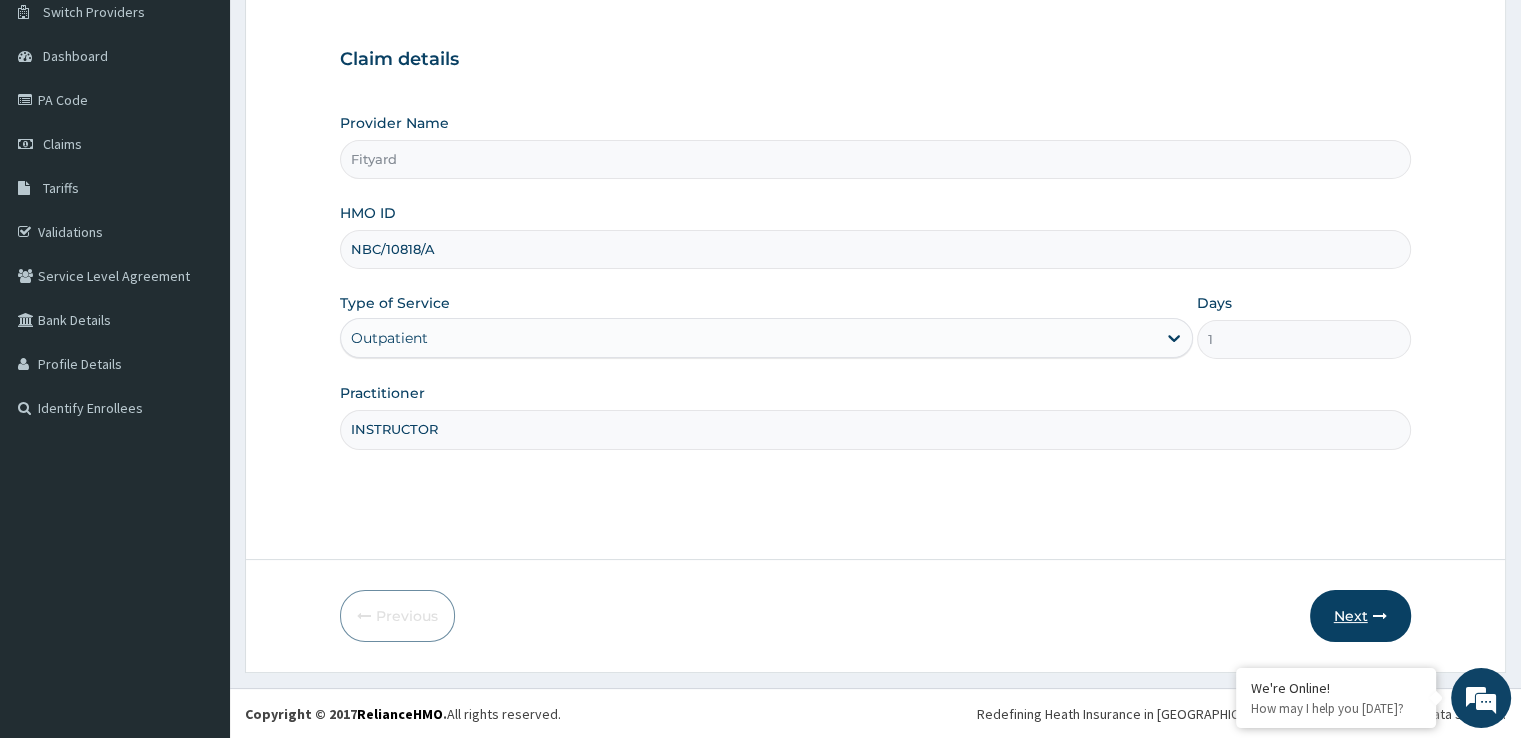 click on "Next" at bounding box center (1360, 616) 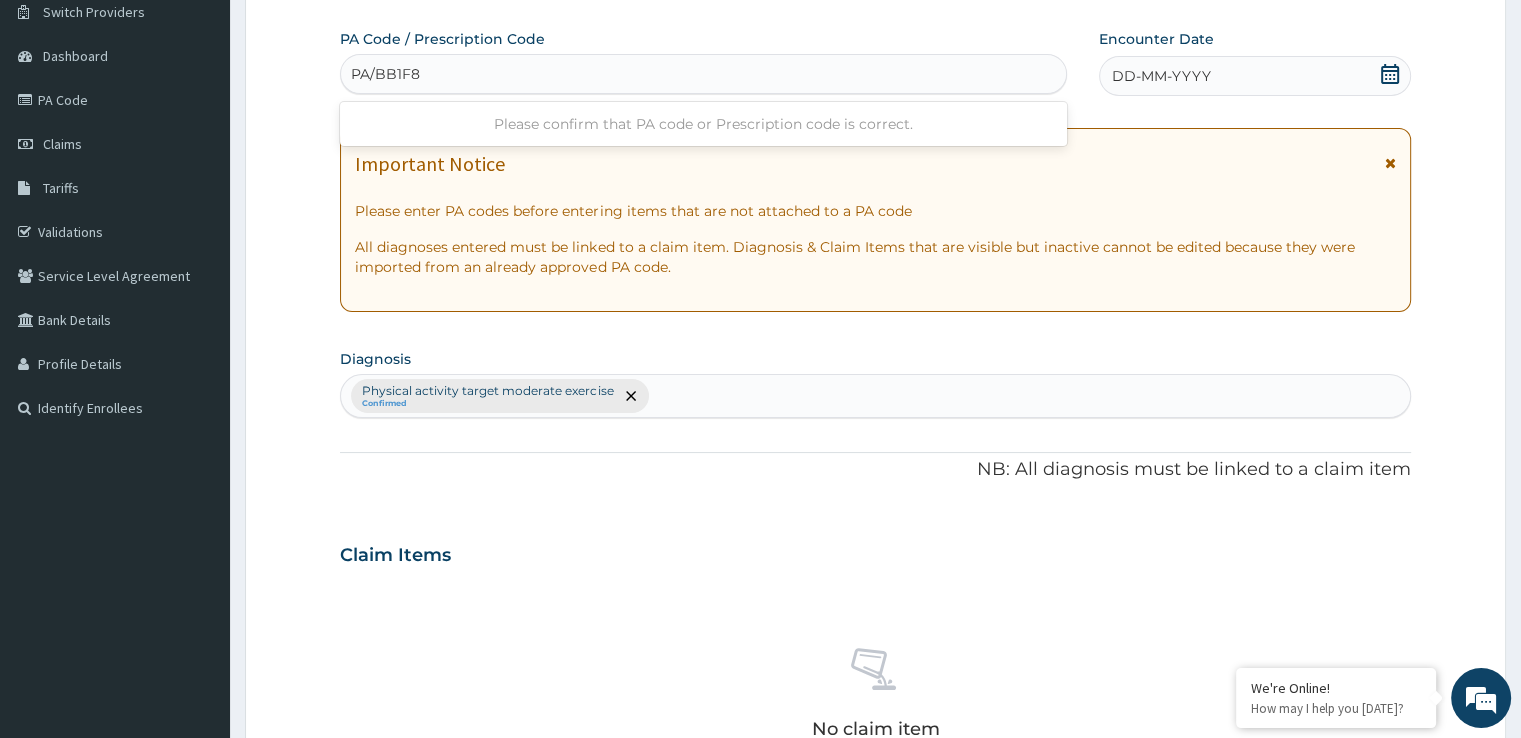 type on "PA/BB1F88" 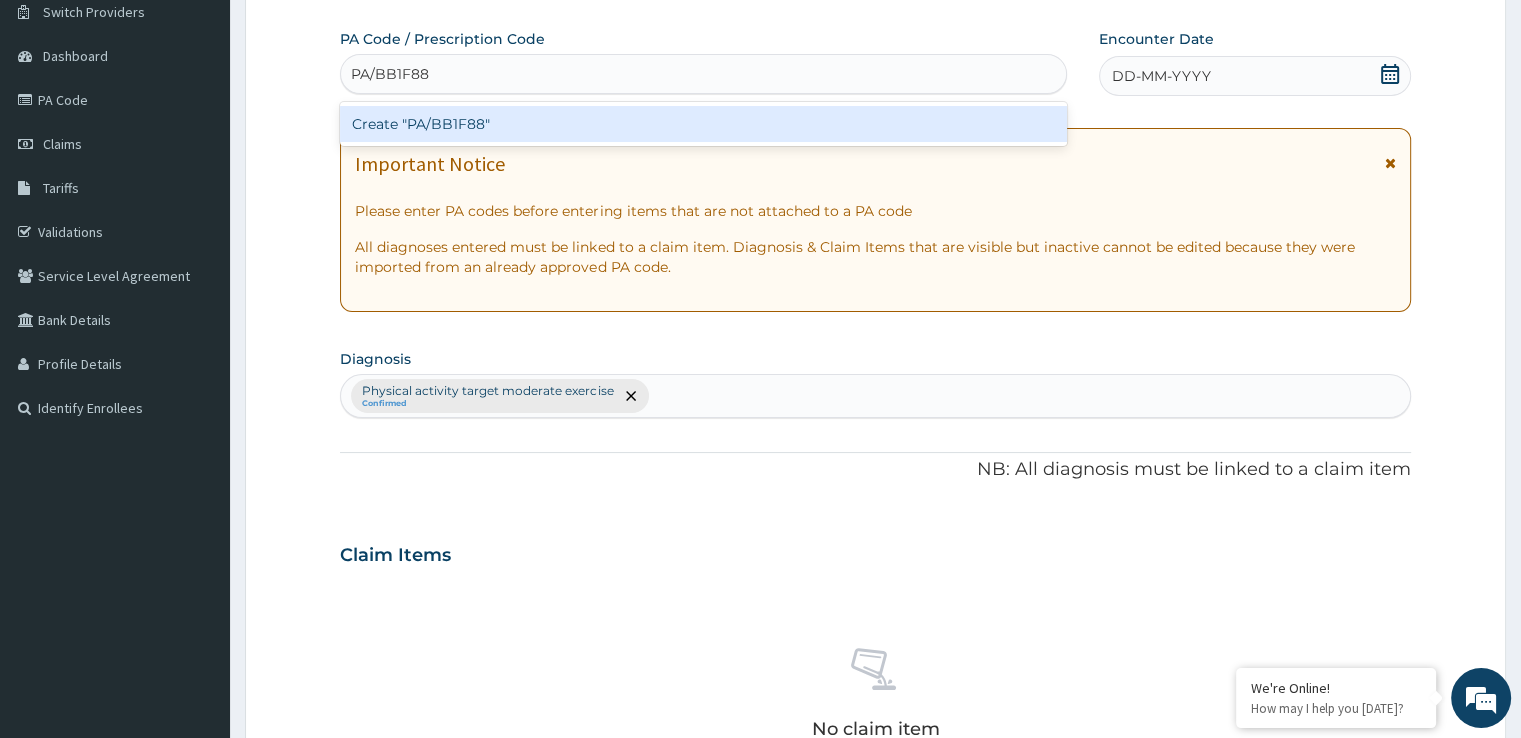 click on "Create "PA/BB1F88"" at bounding box center (703, 124) 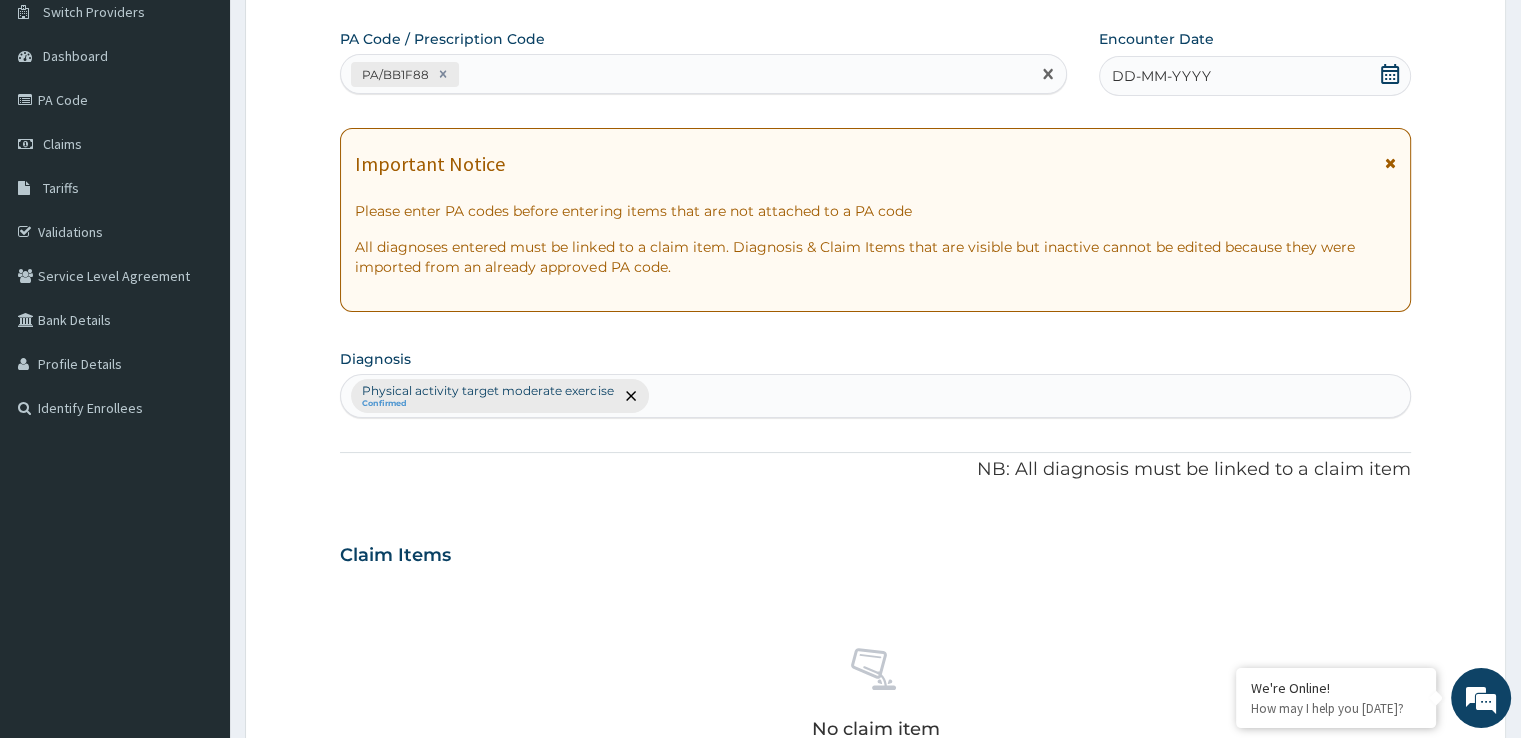 click on "DD-MM-YYYY" at bounding box center (1254, 76) 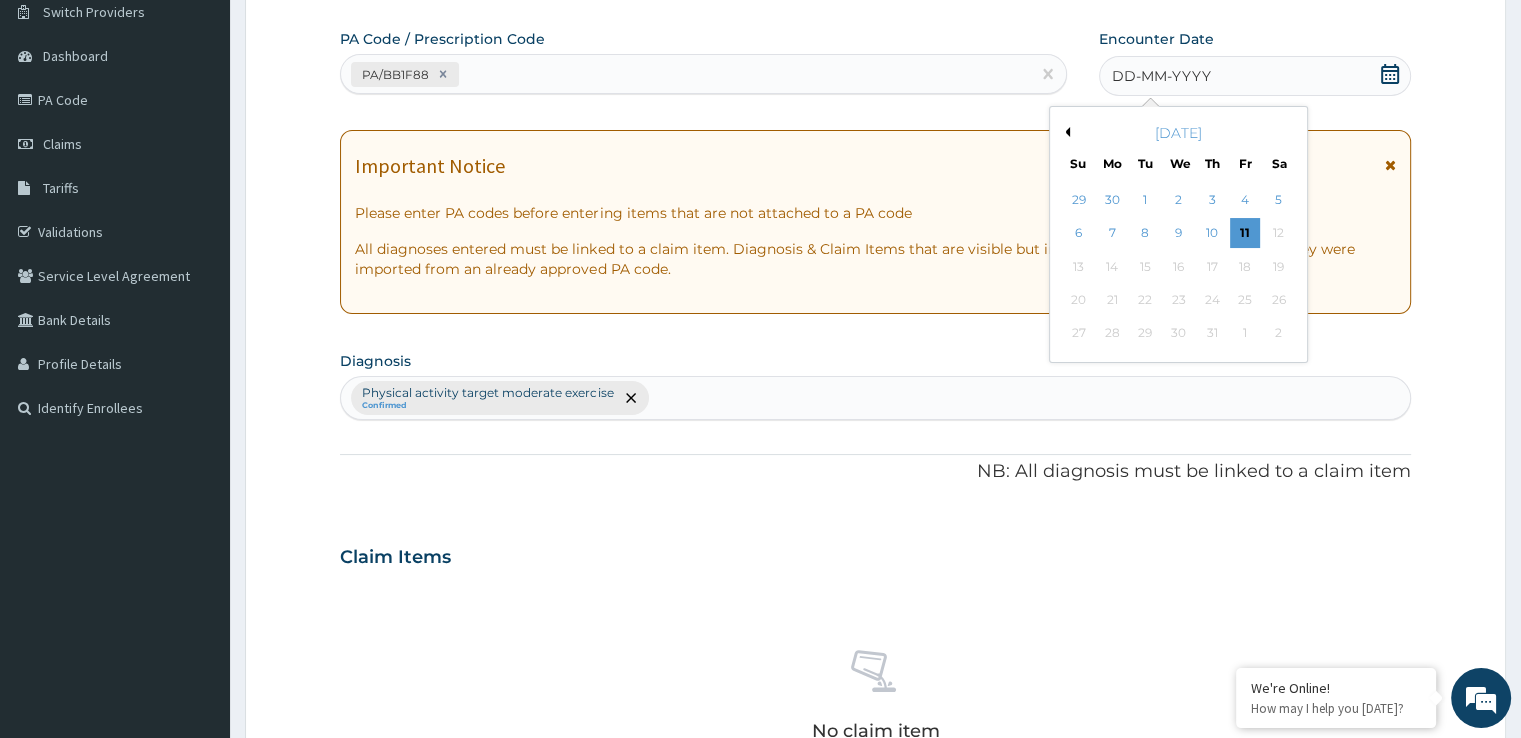 click on "Previous Month" at bounding box center [1065, 132] 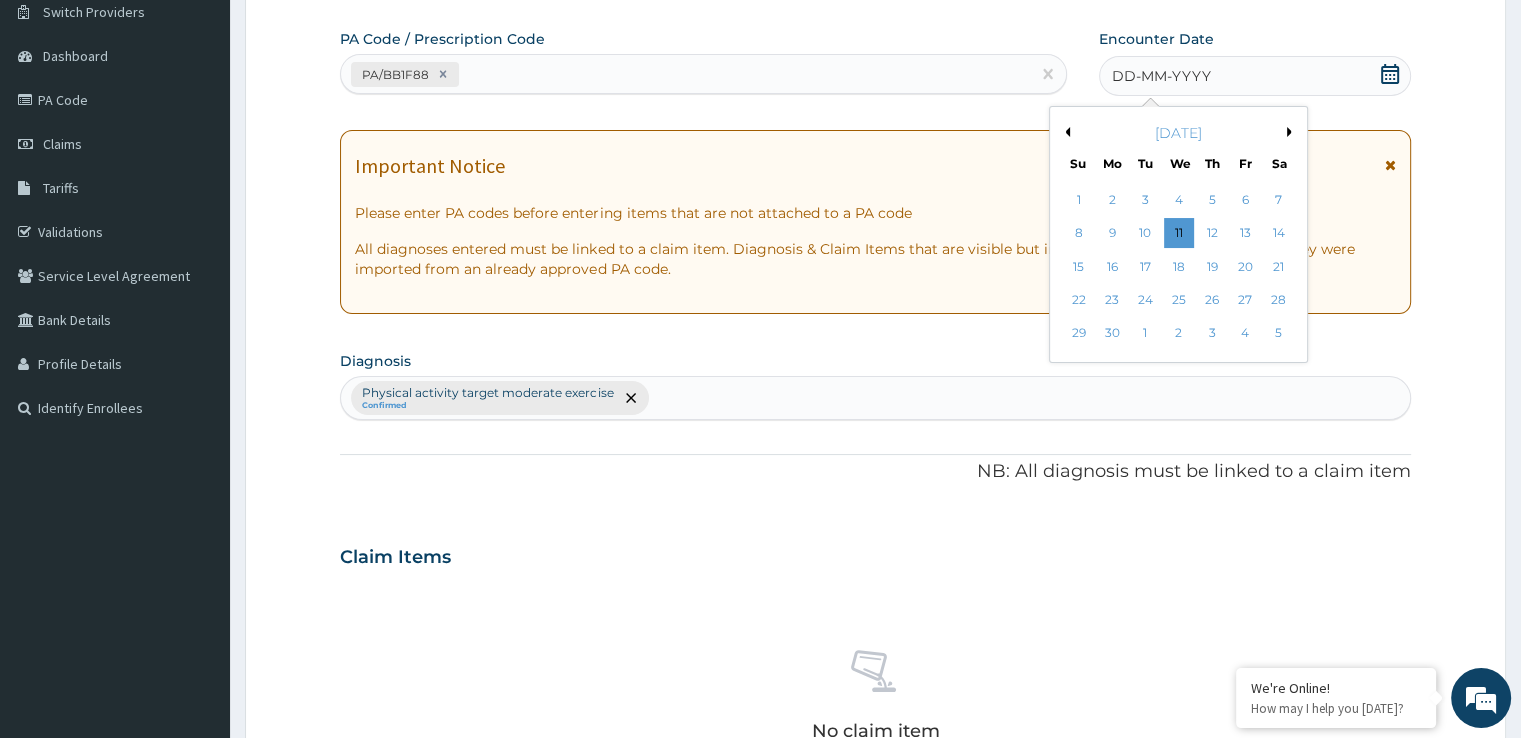 click on "Previous Month" at bounding box center [1065, 132] 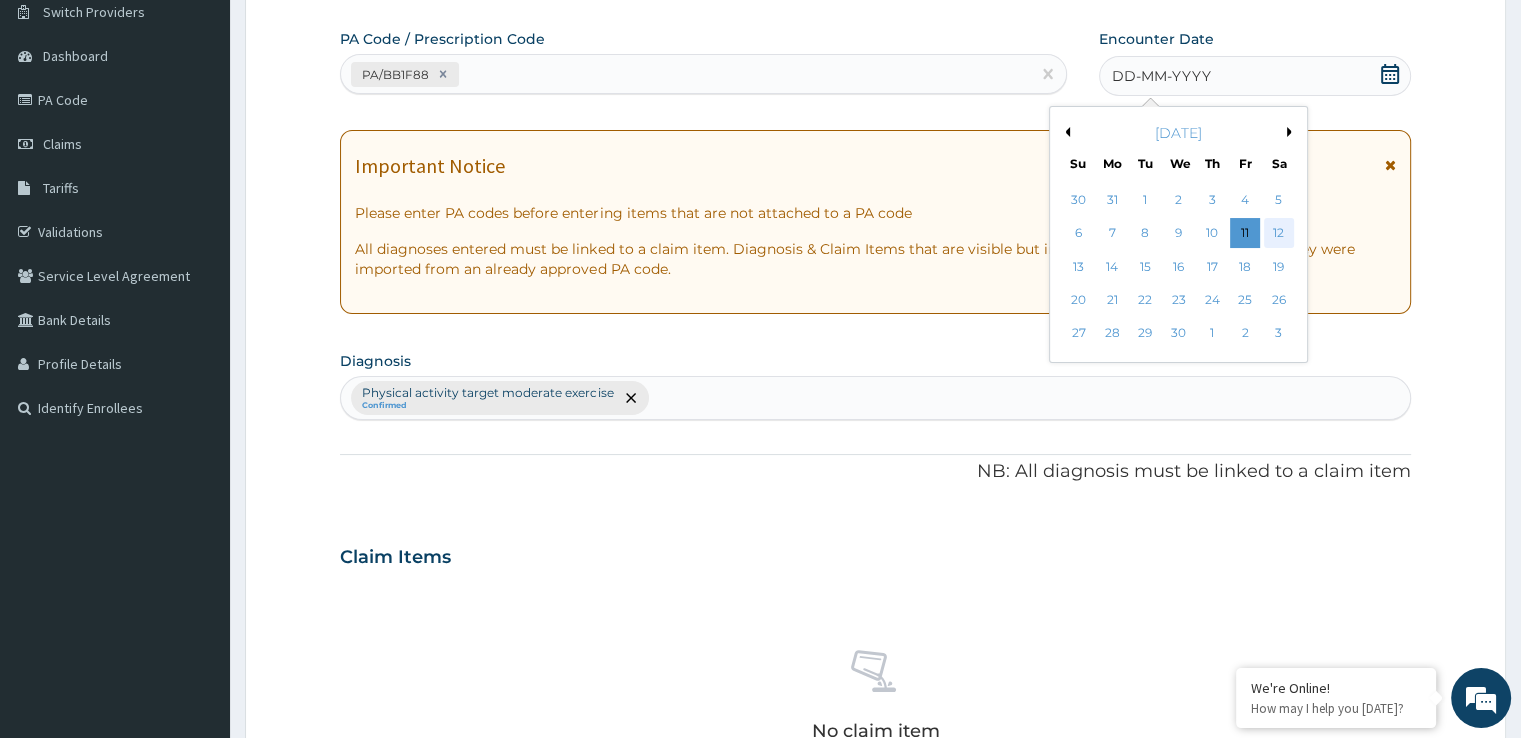 click on "12" at bounding box center [1279, 234] 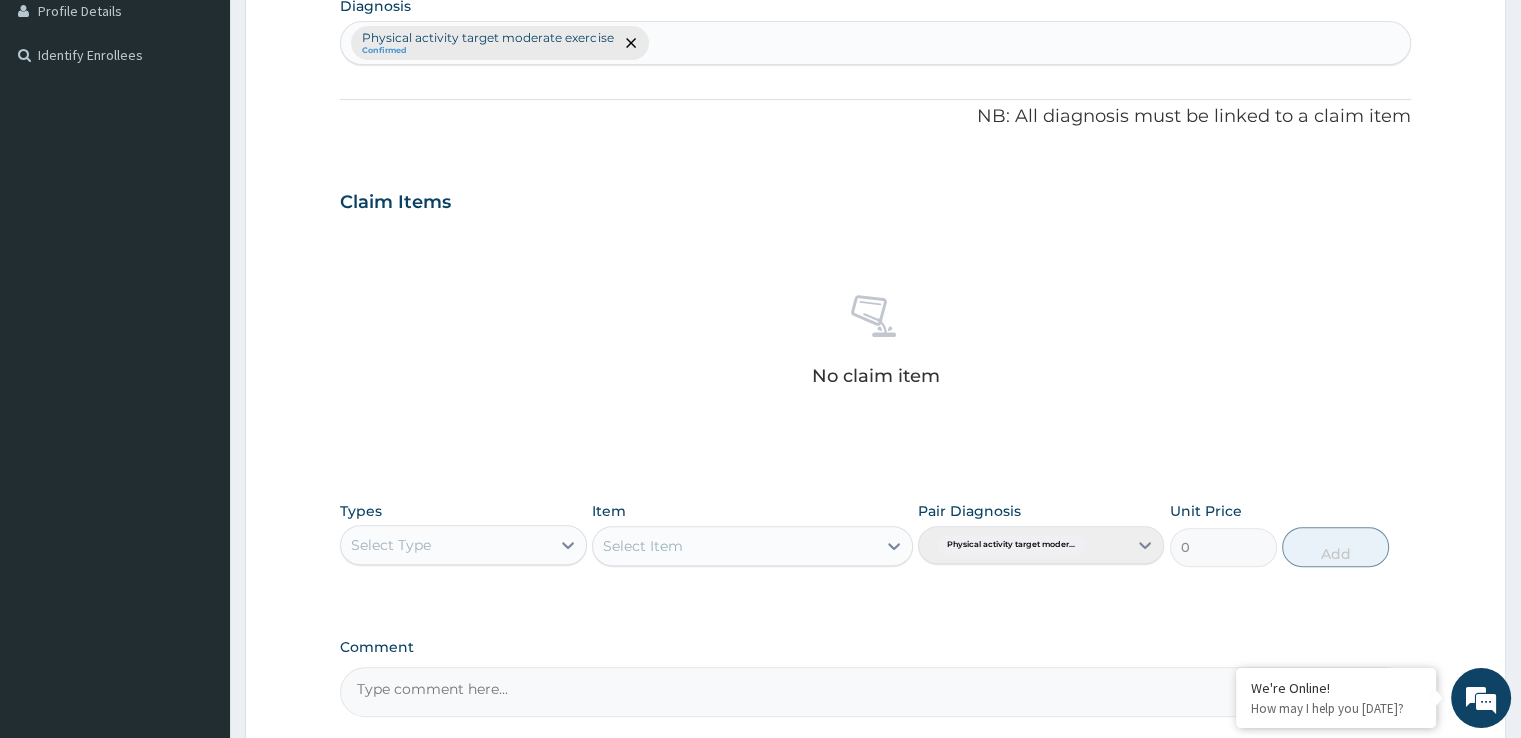 scroll, scrollTop: 532, scrollLeft: 0, axis: vertical 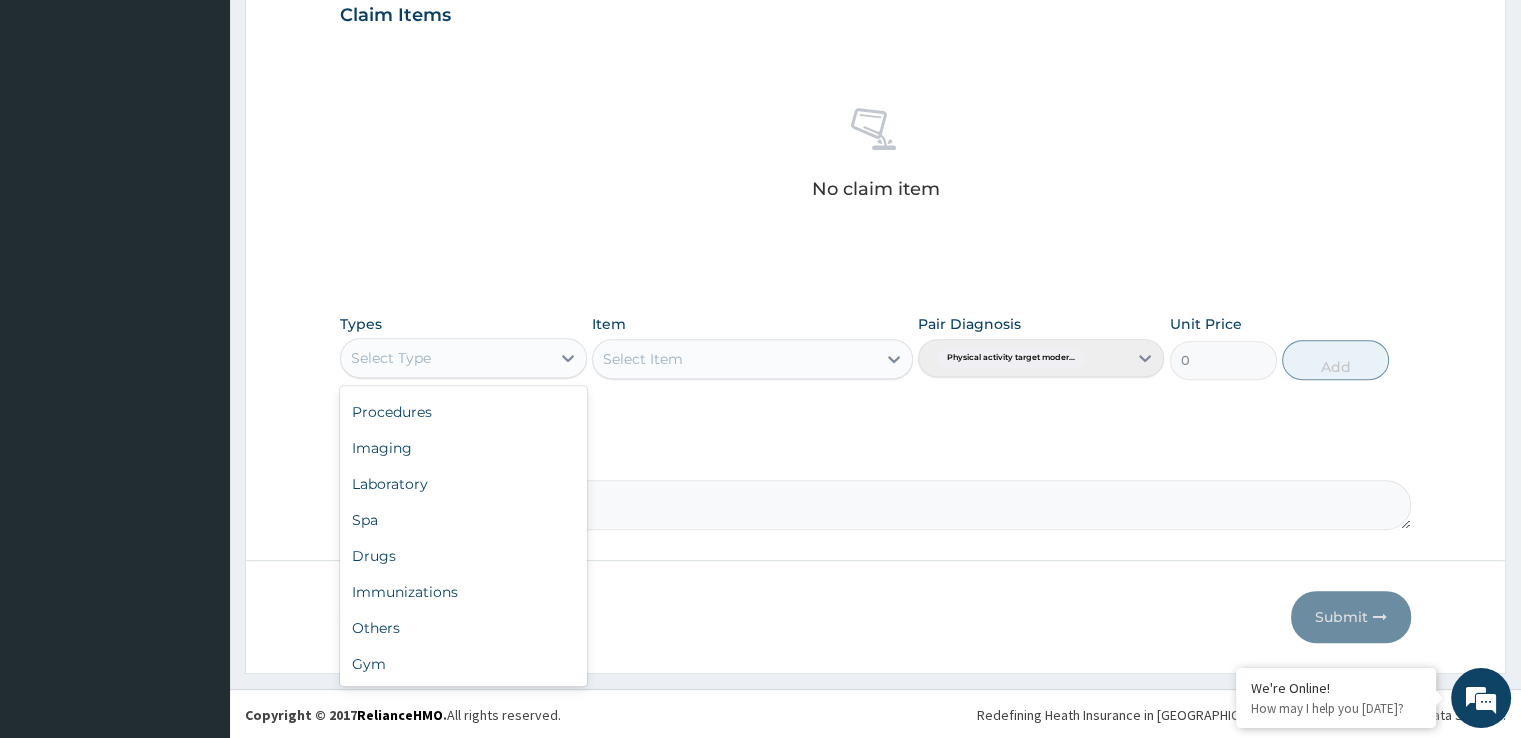 click on "Gym" at bounding box center [463, 664] 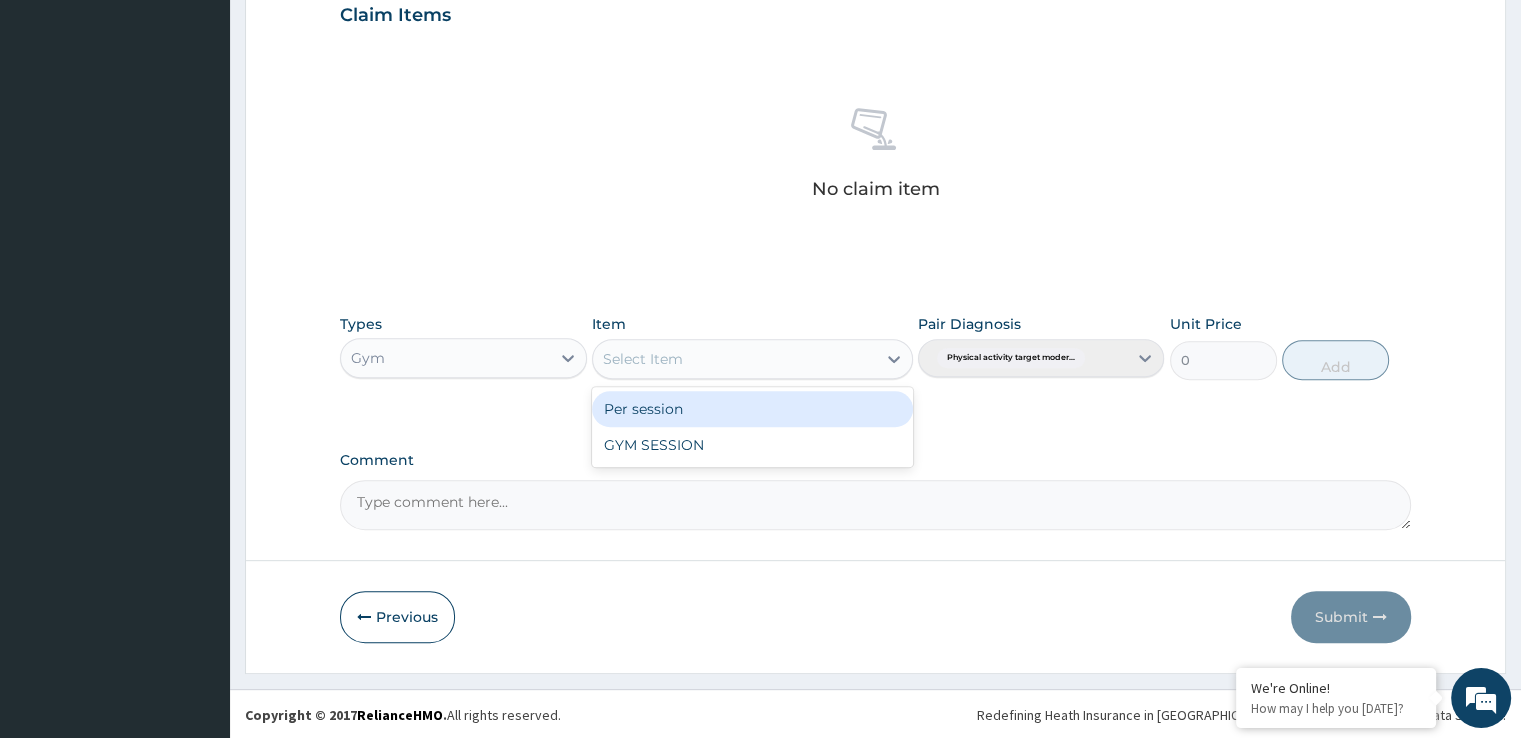 click on "GYM SESSION" at bounding box center (752, 445) 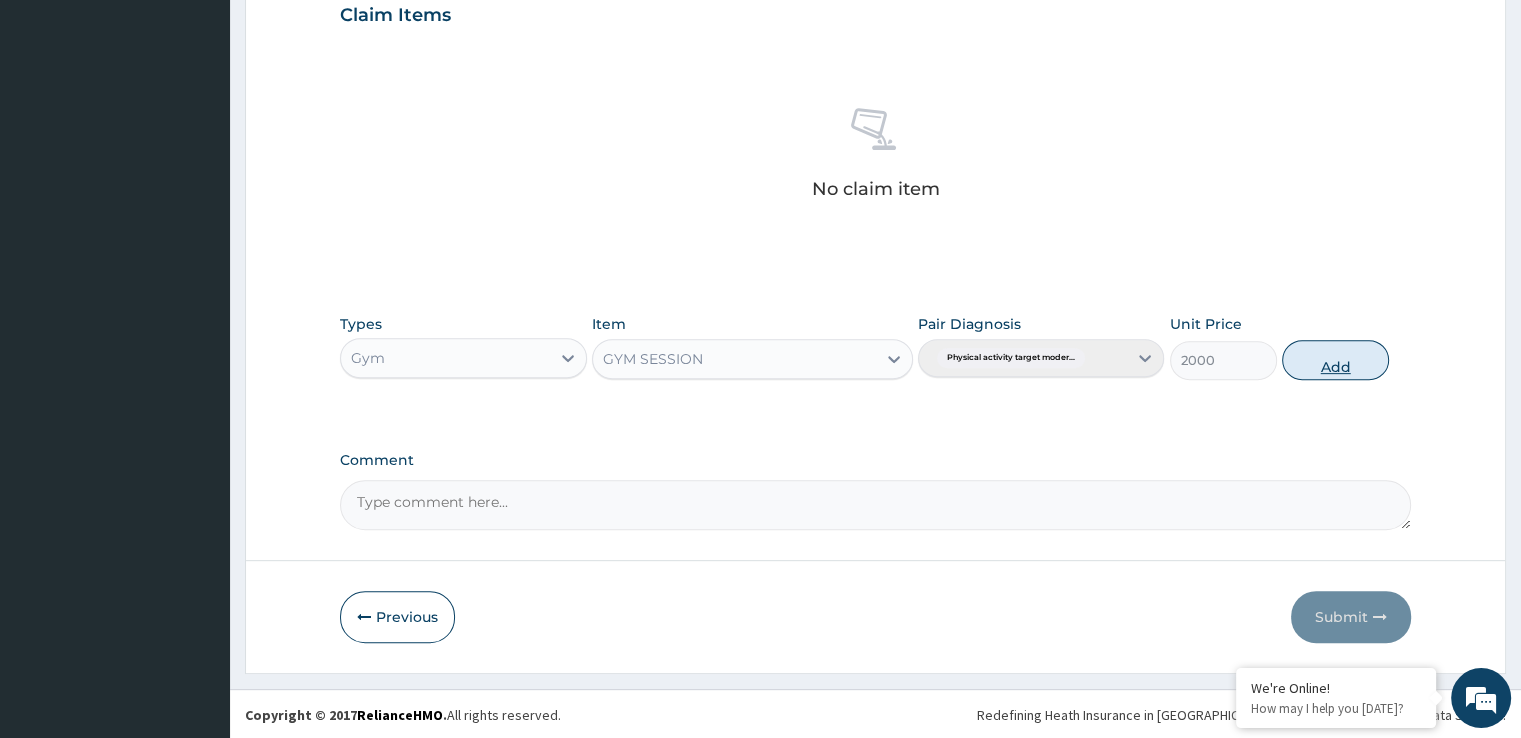 click on "Add" at bounding box center [1335, 360] 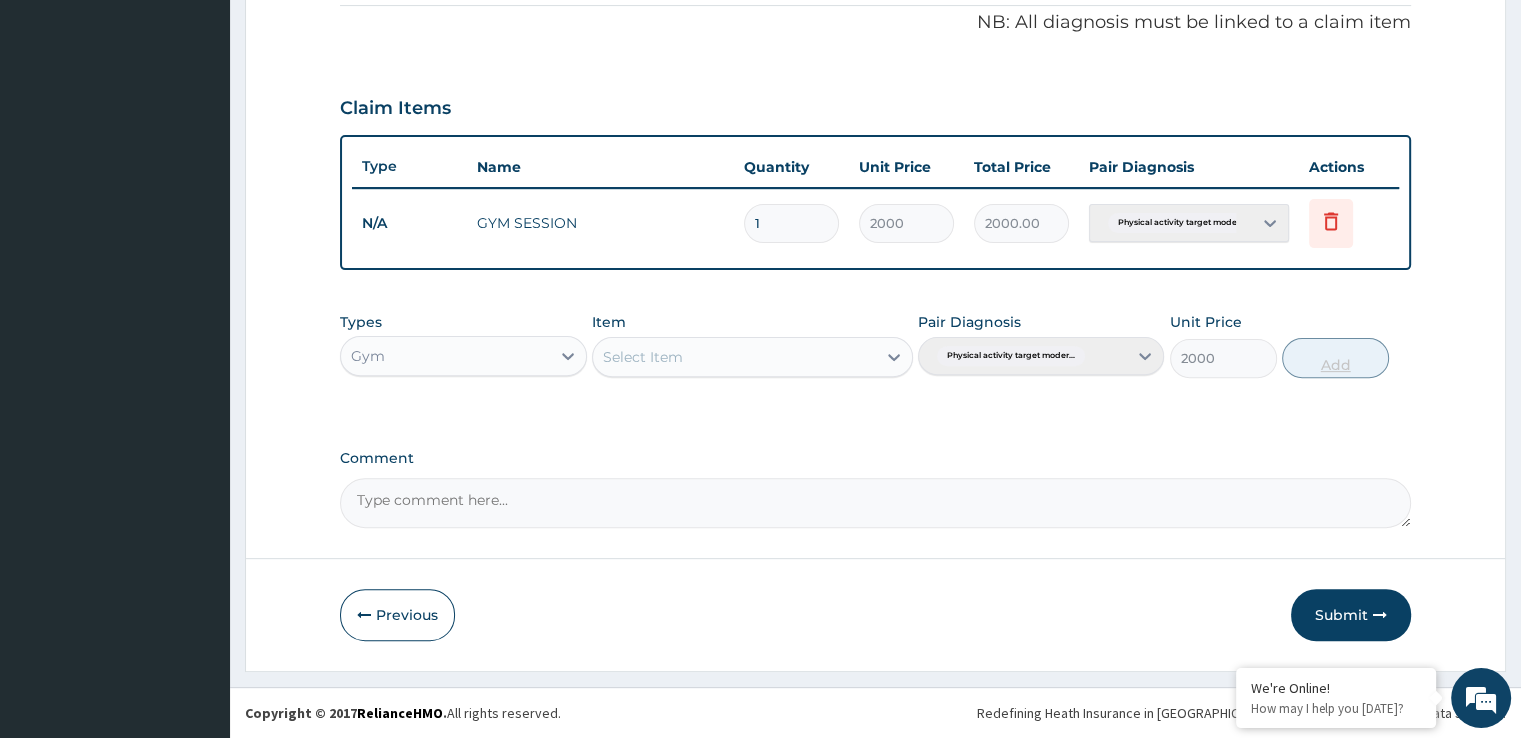 type on "0" 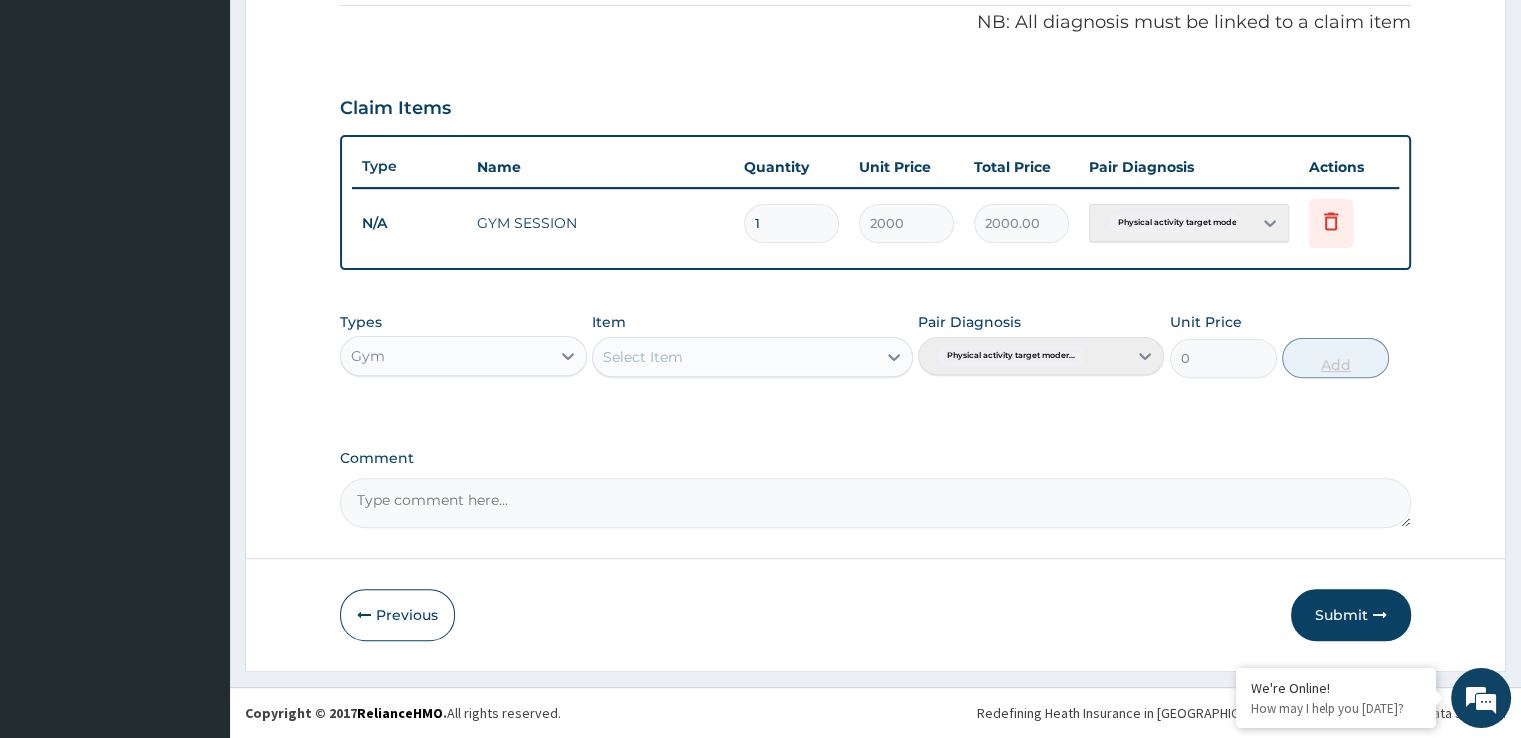 scroll, scrollTop: 606, scrollLeft: 0, axis: vertical 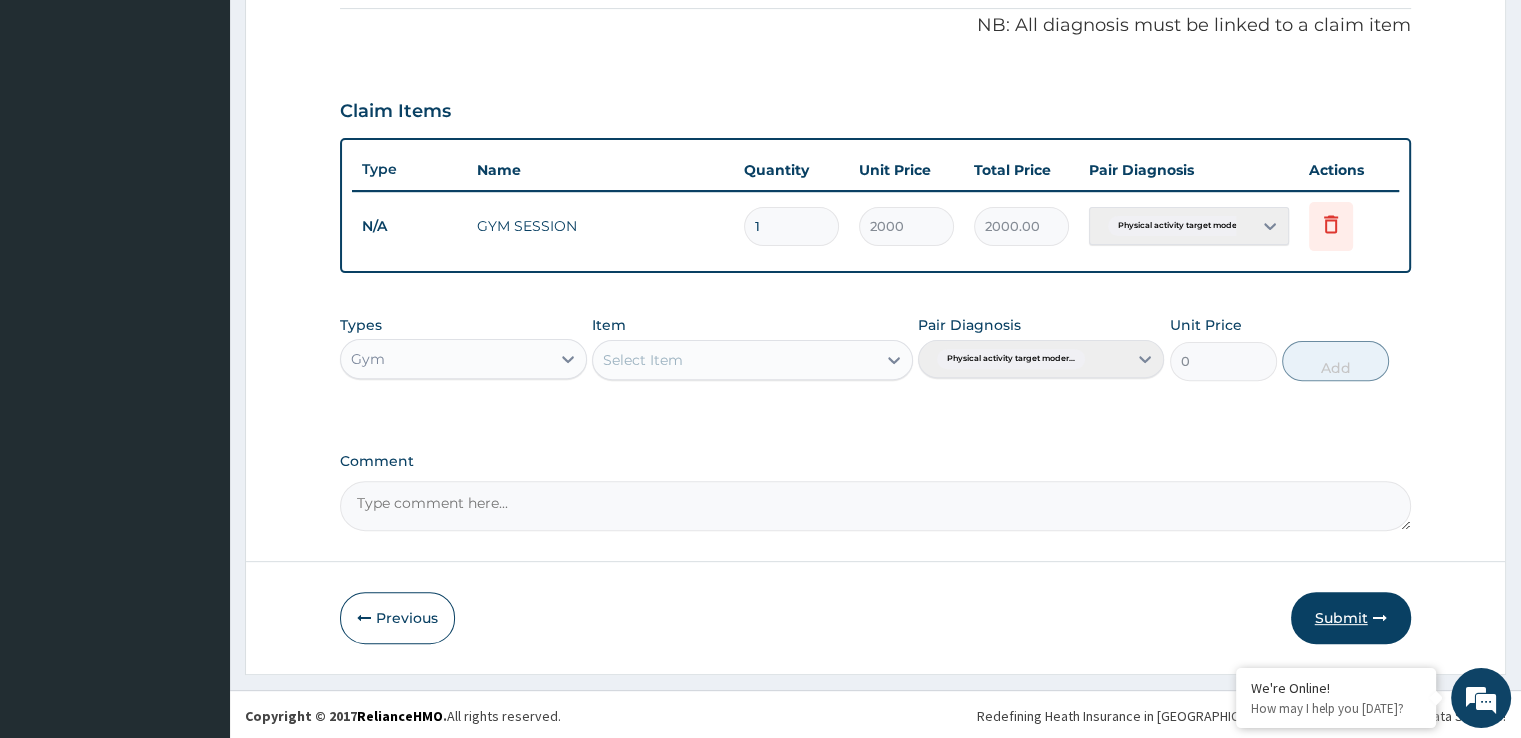 click on "Submit" at bounding box center (1351, 618) 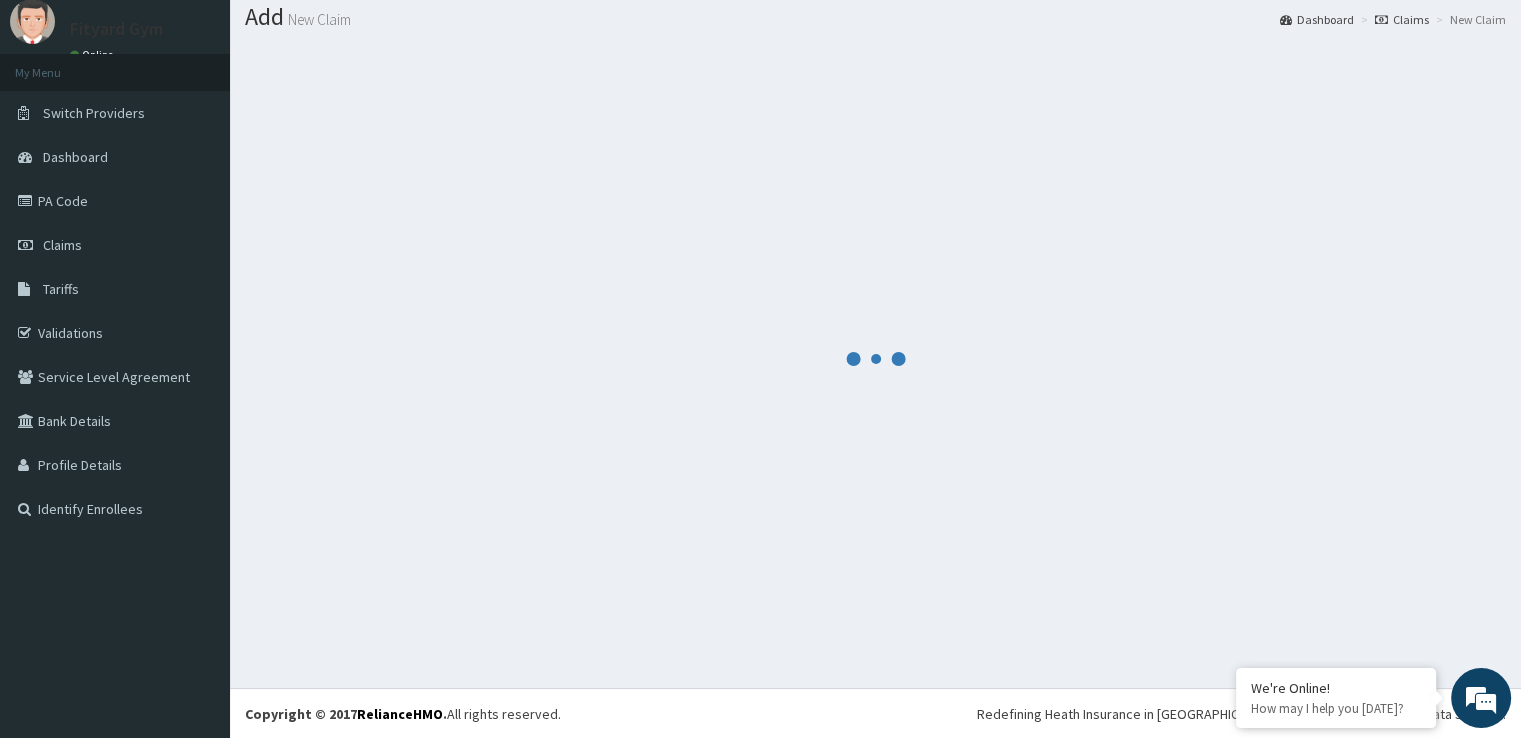 scroll, scrollTop: 606, scrollLeft: 0, axis: vertical 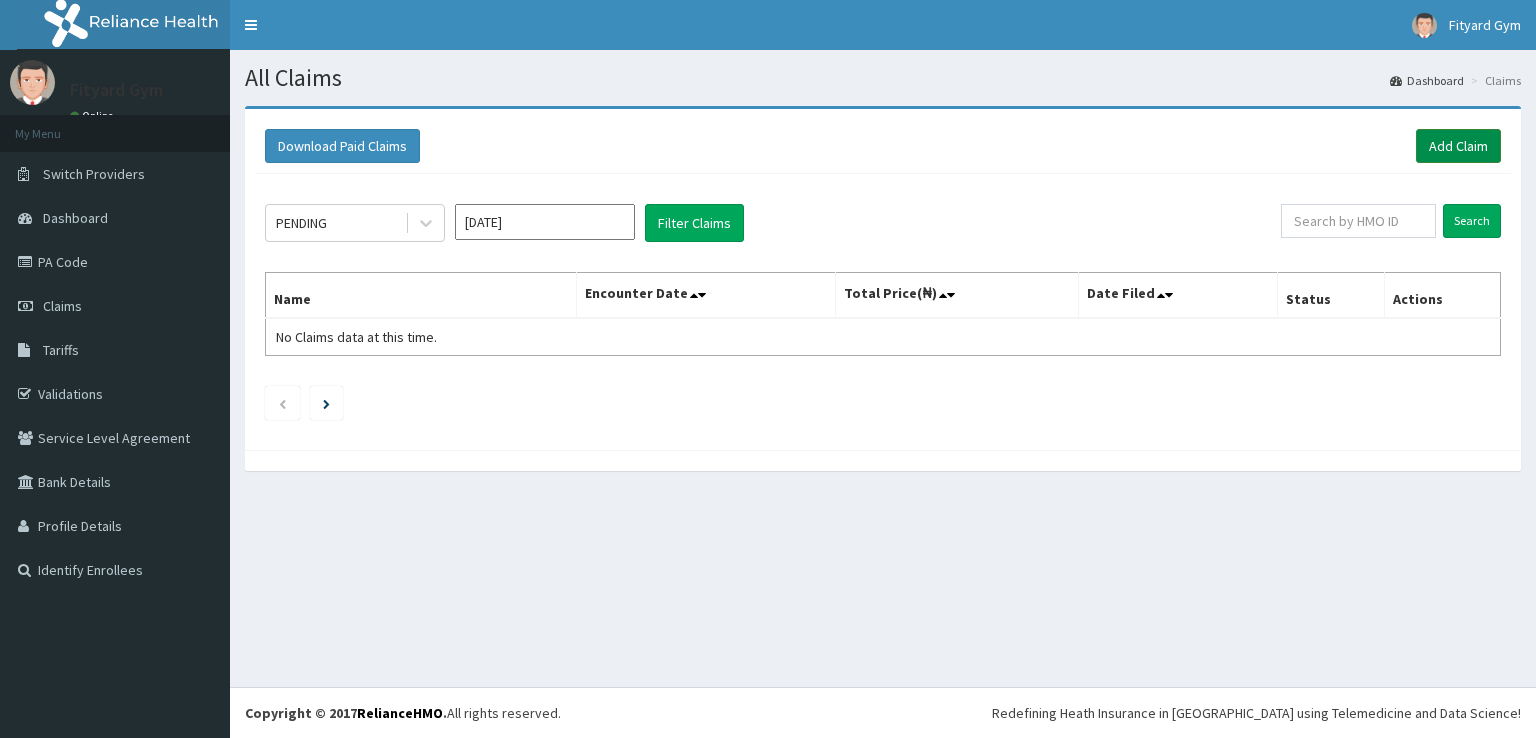 click on "Add Claim" at bounding box center [1458, 146] 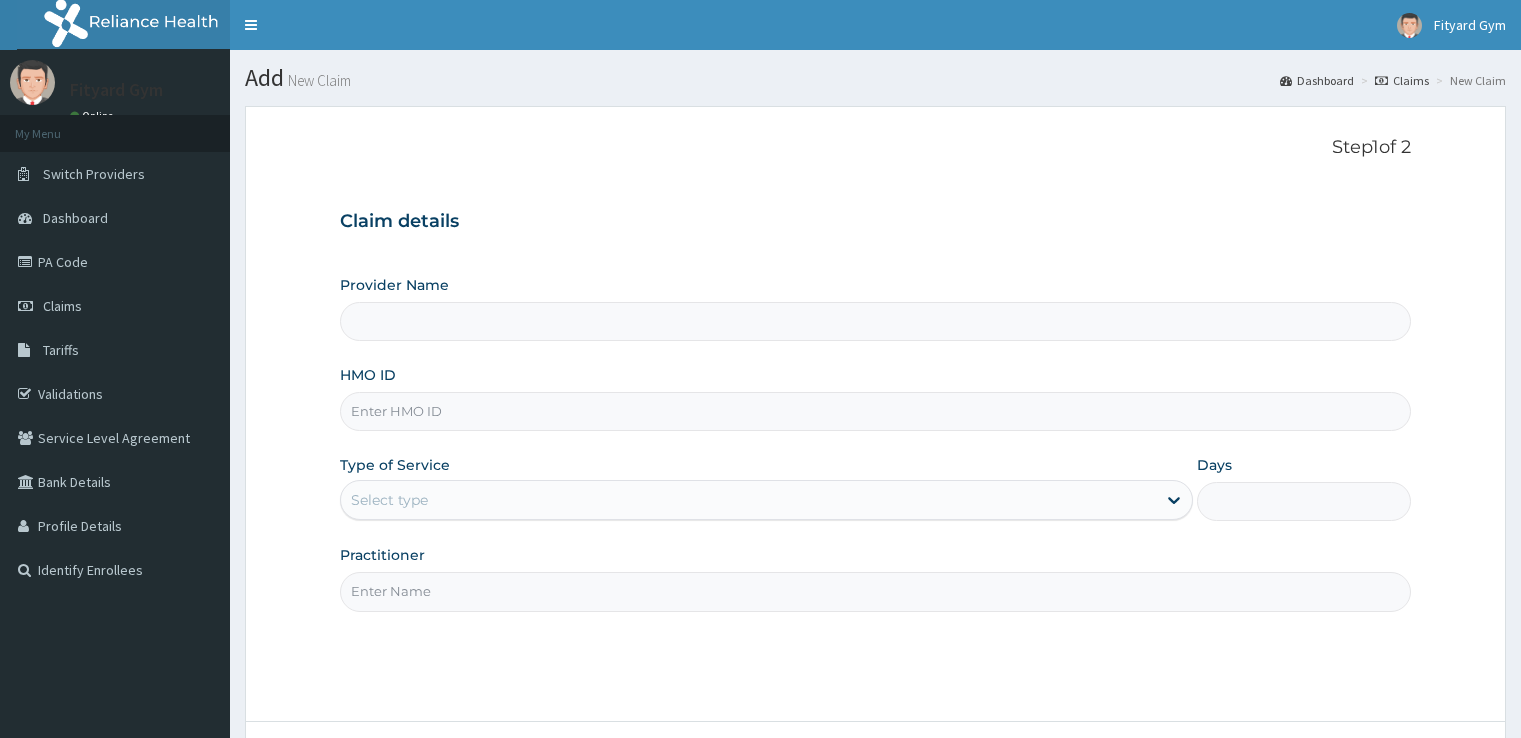 scroll, scrollTop: 0, scrollLeft: 0, axis: both 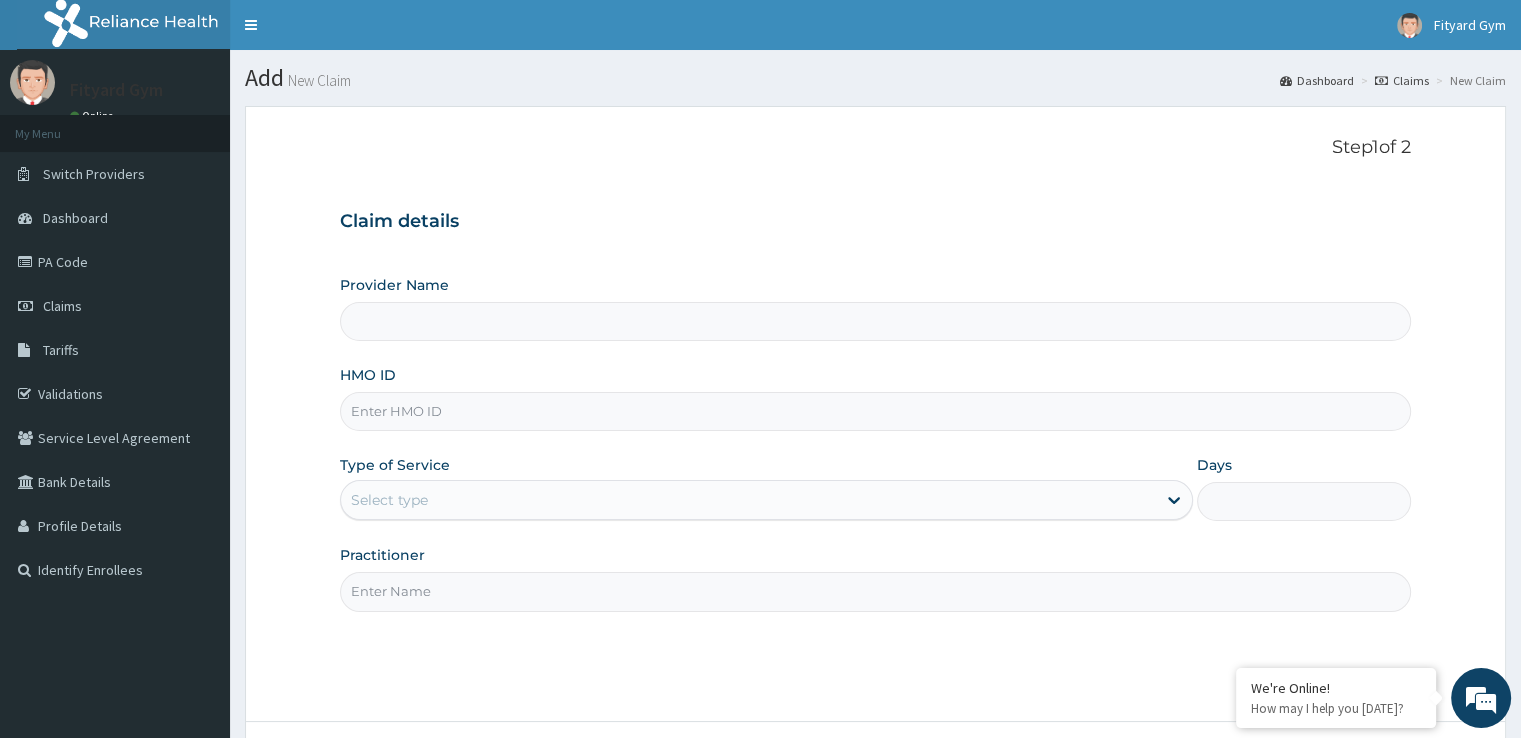 type on "Fityard" 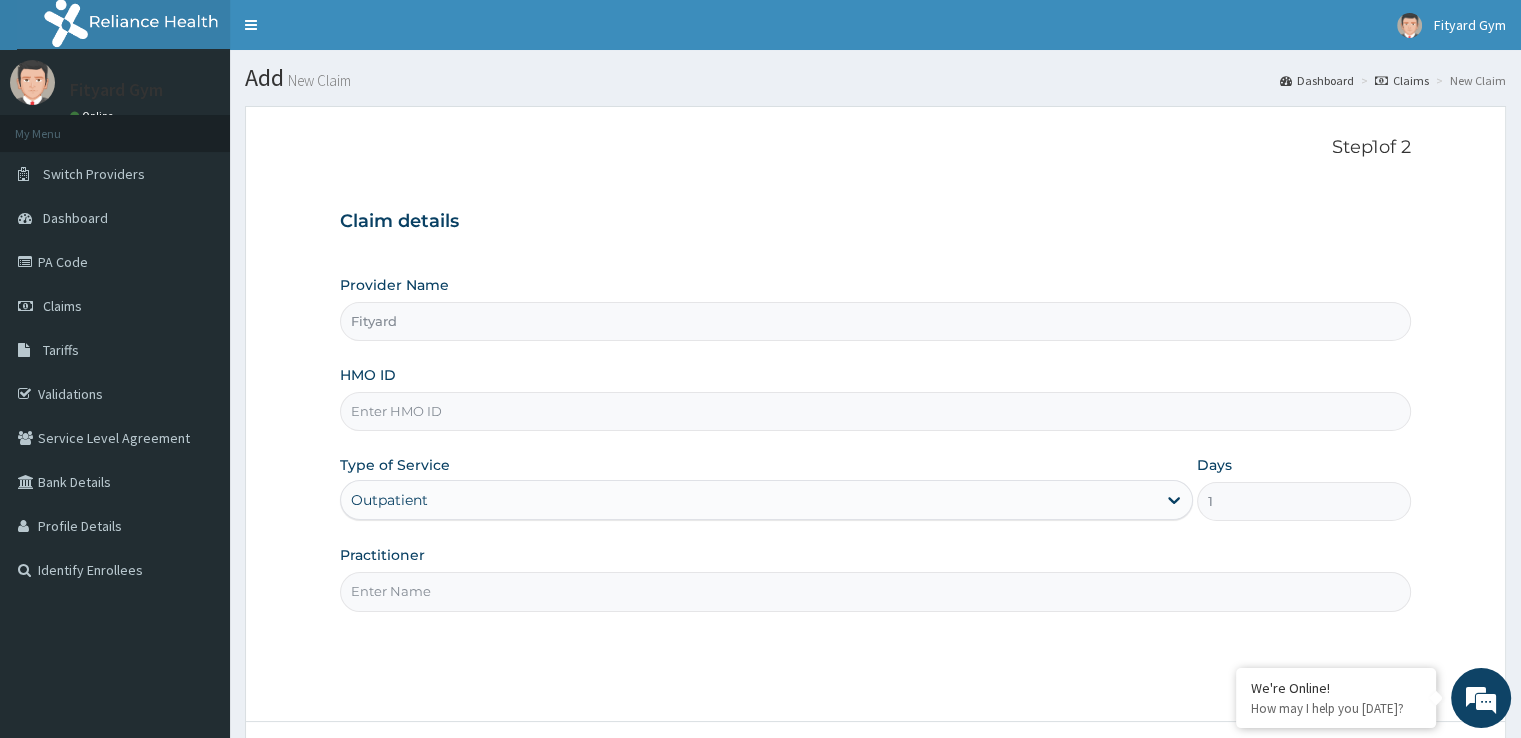click on "HMO ID" at bounding box center [875, 411] 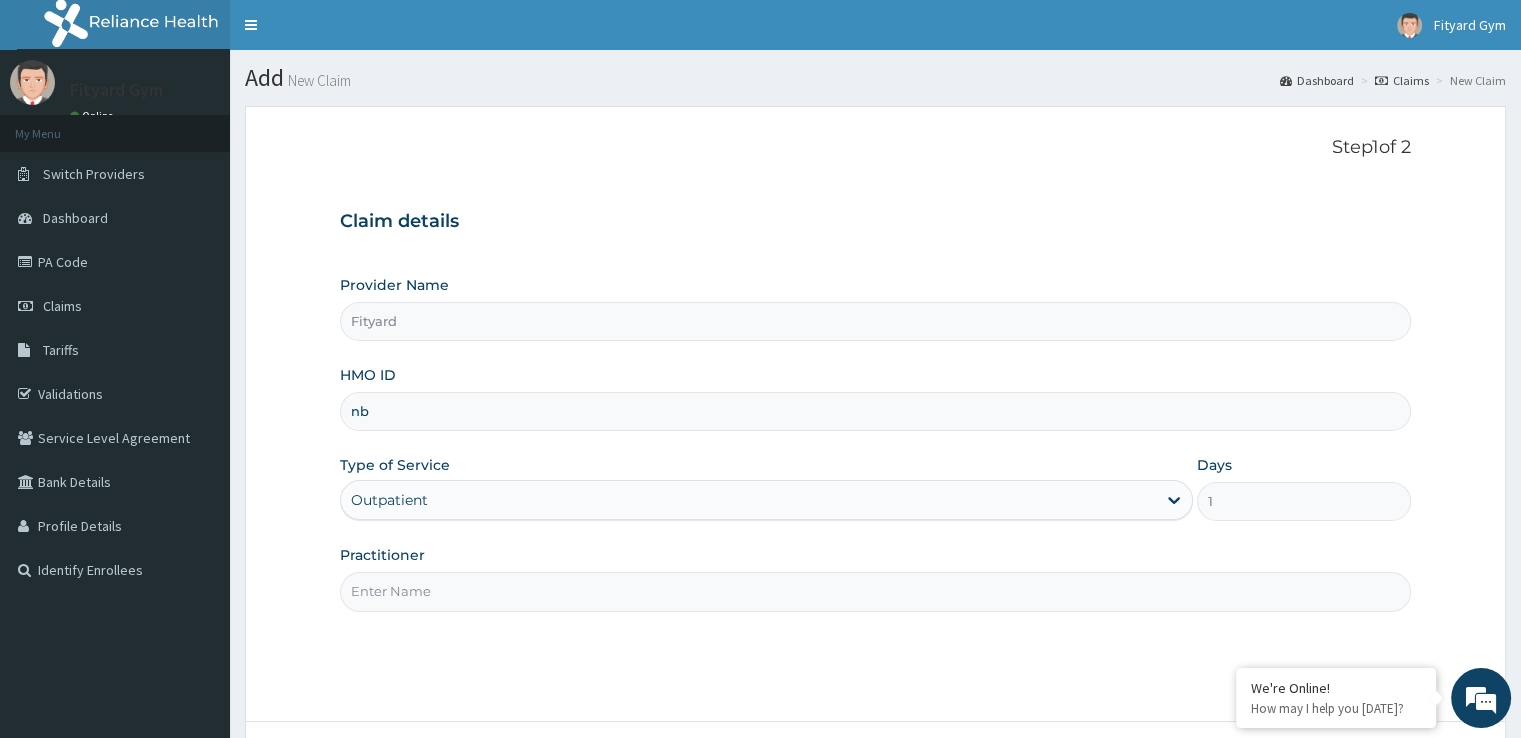 type on "NBC/10818/A" 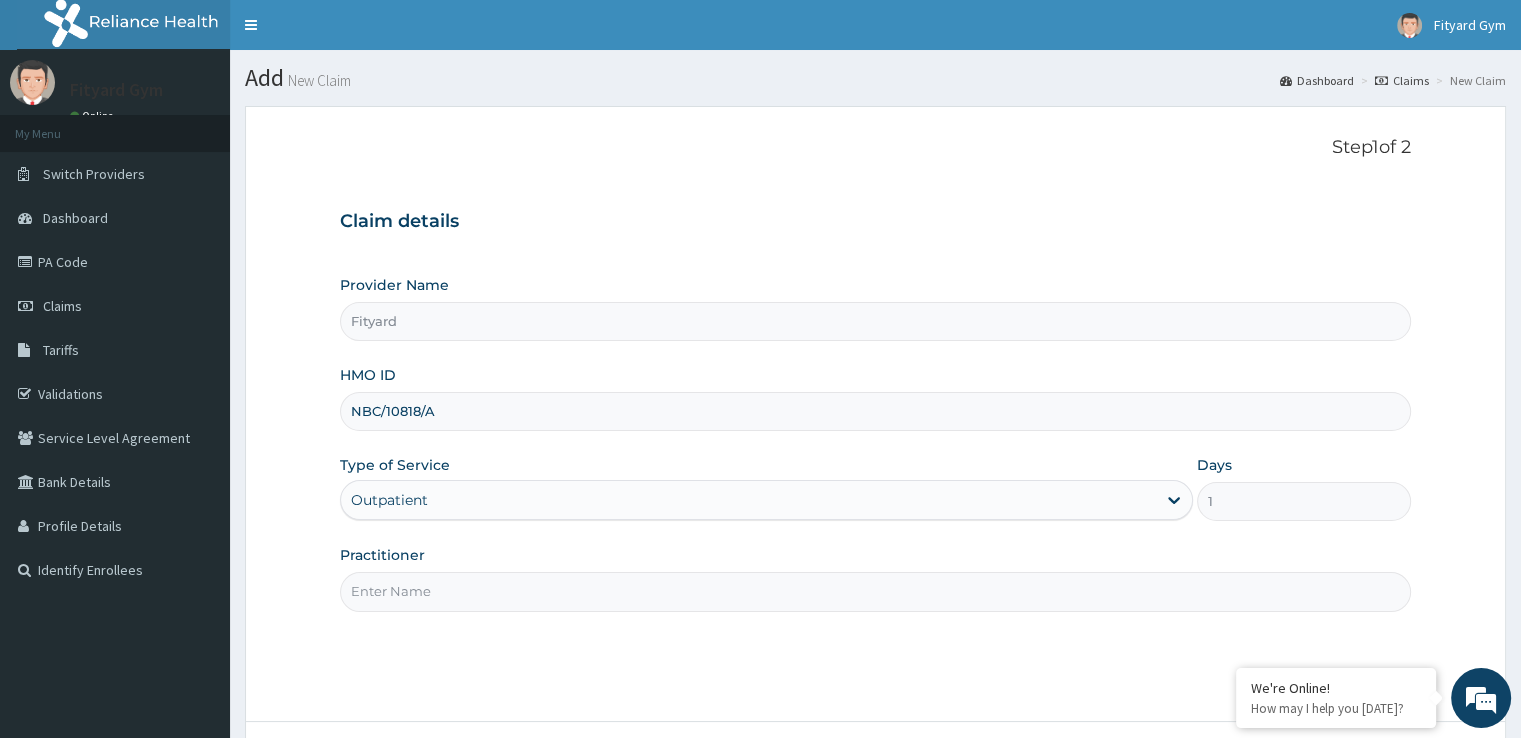 click on "Outpatient" at bounding box center [766, 500] 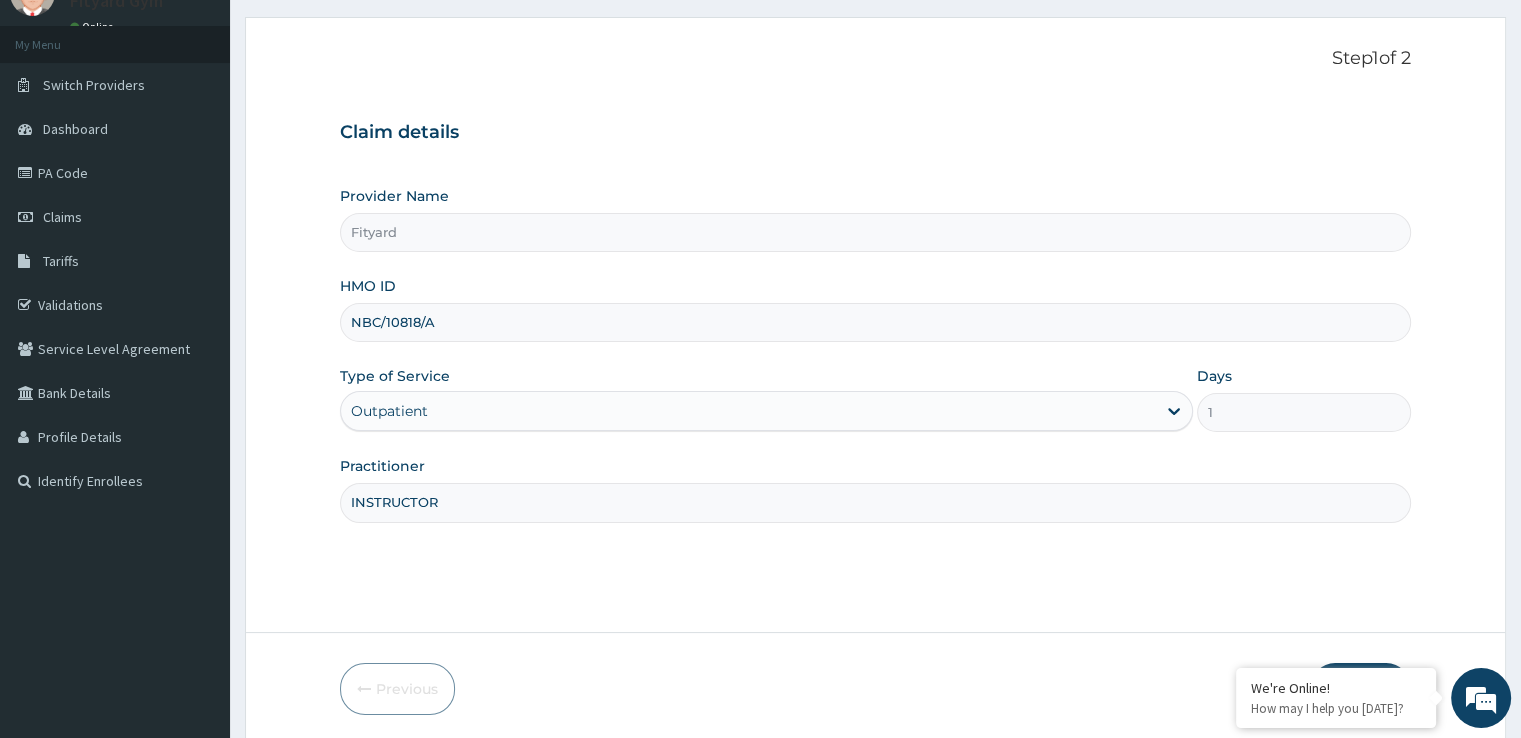 scroll, scrollTop: 162, scrollLeft: 0, axis: vertical 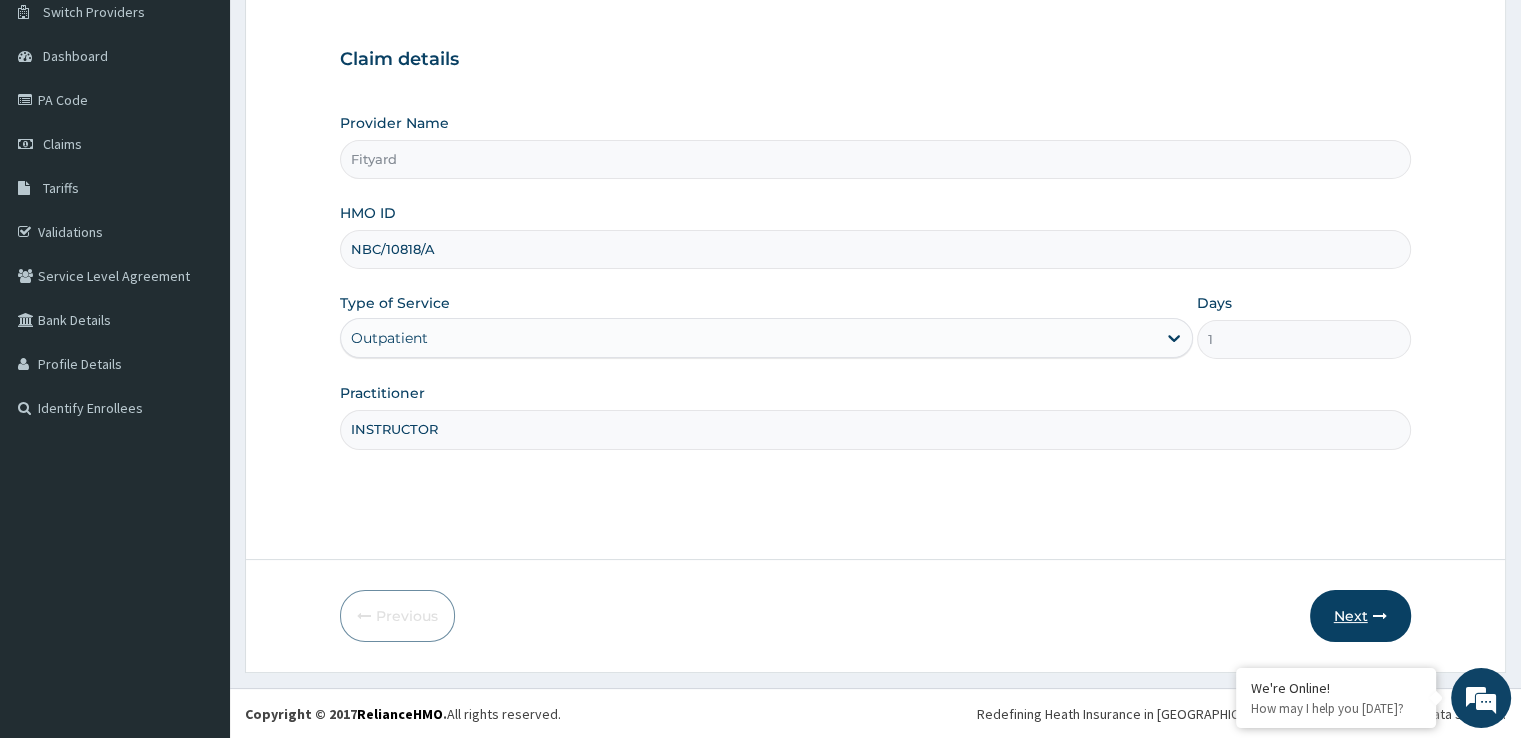 click on "Next" at bounding box center [1360, 616] 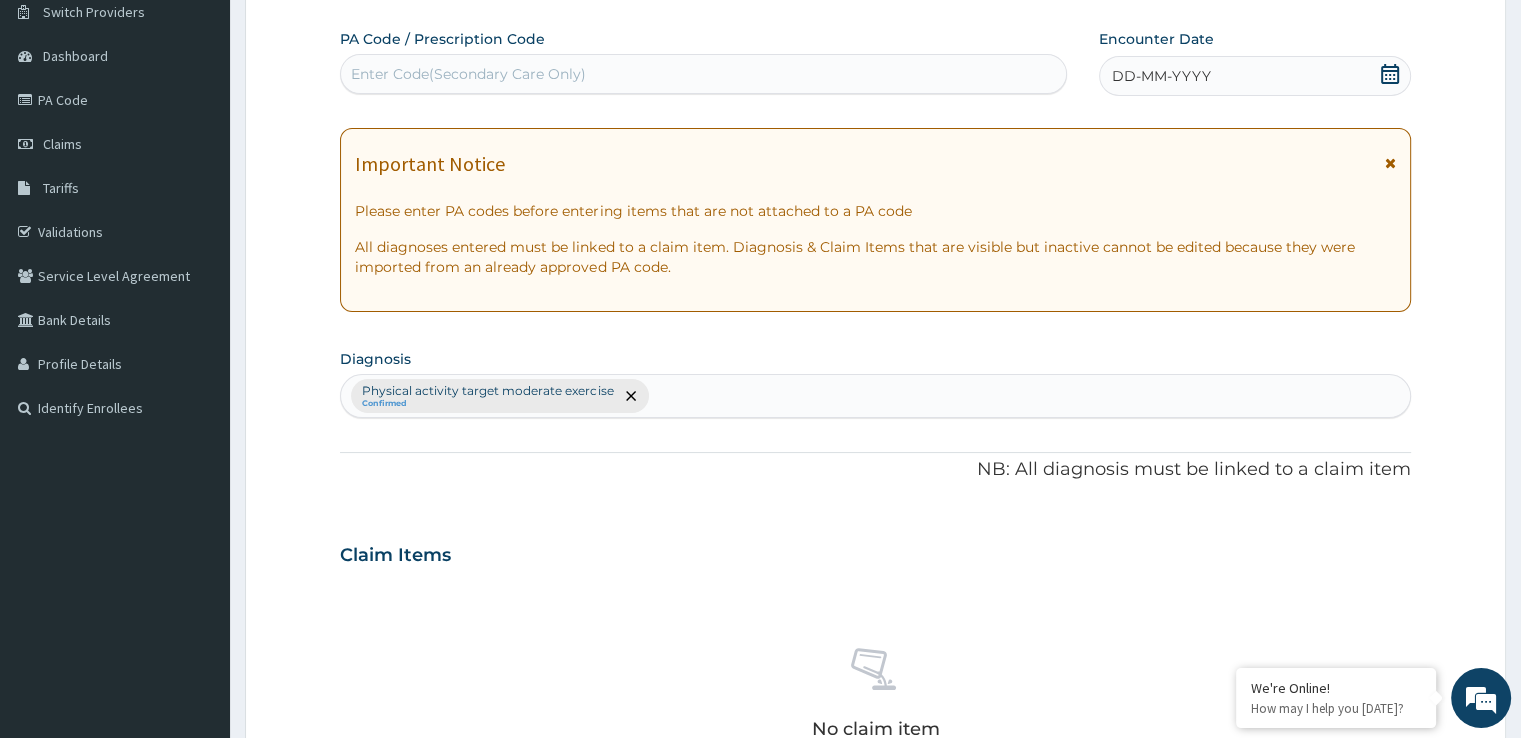 scroll, scrollTop: 0, scrollLeft: 0, axis: both 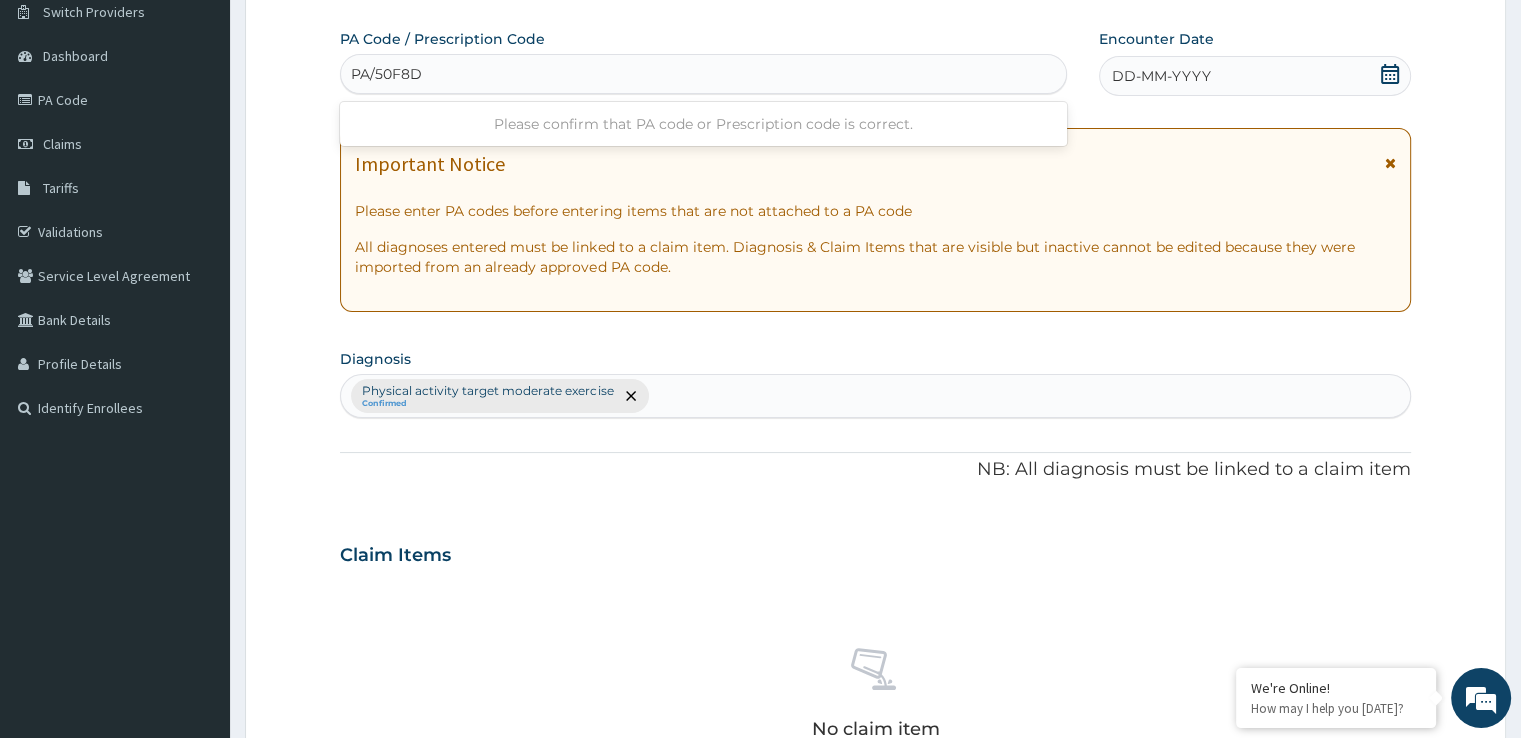 type on "PA/50F8D5" 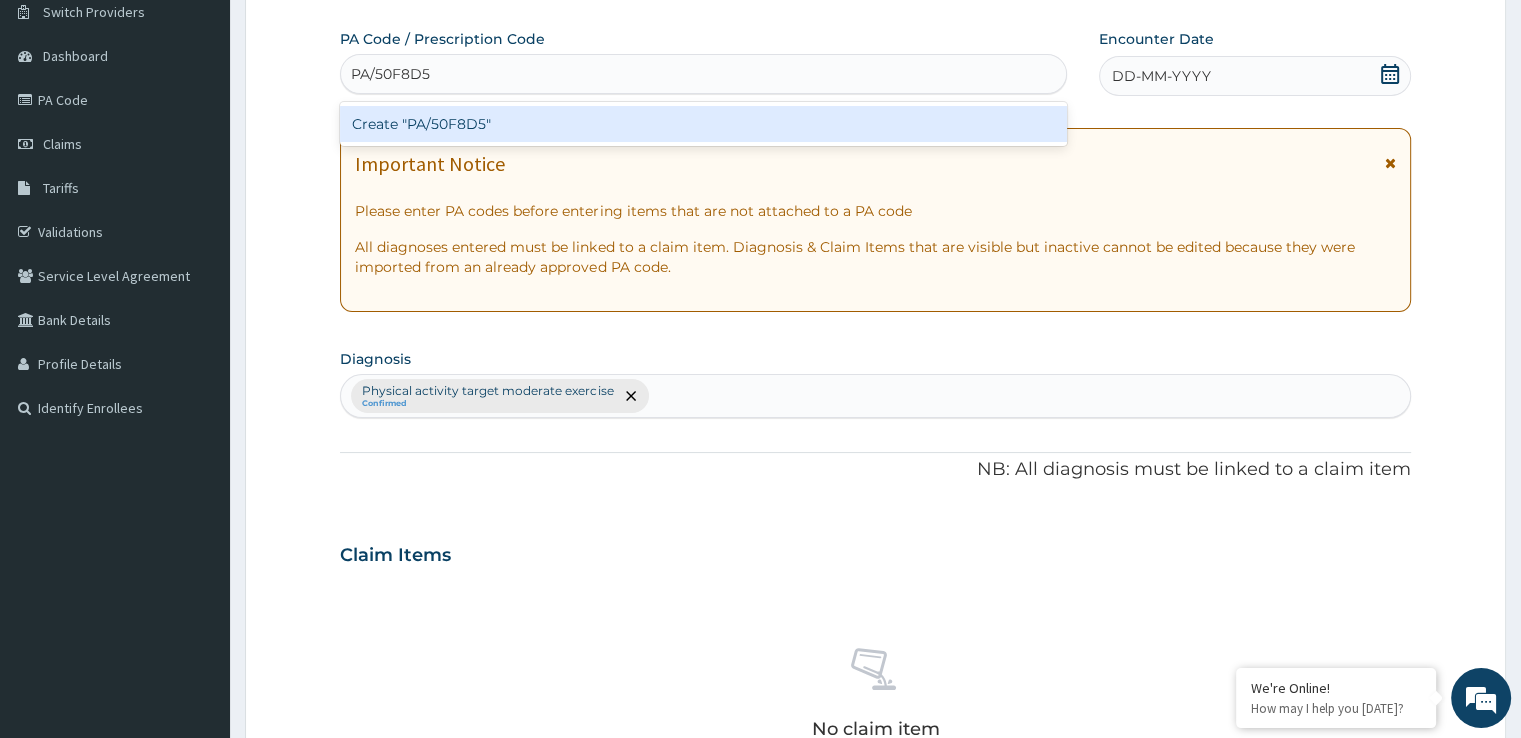 click on "Create "PA/50F8D5"" at bounding box center [703, 124] 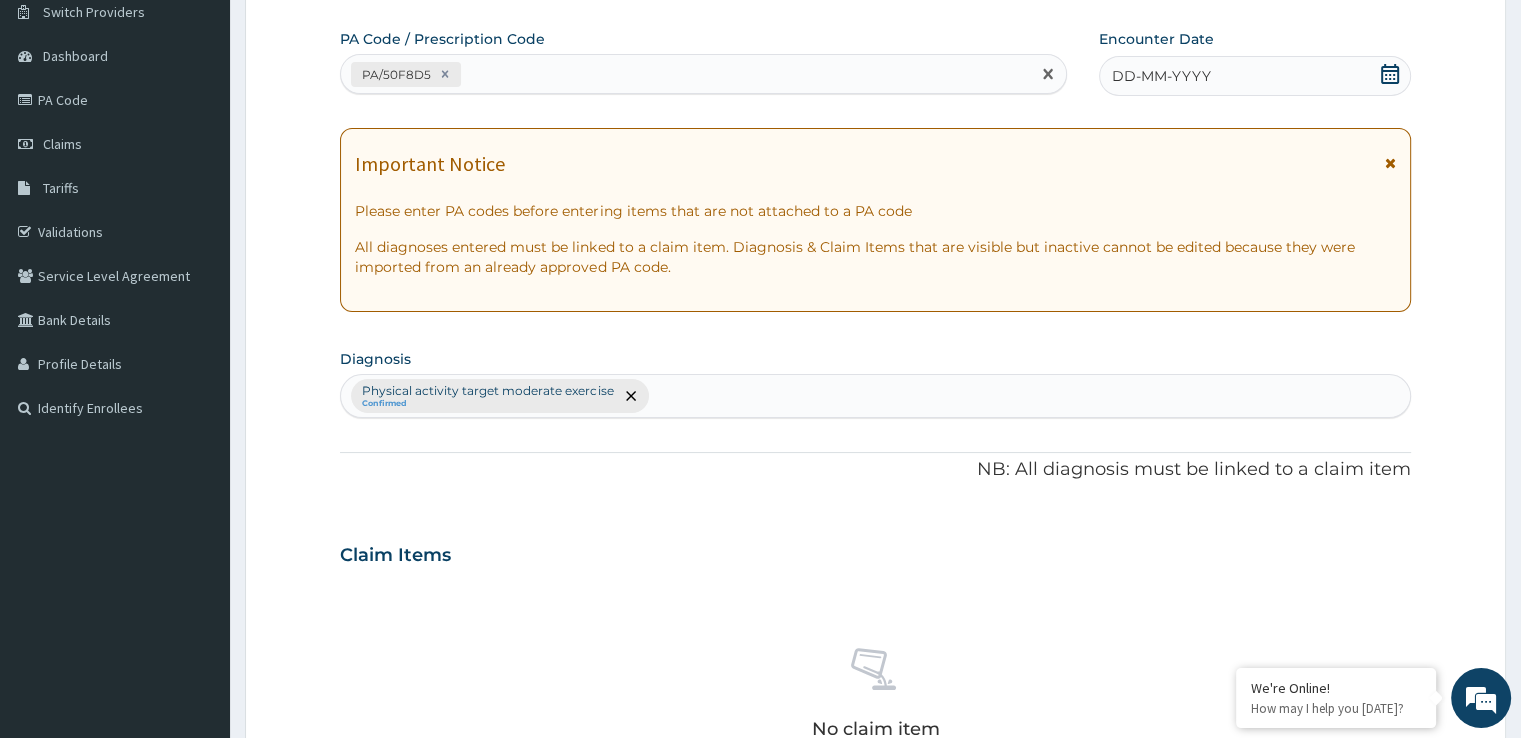 click on "DD-MM-YYYY" at bounding box center [1254, 76] 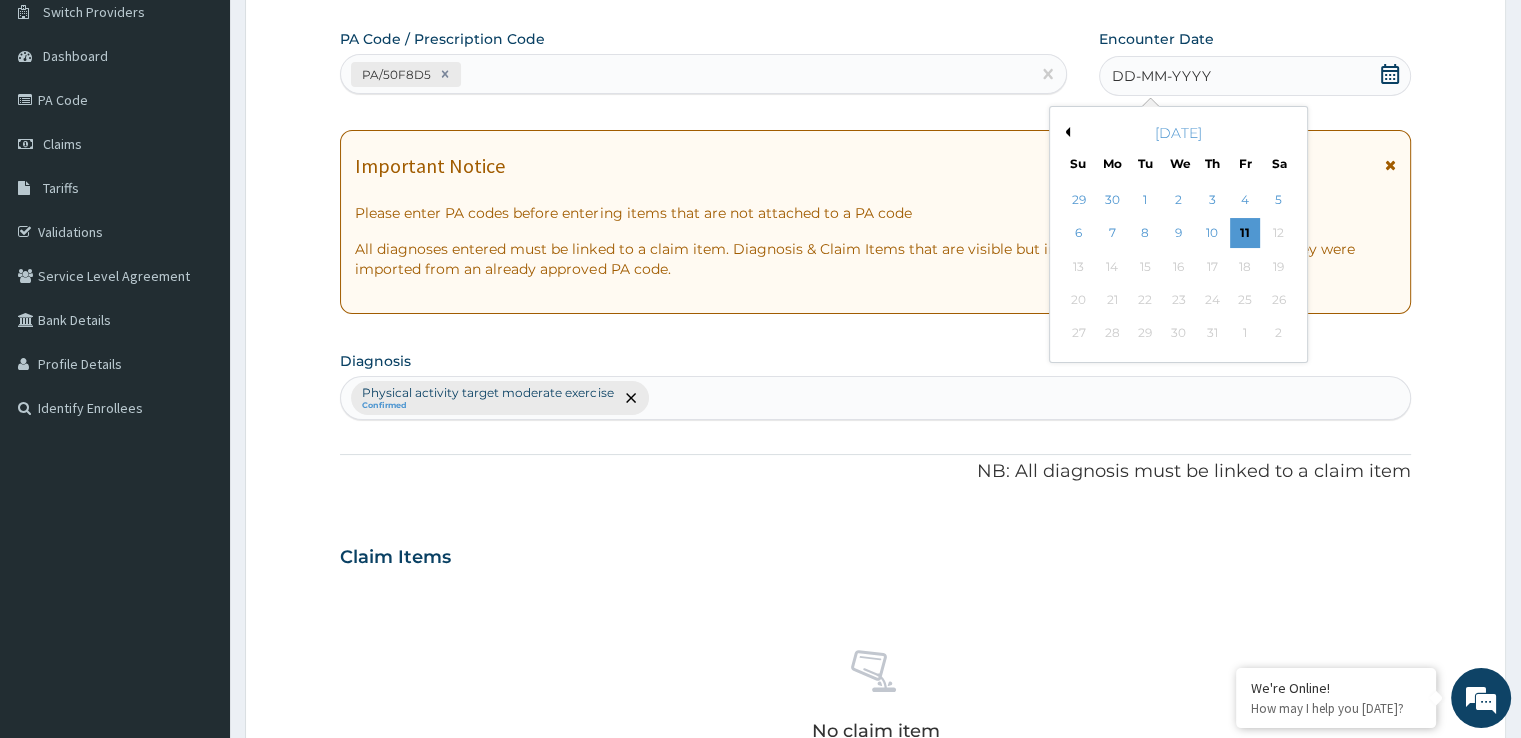 click on "Previous Month" at bounding box center (1065, 132) 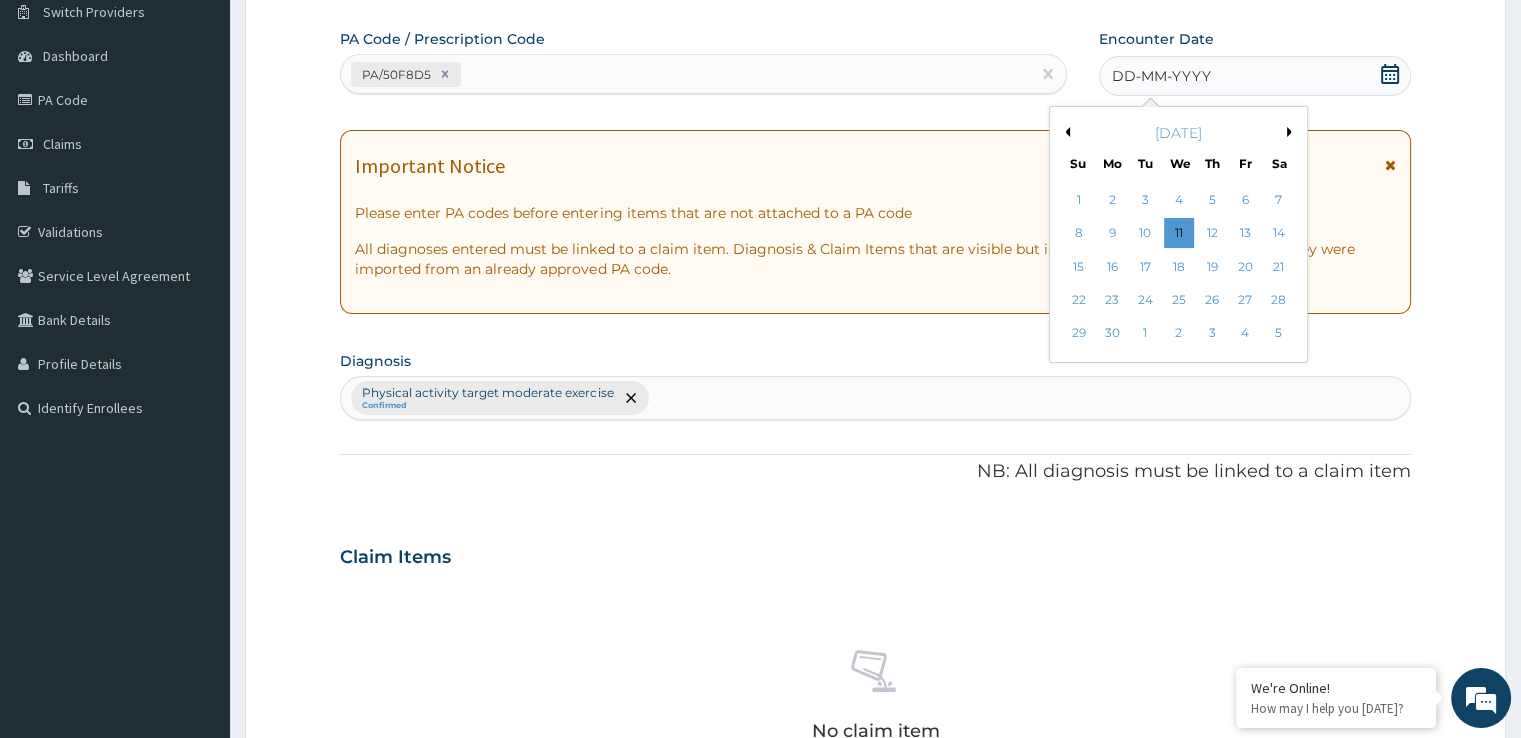 click on "Previous Month" at bounding box center [1065, 132] 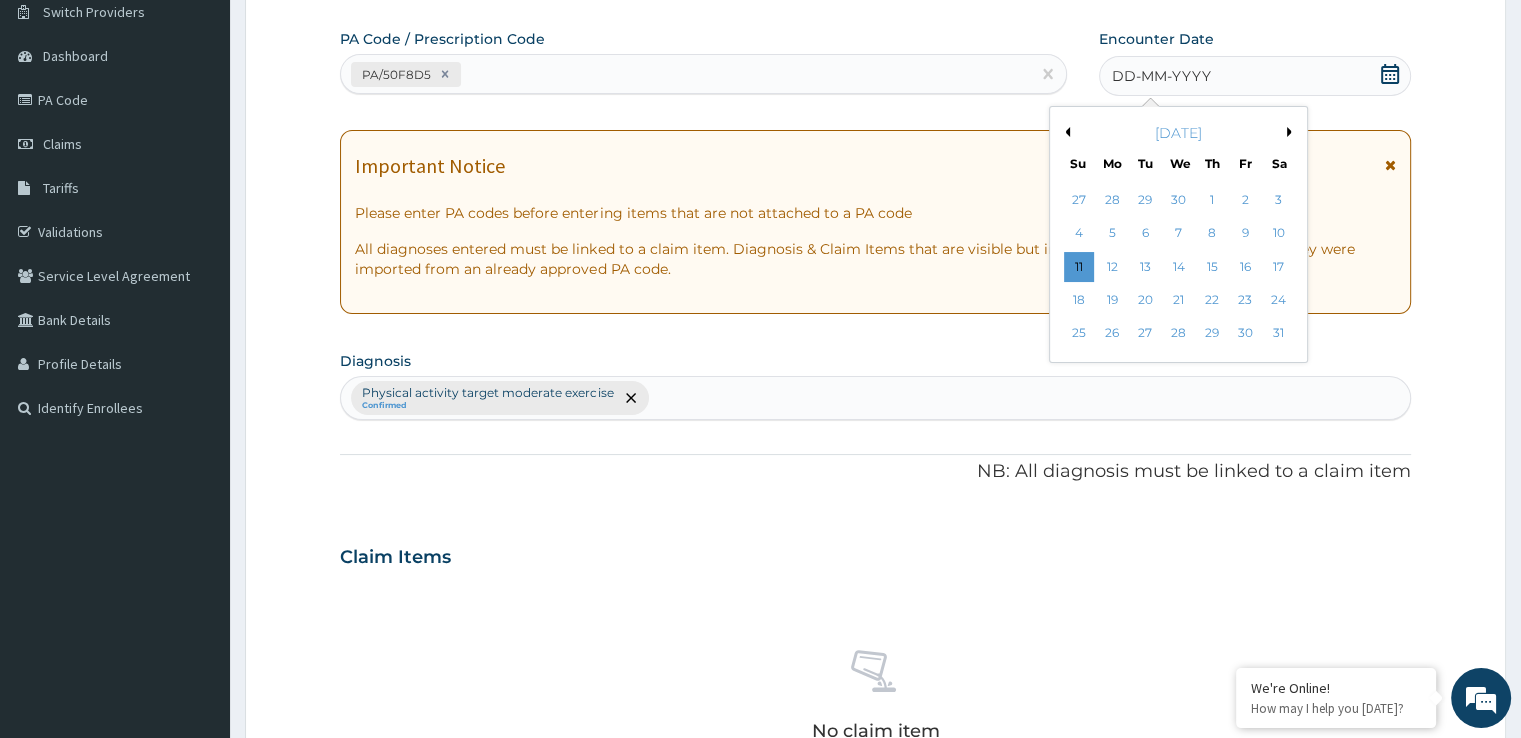 click on "Previous Month" at bounding box center [1065, 132] 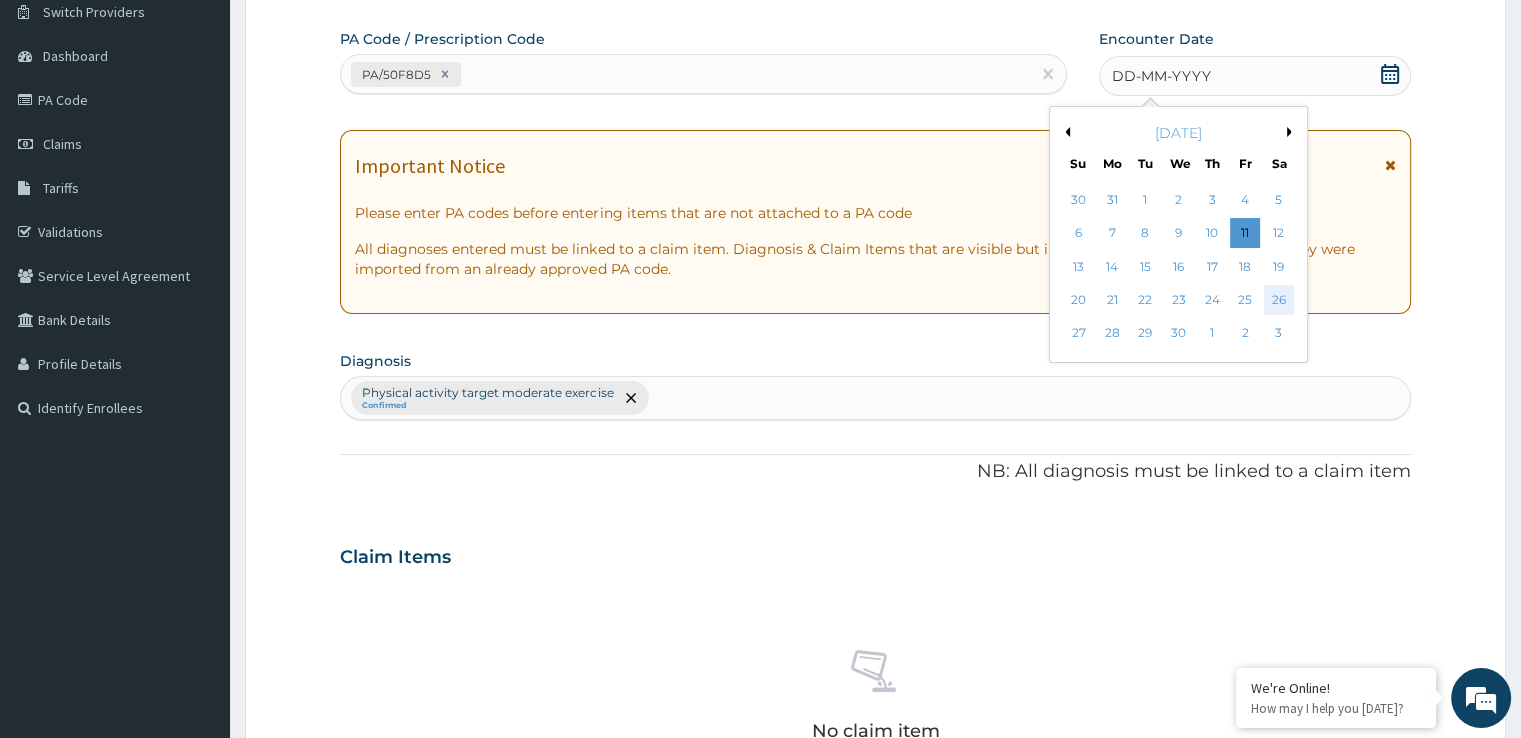 click on "26" at bounding box center (1279, 300) 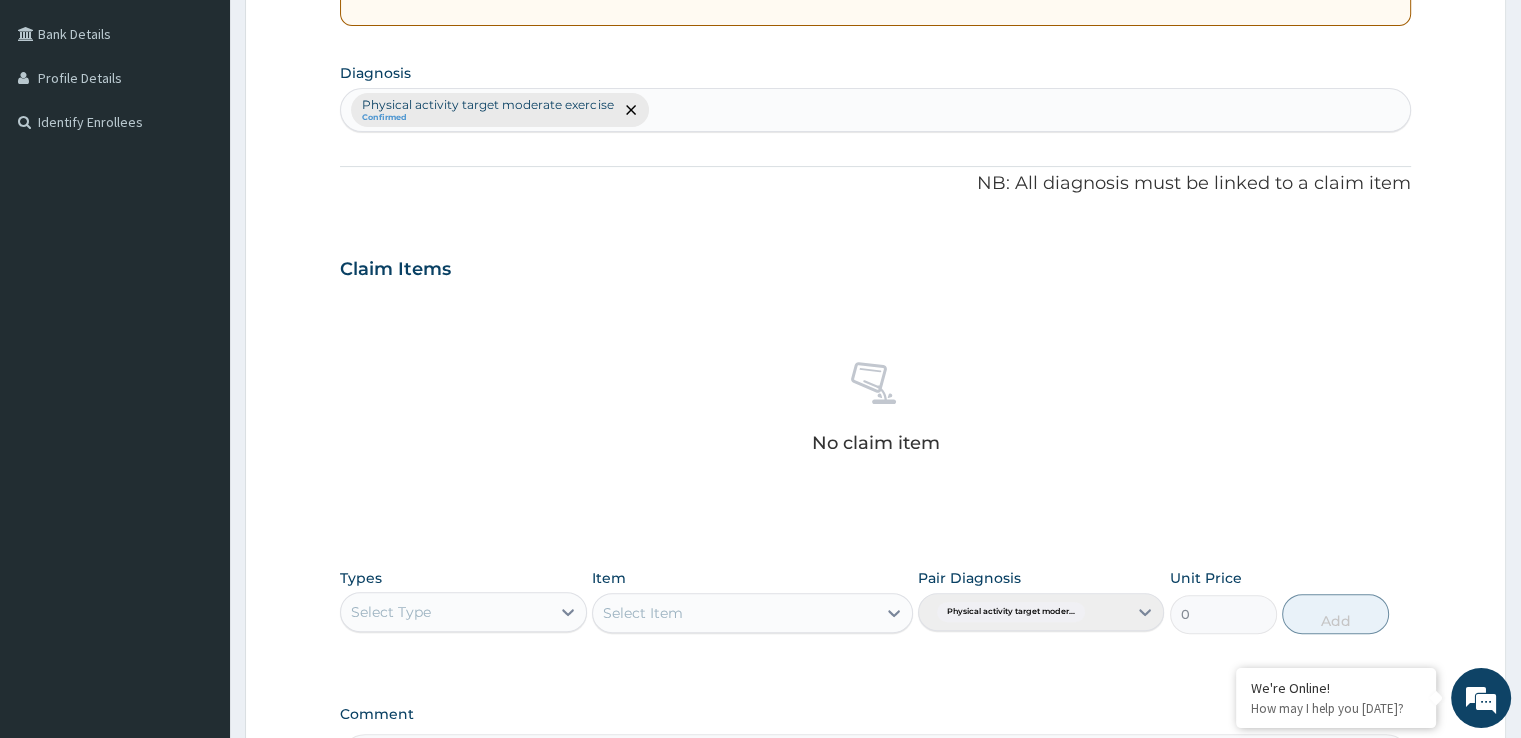 scroll, scrollTop: 457, scrollLeft: 0, axis: vertical 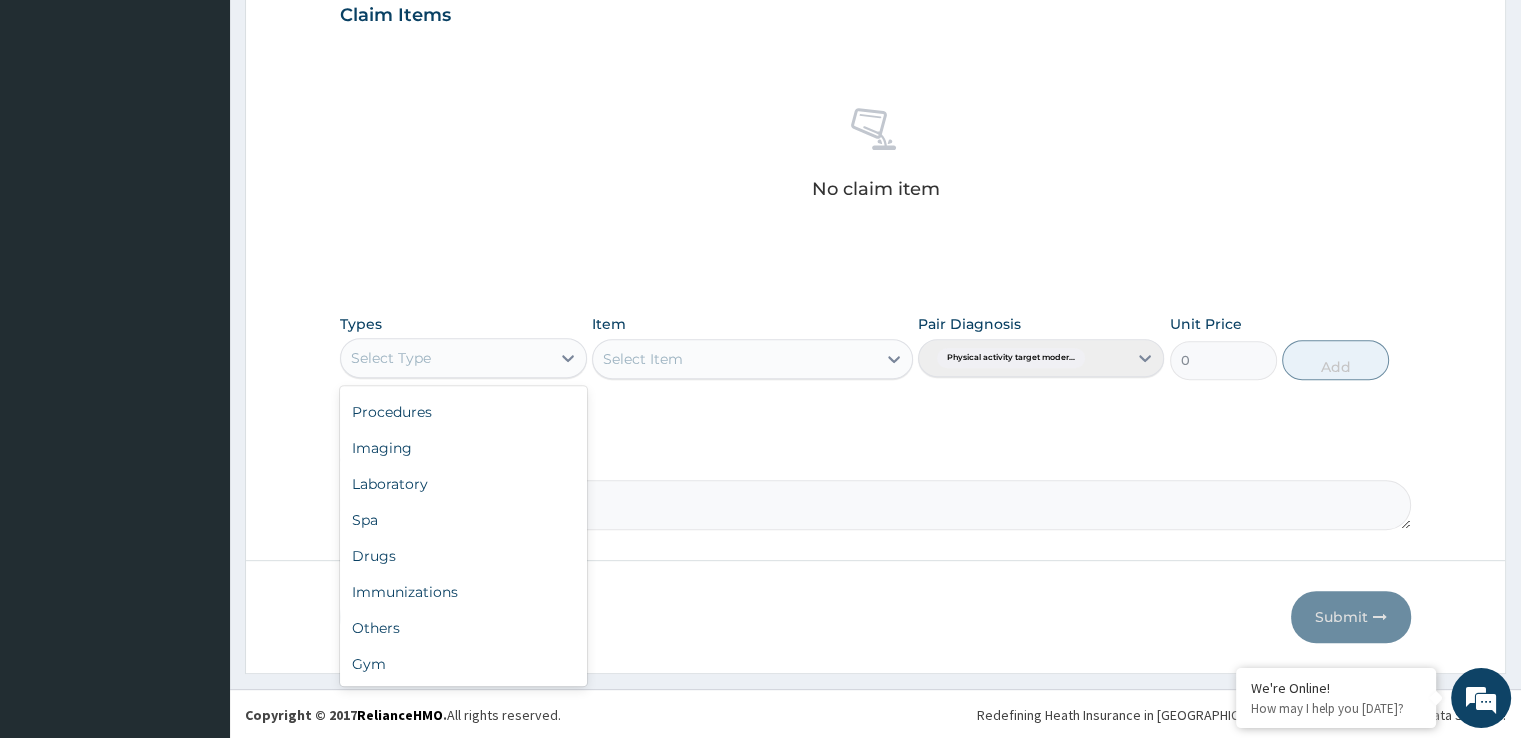 click on "Gym" at bounding box center [463, 664] 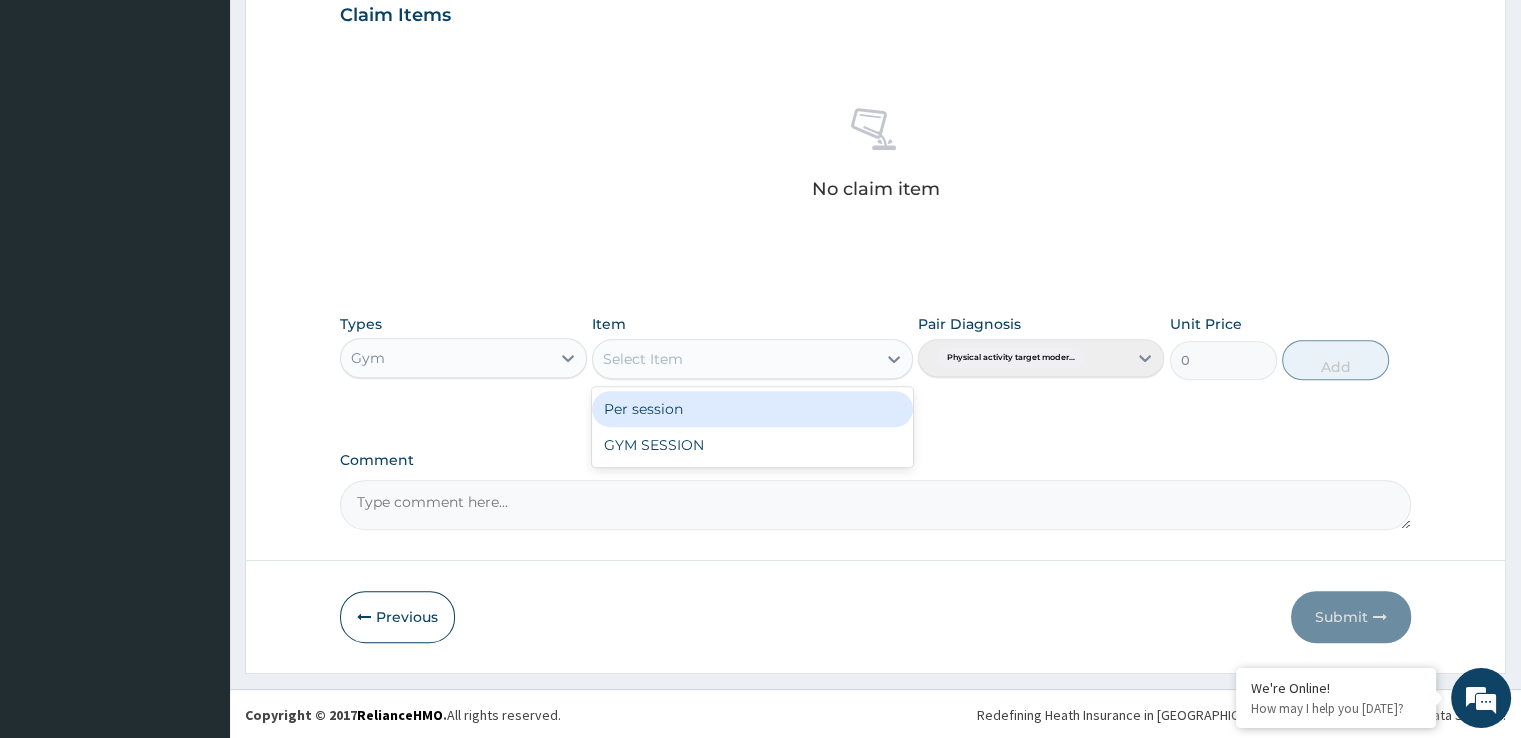 click on "GYM SESSION" at bounding box center (752, 445) 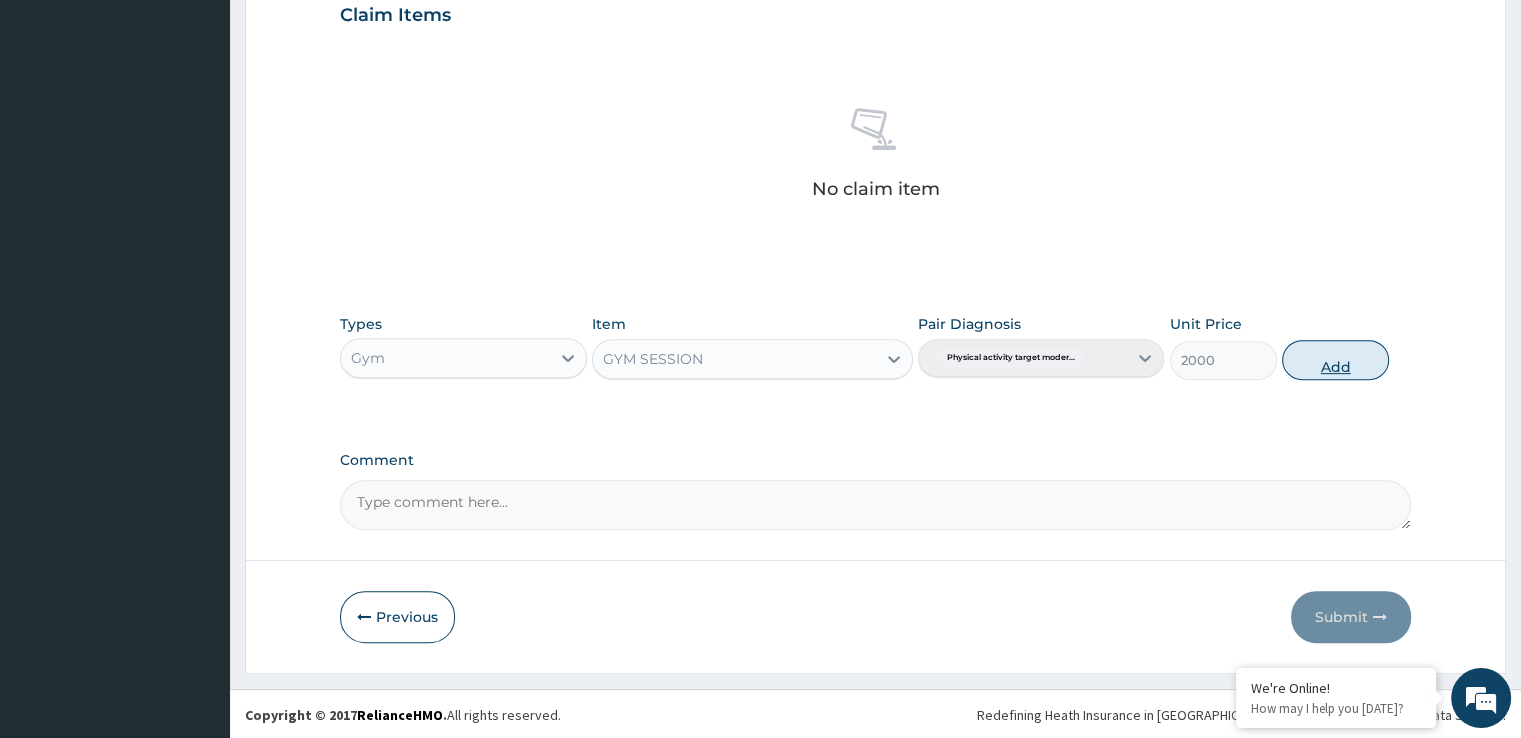 click on "Add" at bounding box center [1335, 360] 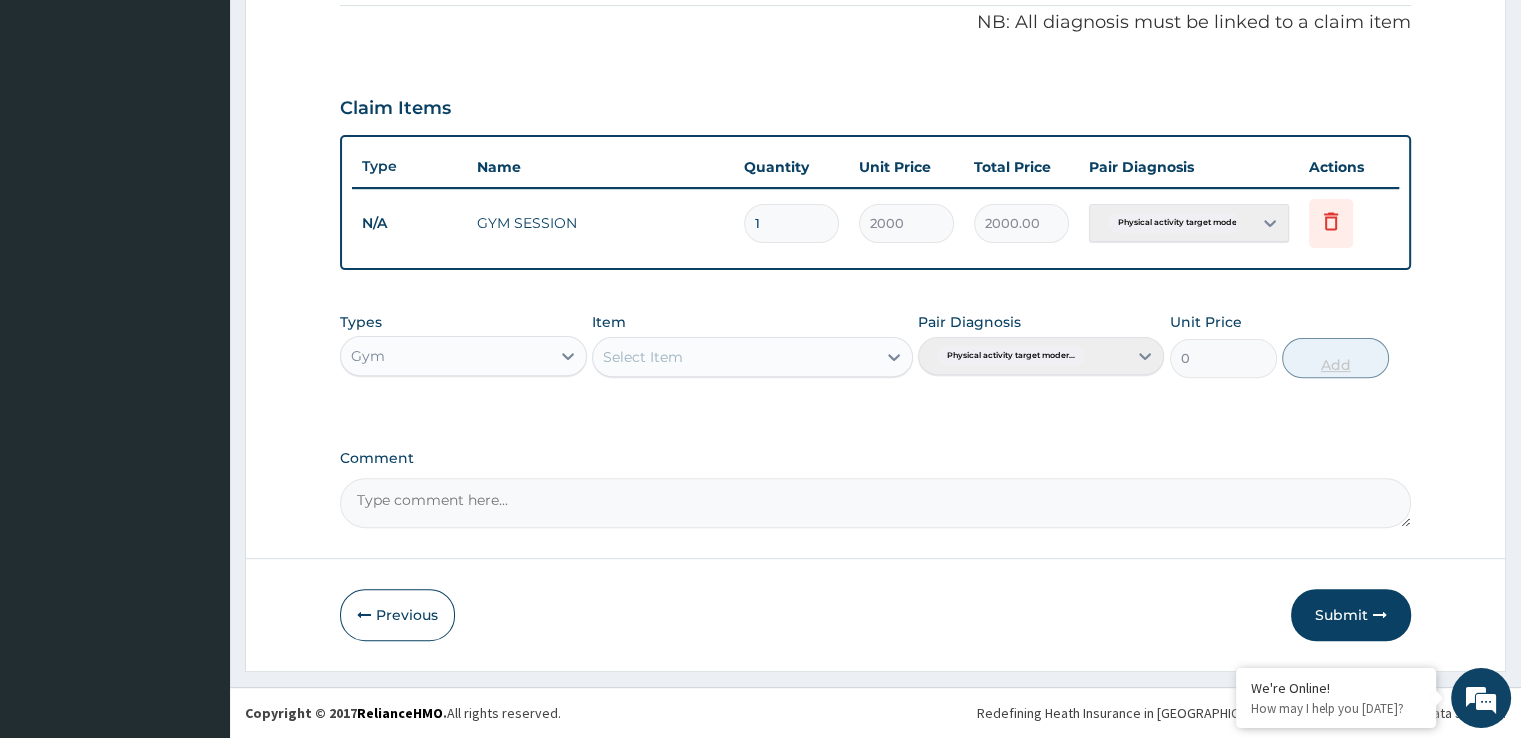scroll, scrollTop: 606, scrollLeft: 0, axis: vertical 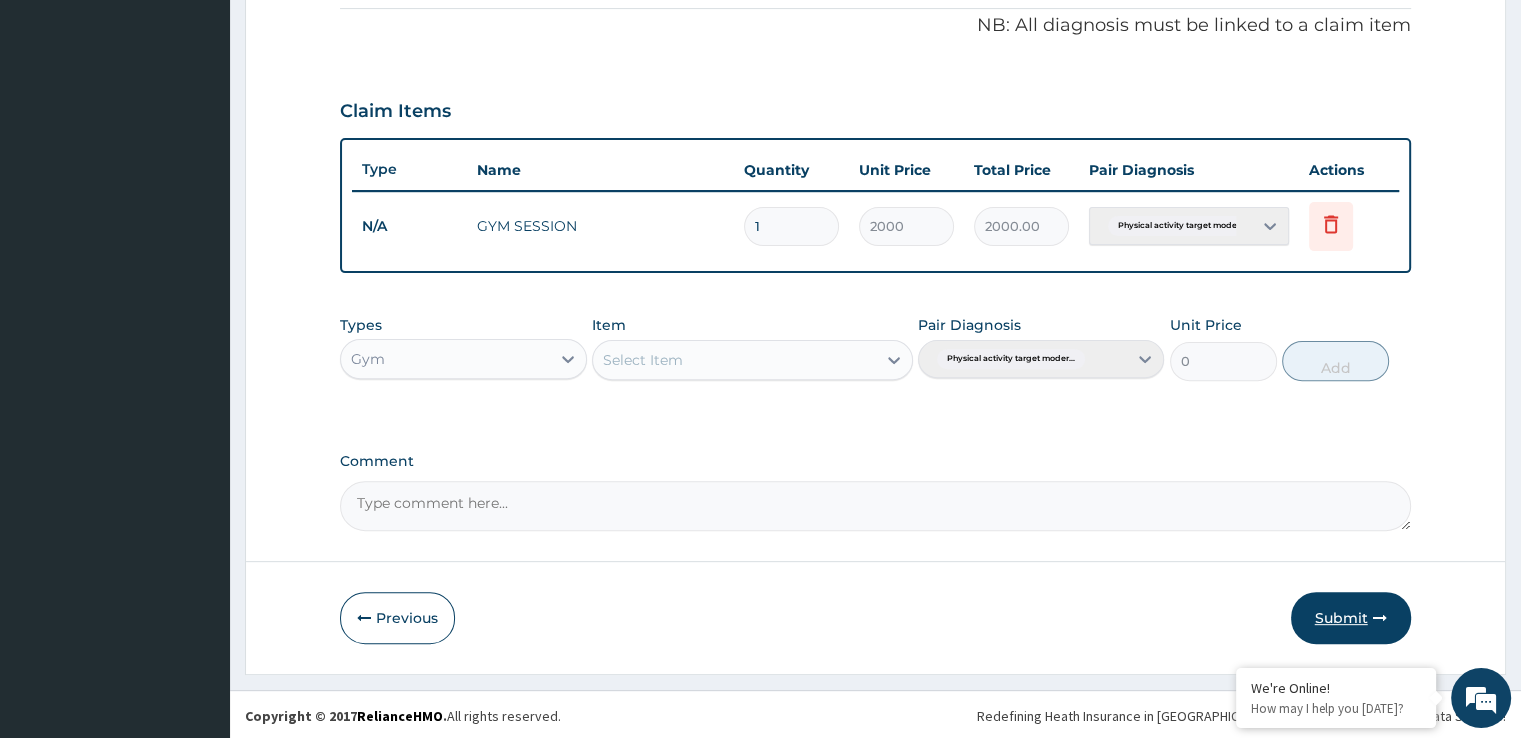 click on "Submit" at bounding box center (1351, 618) 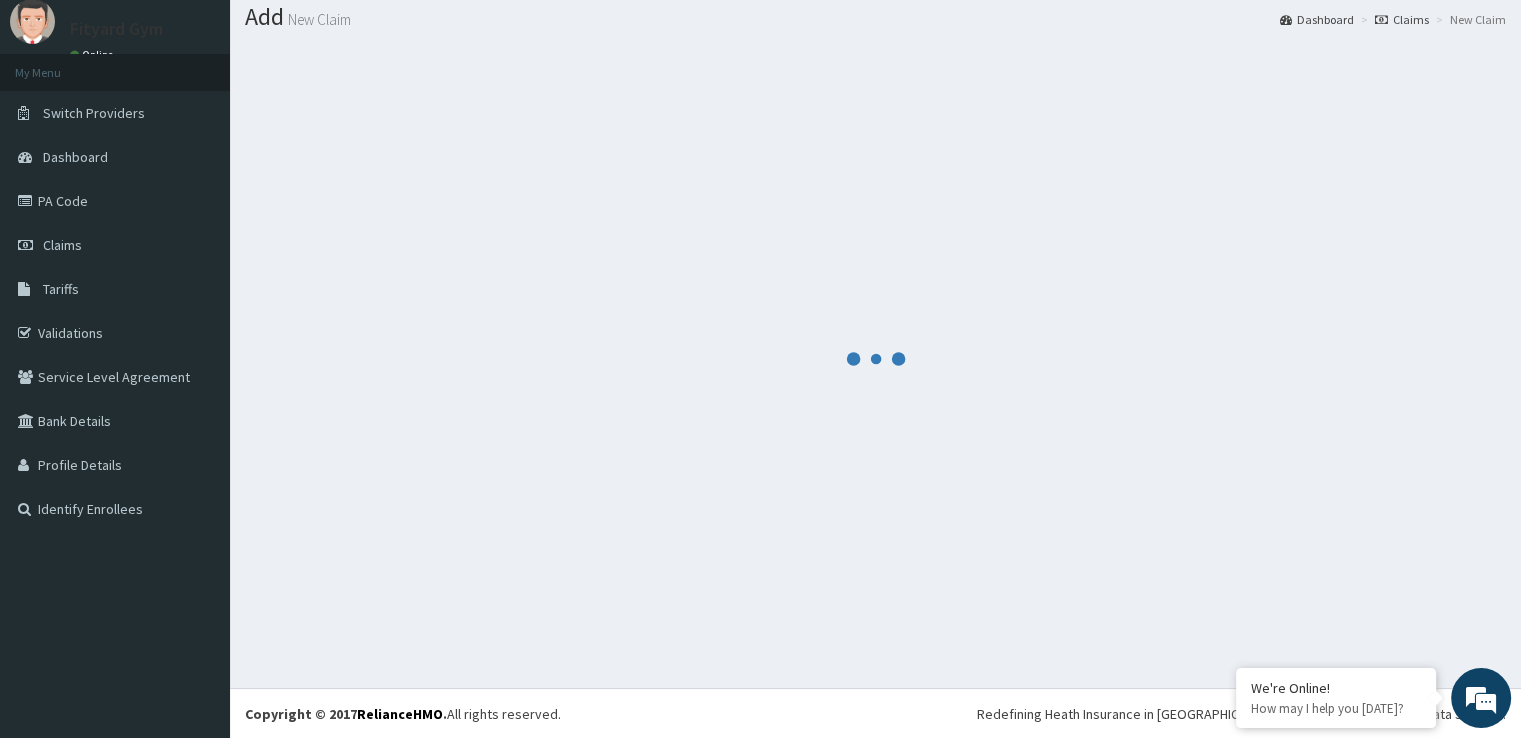 scroll, scrollTop: 606, scrollLeft: 0, axis: vertical 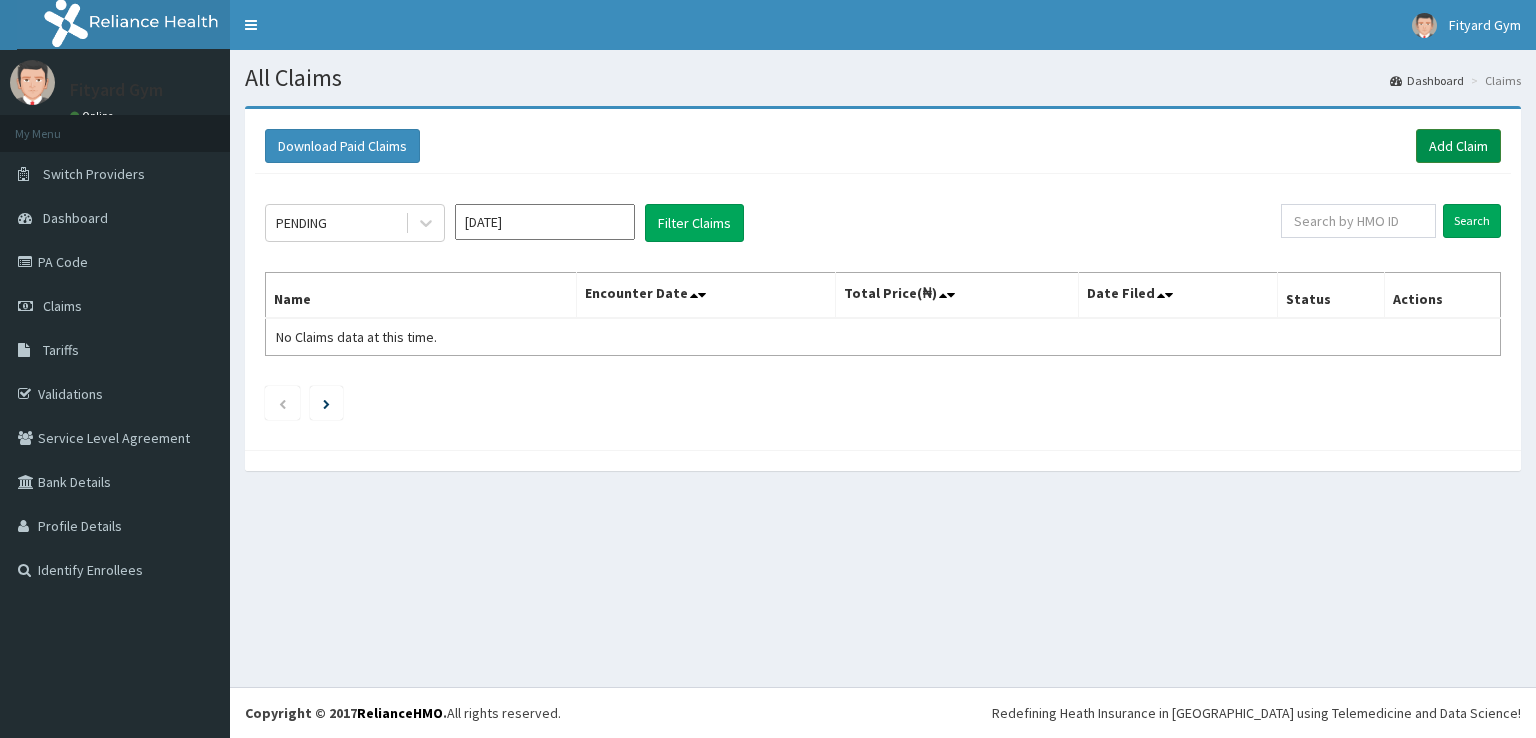 click on "Add Claim" at bounding box center (1458, 146) 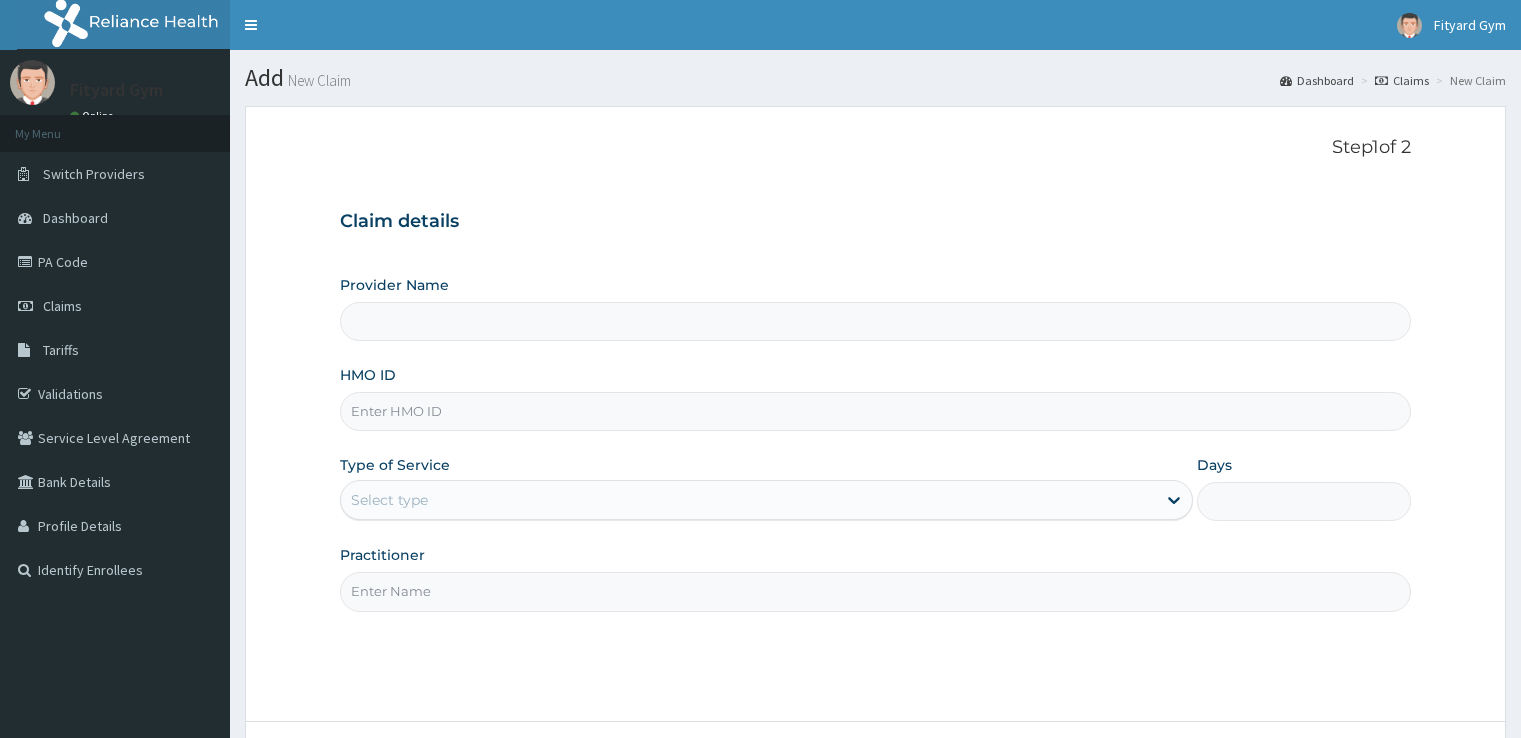 scroll, scrollTop: 0, scrollLeft: 0, axis: both 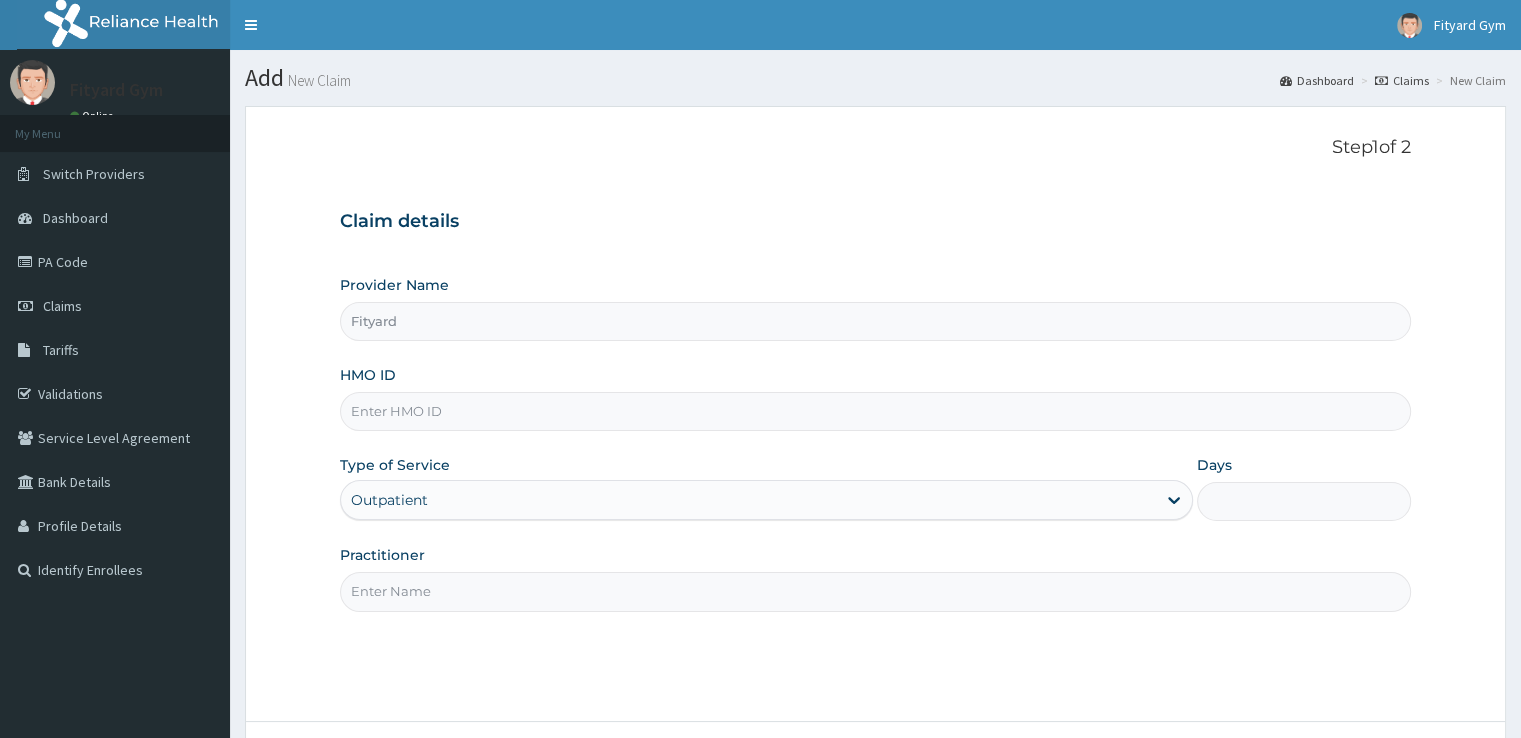 type on "Fityard" 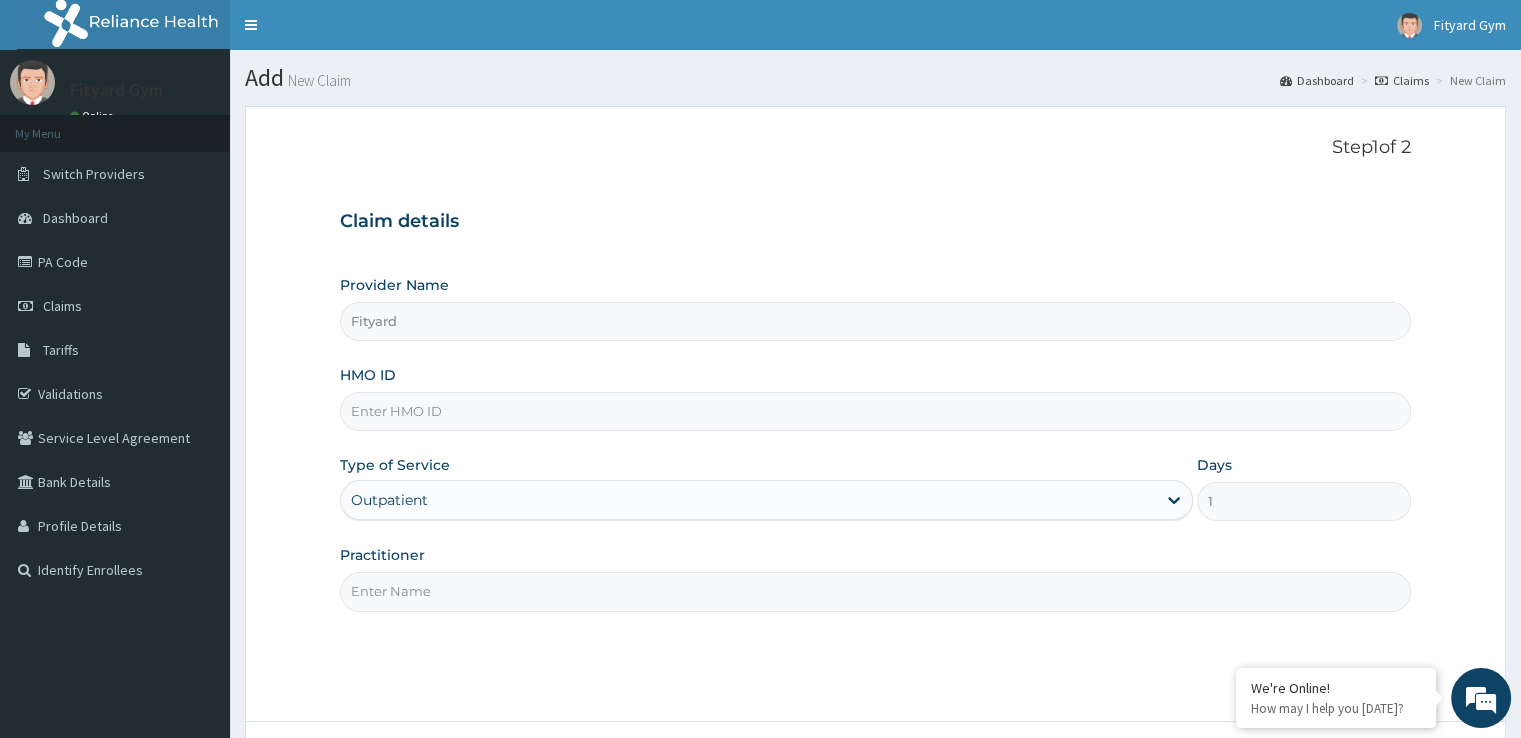 click on "HMO ID" at bounding box center (875, 411) 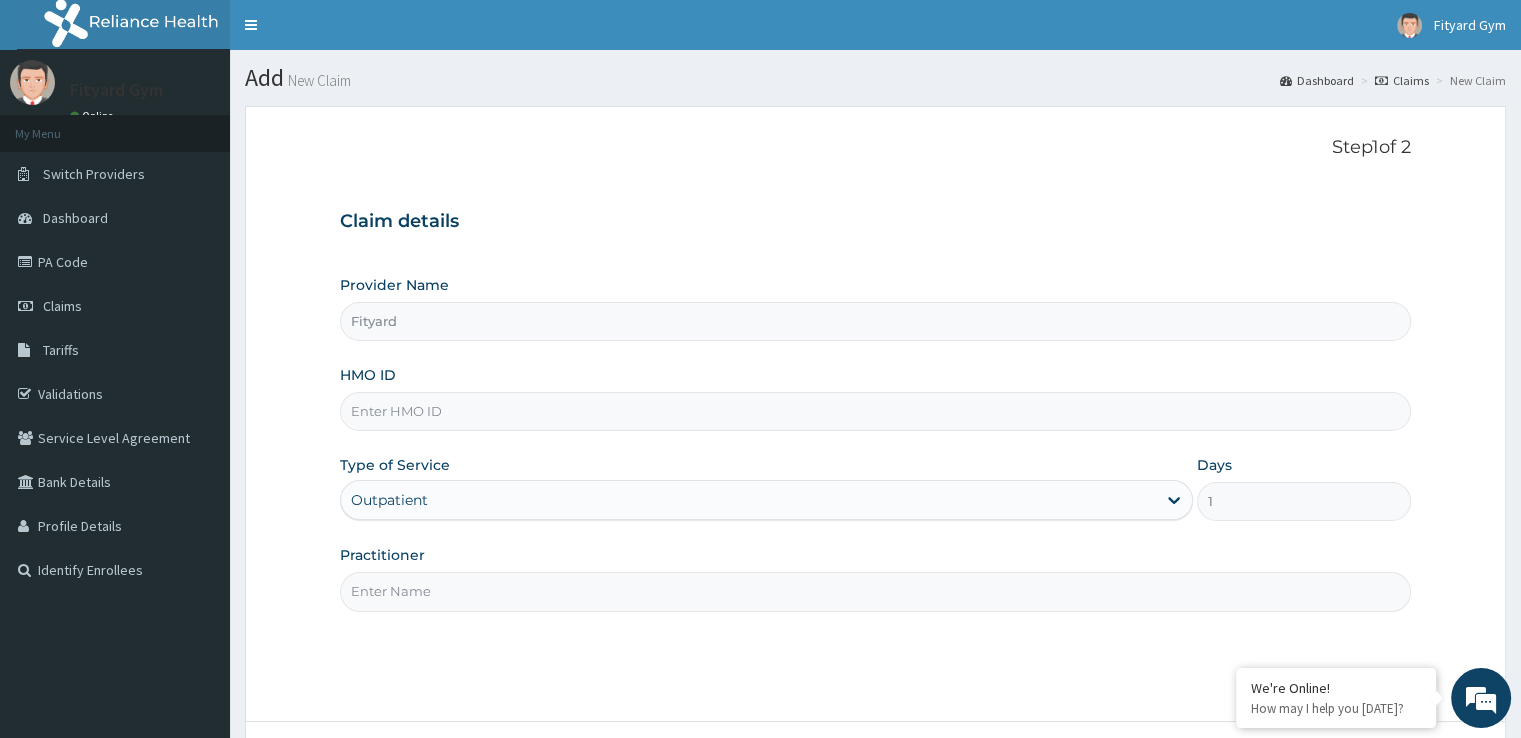type on "NBC/10818/A" 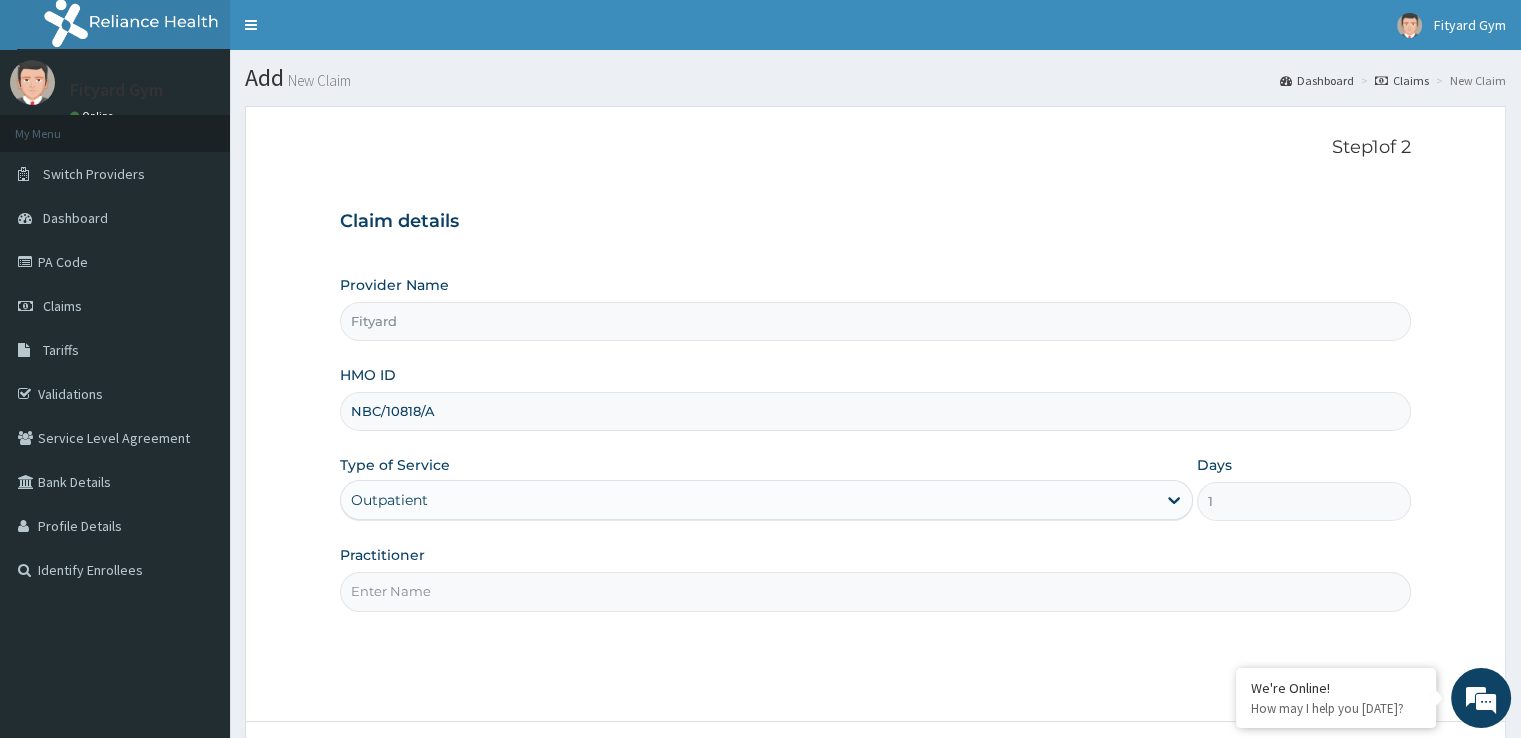 click on "Outpatient" at bounding box center [766, 500] 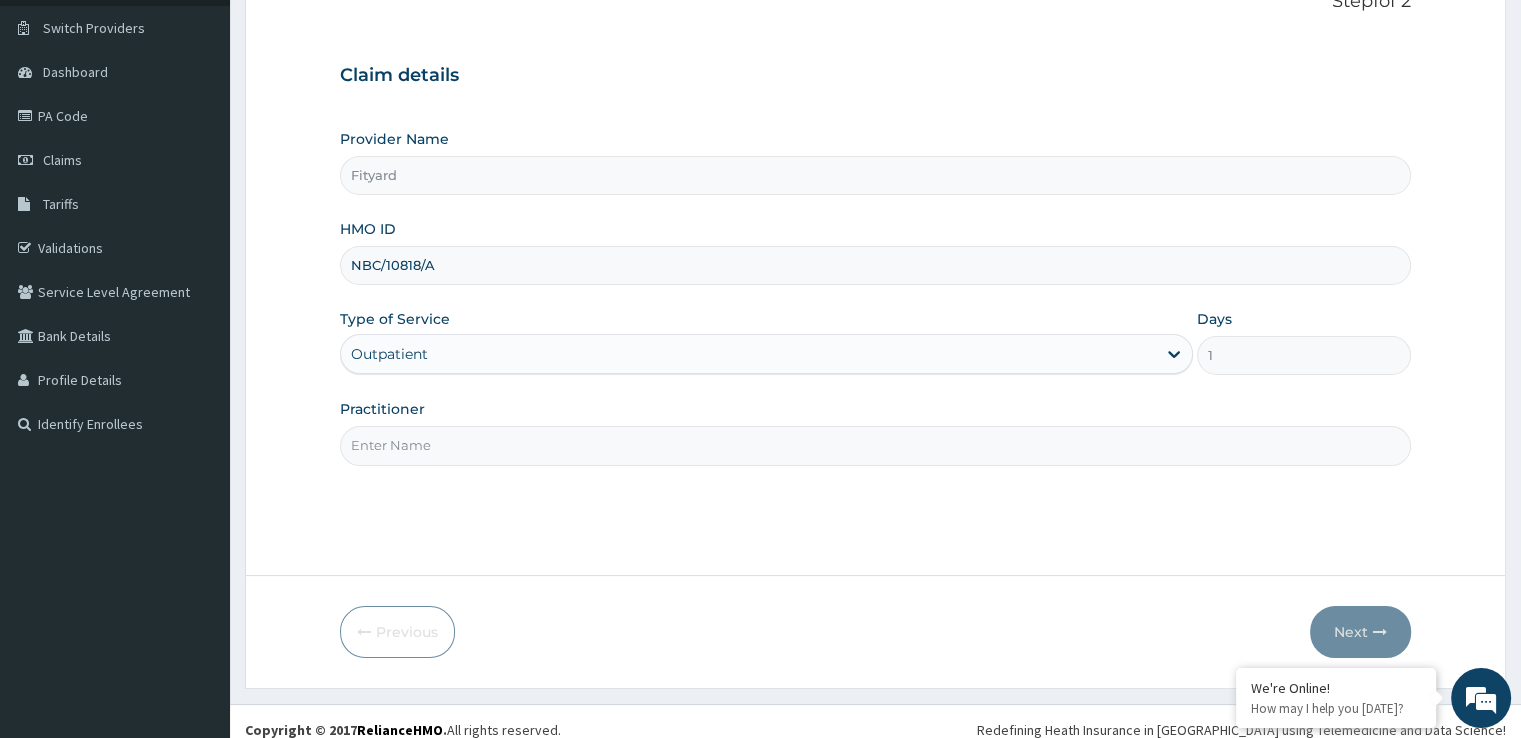scroll, scrollTop: 162, scrollLeft: 0, axis: vertical 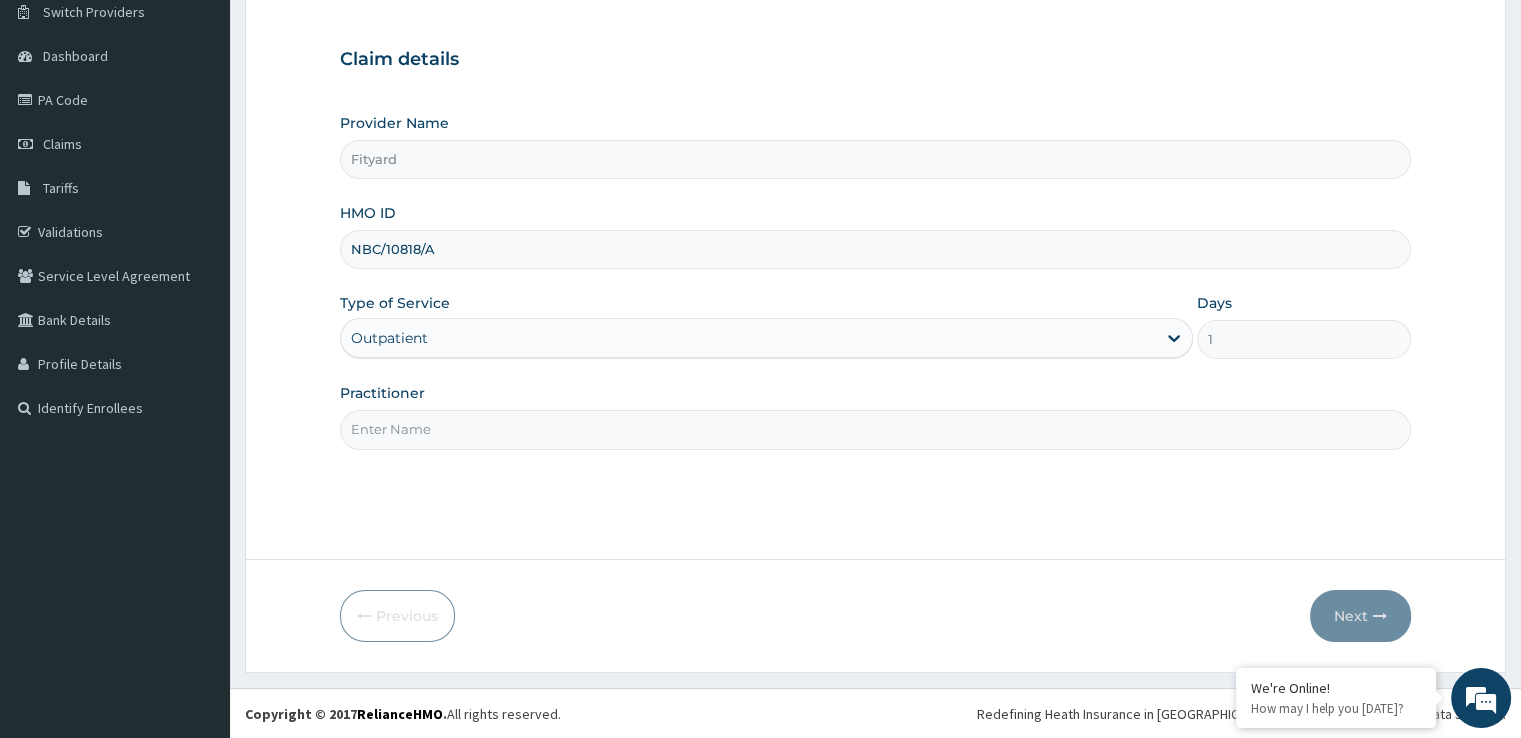 click on "Practitioner" at bounding box center (875, 429) 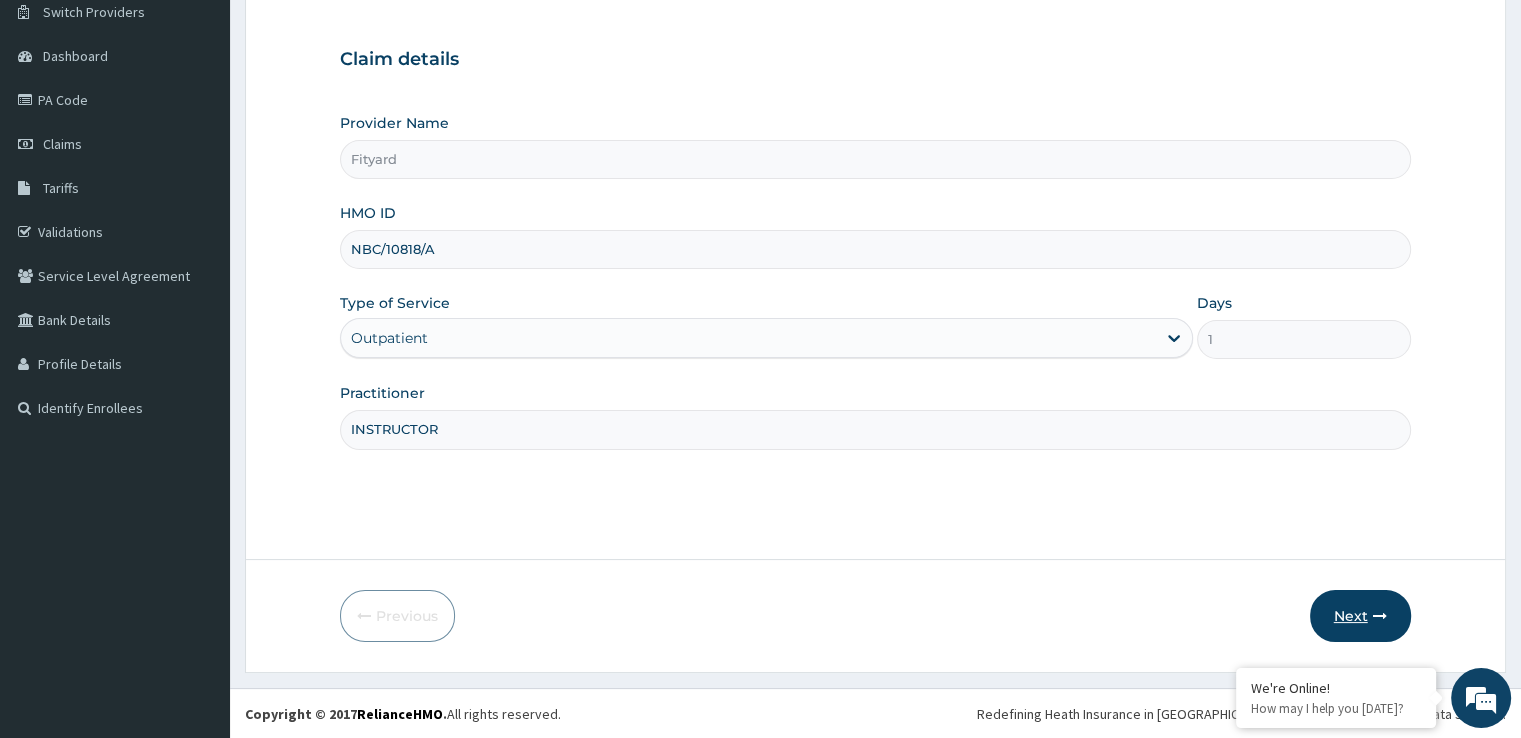 click on "Next" at bounding box center [1360, 616] 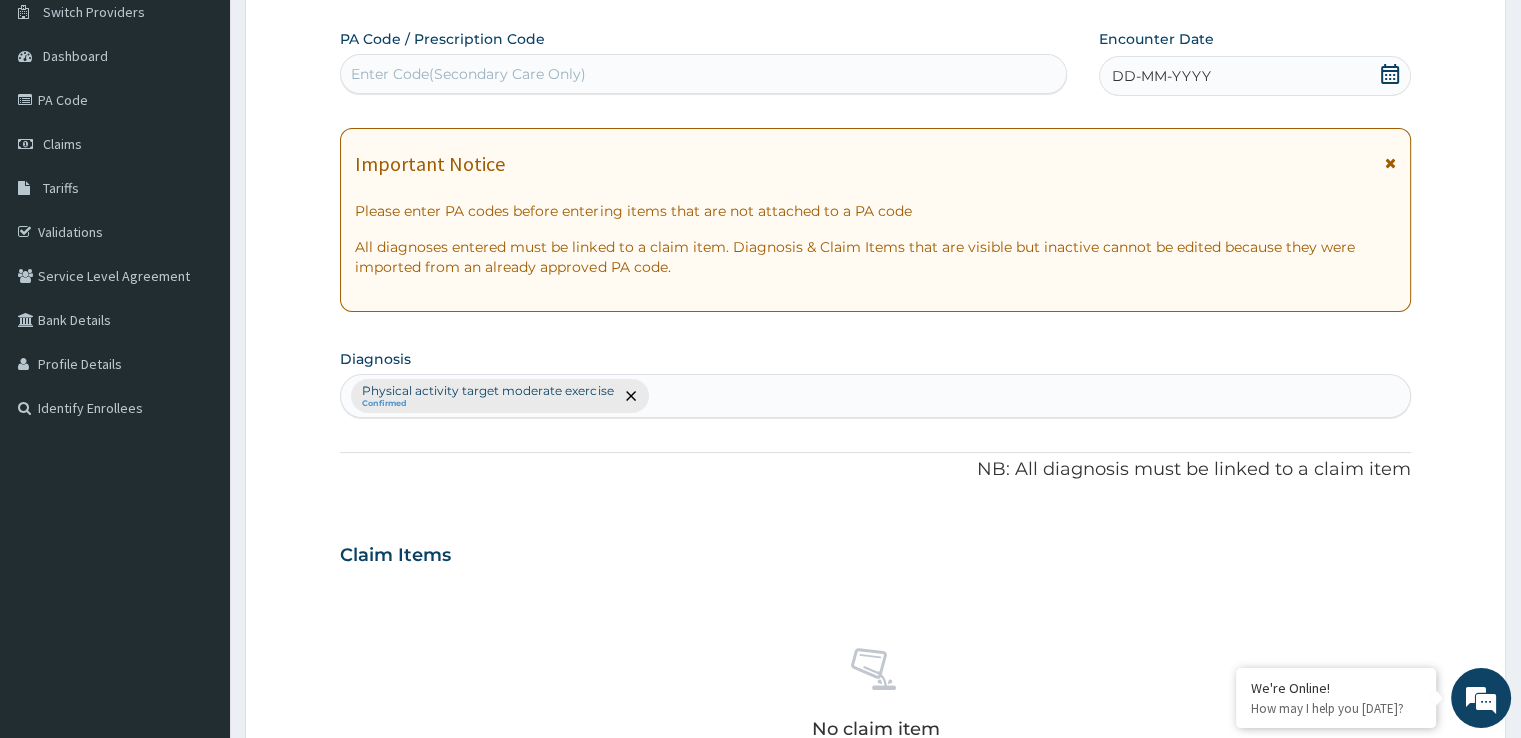 scroll, scrollTop: 0, scrollLeft: 0, axis: both 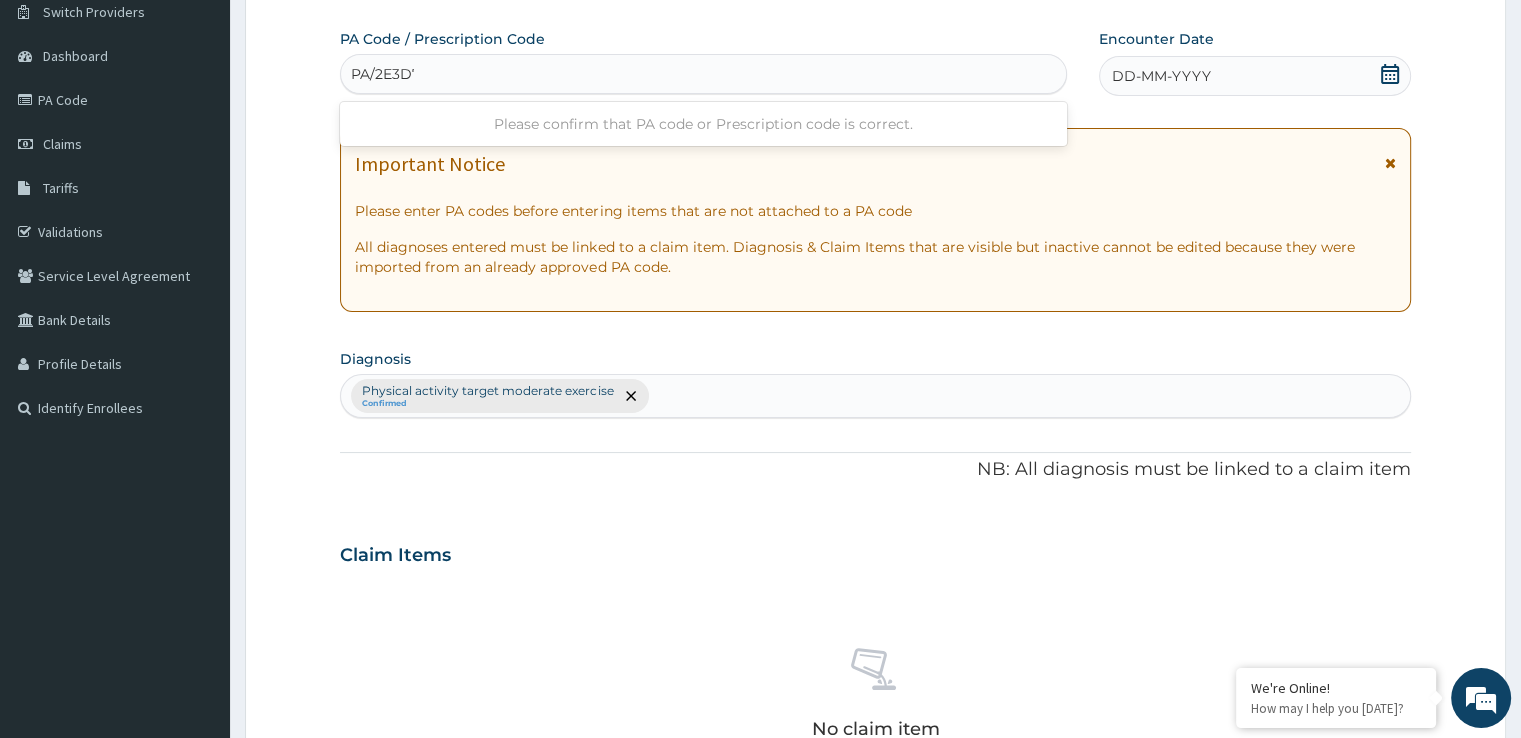 type on "PA/2E3D77" 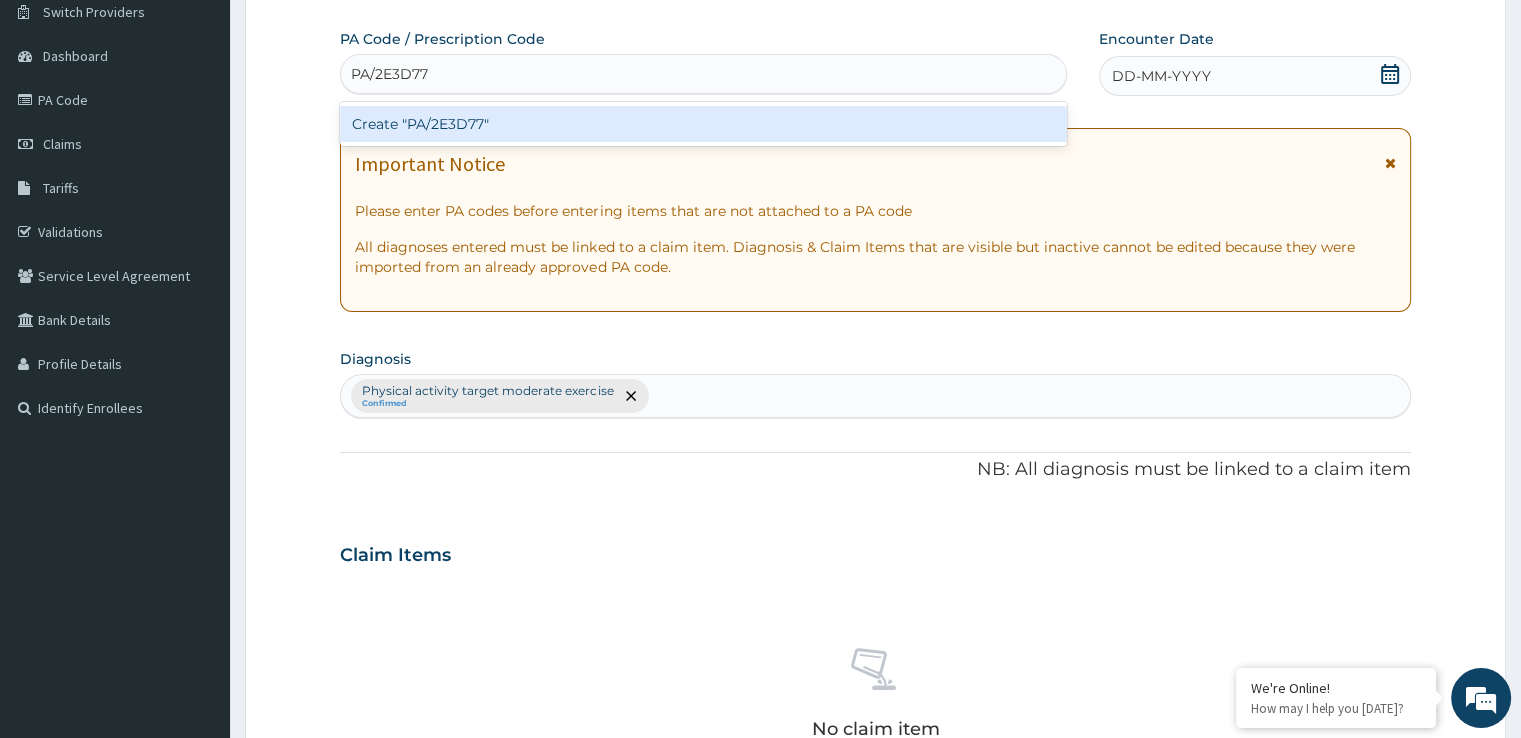 click on "Create "PA/2E3D77"" at bounding box center (703, 124) 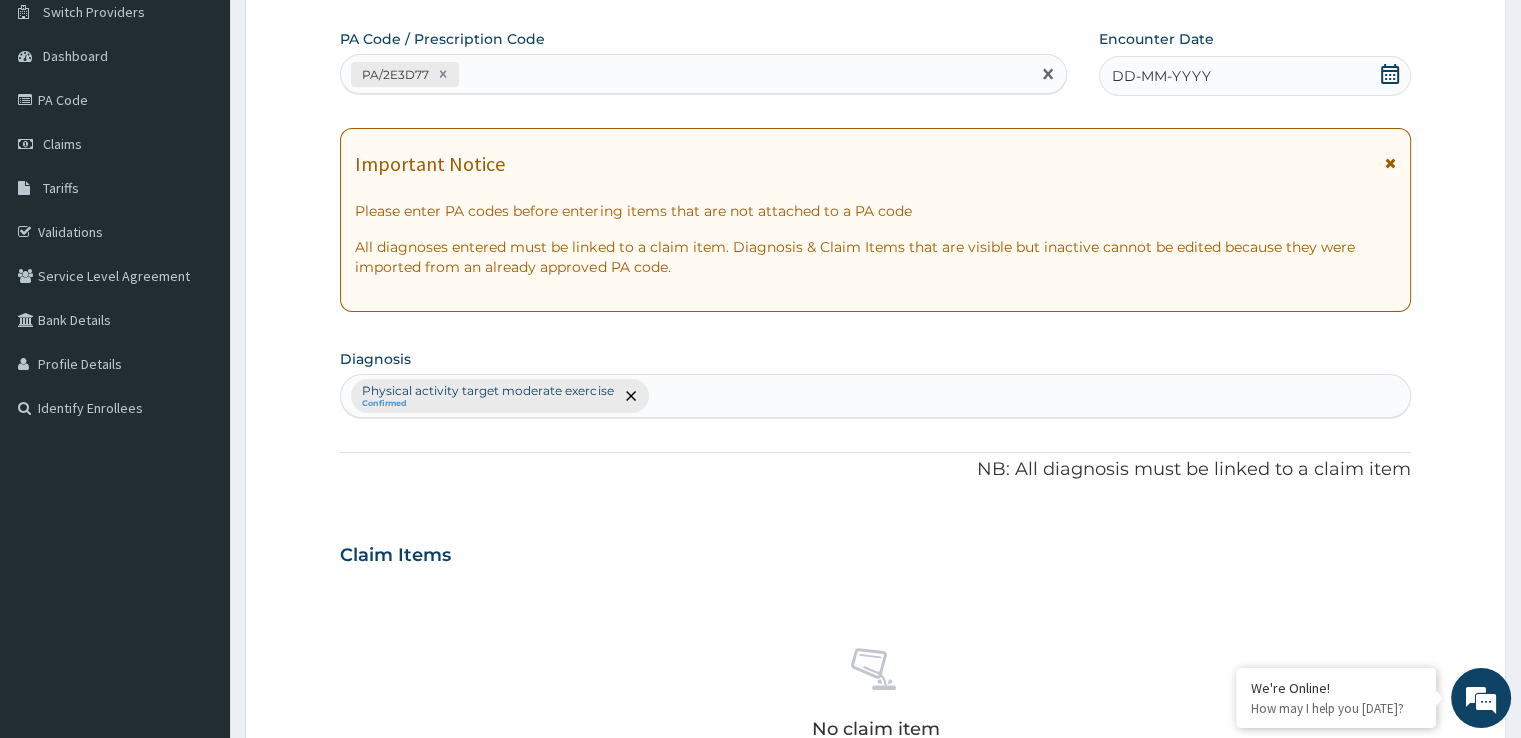 click on "DD-MM-YYYY" at bounding box center [1254, 76] 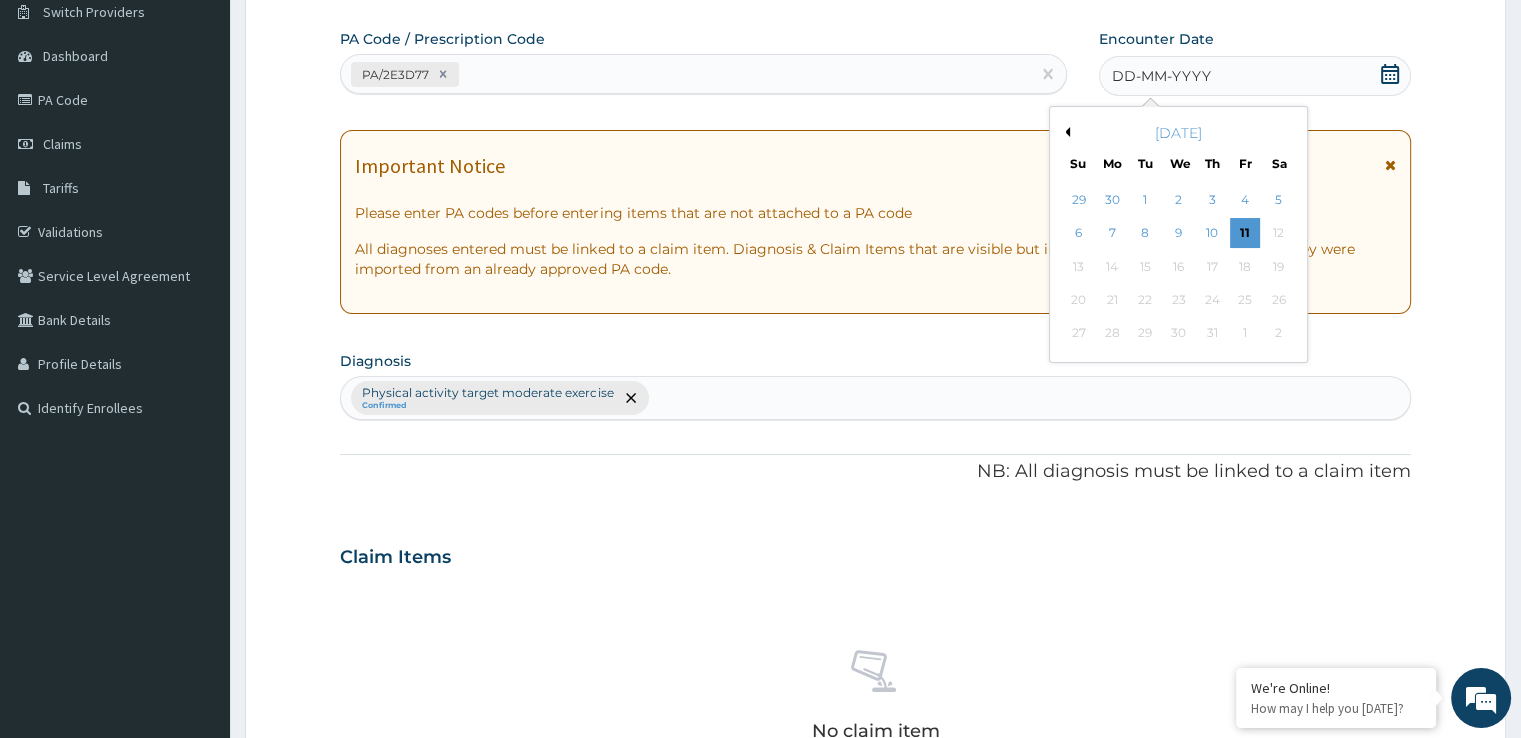 click on "Previous Month" at bounding box center [1065, 132] 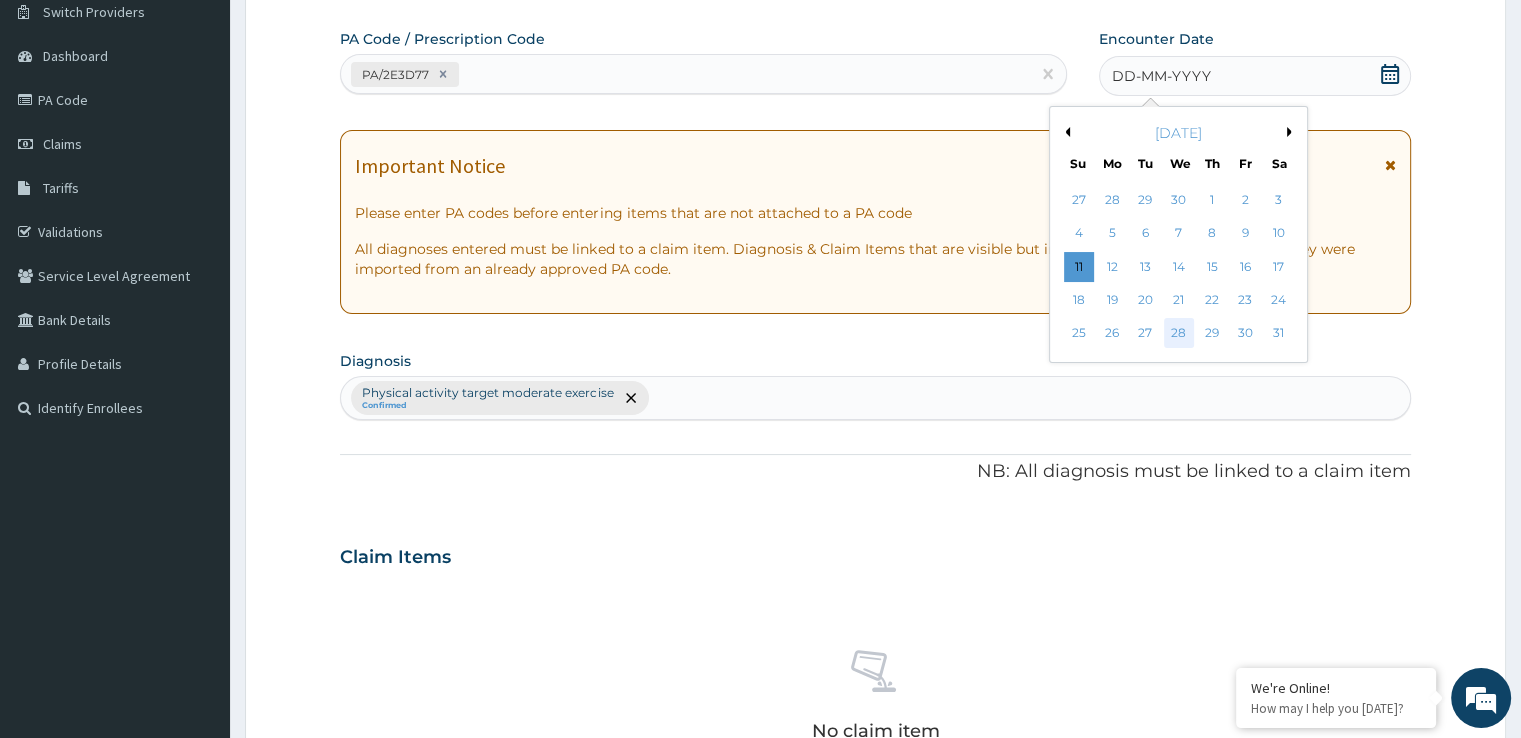 click on "28" at bounding box center (1179, 334) 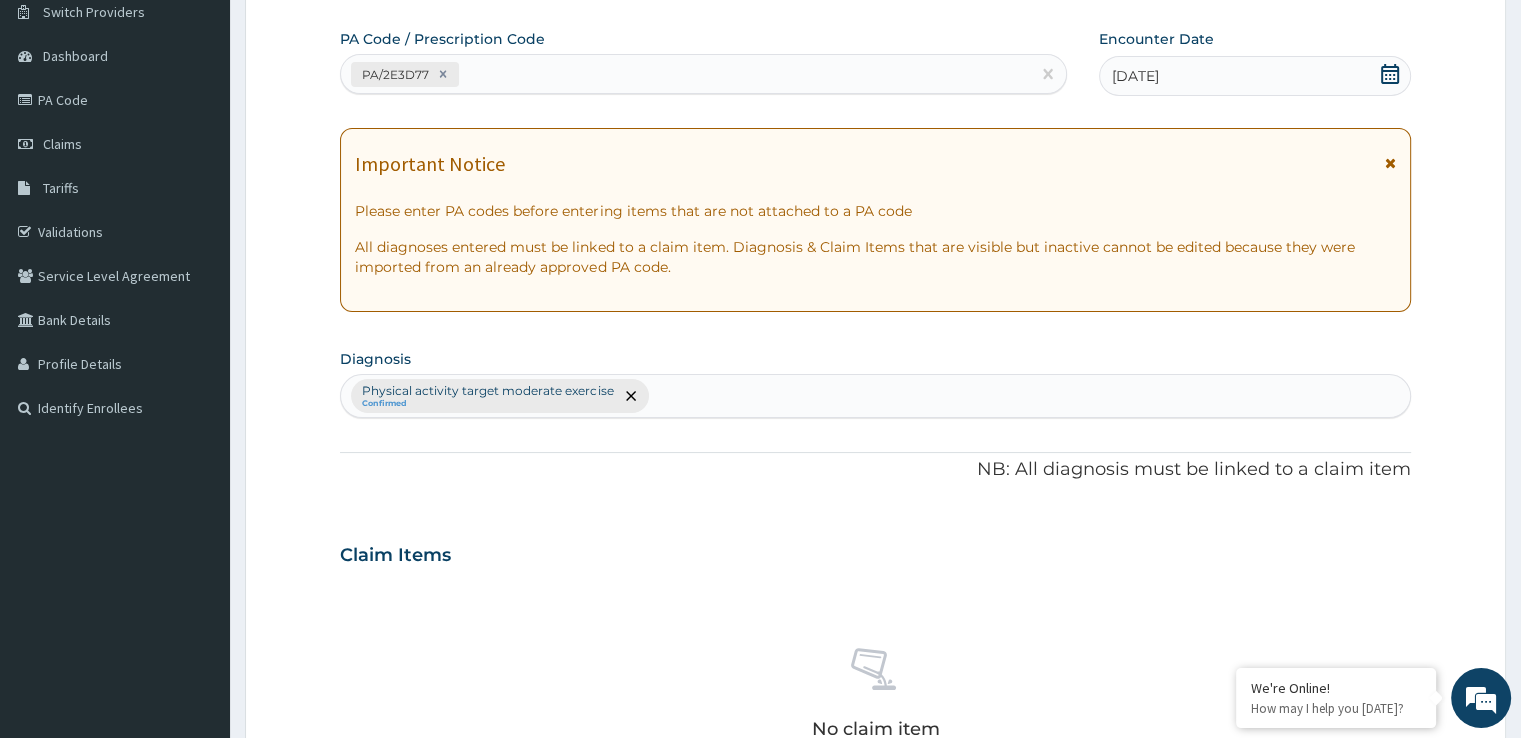 click 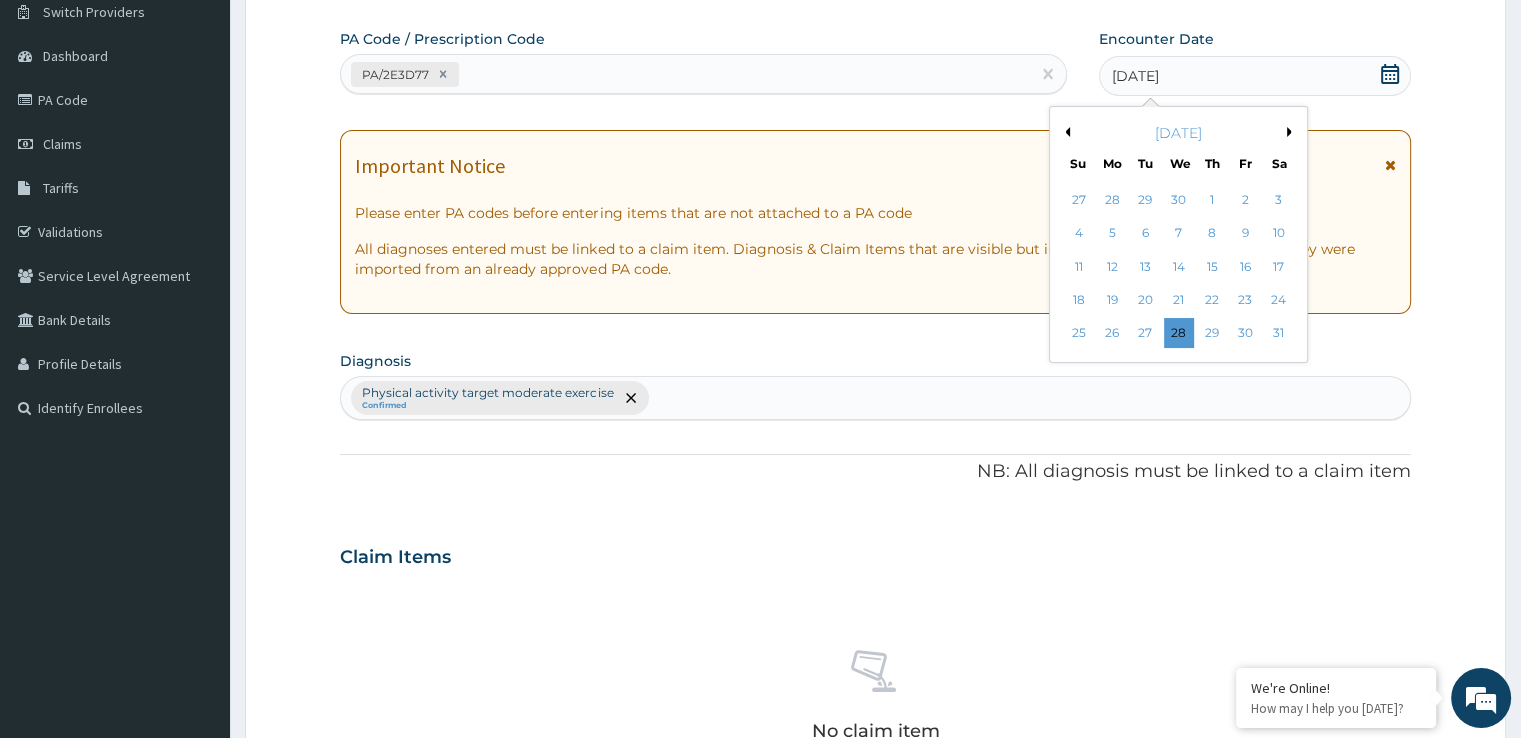 click on "Previous Month" at bounding box center [1065, 132] 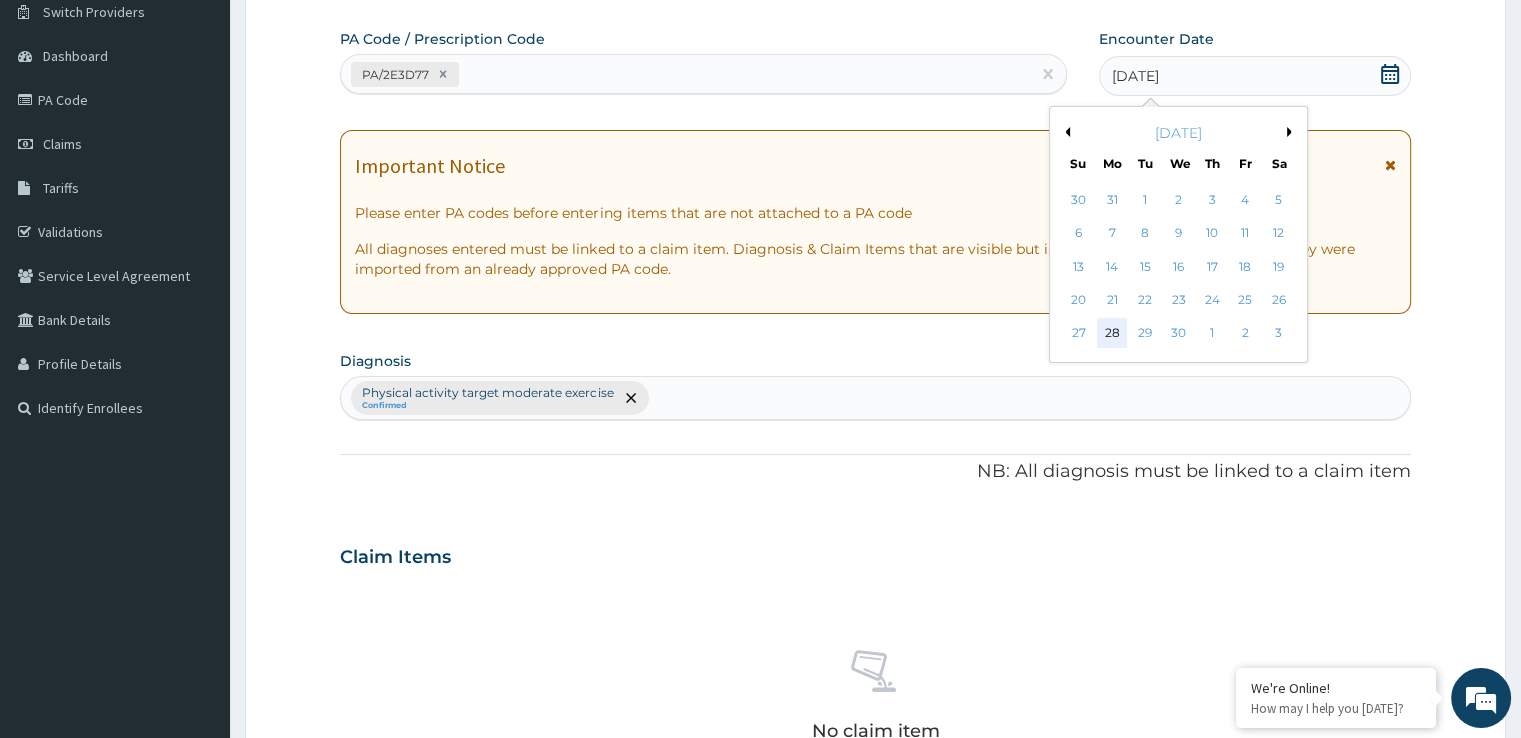 click on "28" at bounding box center [1112, 334] 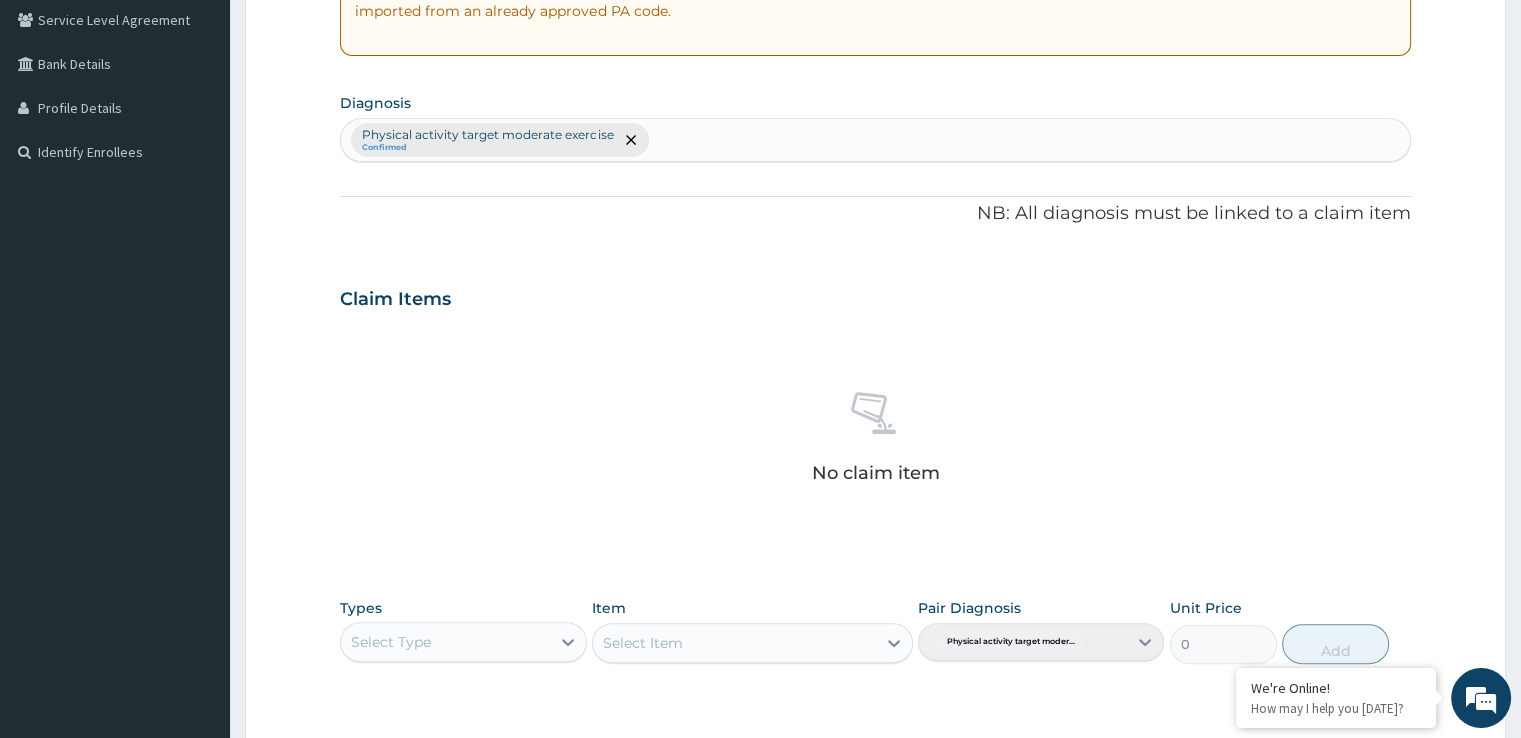 scroll, scrollTop: 419, scrollLeft: 0, axis: vertical 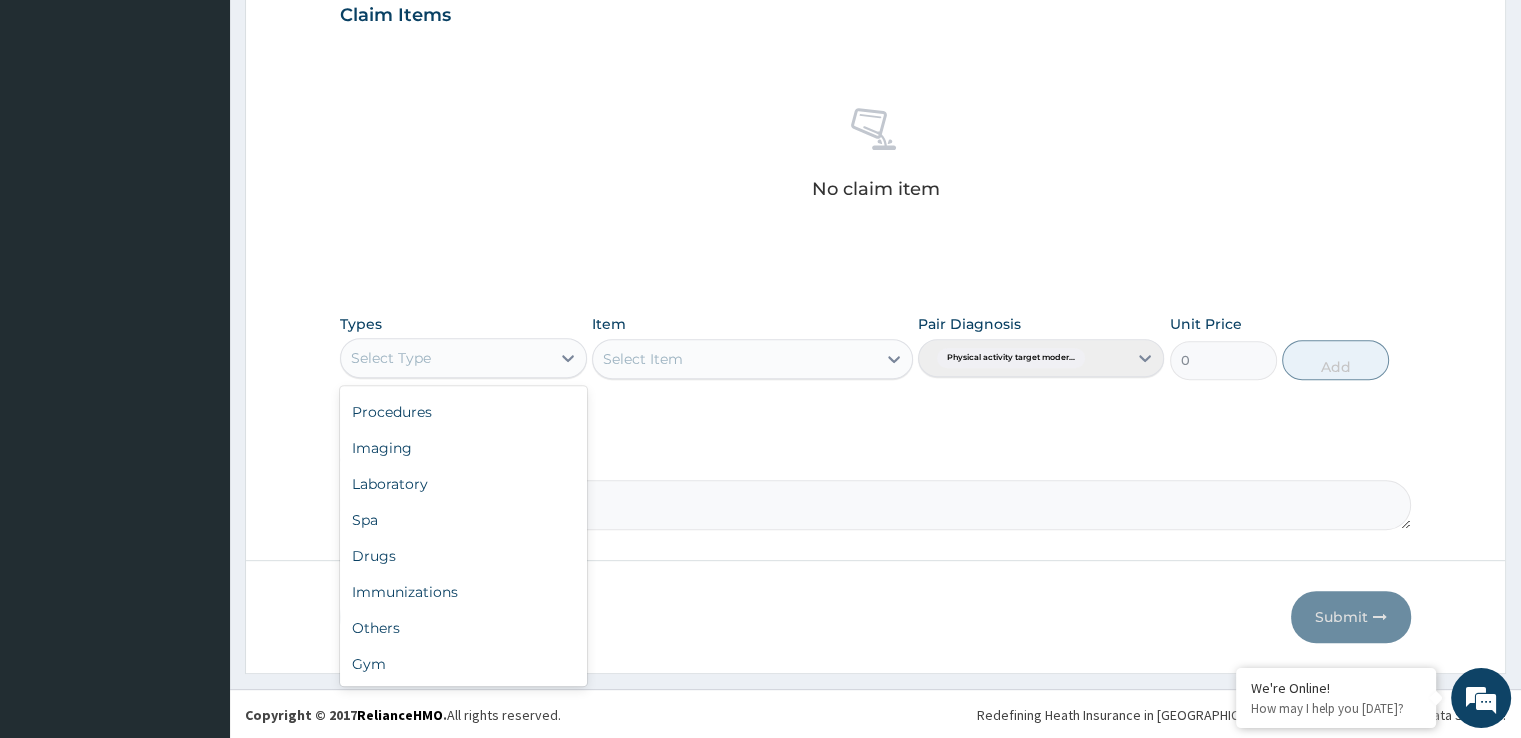 click on "Gym" at bounding box center [463, 664] 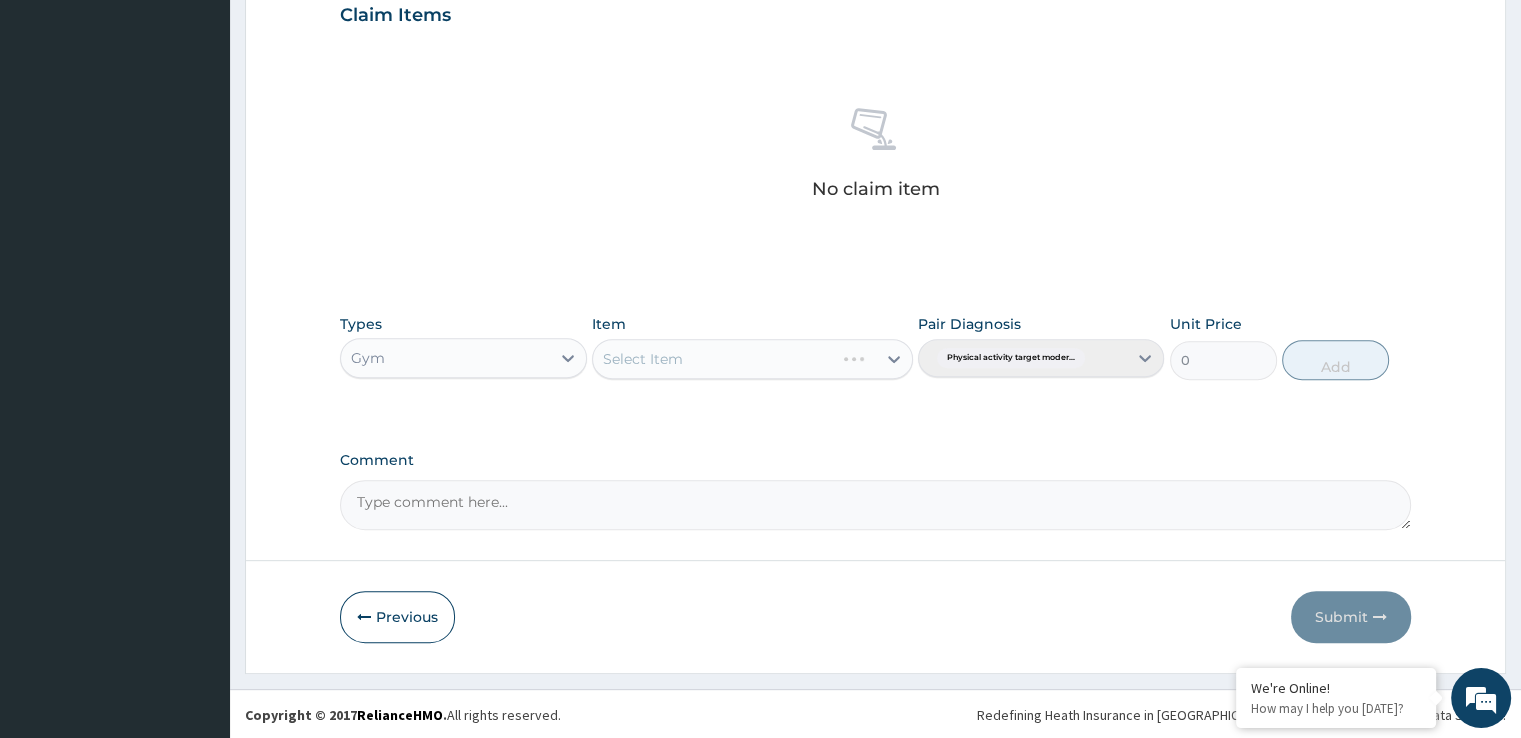click on "Select Item" at bounding box center [752, 359] 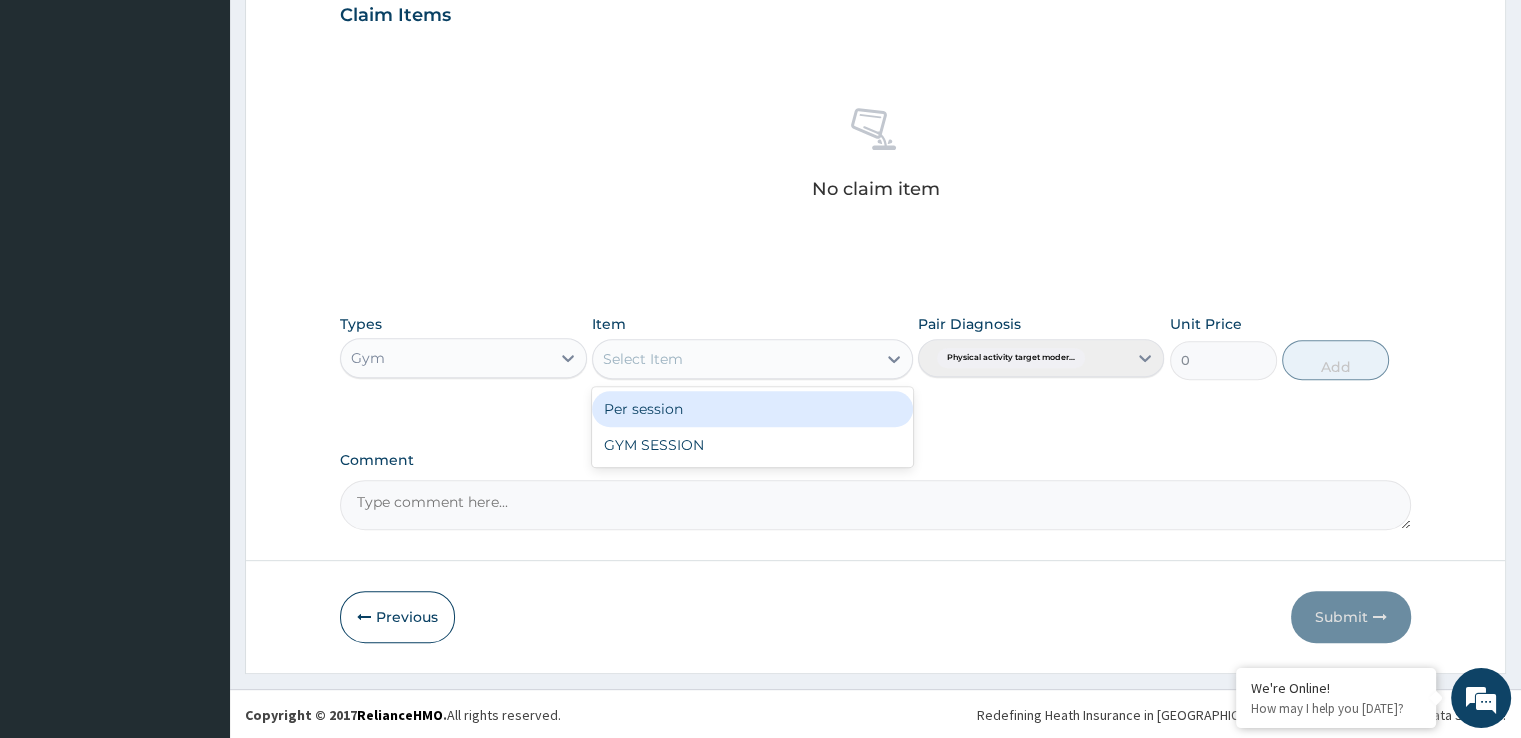 click on "GYM SESSION" at bounding box center [752, 445] 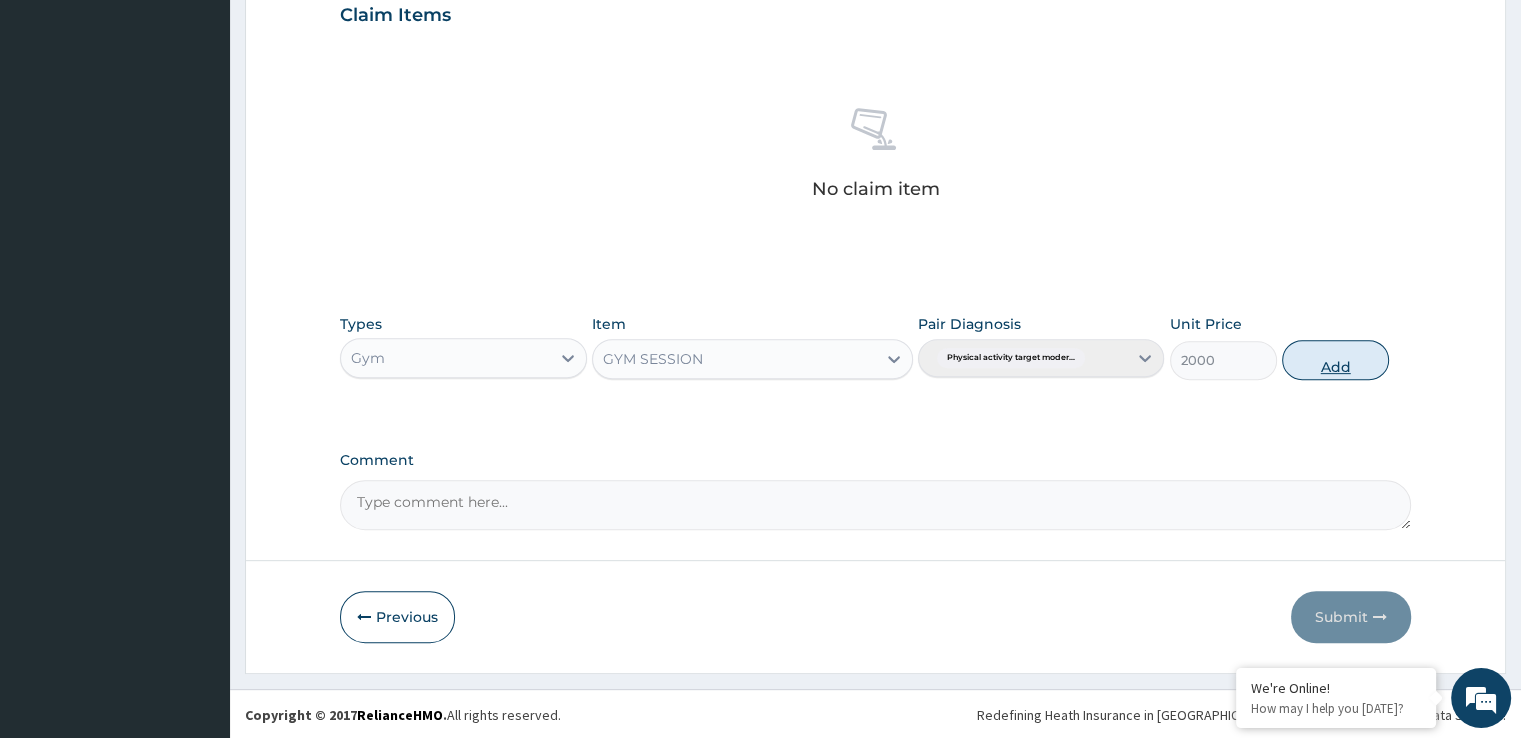 click on "Add" at bounding box center [1335, 360] 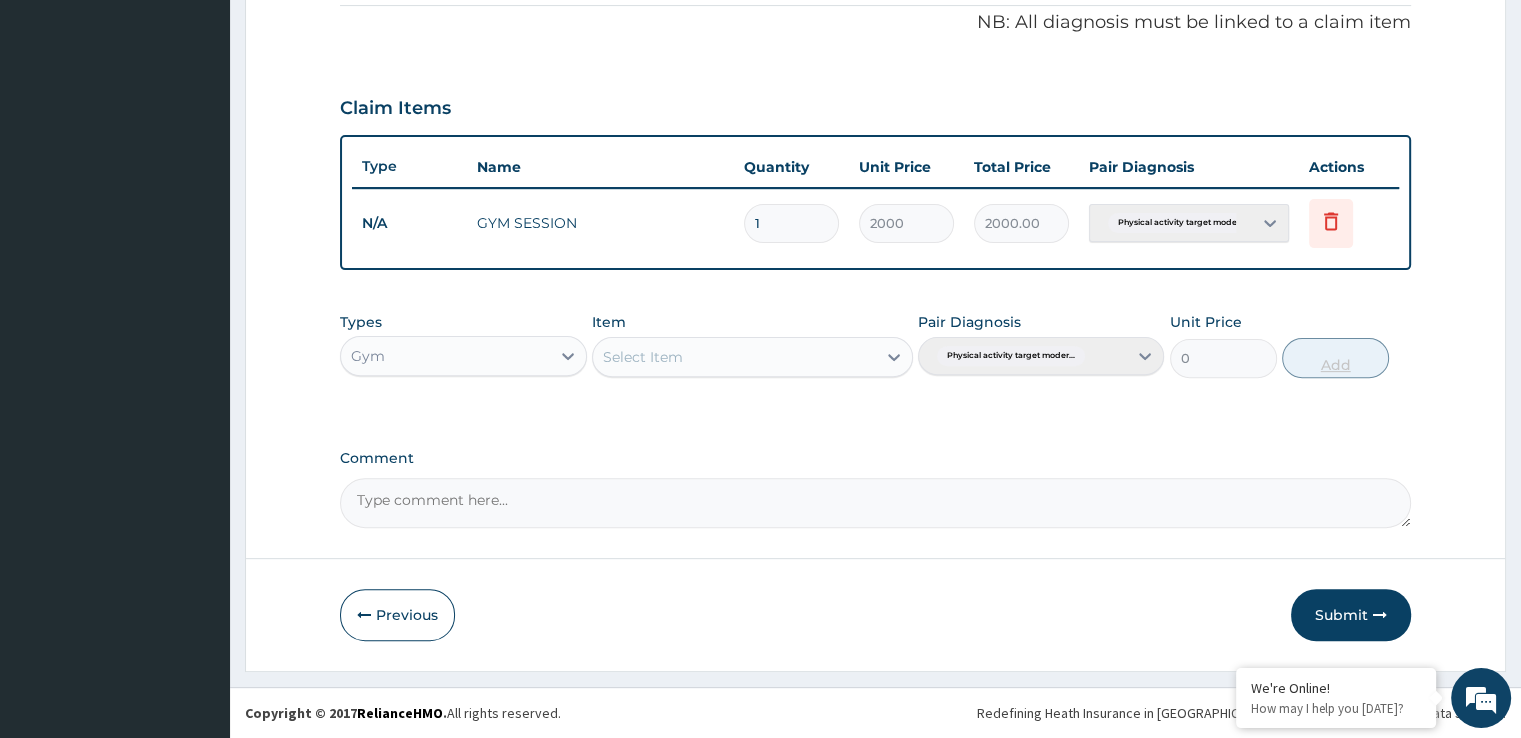 scroll, scrollTop: 606, scrollLeft: 0, axis: vertical 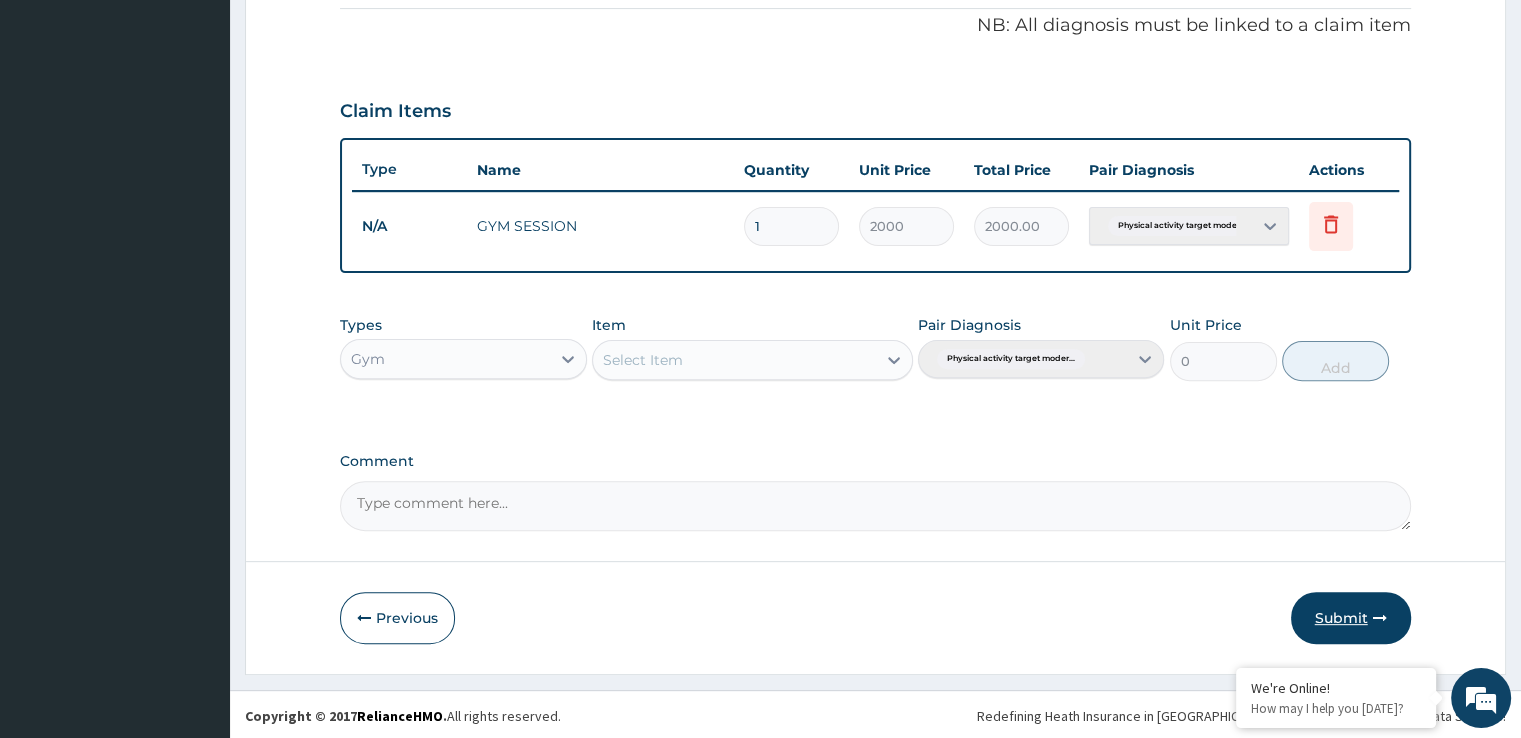click on "Submit" at bounding box center (1351, 618) 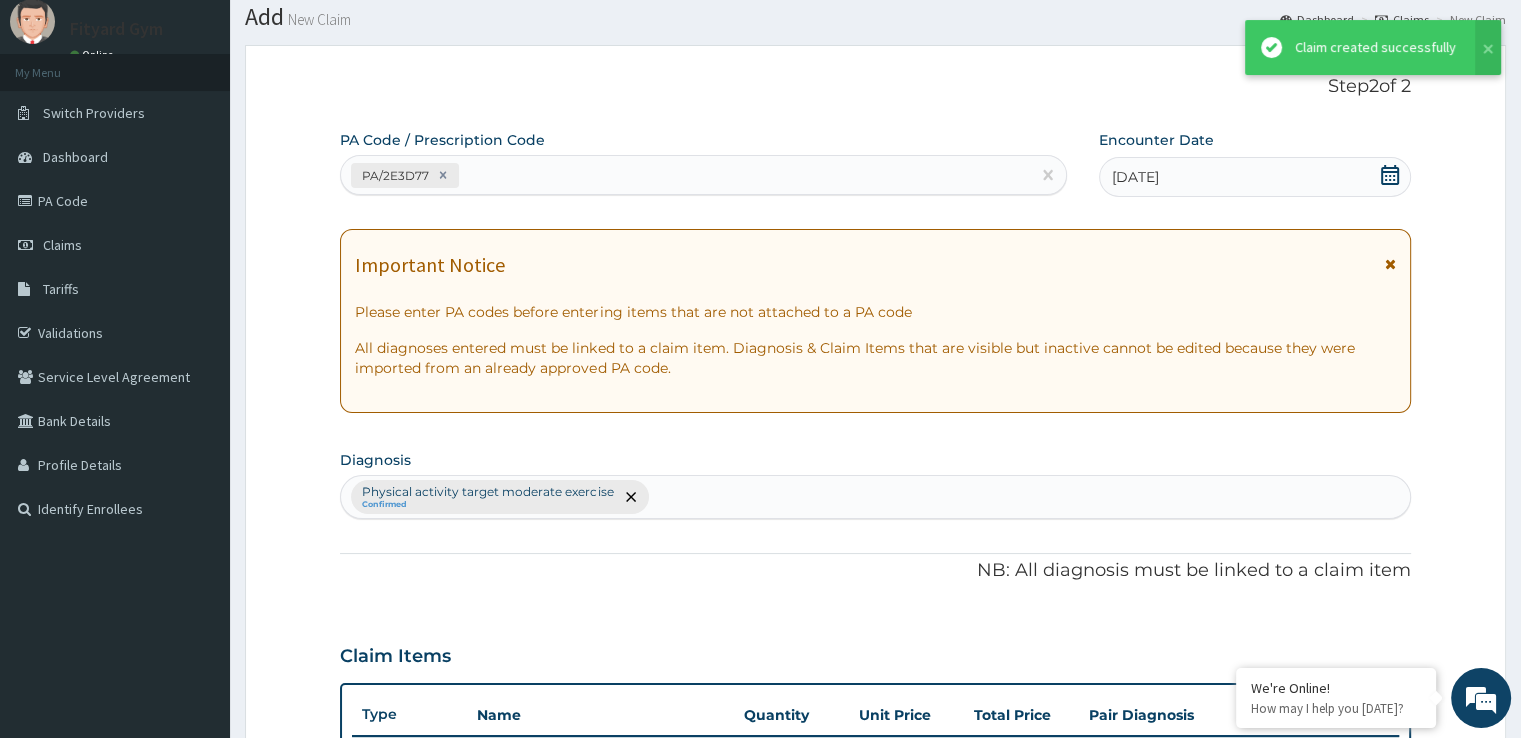 scroll, scrollTop: 606, scrollLeft: 0, axis: vertical 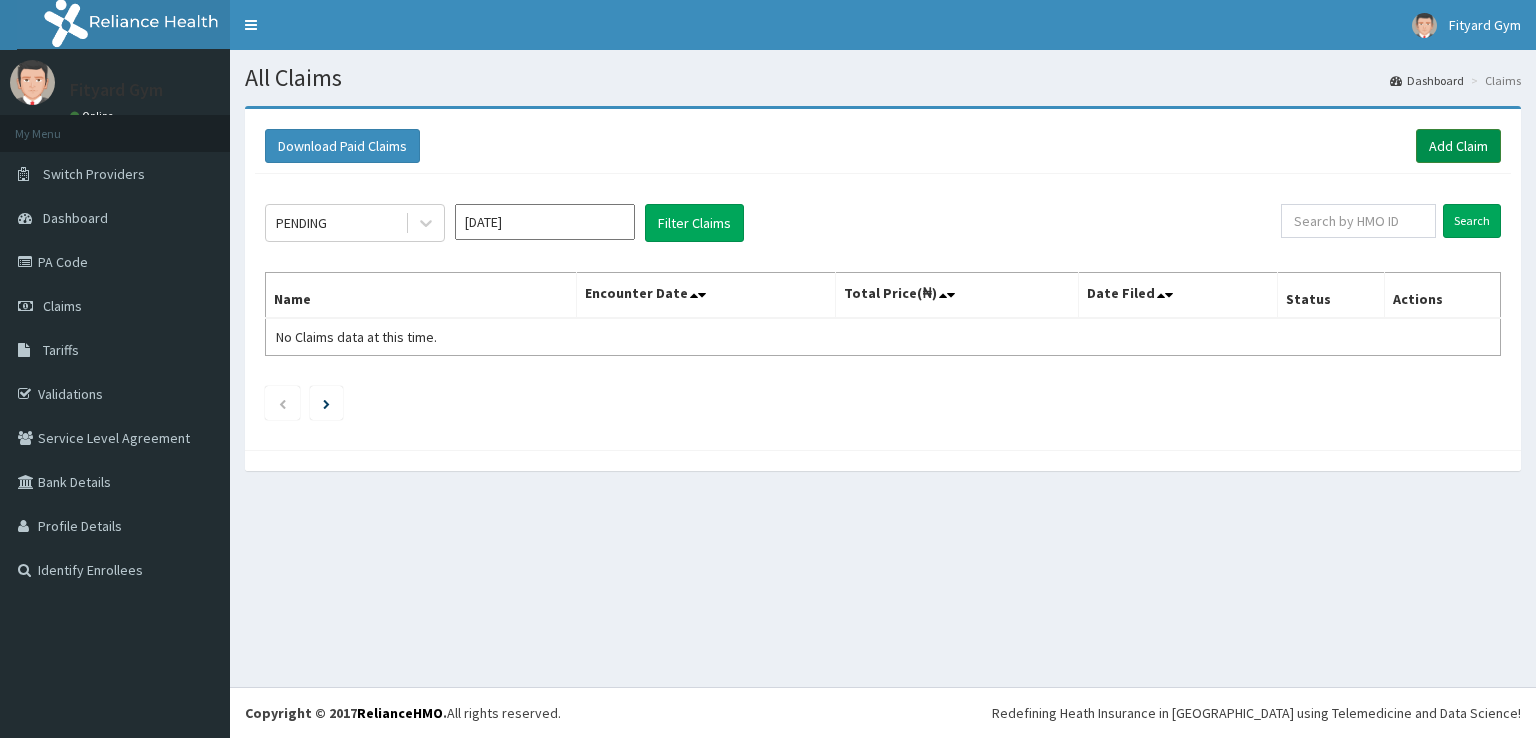click on "Add Claim" at bounding box center [1458, 146] 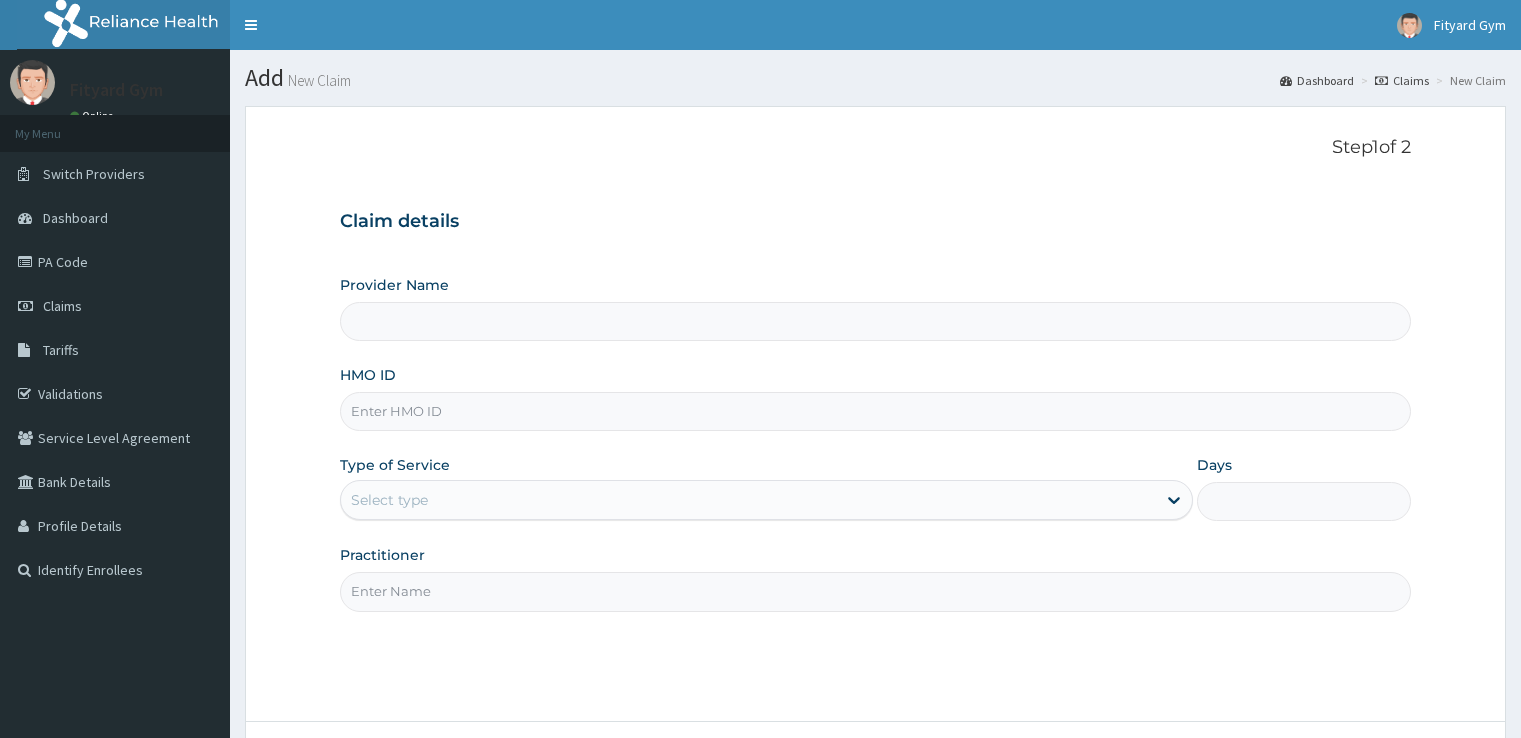 scroll, scrollTop: 0, scrollLeft: 0, axis: both 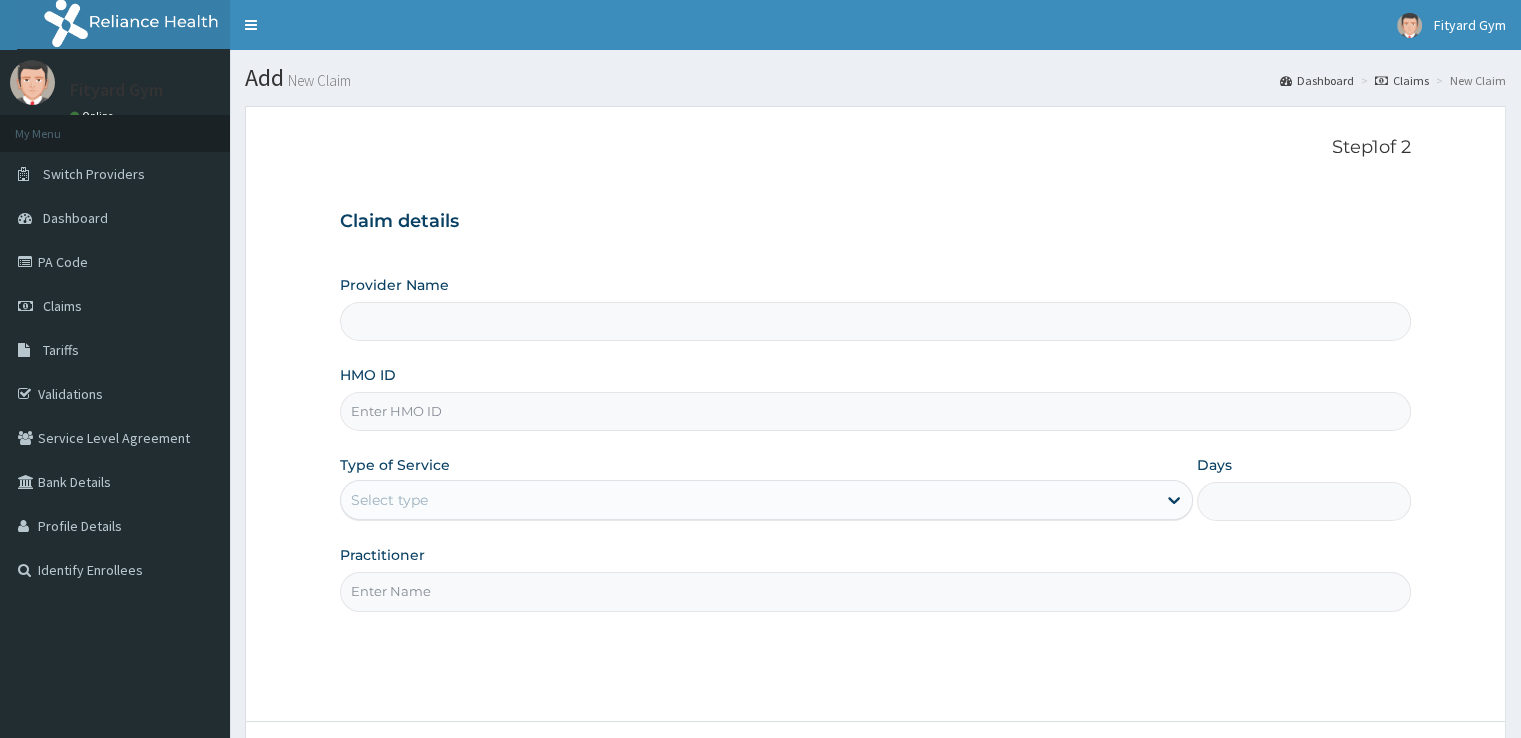 type on "Fityard" 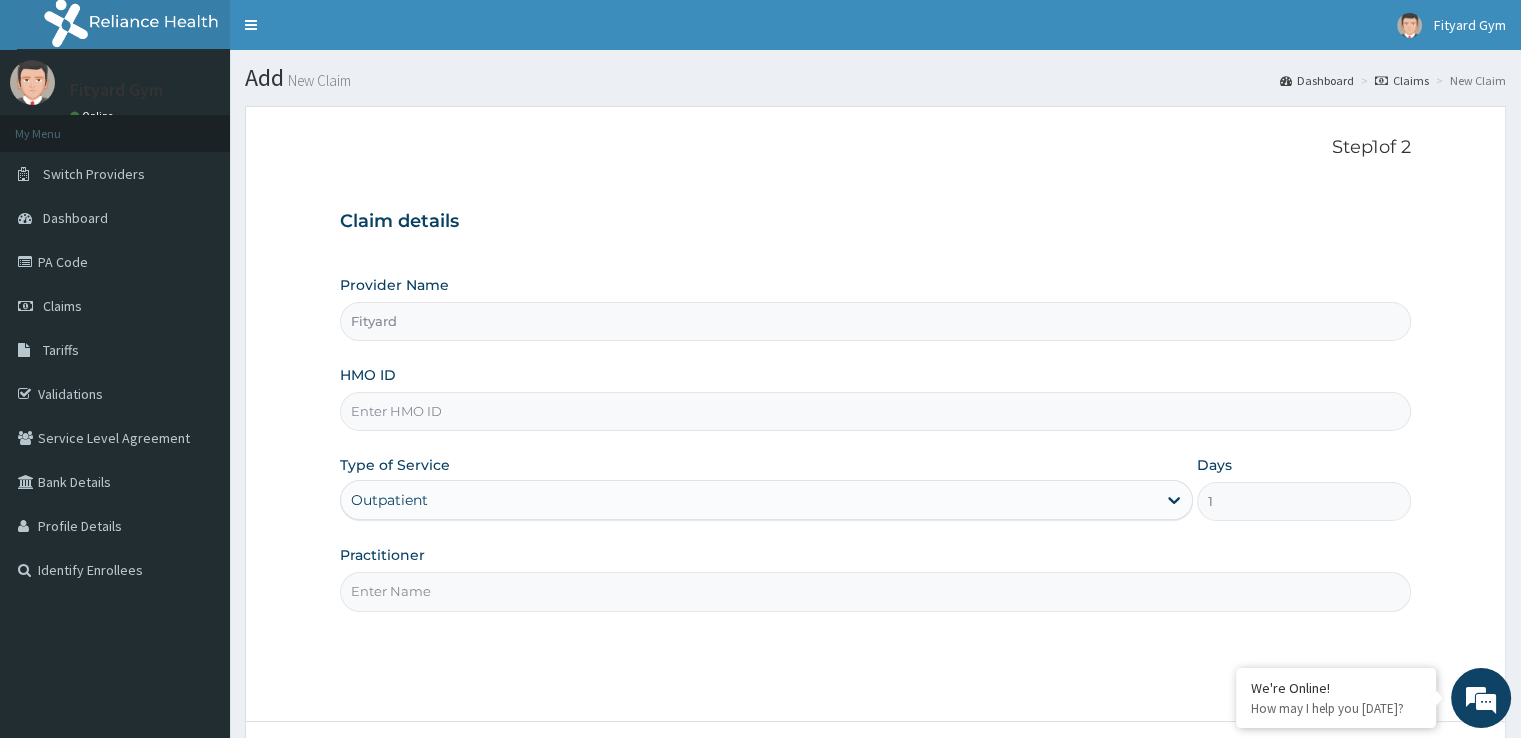 click on "HMO ID" at bounding box center (875, 411) 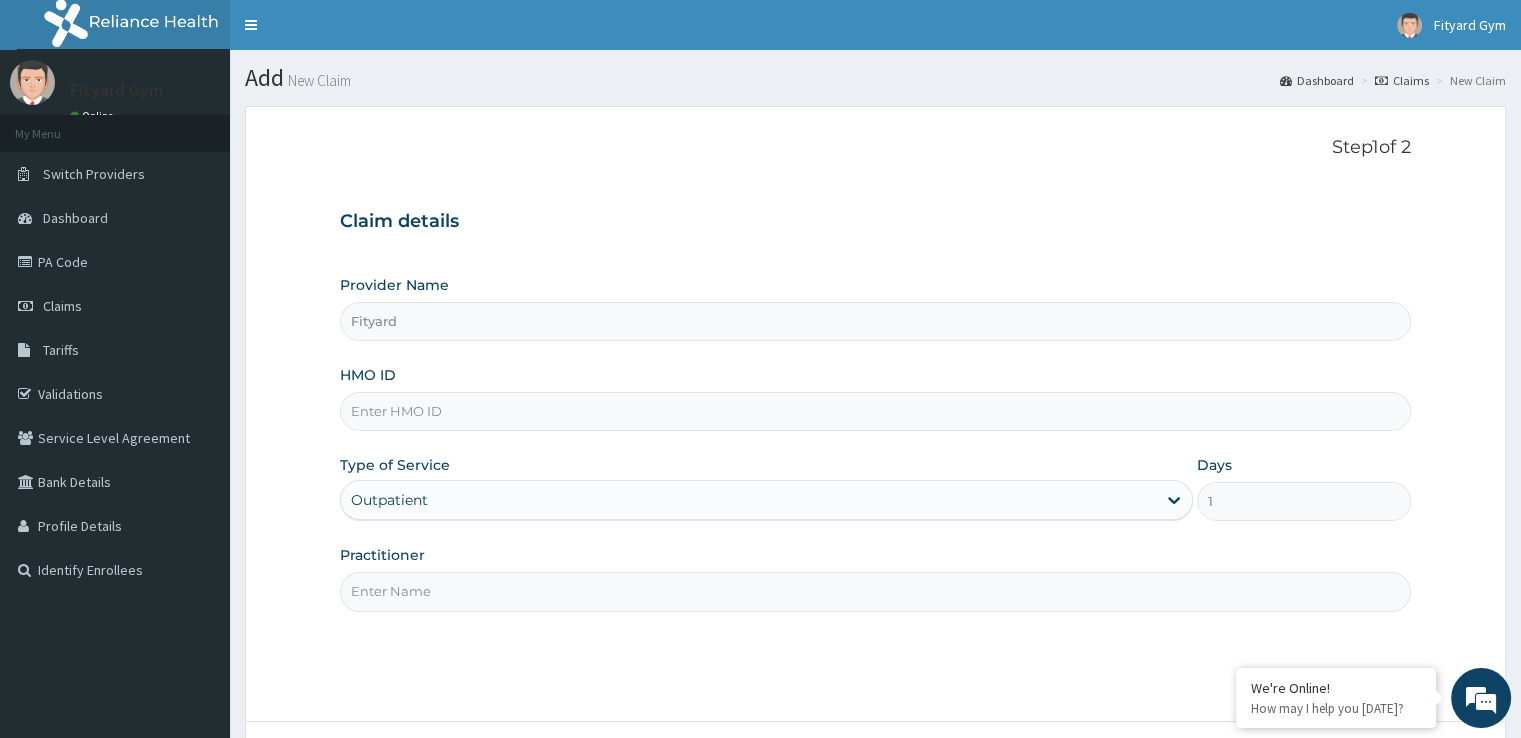 type on "NBC/10818/A" 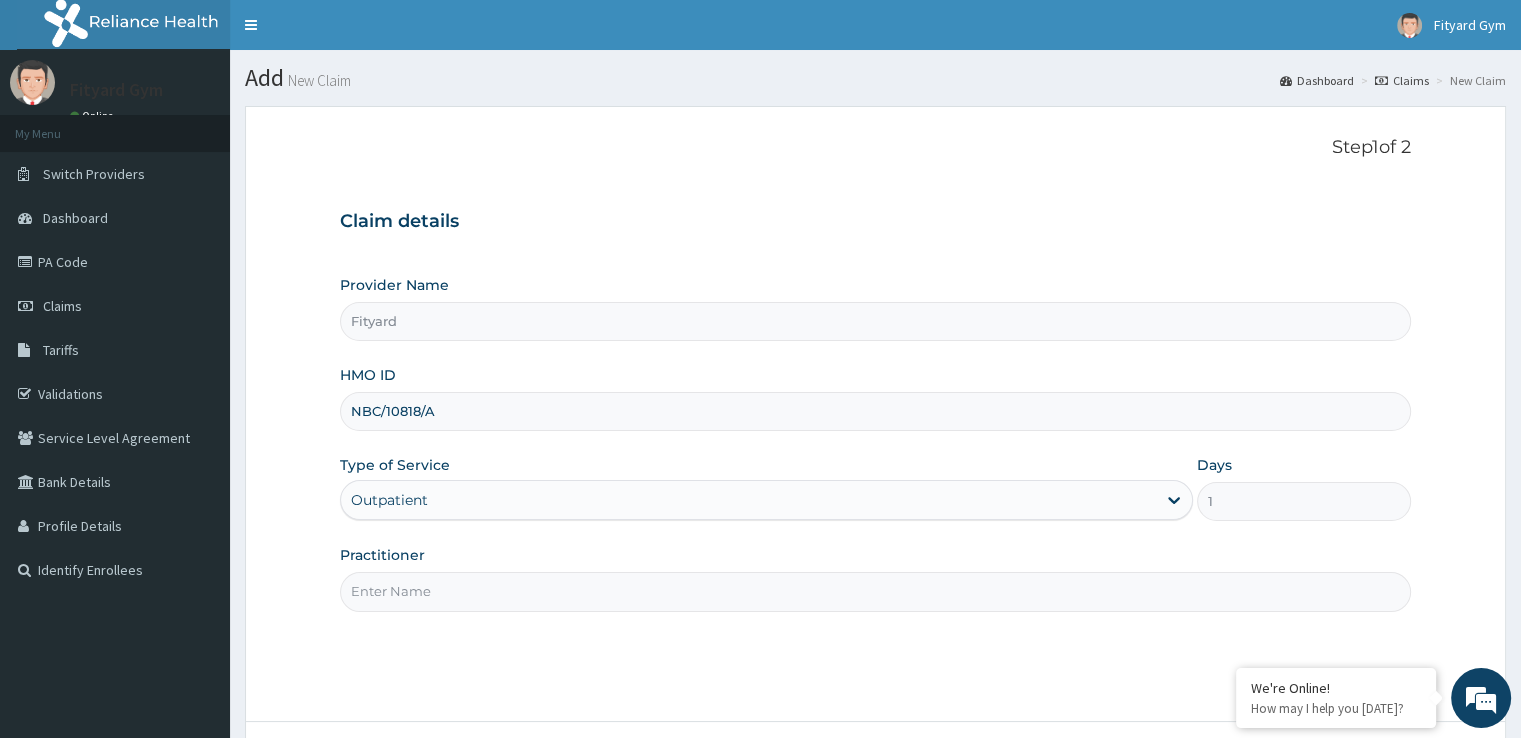 scroll, scrollTop: 0, scrollLeft: 0, axis: both 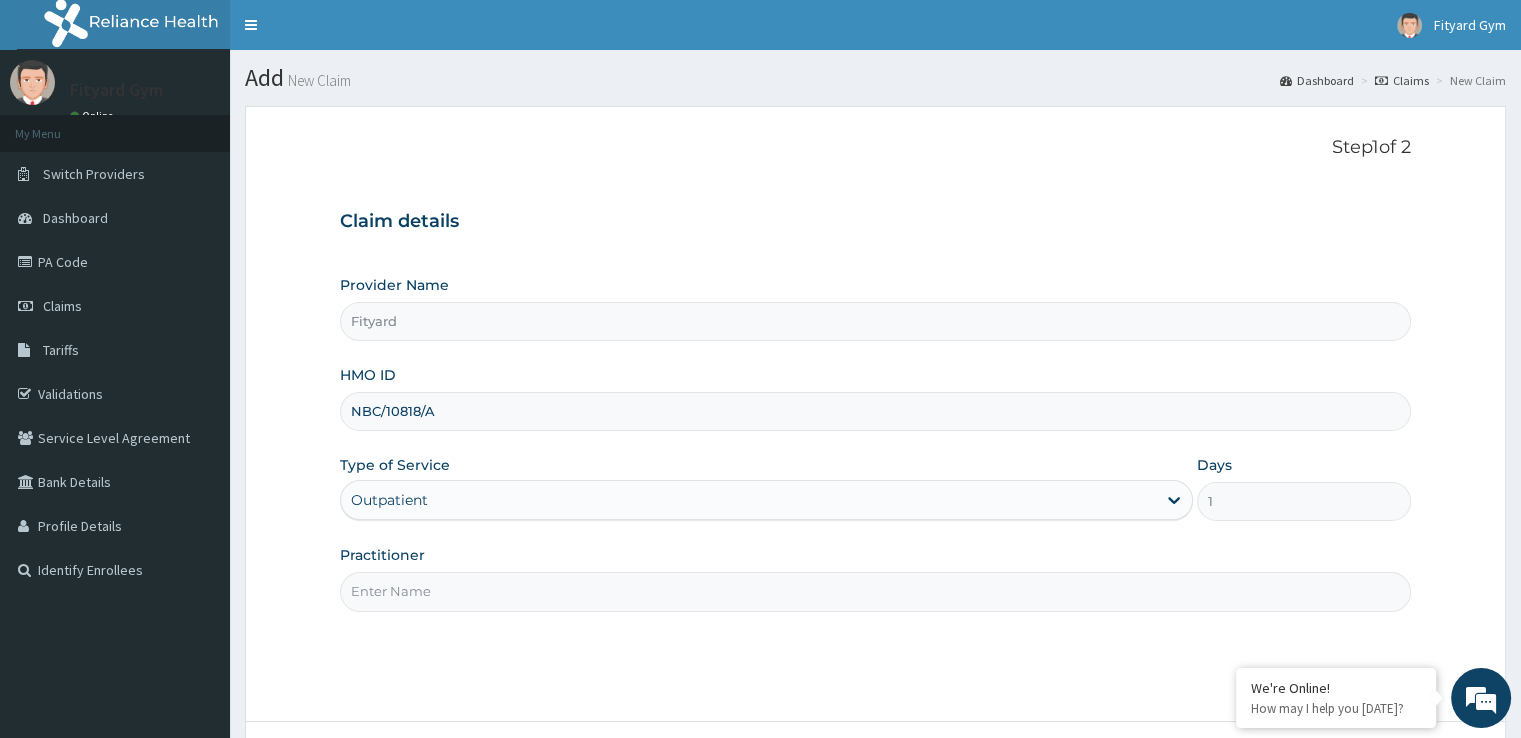 click on "Practitioner" at bounding box center [875, 591] 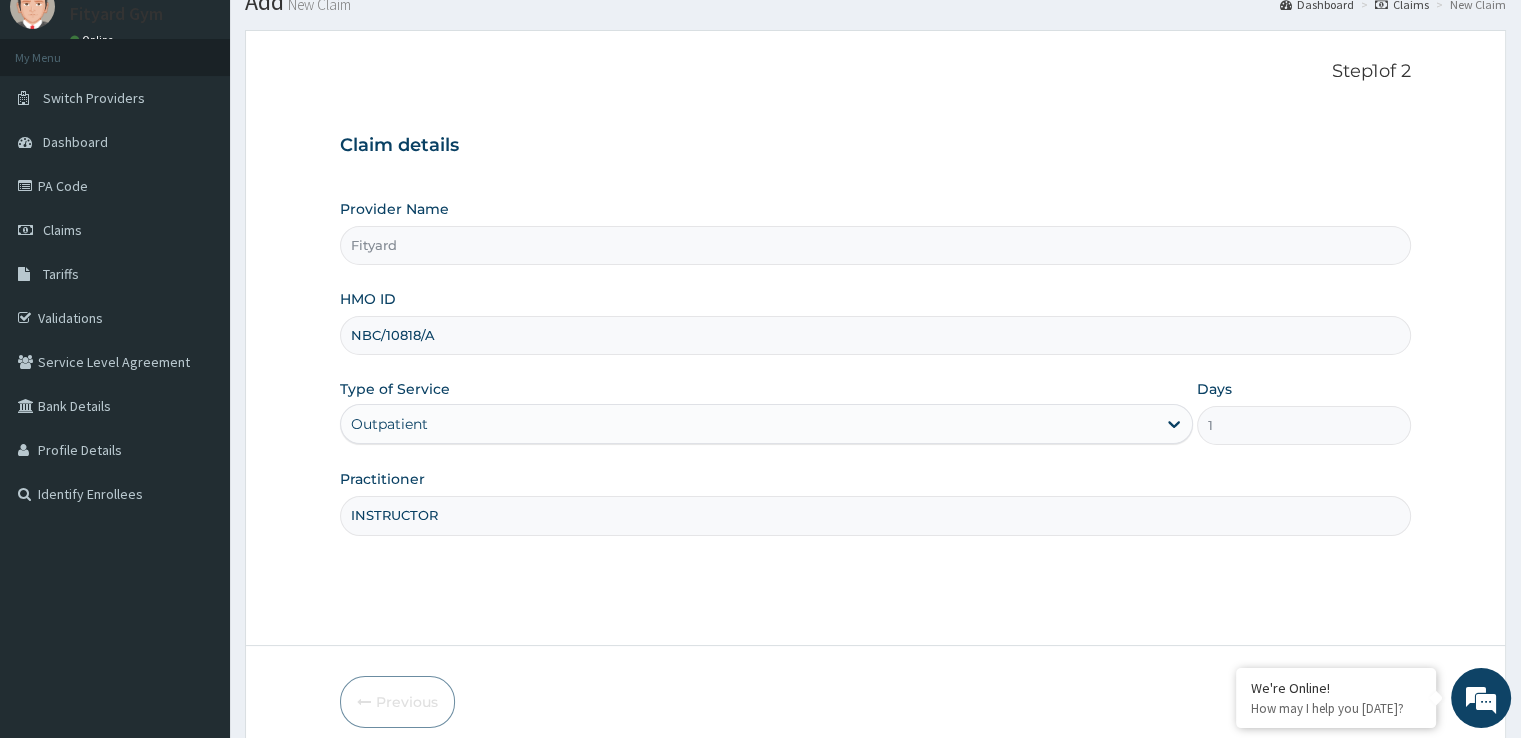 scroll, scrollTop: 162, scrollLeft: 0, axis: vertical 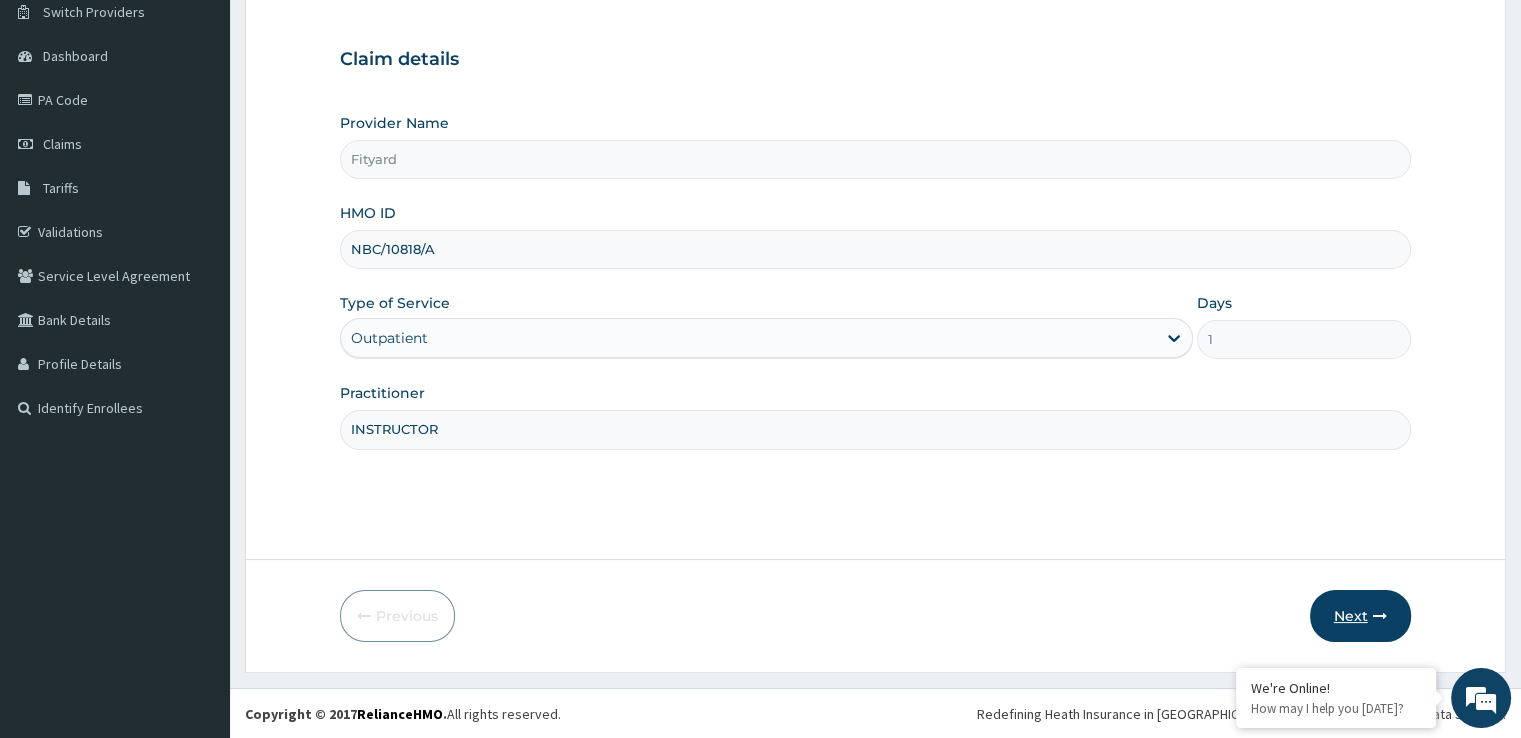 click on "Next" at bounding box center [1360, 616] 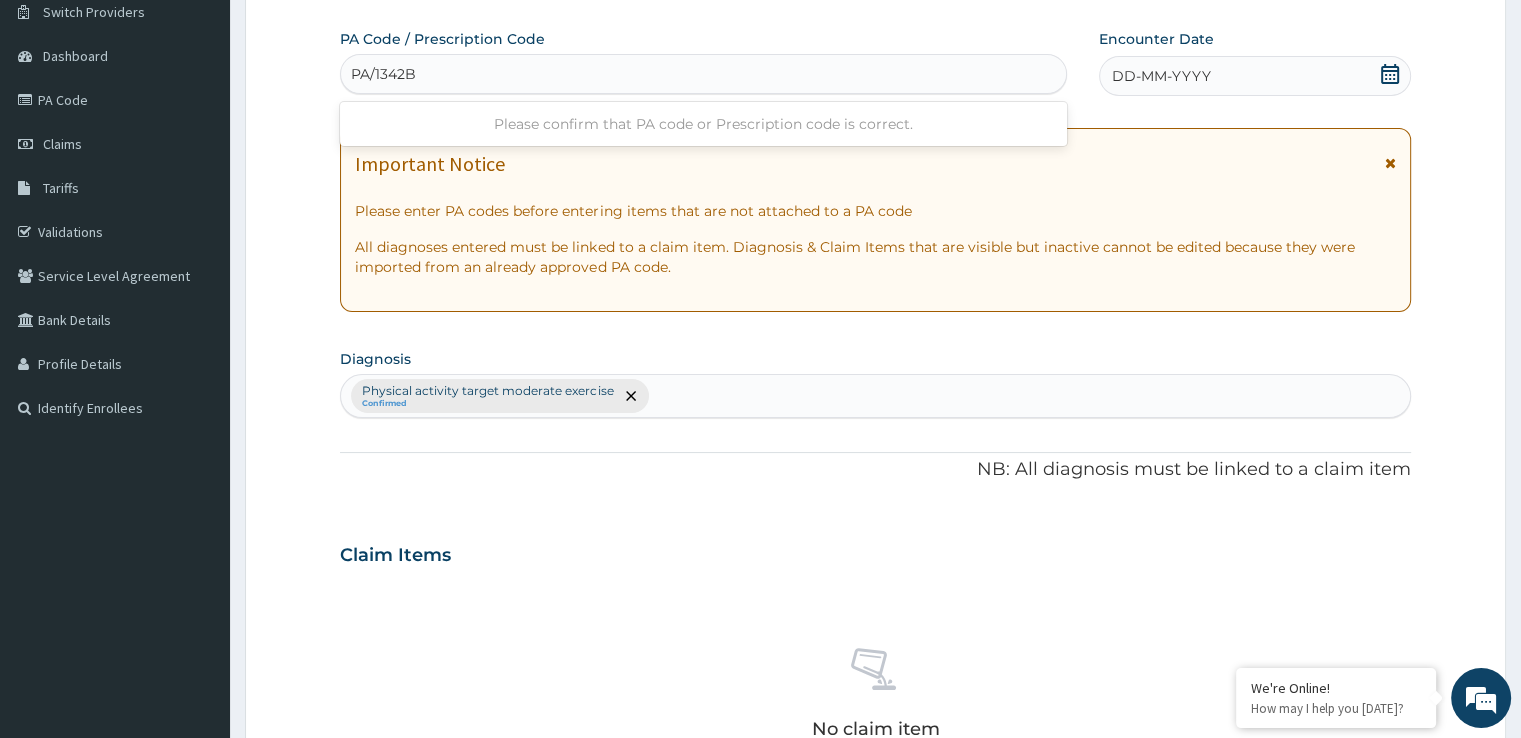type on "PA/1342B6" 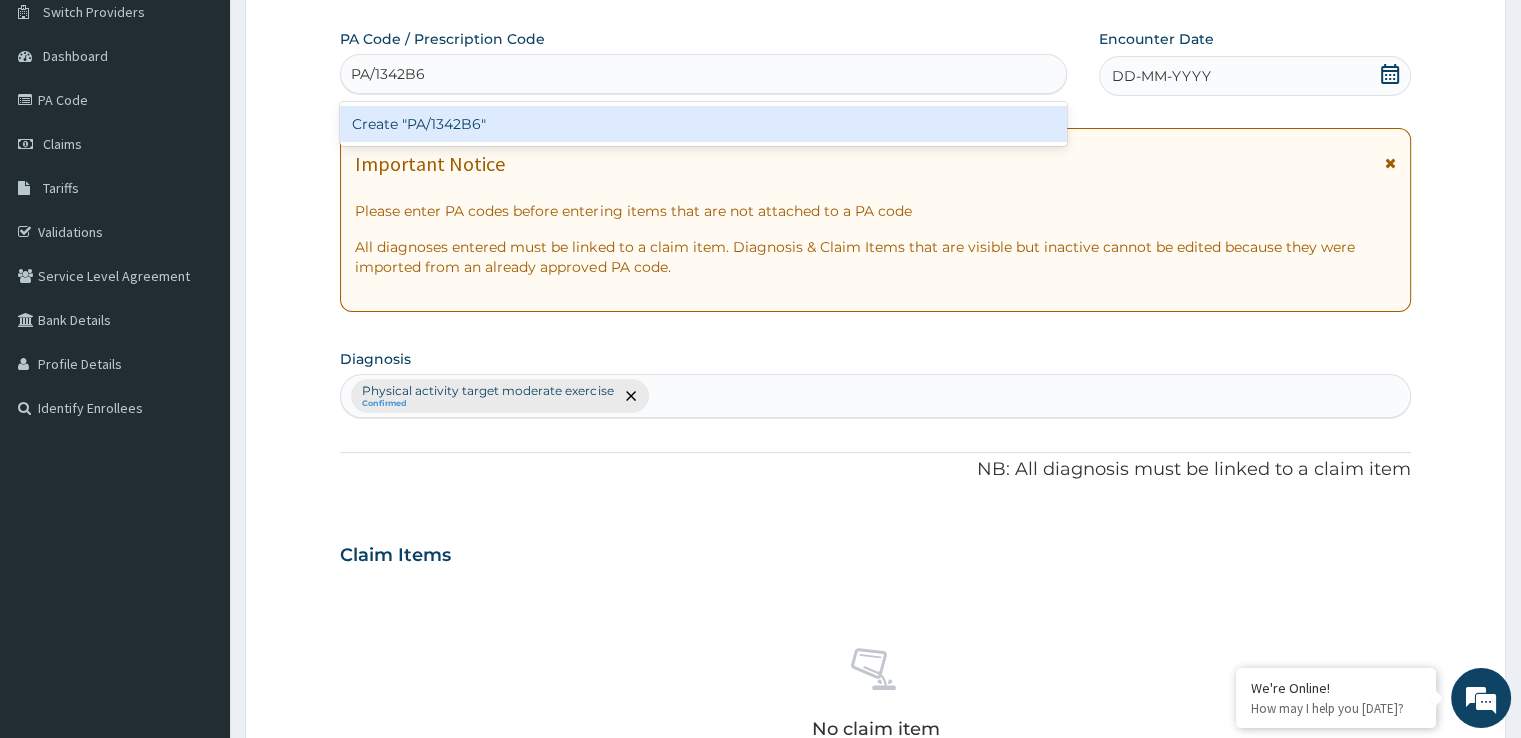 click on "Create "PA/1342B6"" at bounding box center [703, 124] 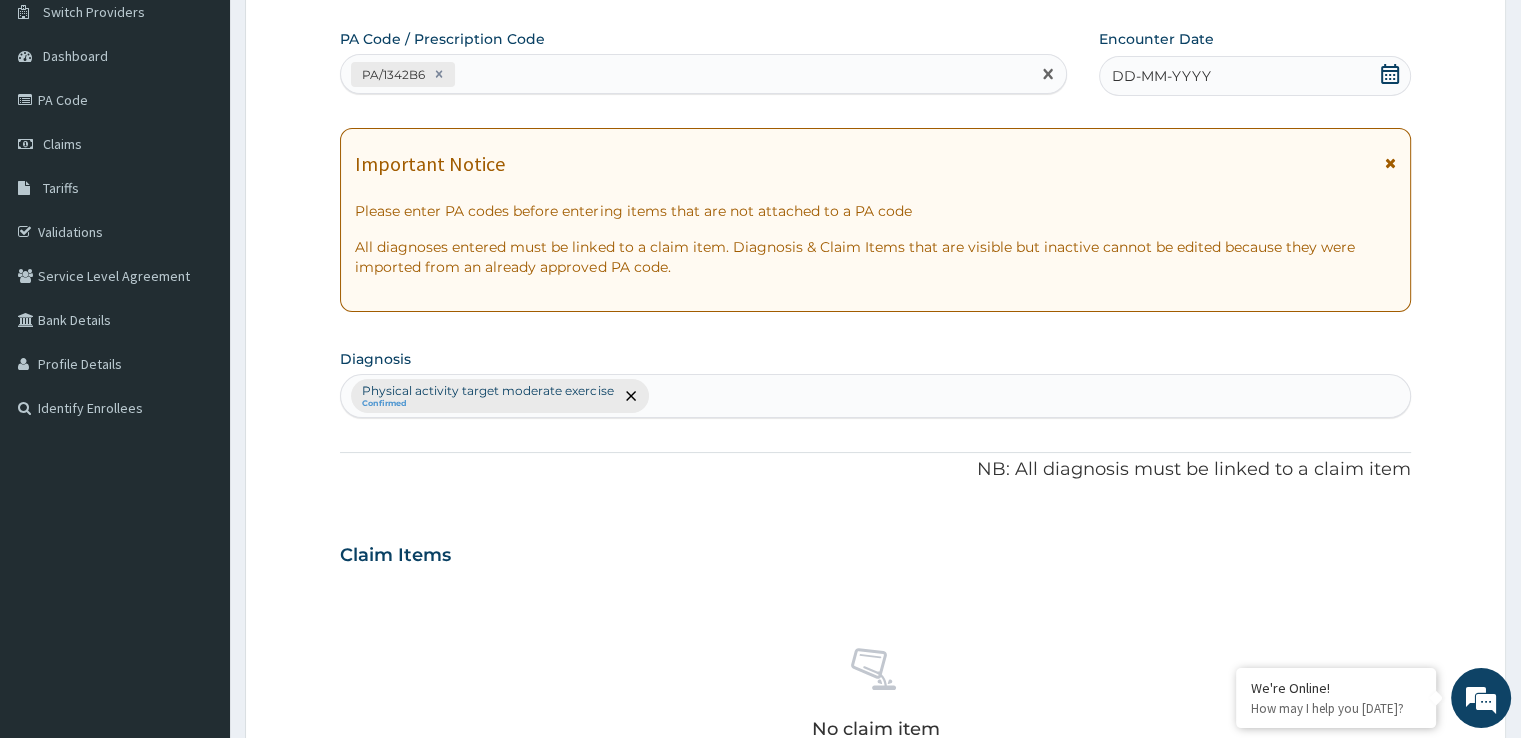 click on "DD-MM-YYYY" at bounding box center (1254, 76) 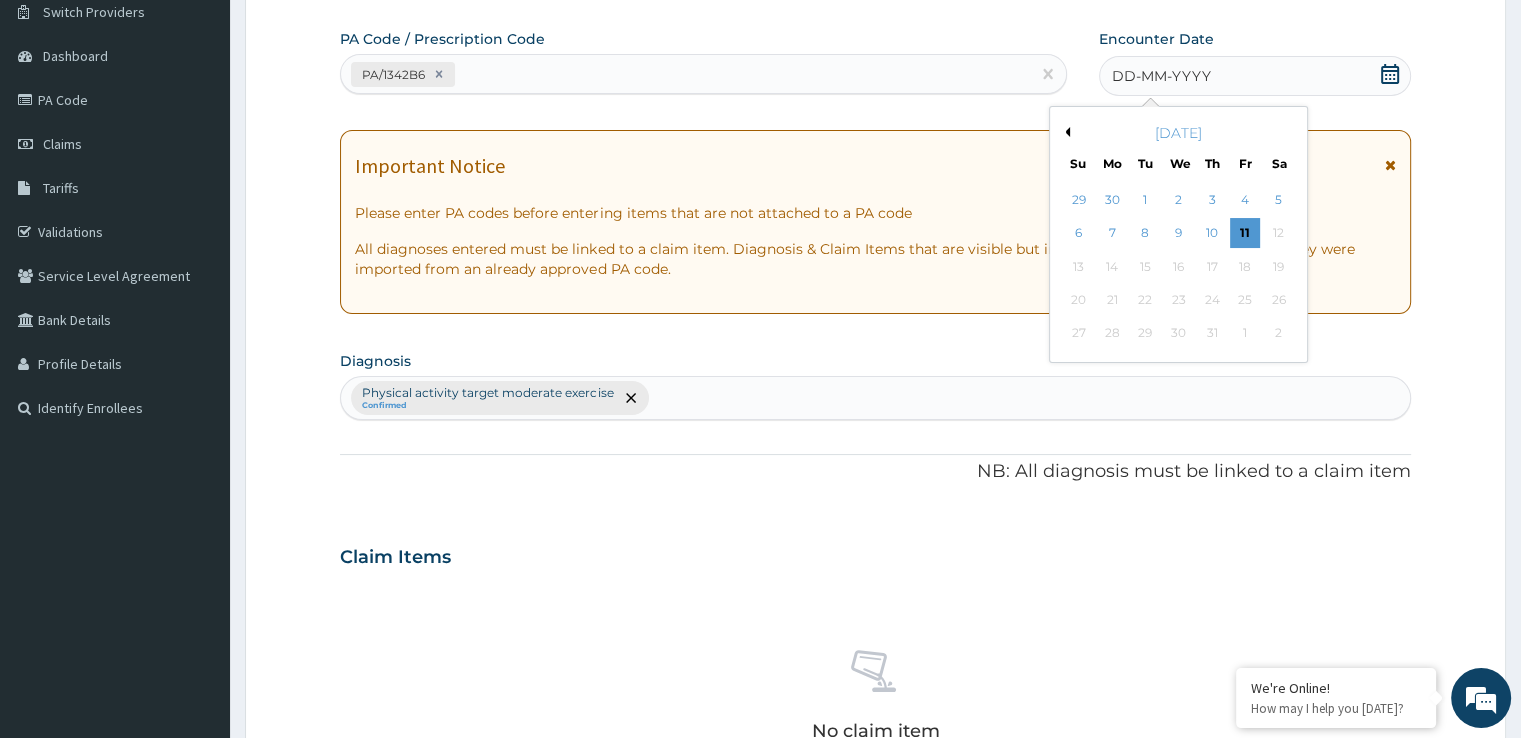 click on "Previous Month" at bounding box center (1065, 132) 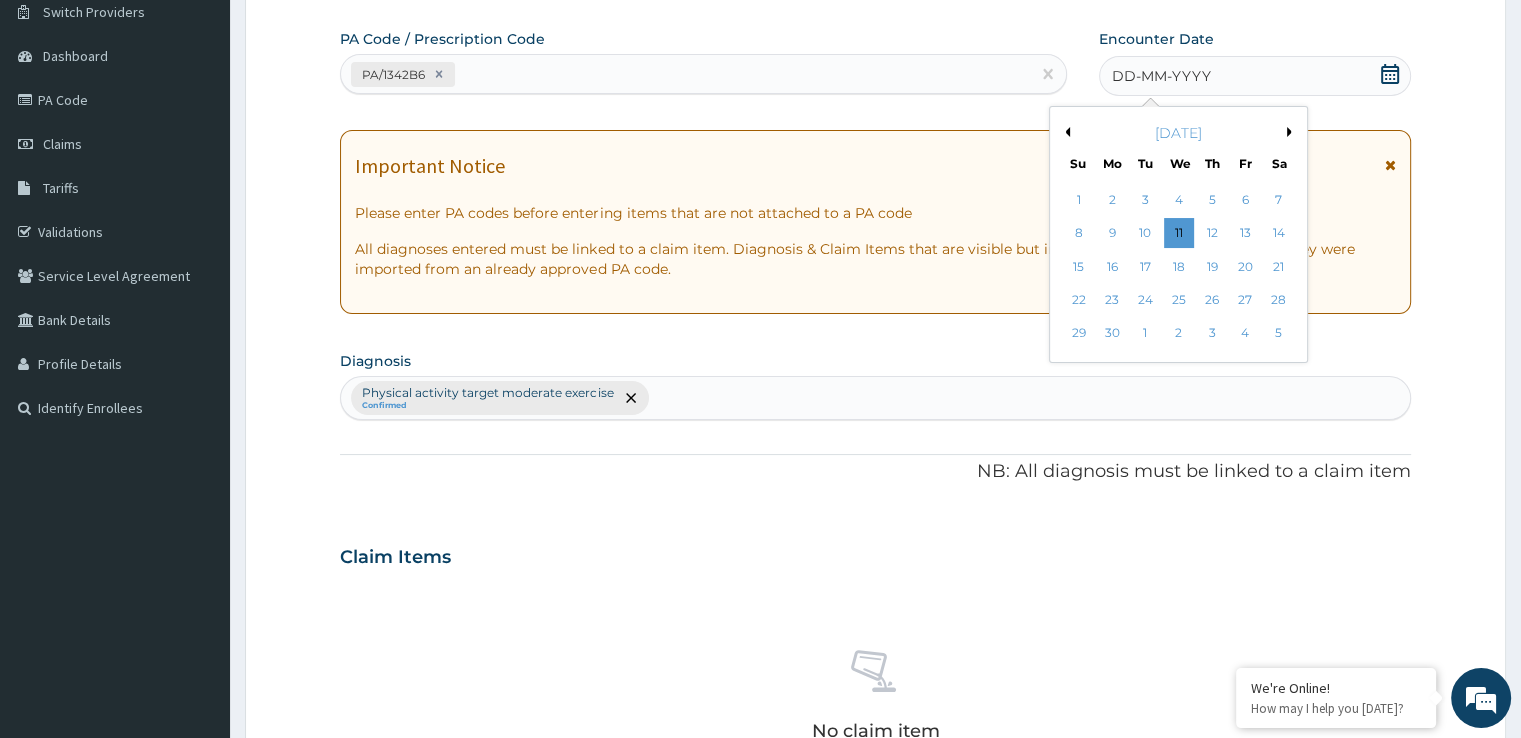 click on "Previous Month" at bounding box center [1065, 132] 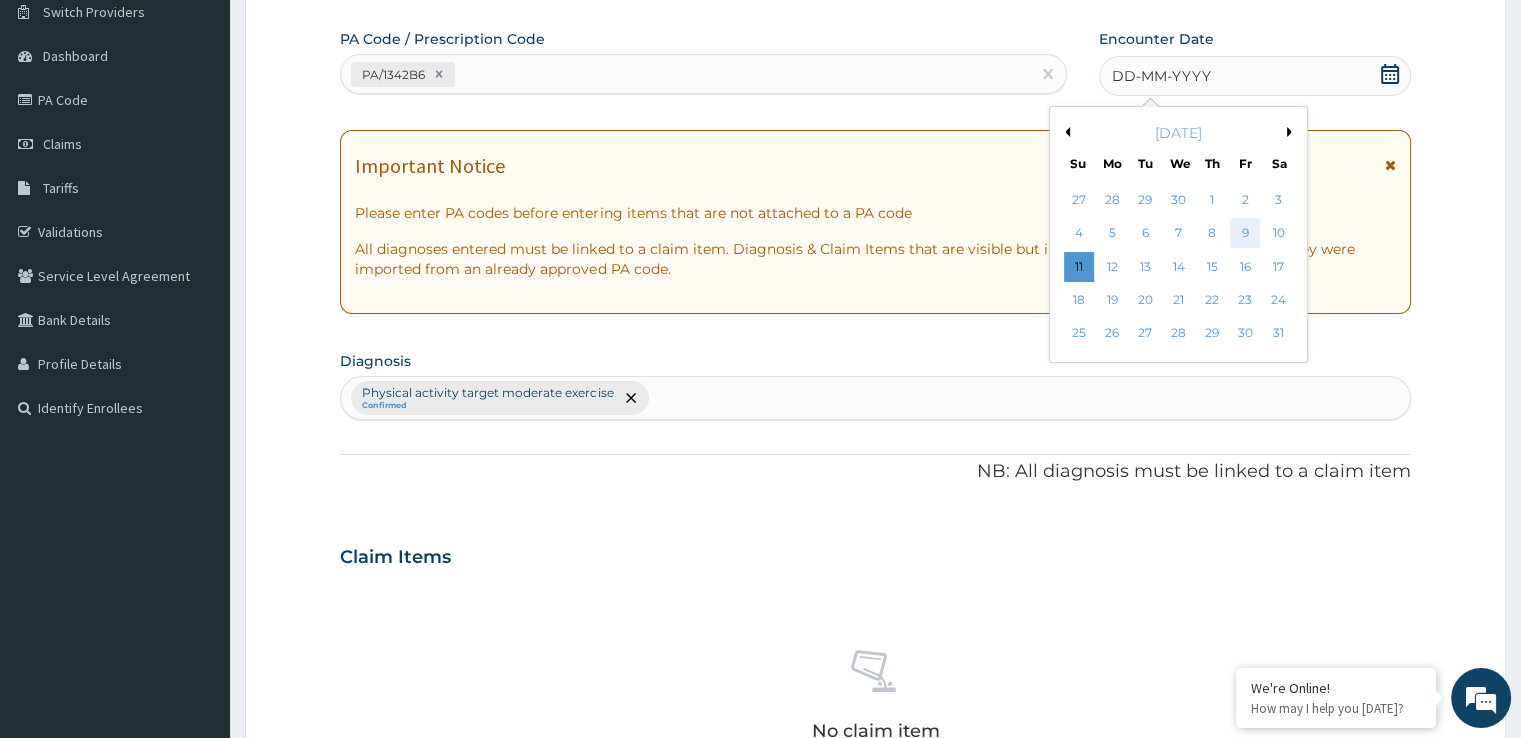 click on "9" at bounding box center (1245, 234) 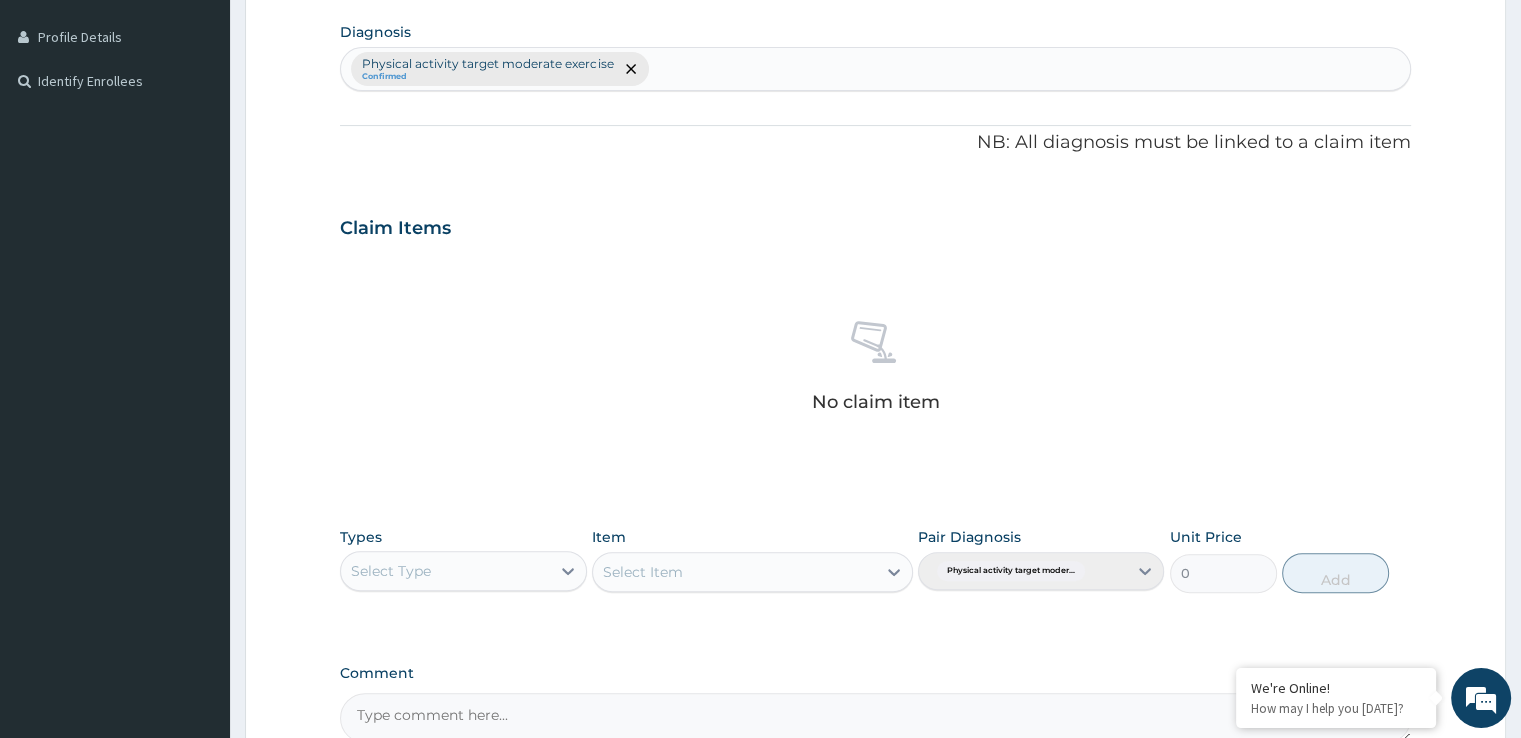 scroll, scrollTop: 500, scrollLeft: 0, axis: vertical 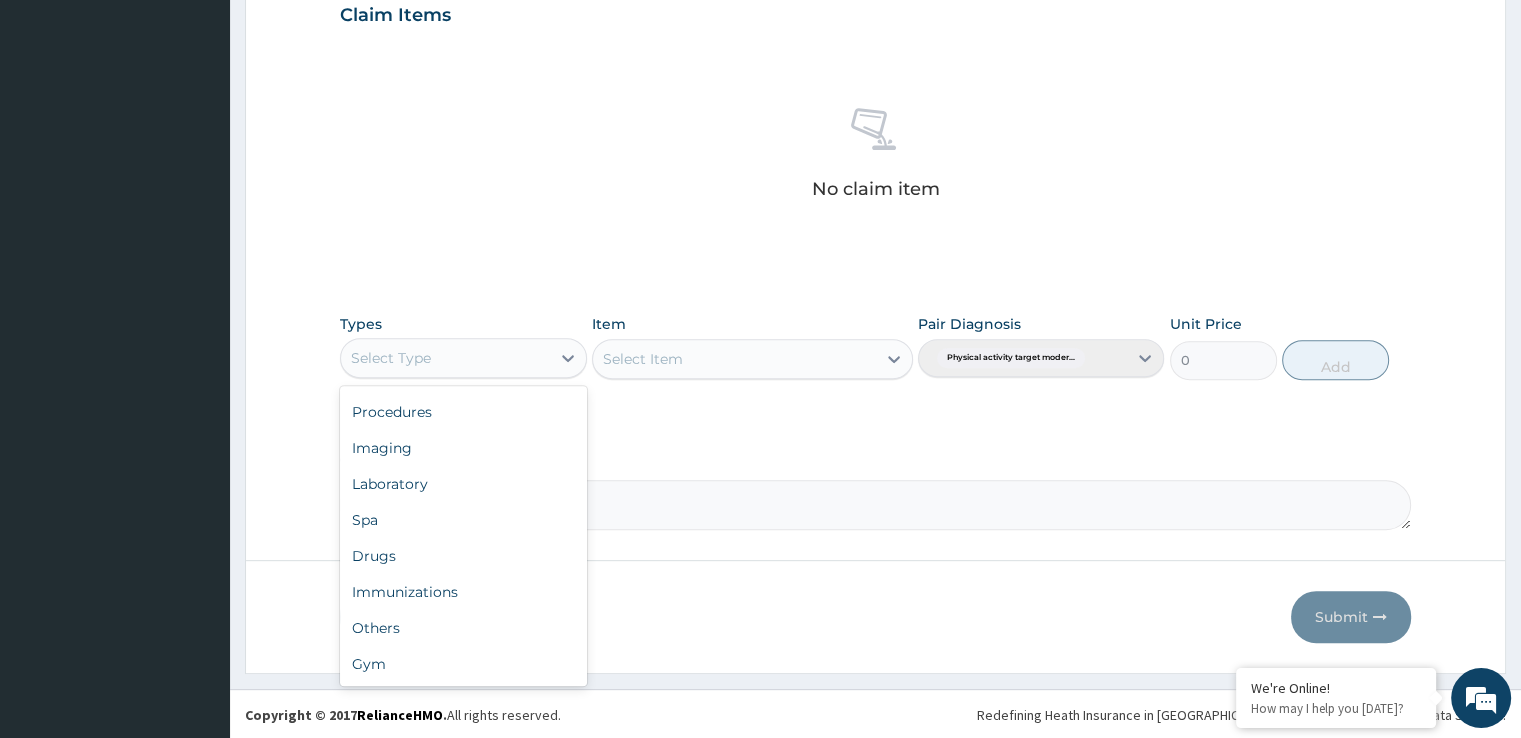 click on "Gym" at bounding box center (463, 664) 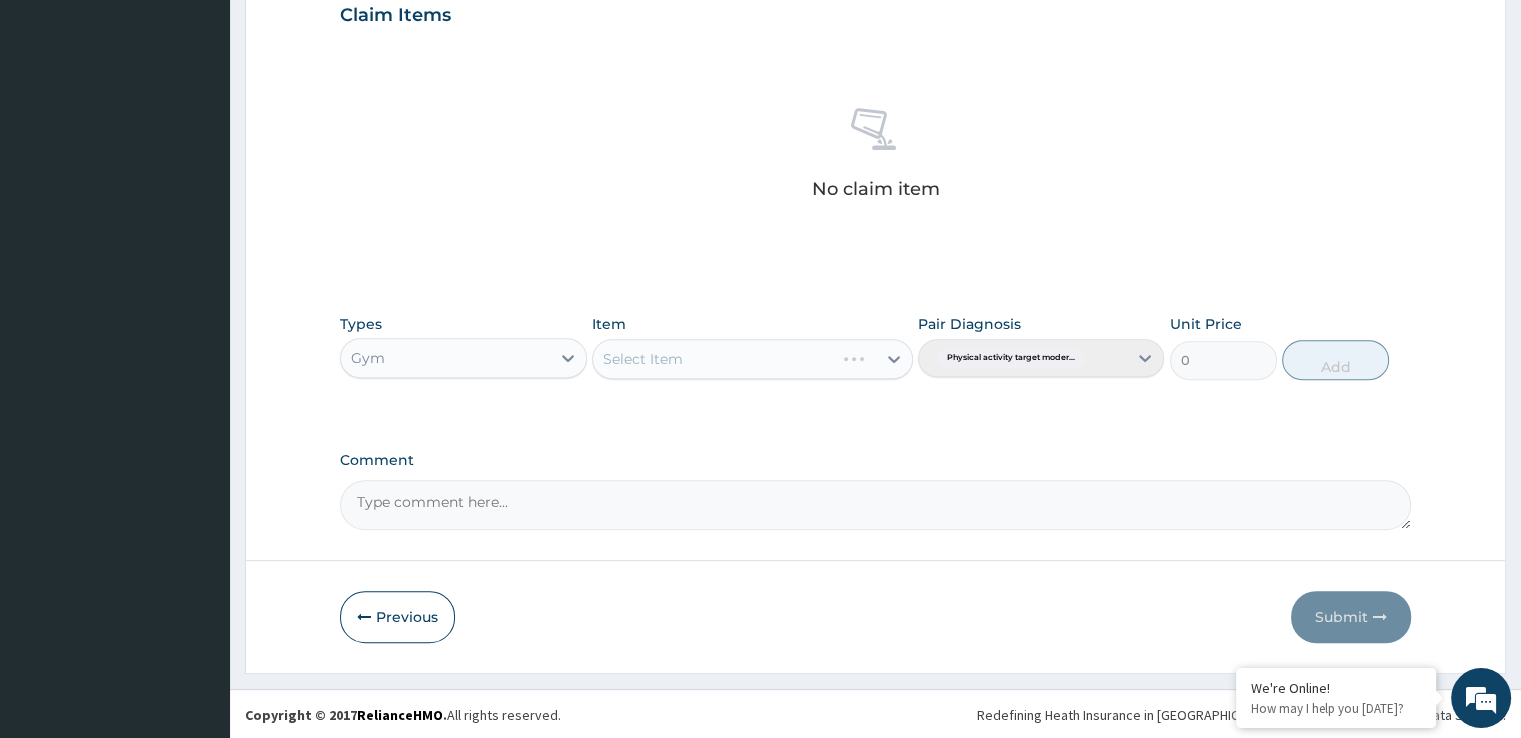 click on "Select Item" at bounding box center (752, 359) 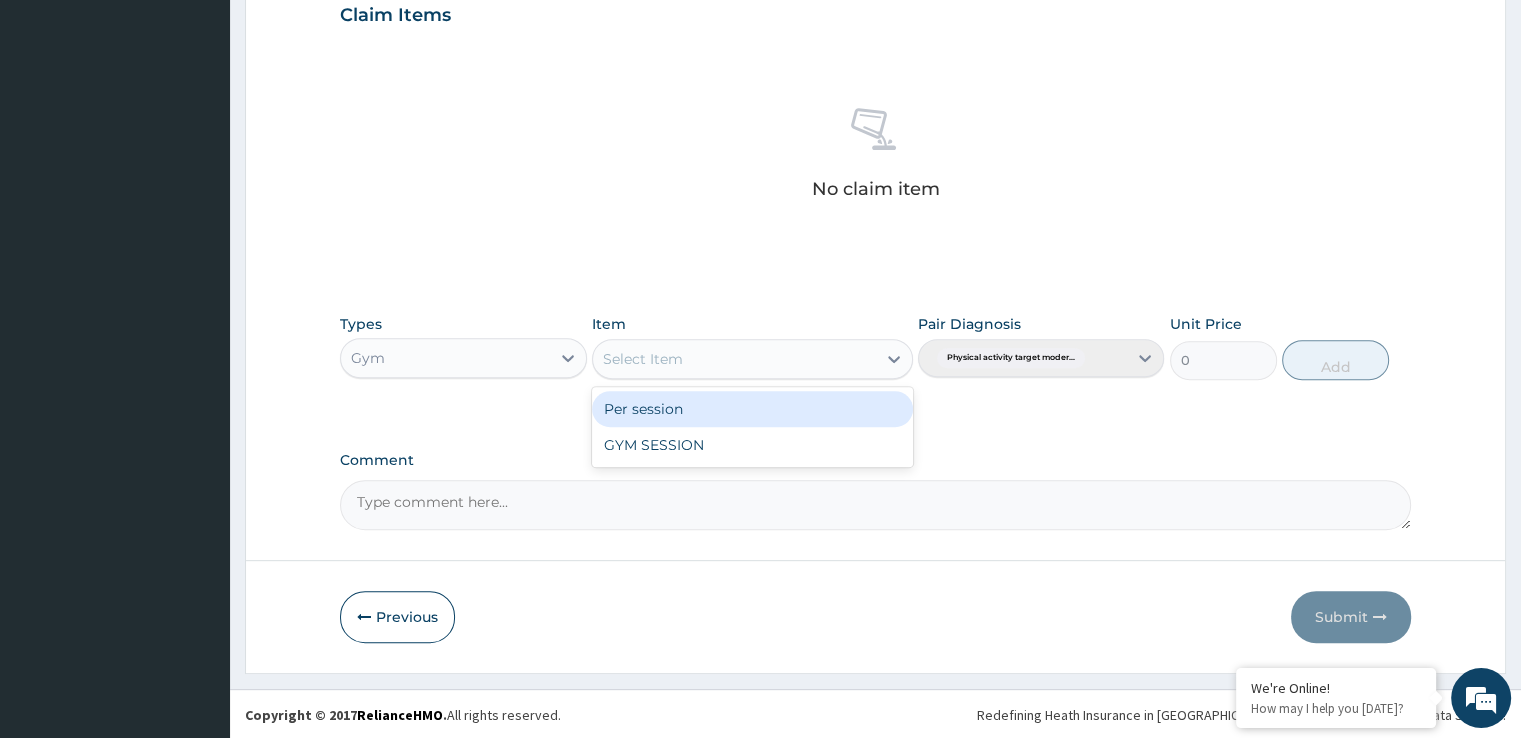 click on "GYM SESSION" at bounding box center (752, 445) 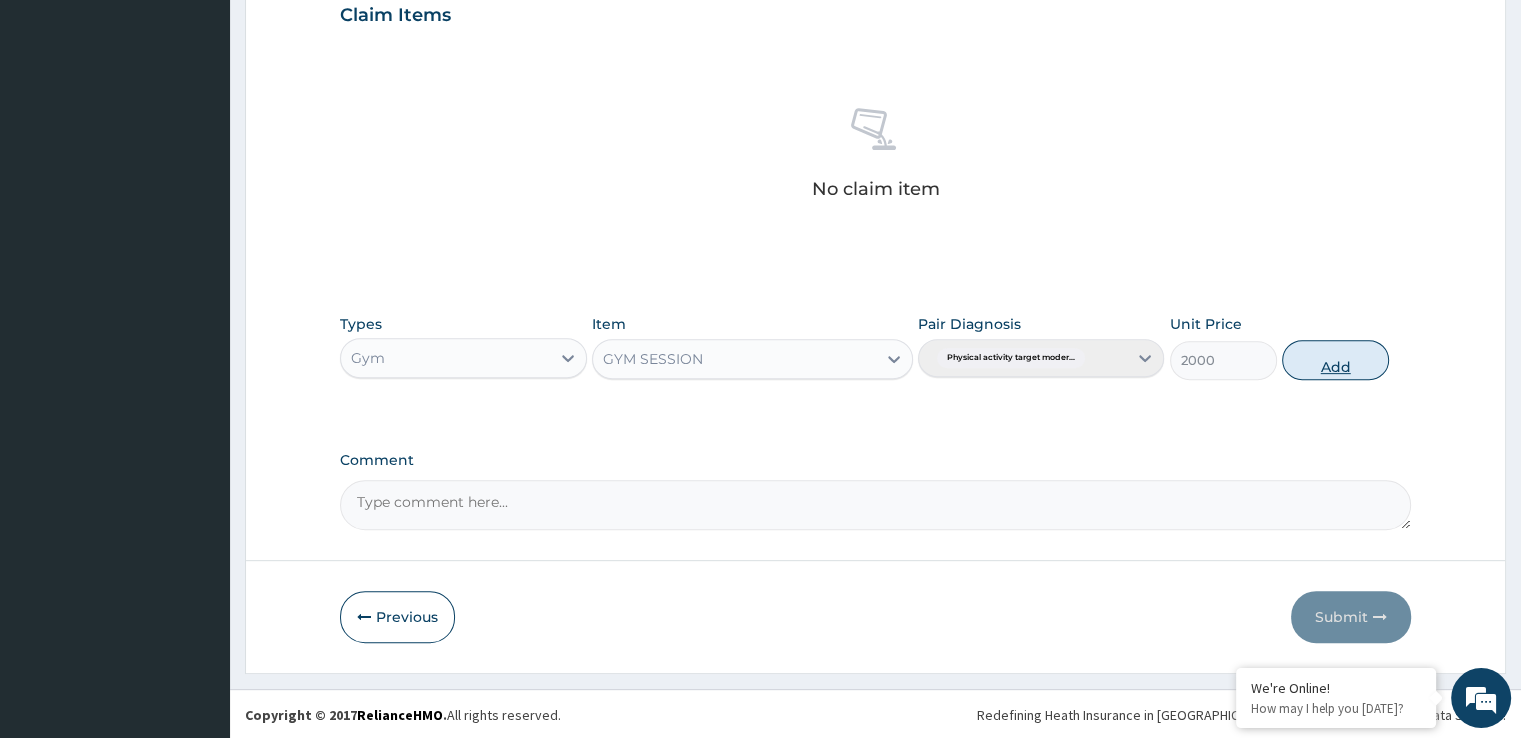 click on "Add" at bounding box center [1335, 360] 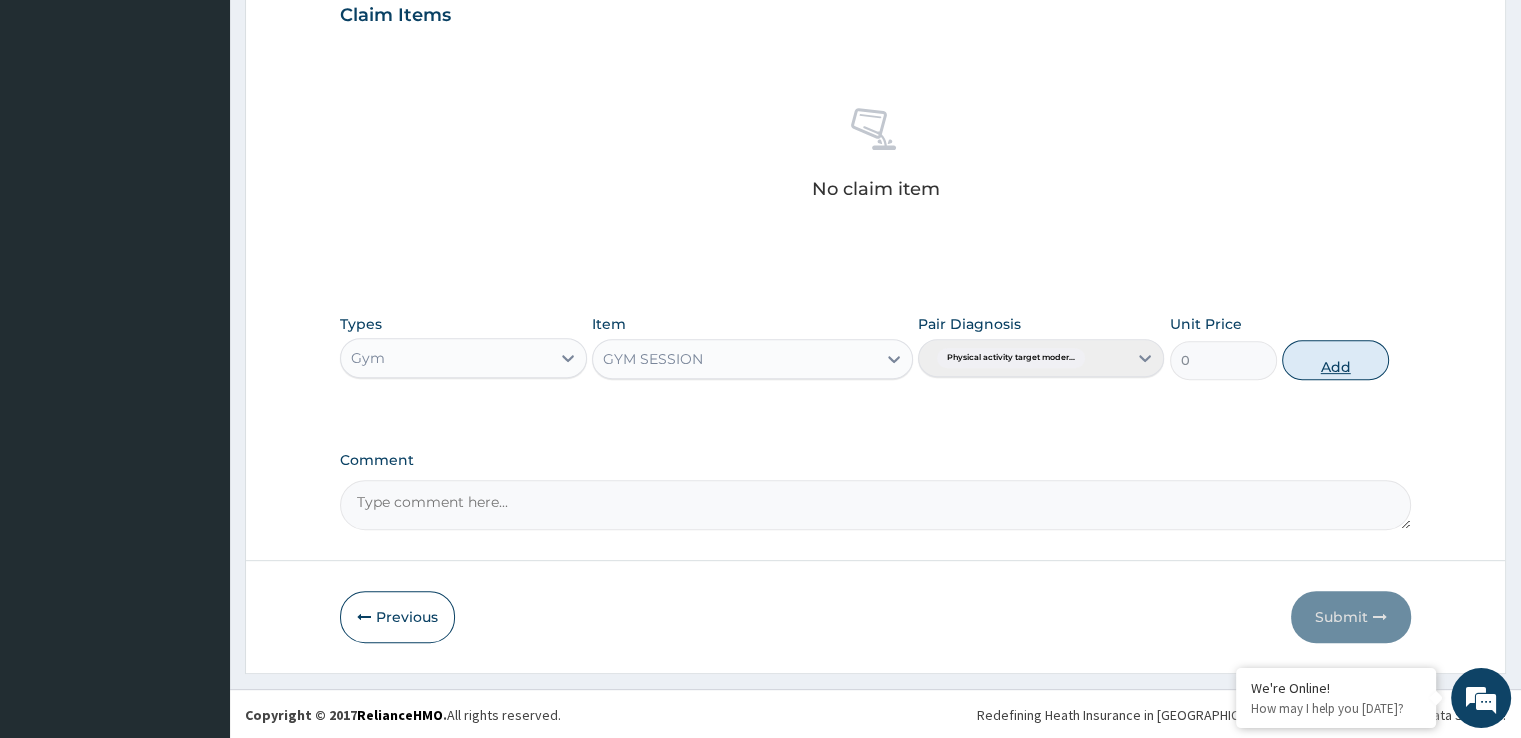 scroll, scrollTop: 606, scrollLeft: 0, axis: vertical 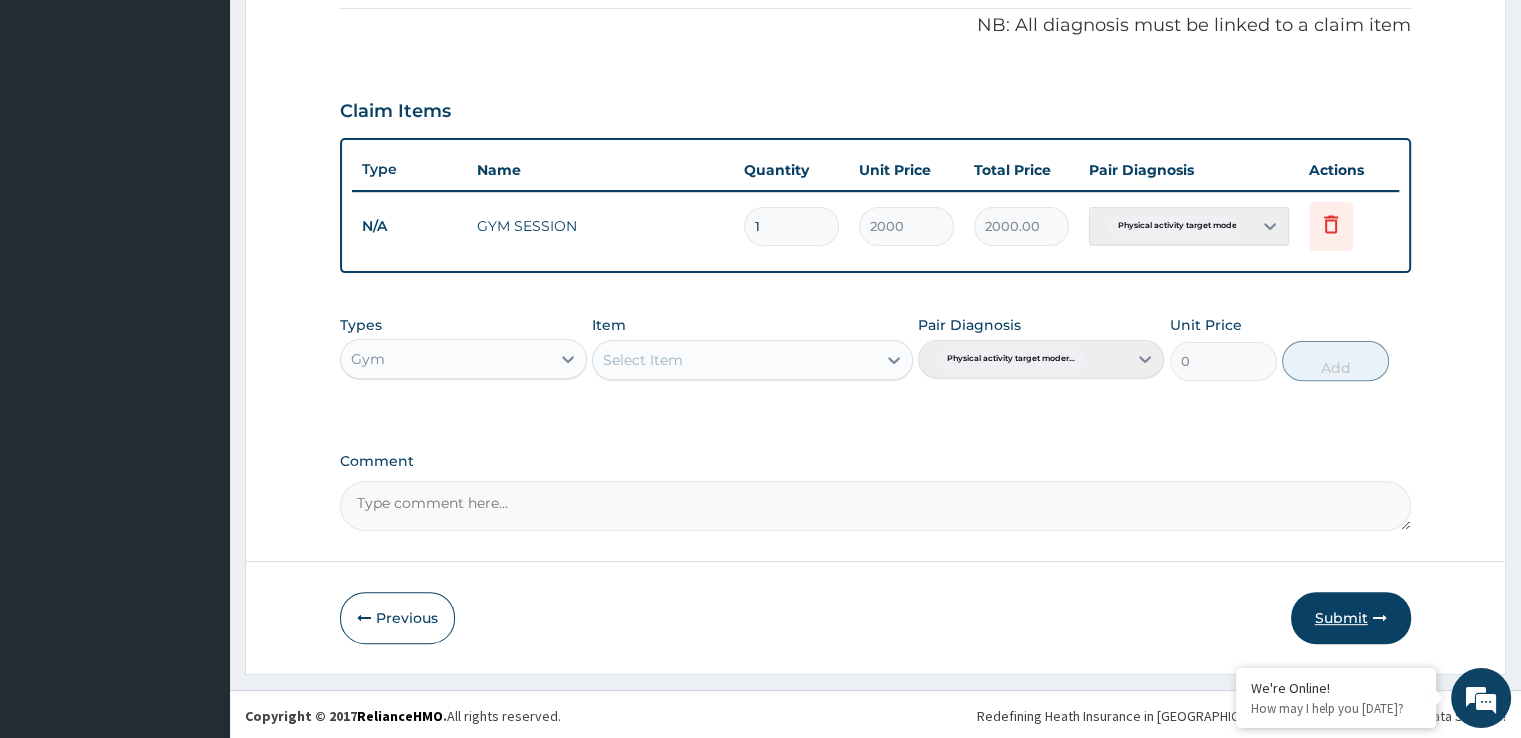 click on "Submit" at bounding box center (1351, 618) 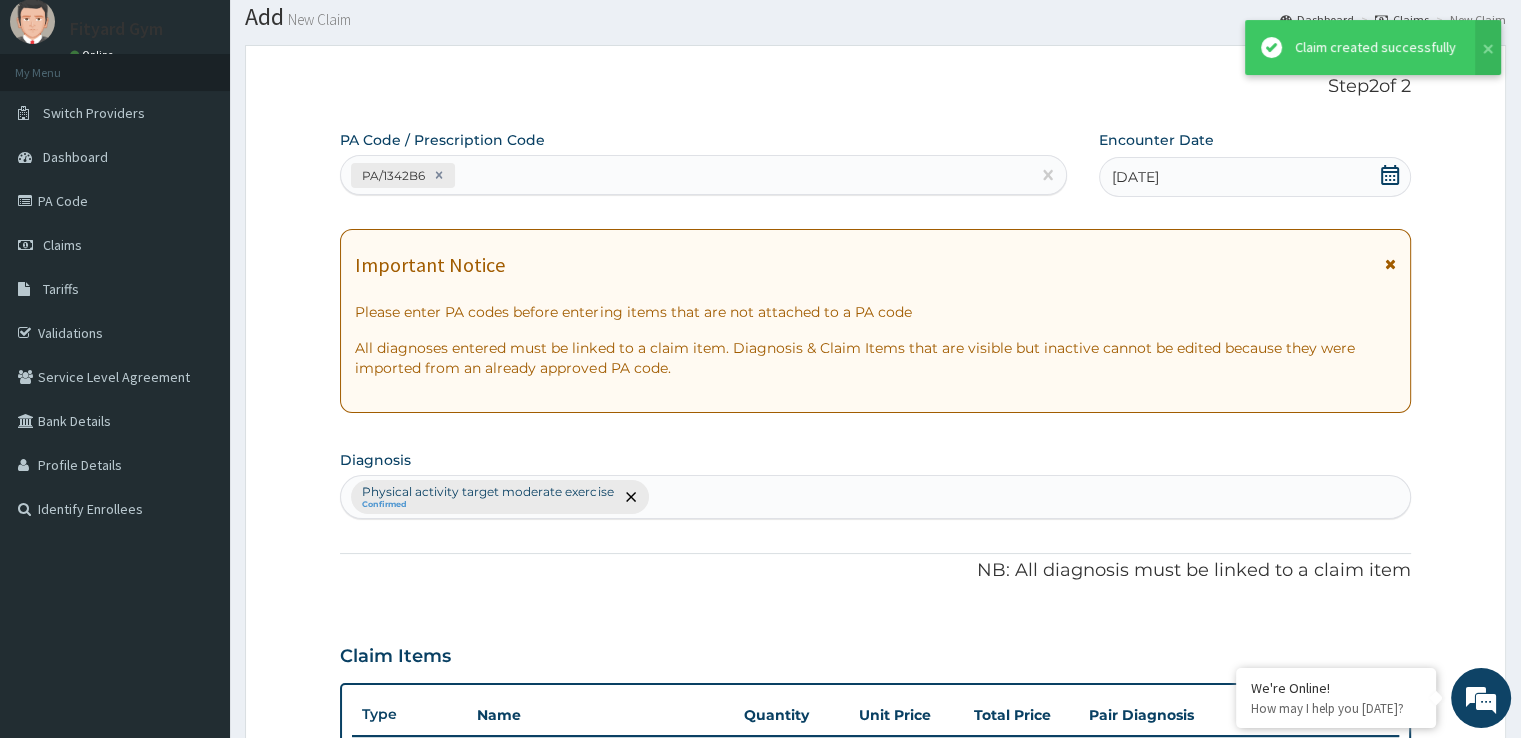 scroll, scrollTop: 606, scrollLeft: 0, axis: vertical 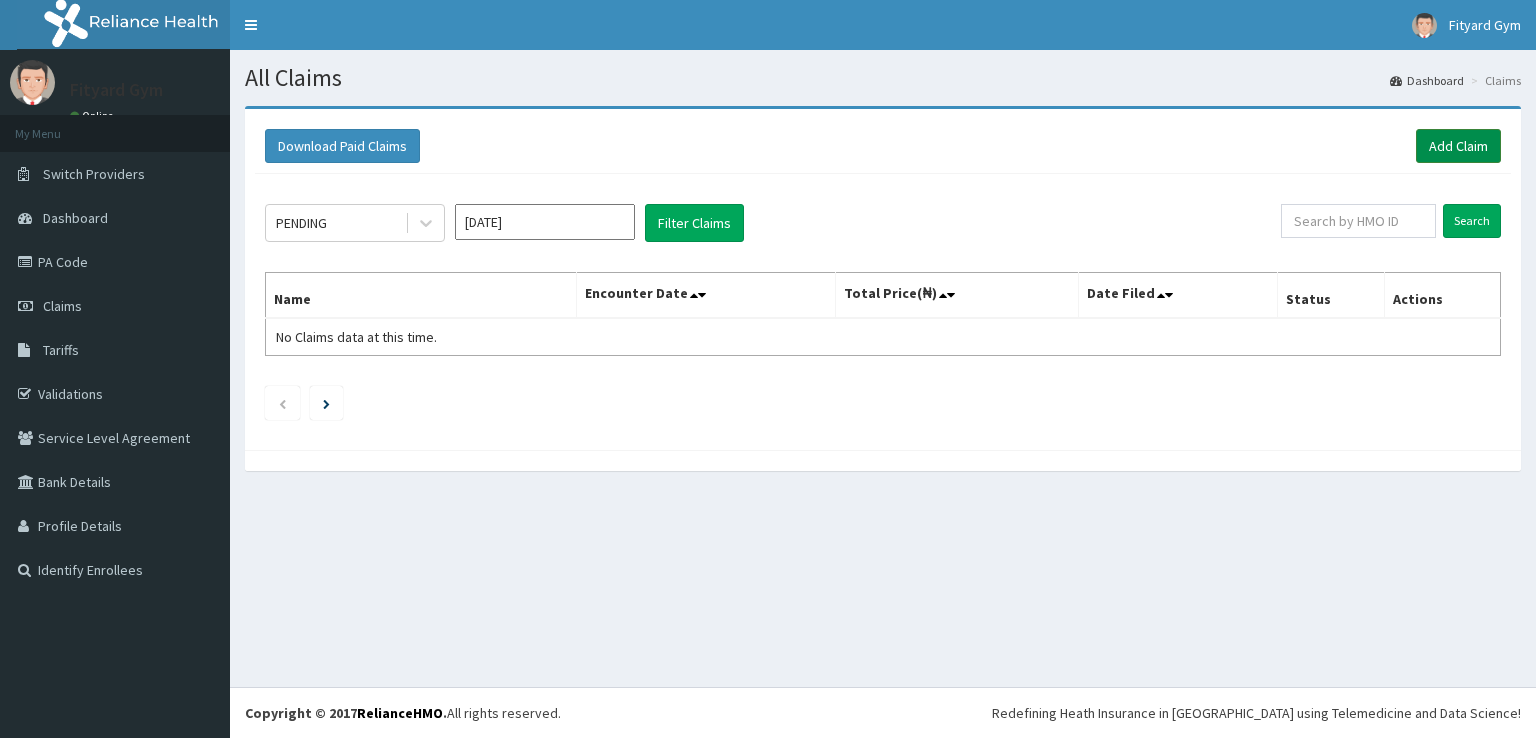 click on "Add Claim" at bounding box center (1458, 146) 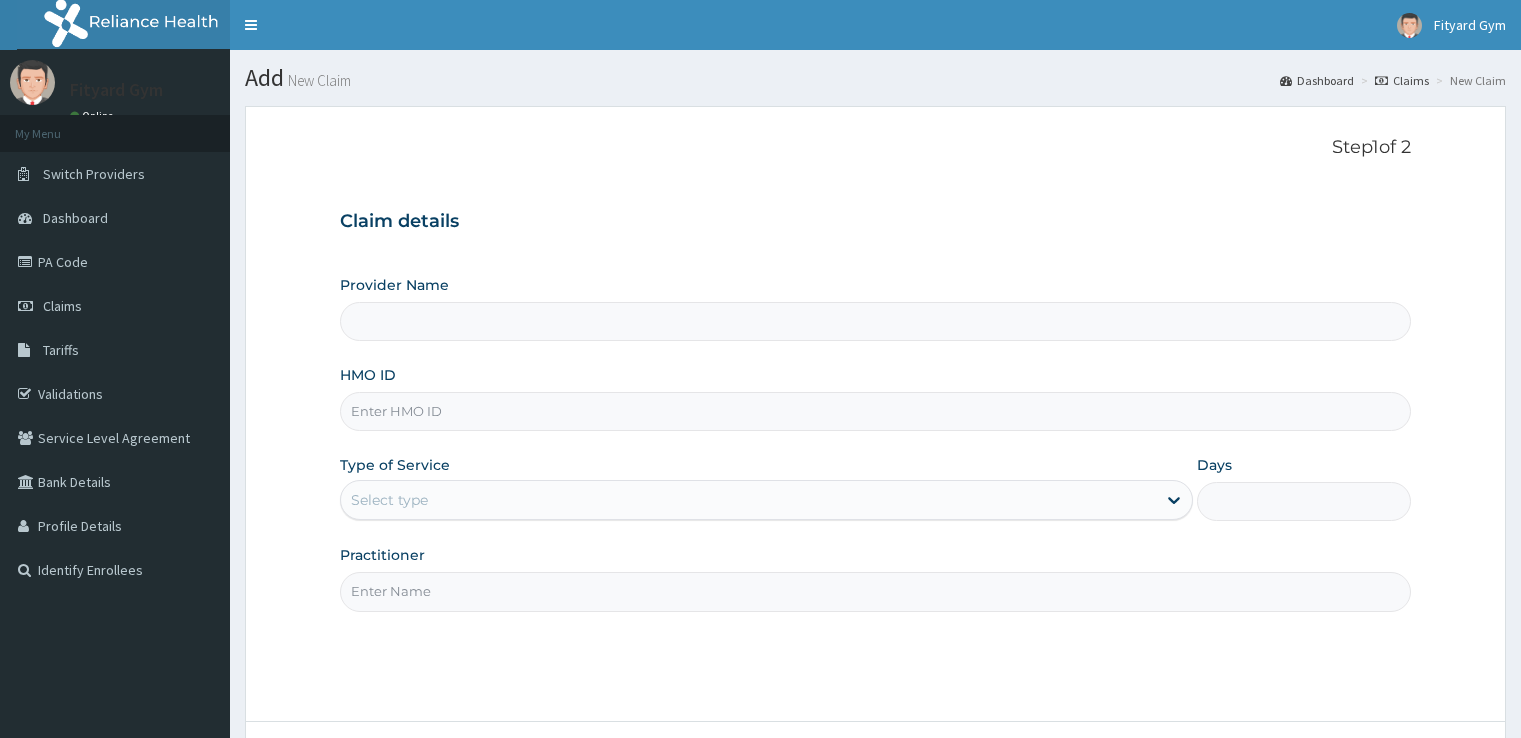 scroll, scrollTop: 0, scrollLeft: 0, axis: both 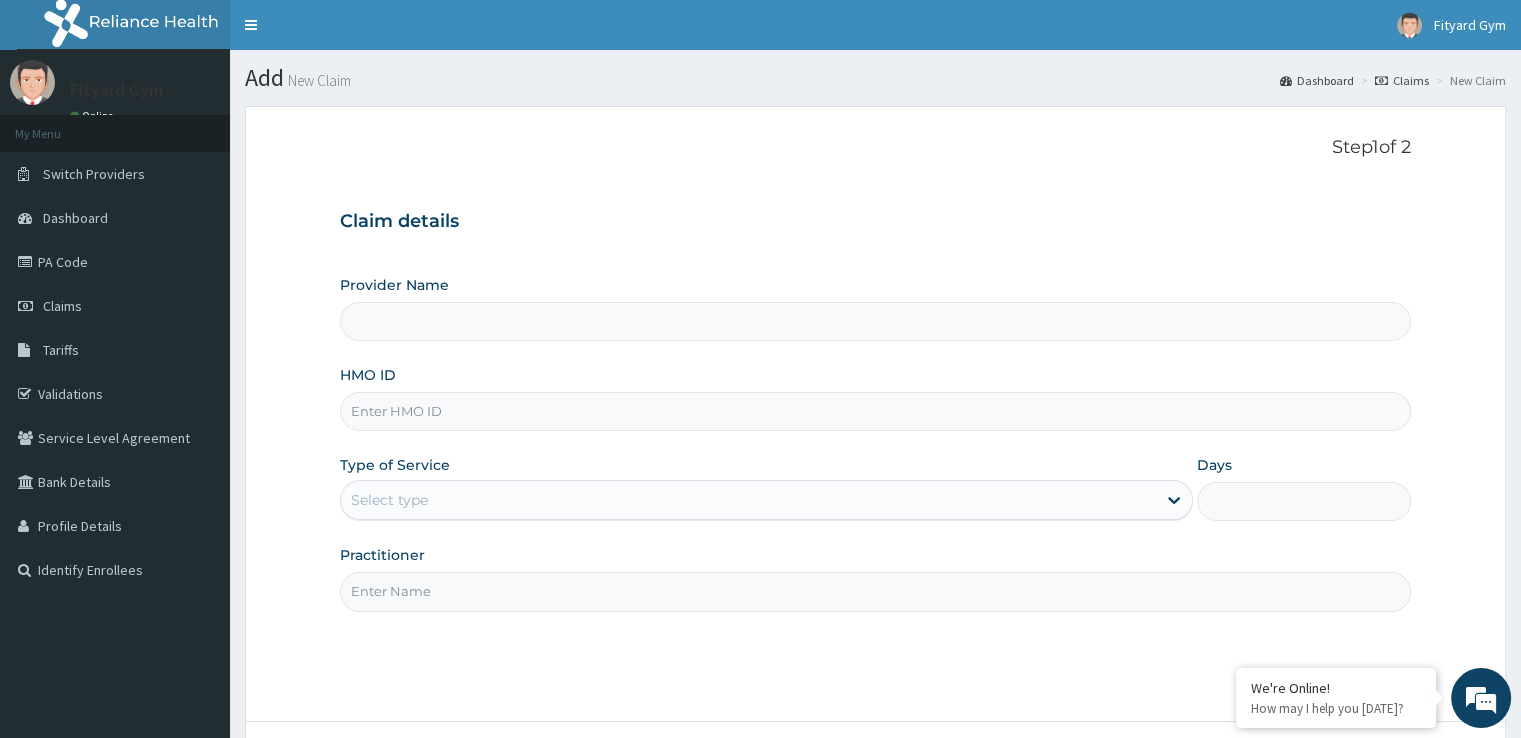 type on "Fityard" 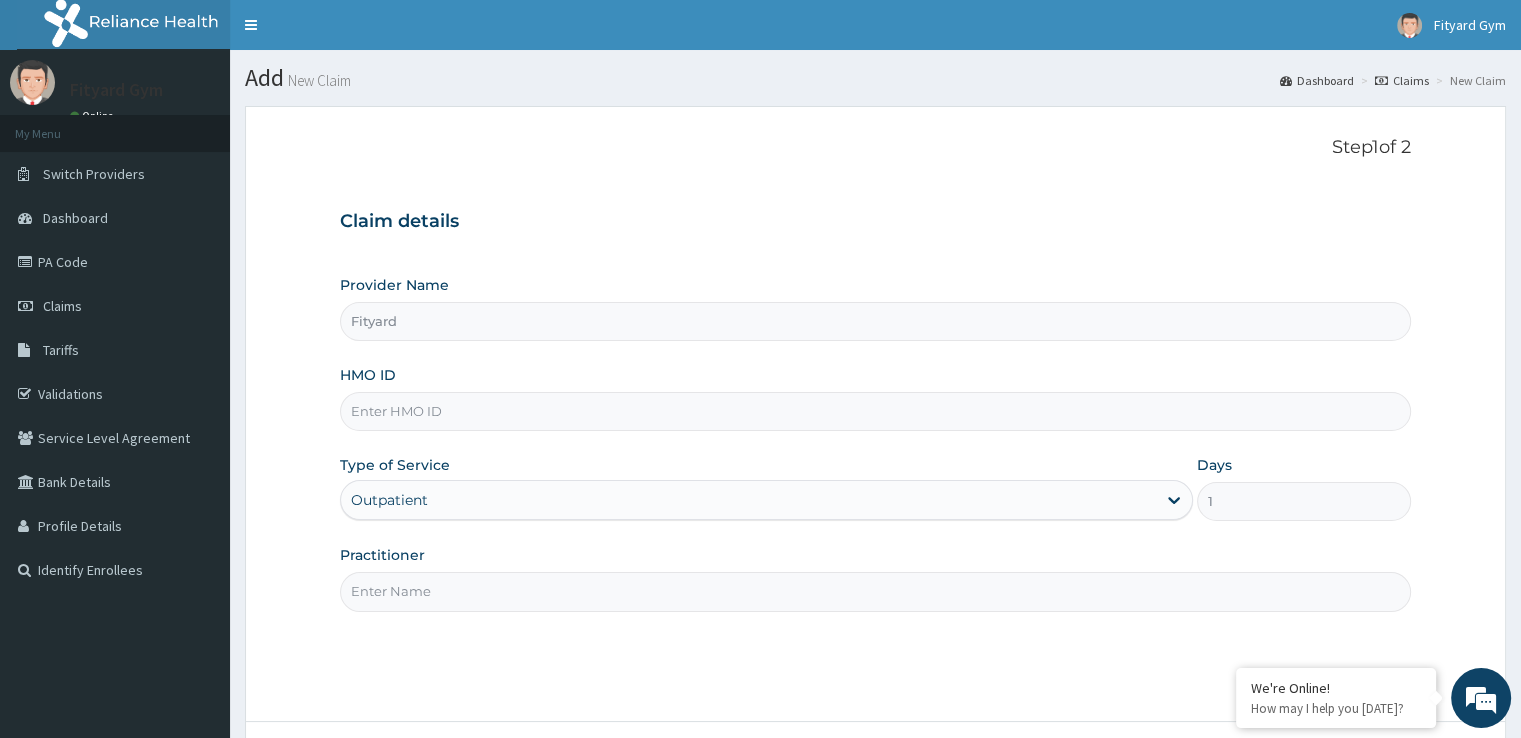 click on "HMO ID" at bounding box center [875, 411] 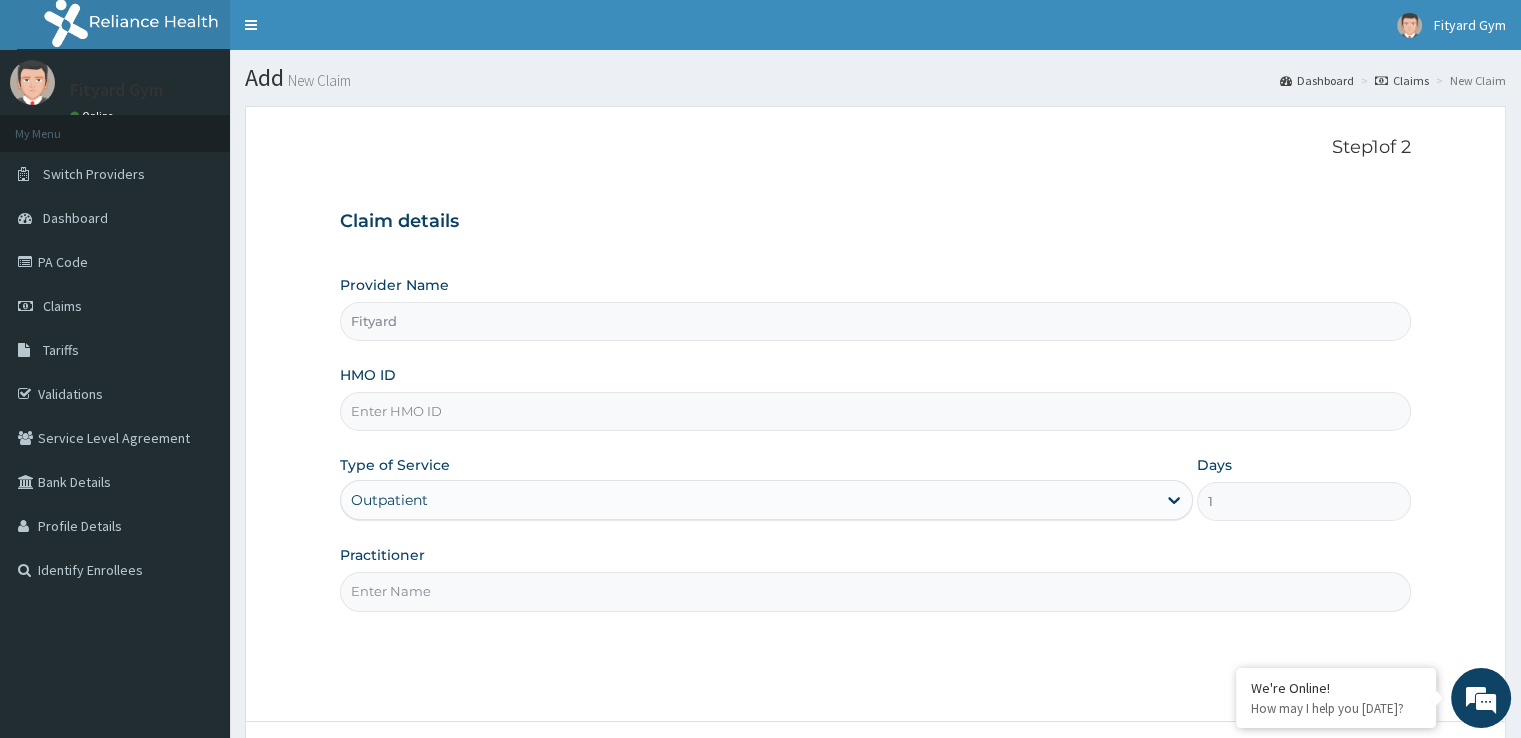 type on "NBC/10818/A" 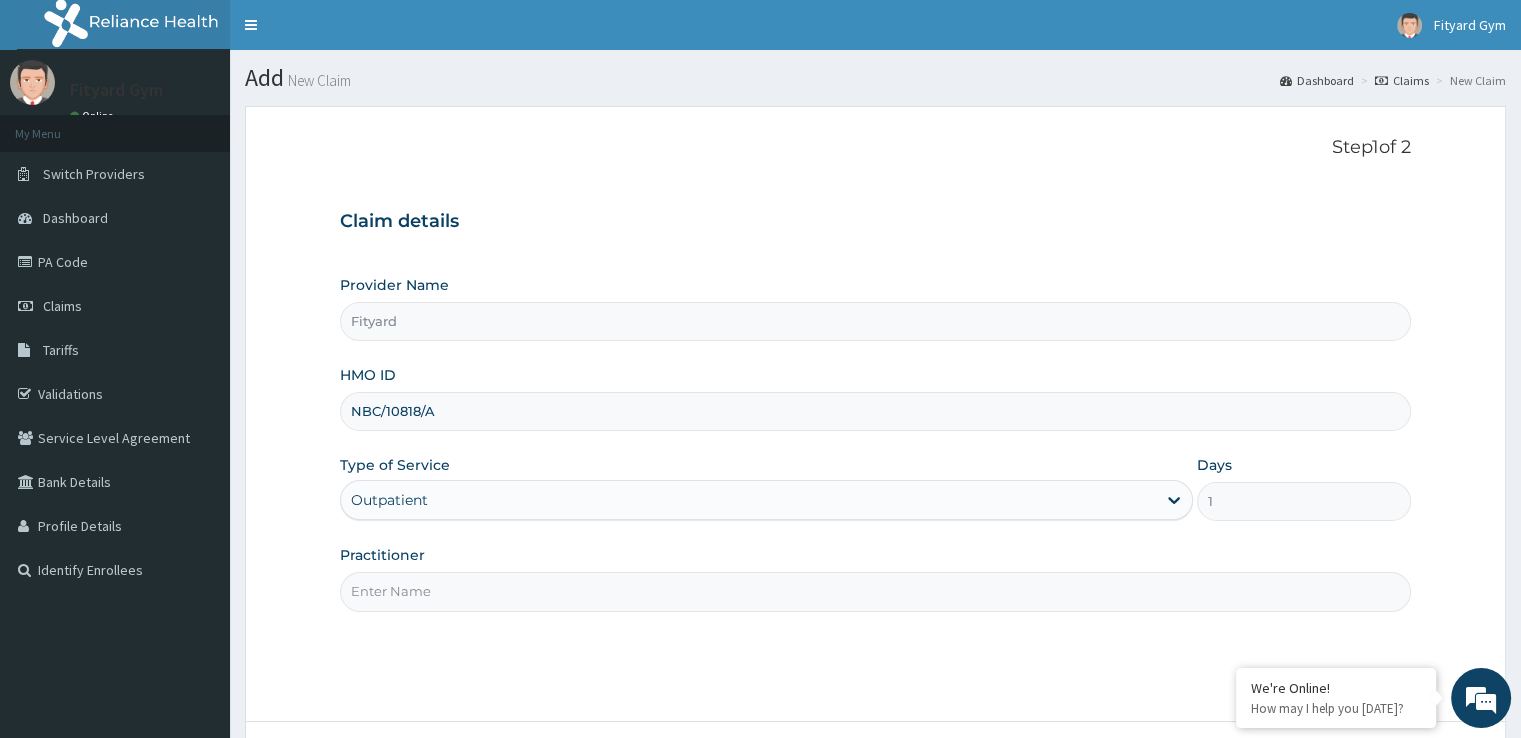 click on "Practitioner" at bounding box center [875, 591] 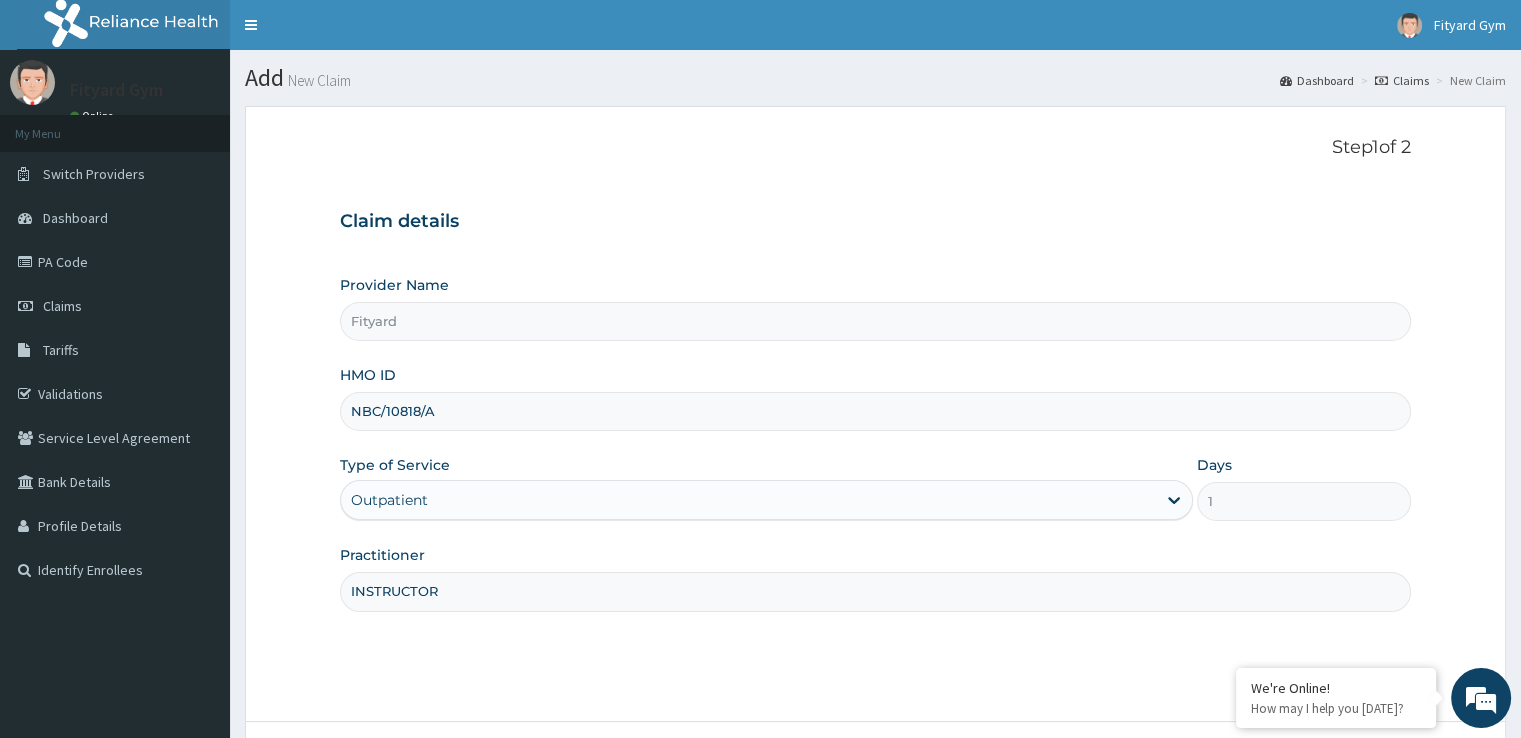 scroll, scrollTop: 0, scrollLeft: 0, axis: both 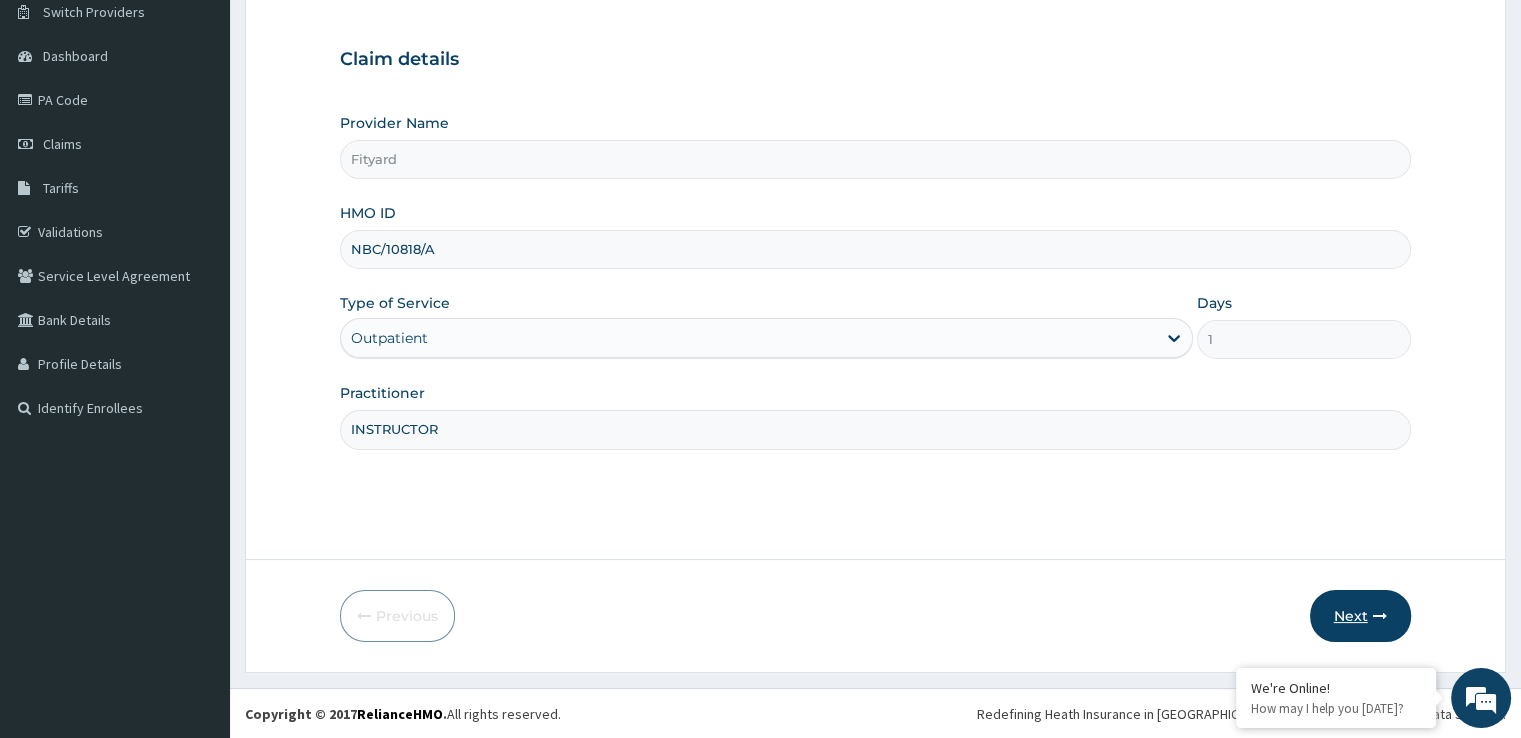 click on "Next" at bounding box center (1360, 616) 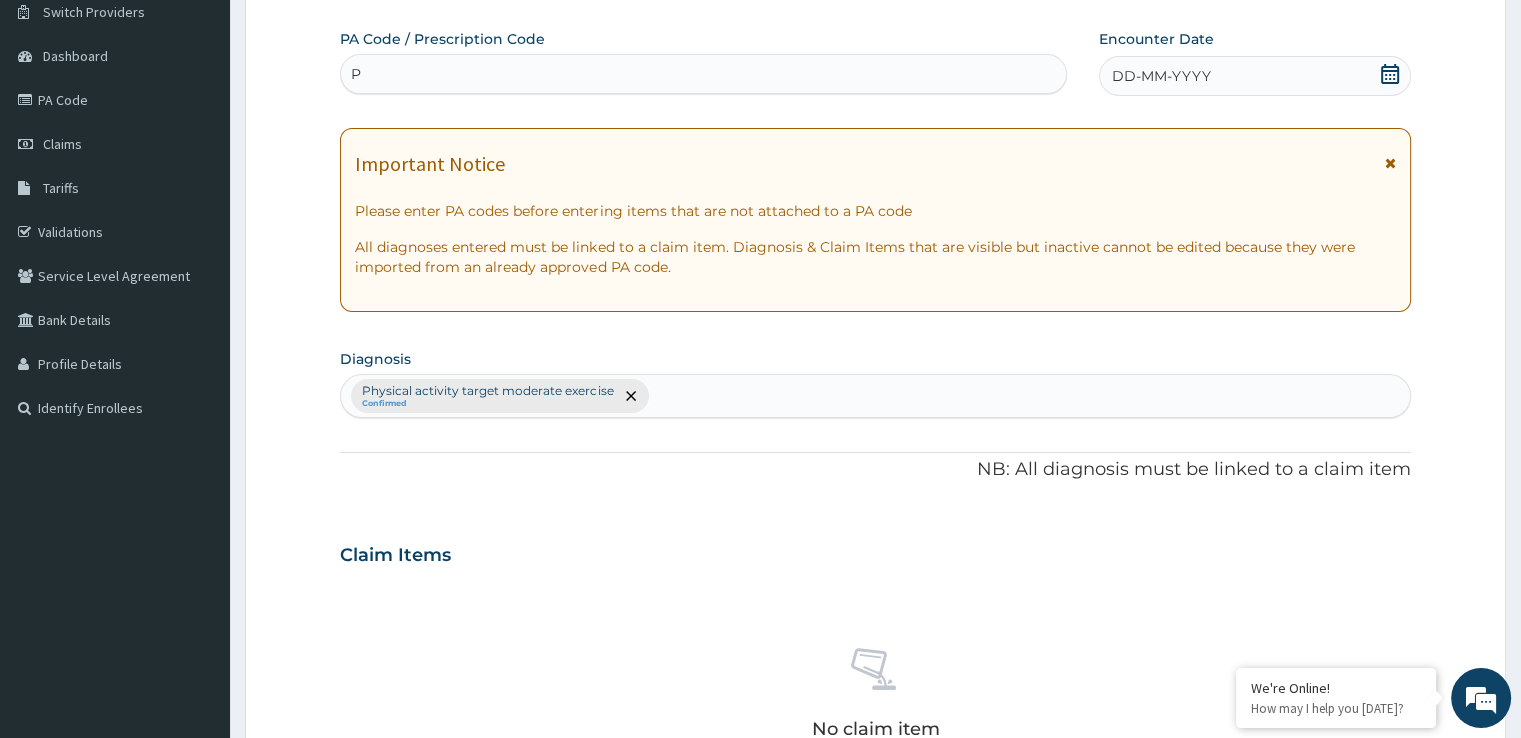 type on "P" 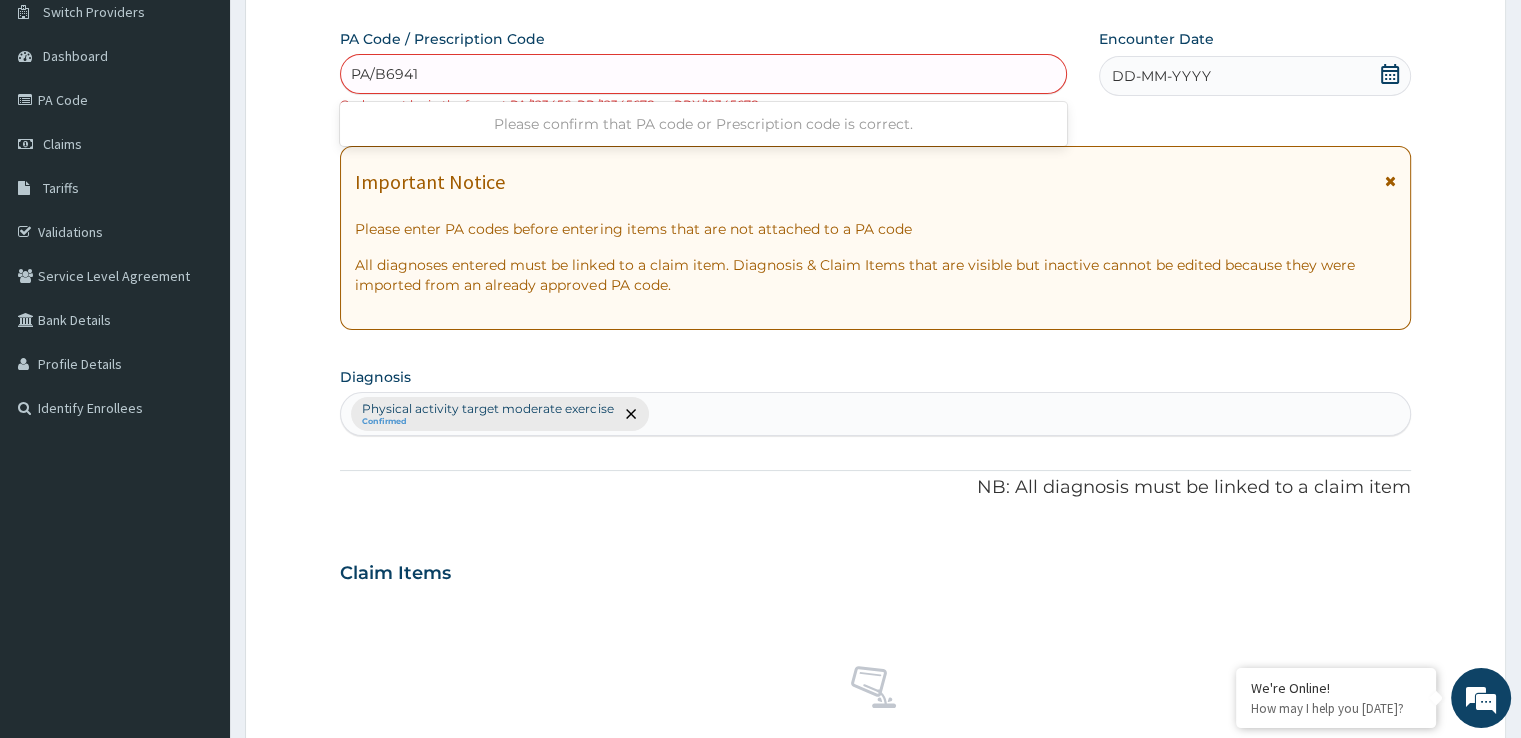 type on "PA/B69411" 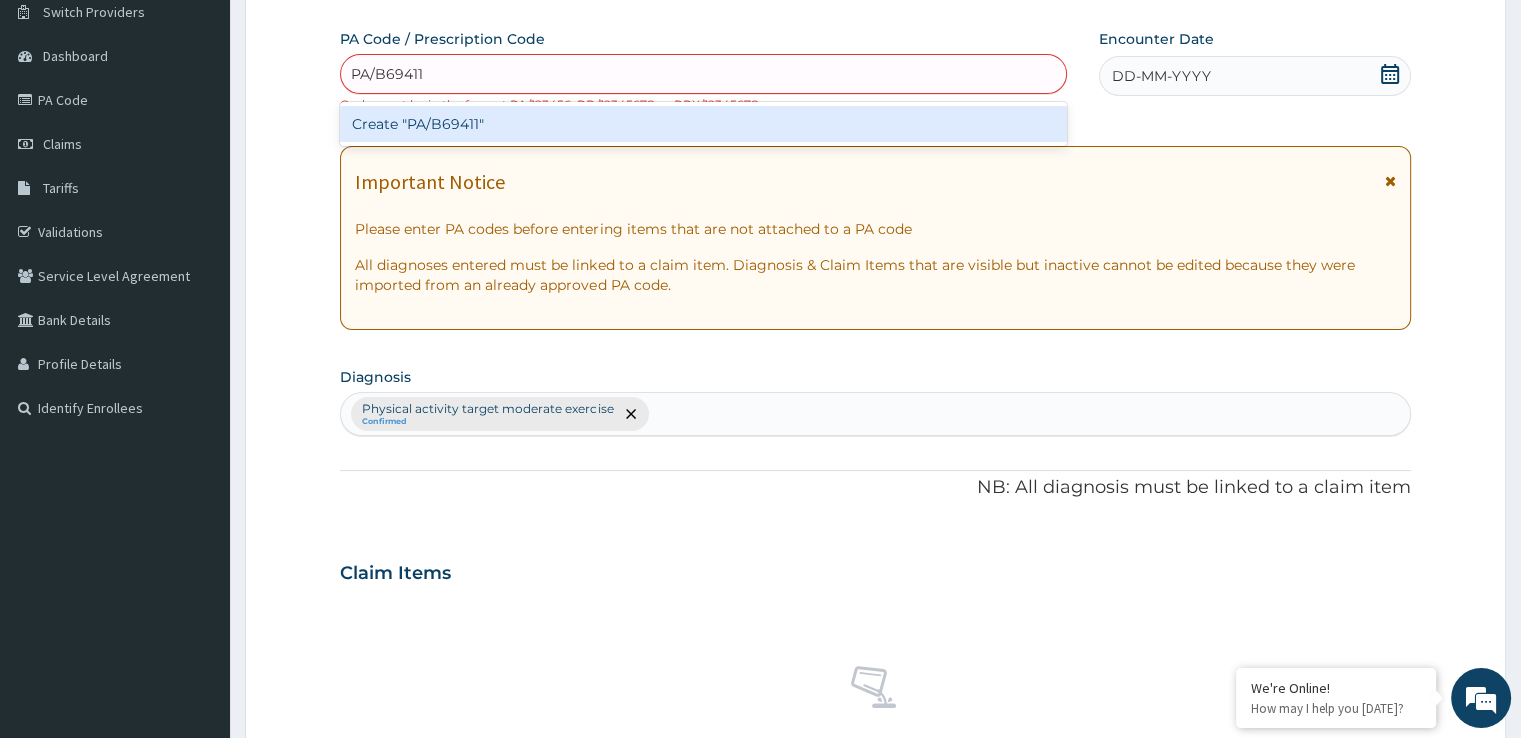 click on "Create "PA/B69411"" at bounding box center [703, 124] 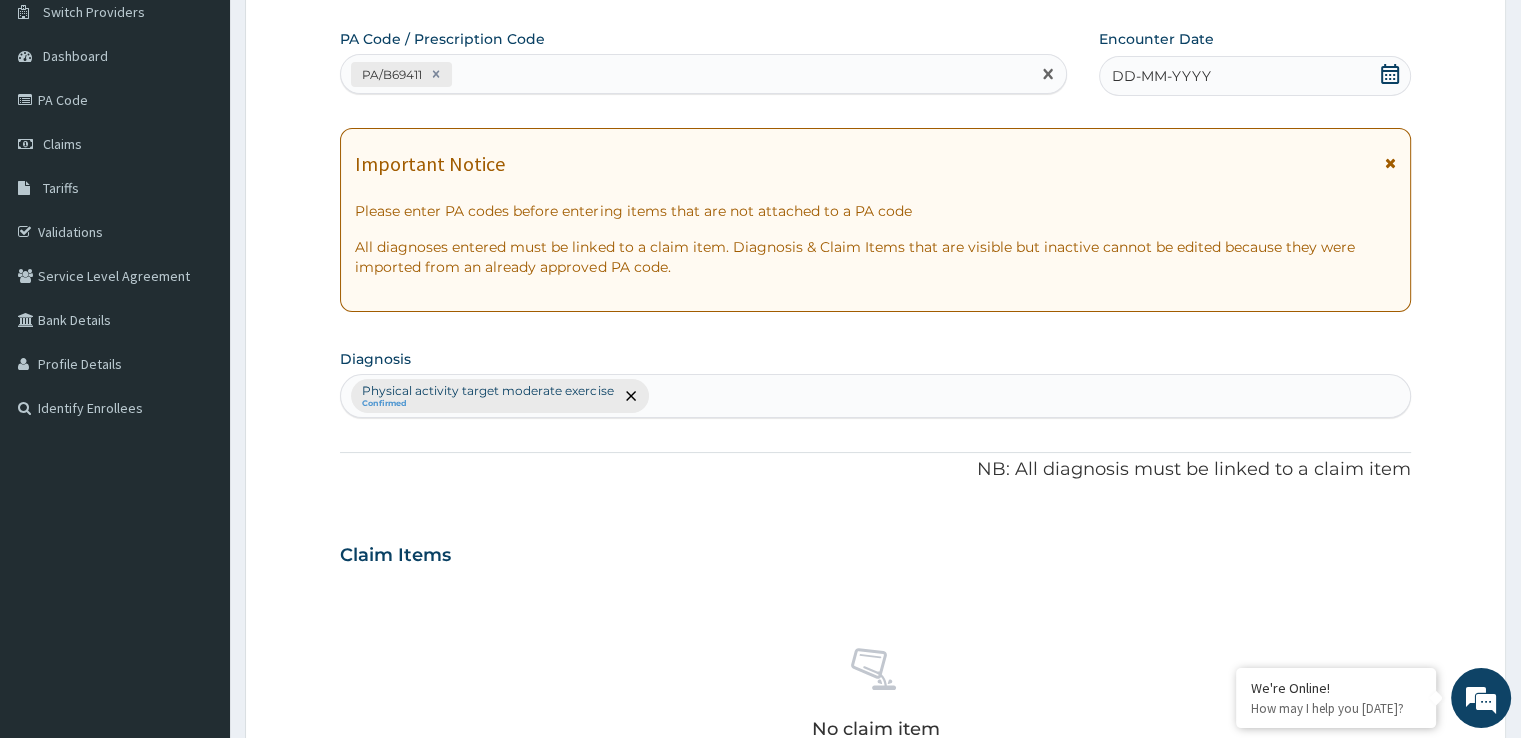 click on "DD-MM-YYYY" at bounding box center (1254, 76) 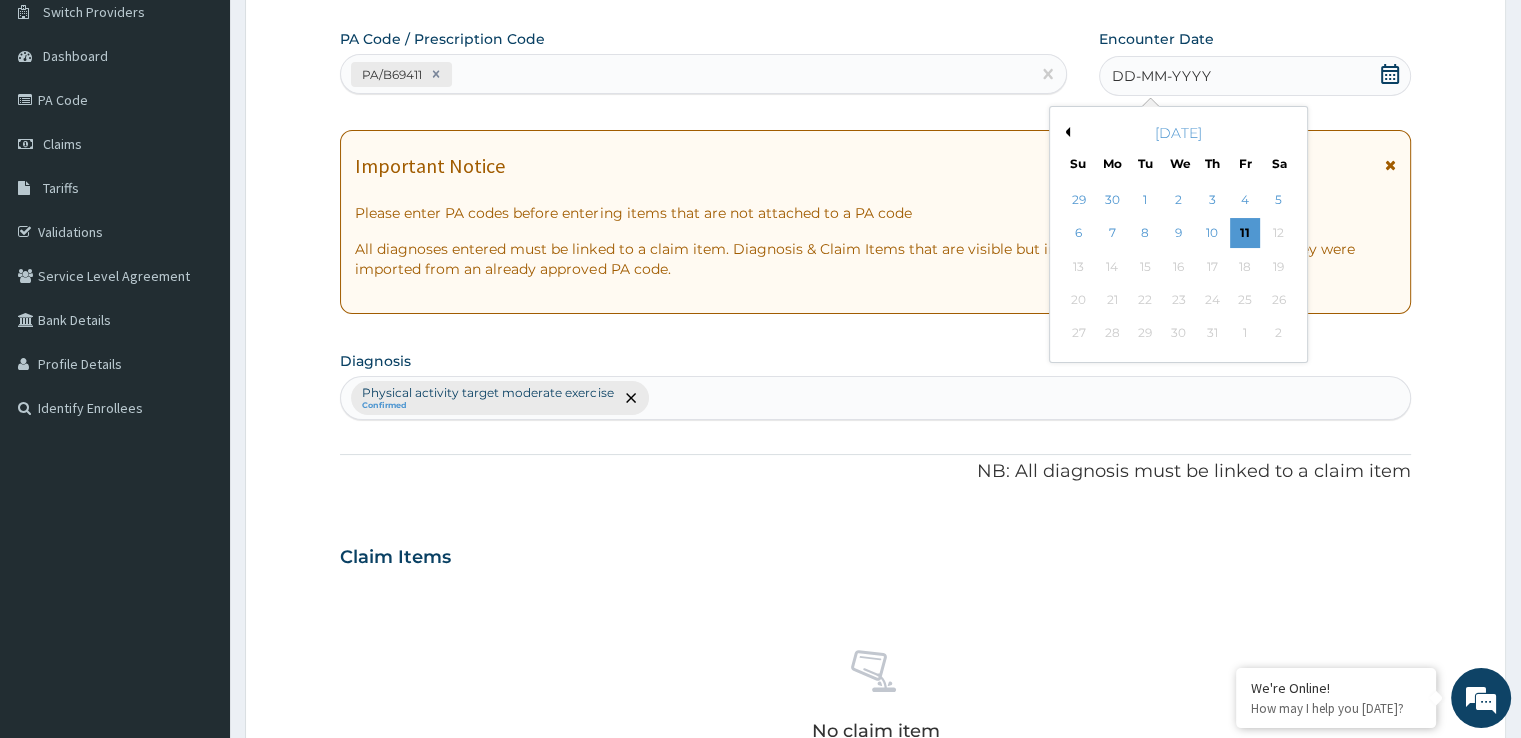 click on "Previous Month" at bounding box center (1065, 132) 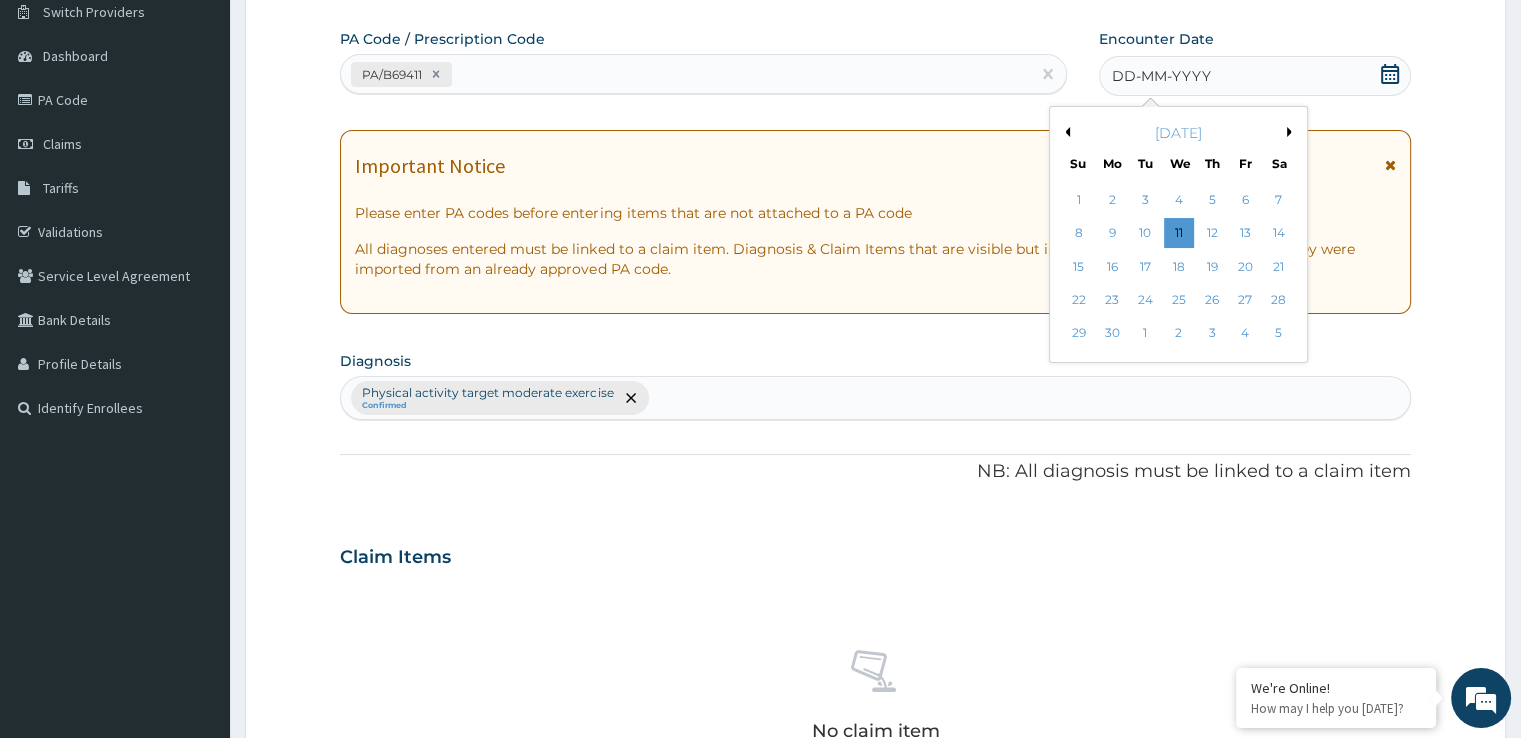 click on "Previous Month" at bounding box center (1065, 132) 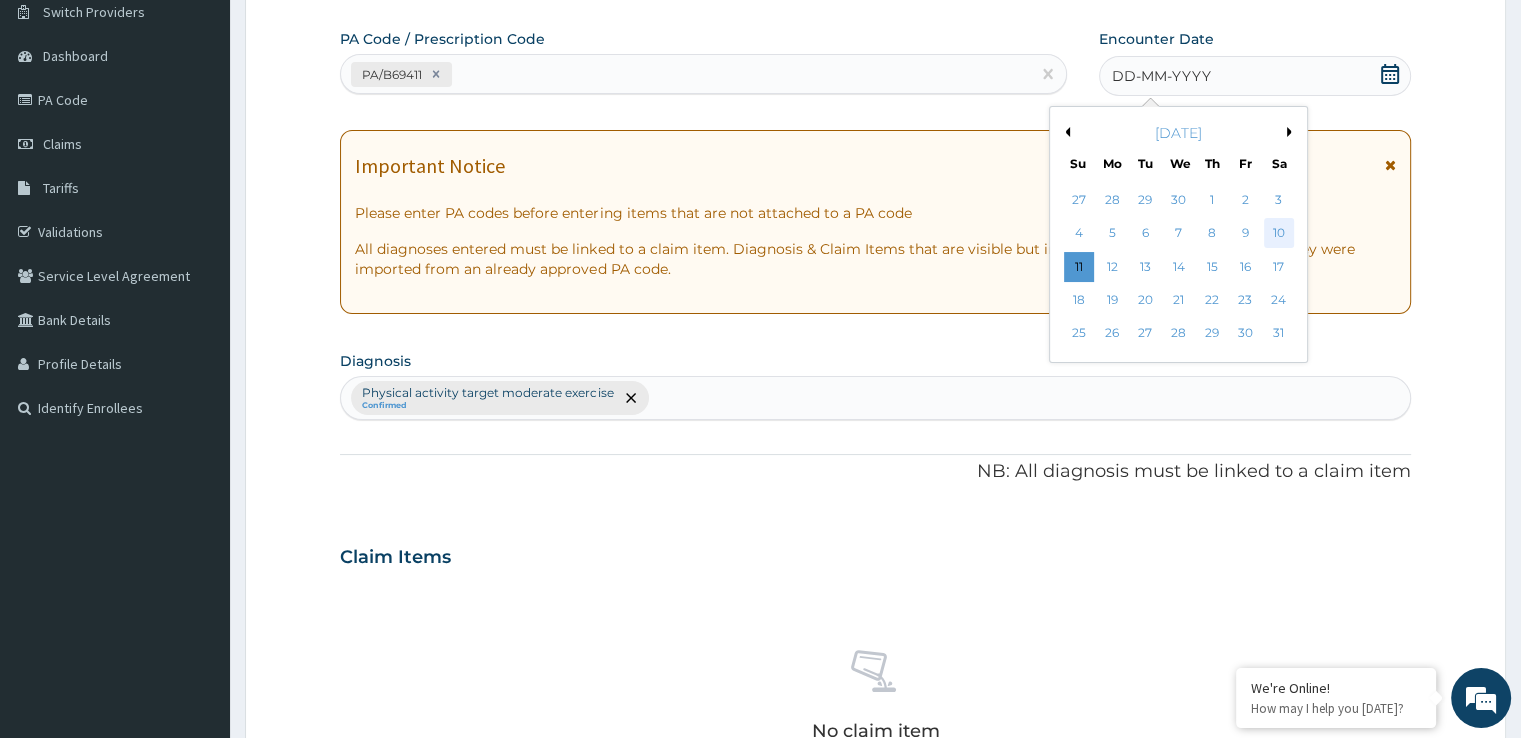 click on "10" at bounding box center (1279, 234) 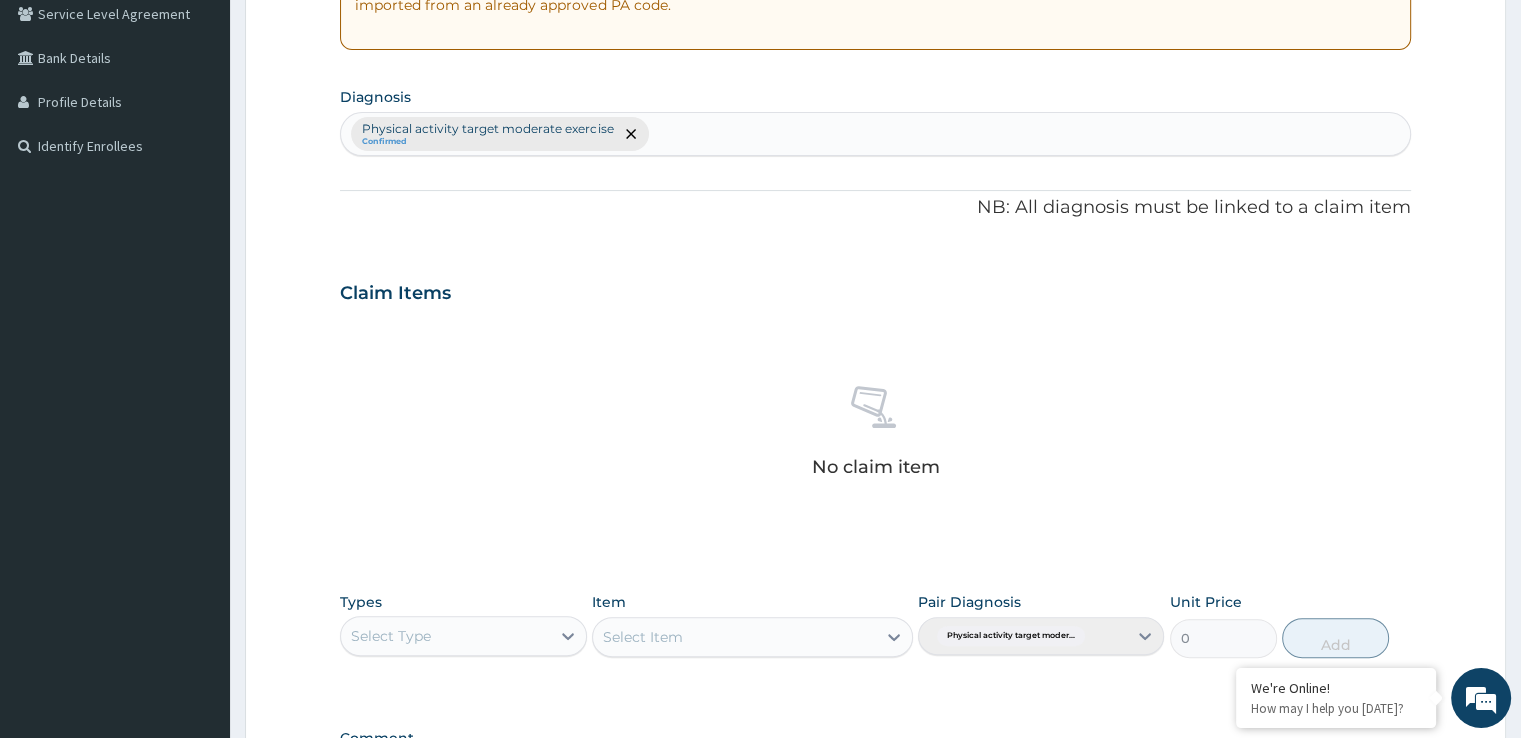scroll, scrollTop: 429, scrollLeft: 0, axis: vertical 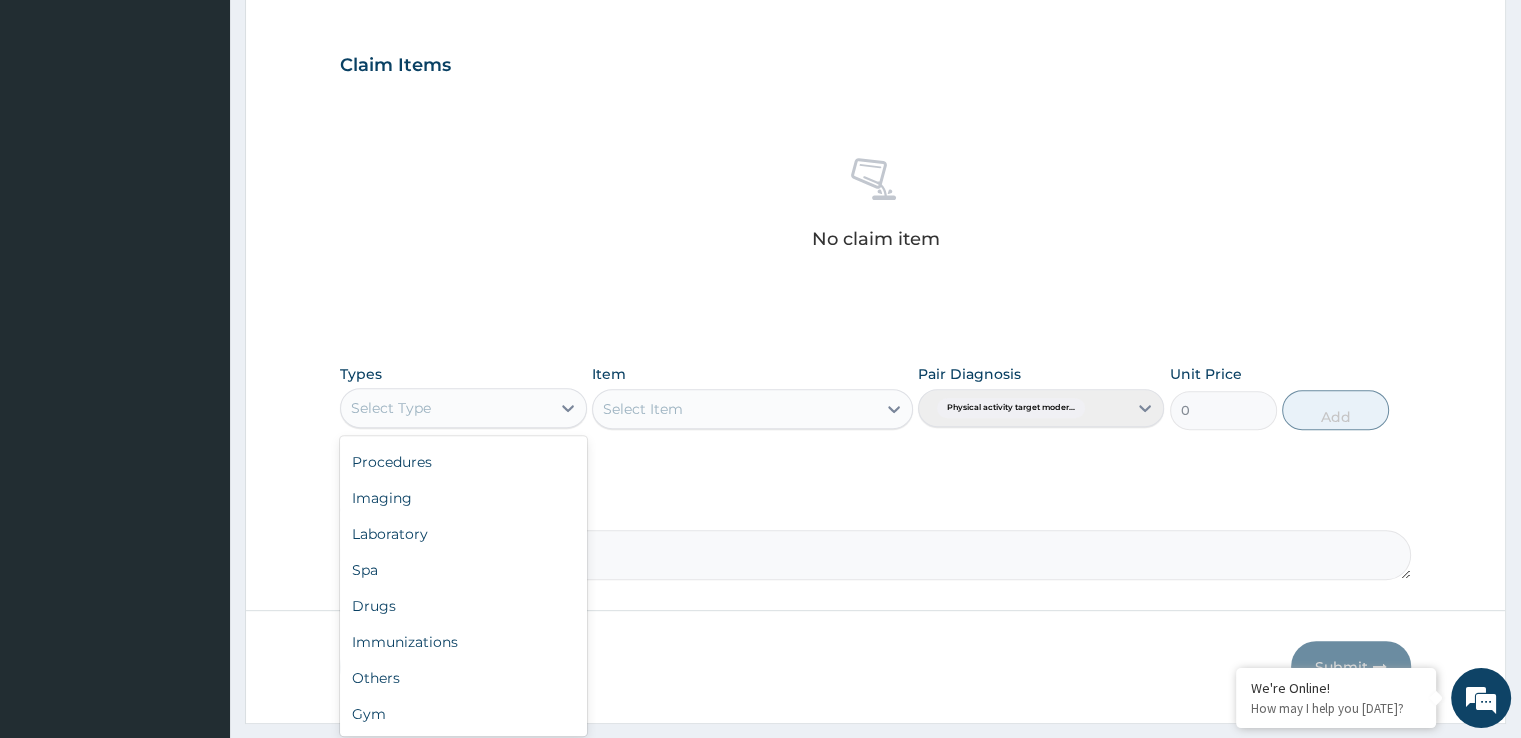 click on "Gym" at bounding box center [463, 714] 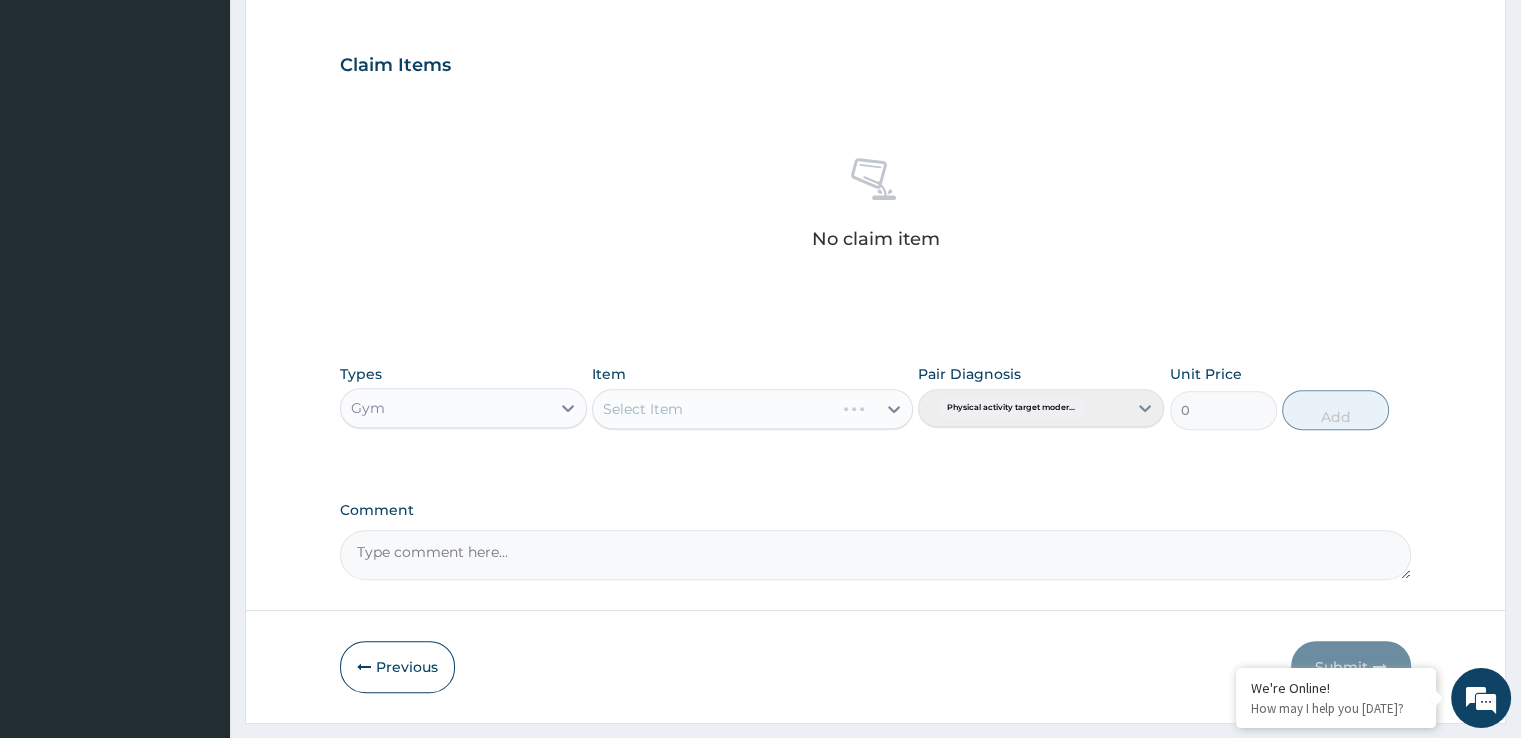 click on "Select Item" at bounding box center [752, 409] 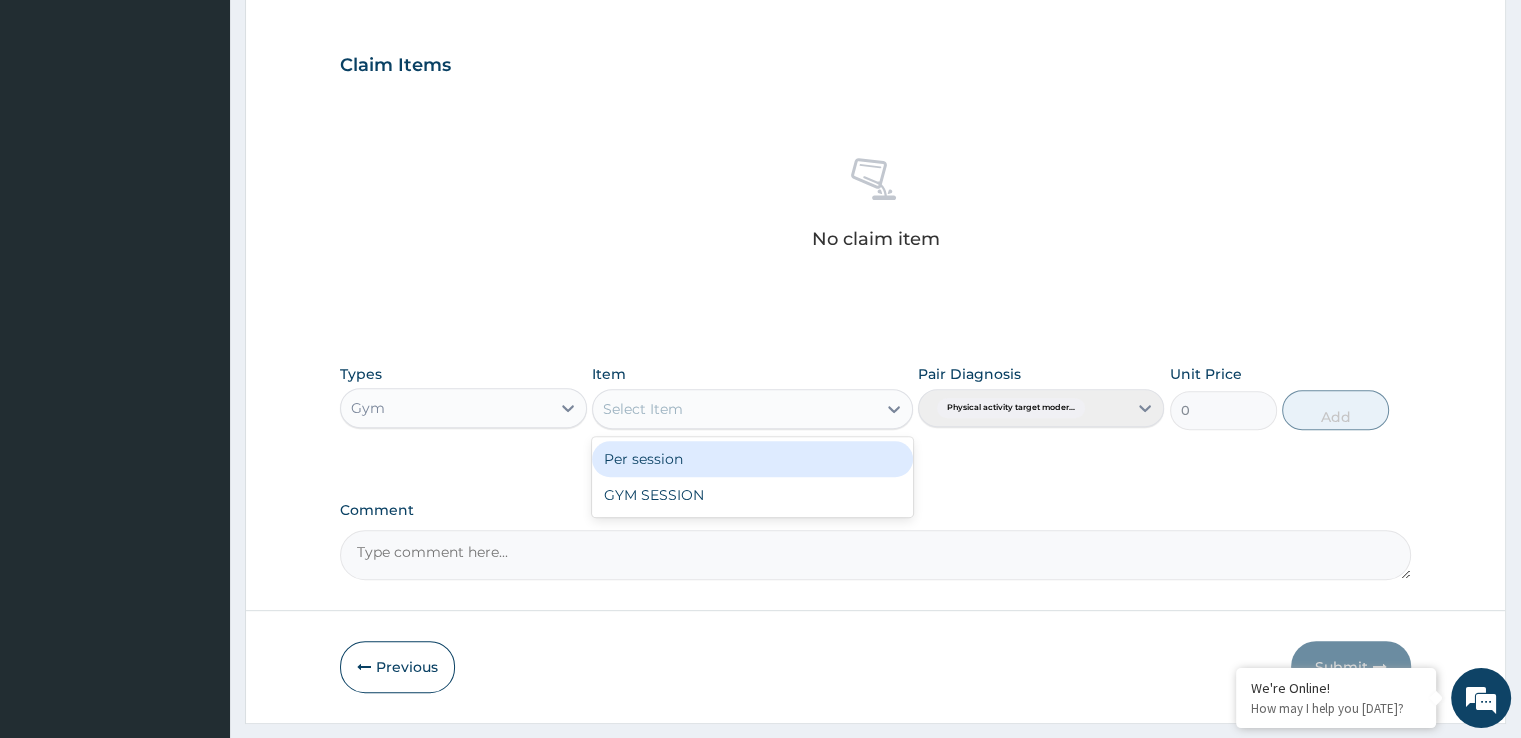 click on "GYM SESSION" at bounding box center (752, 495) 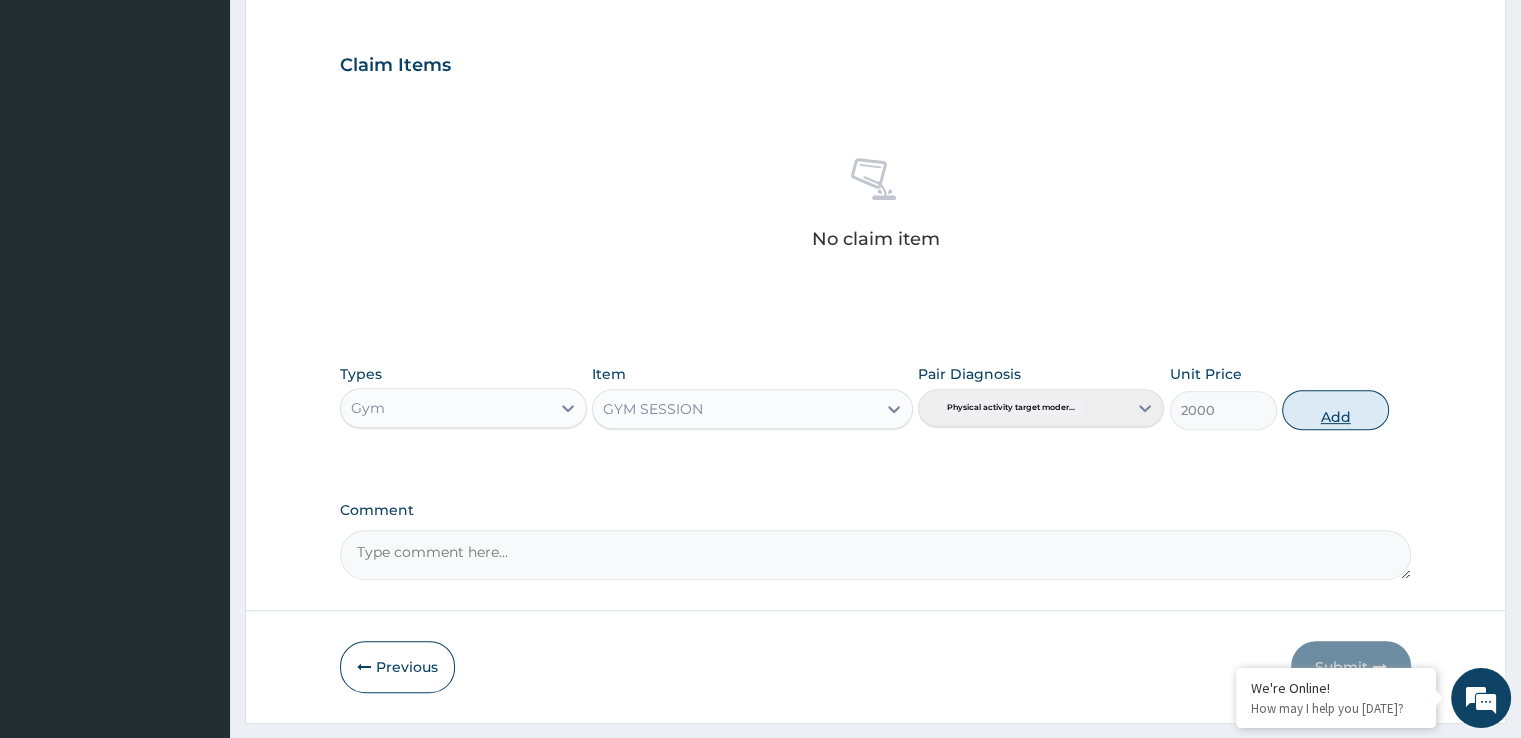 click on "Add" at bounding box center (1335, 410) 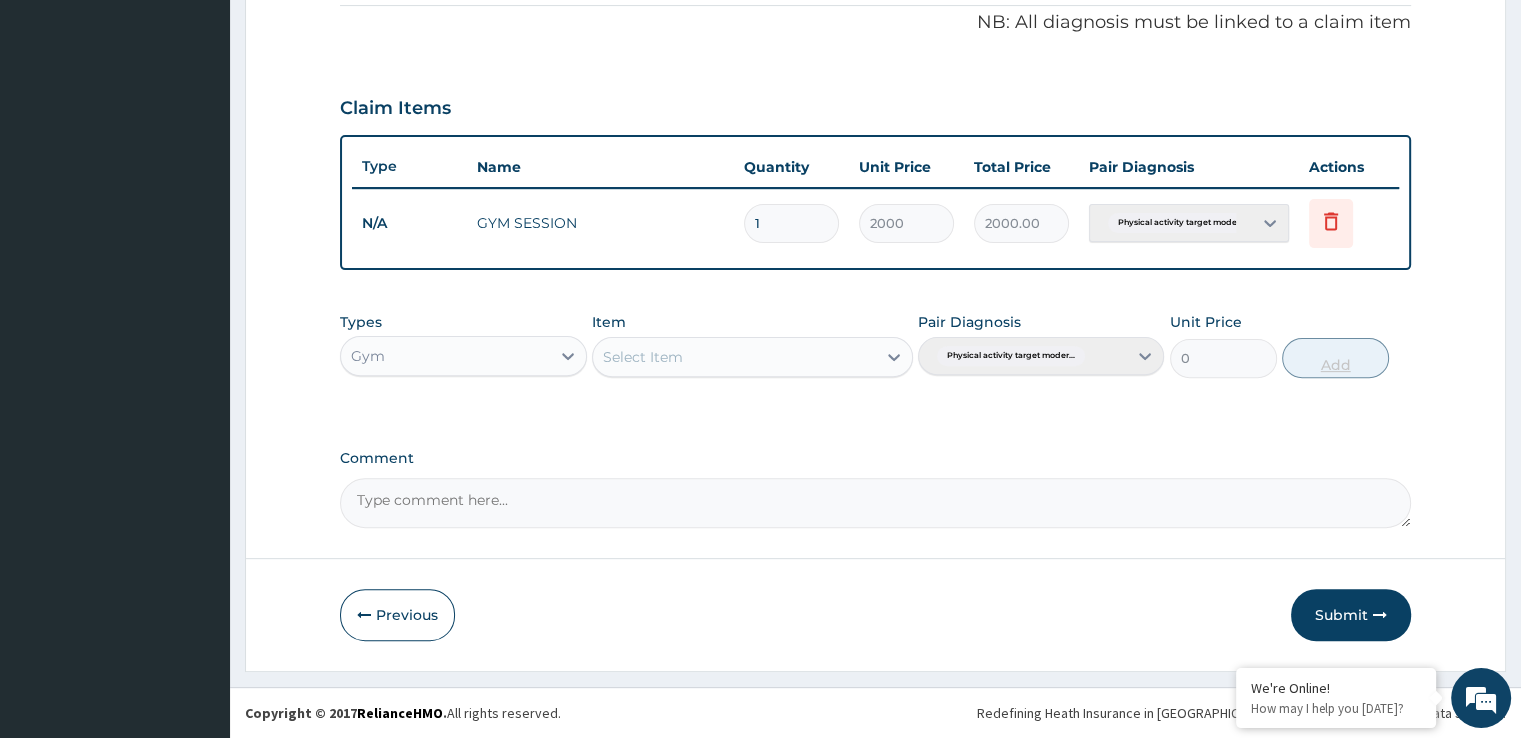 scroll, scrollTop: 606, scrollLeft: 0, axis: vertical 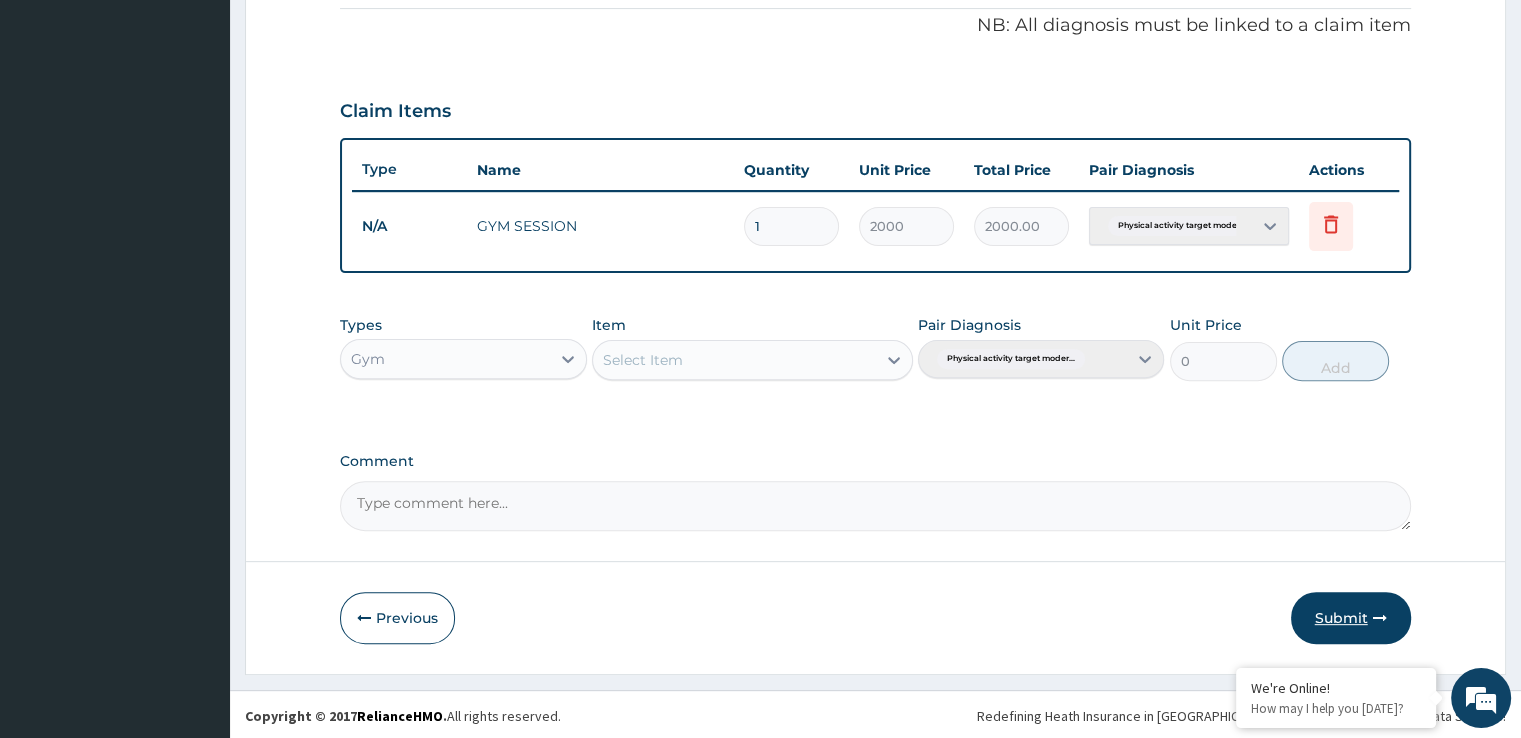 click on "Submit" at bounding box center [1351, 618] 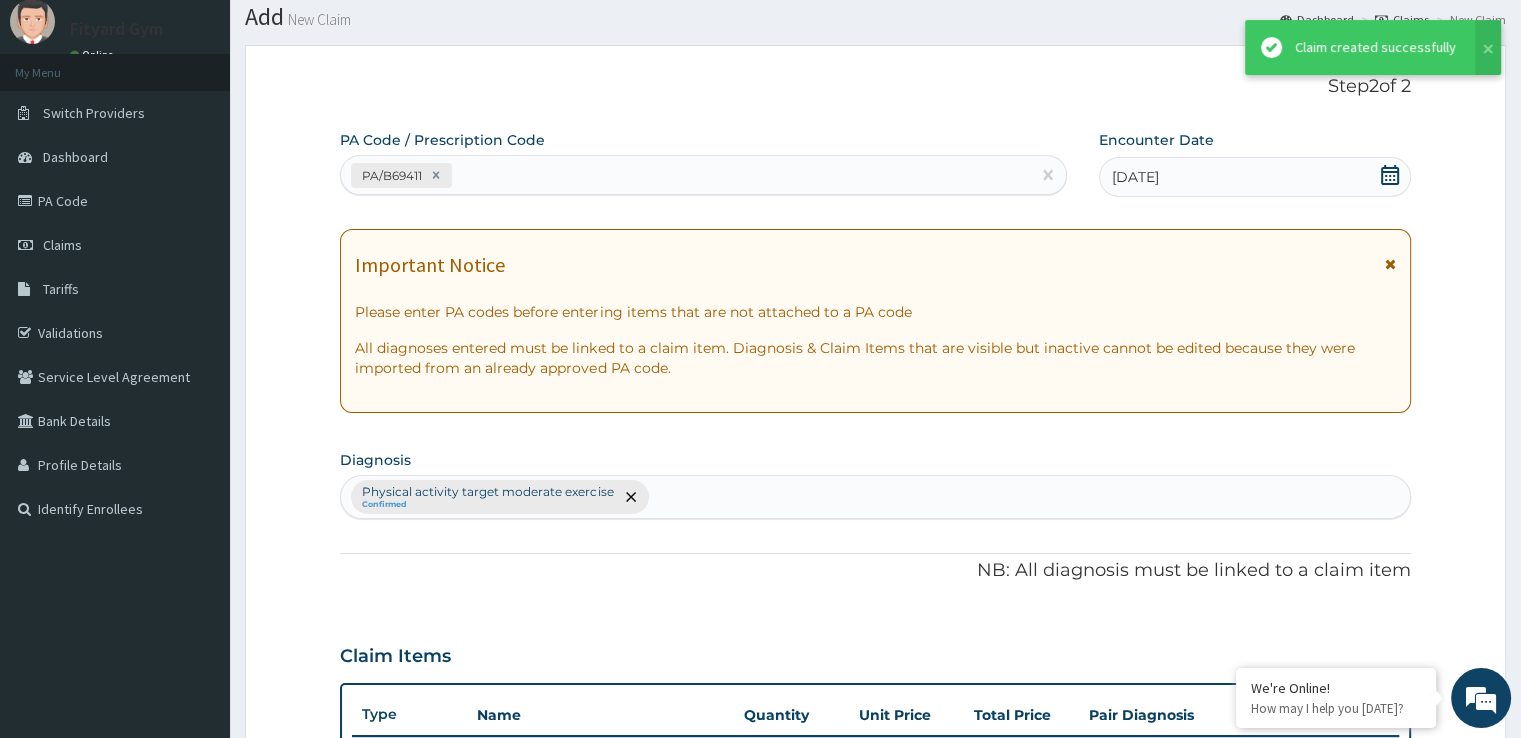 scroll, scrollTop: 606, scrollLeft: 0, axis: vertical 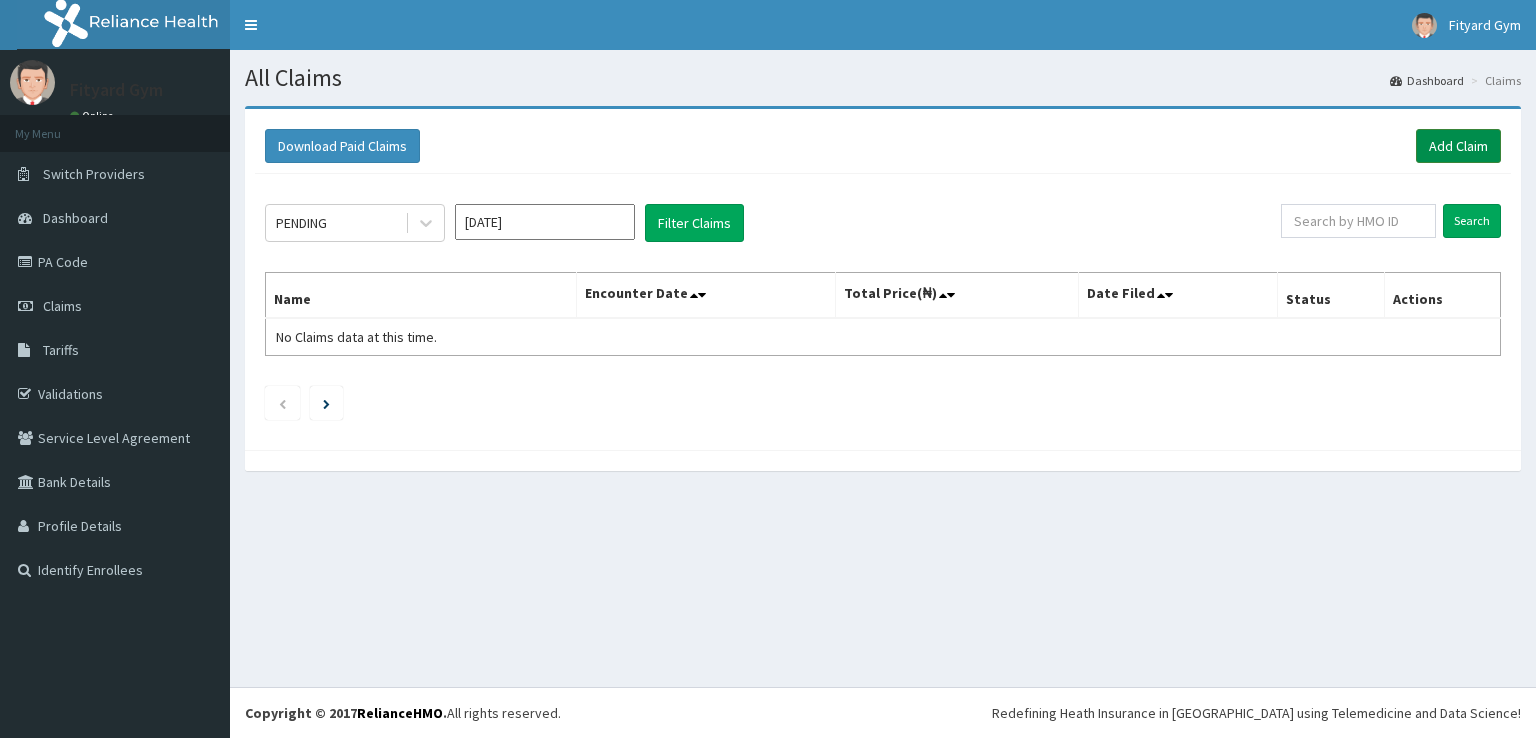 click on "Add Claim" at bounding box center [1458, 146] 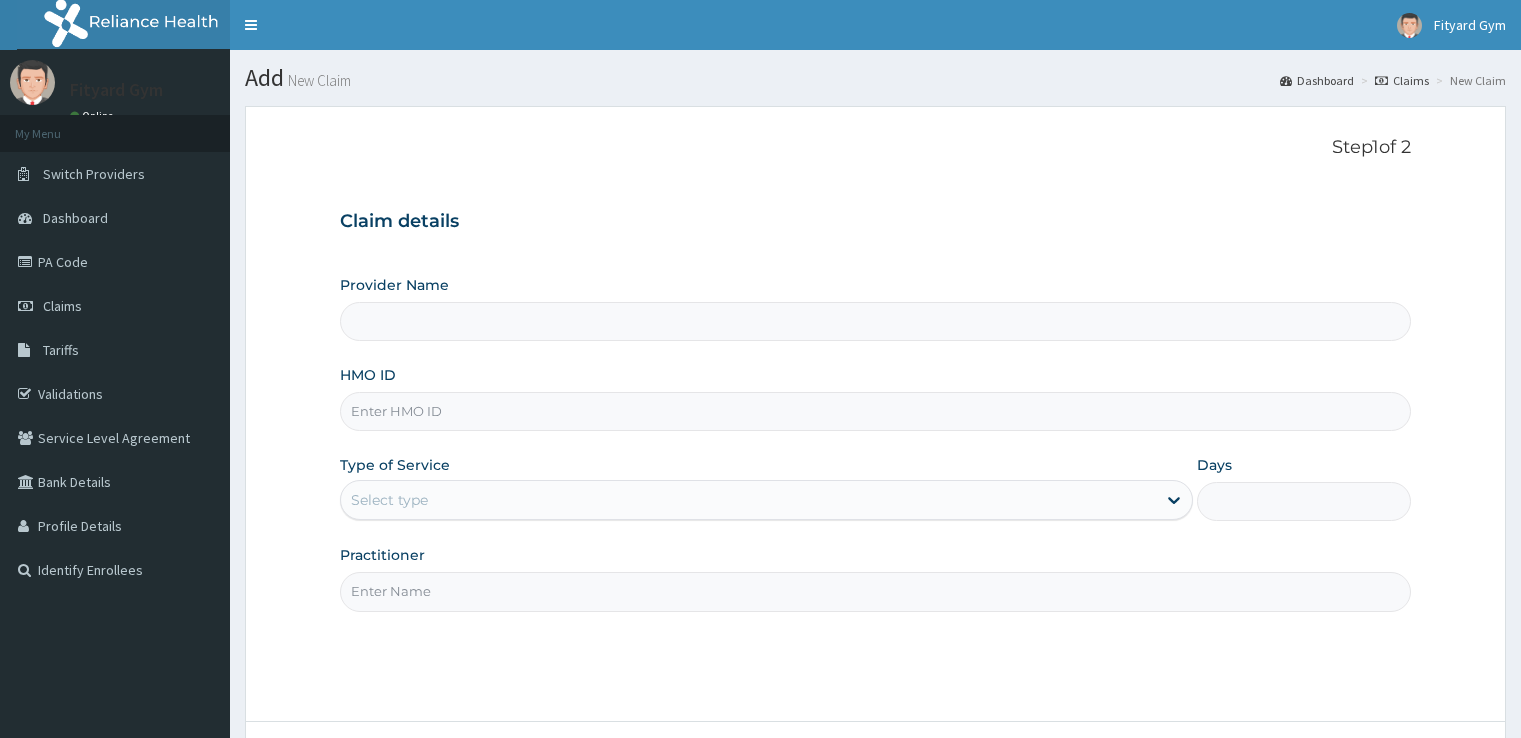 scroll, scrollTop: 0, scrollLeft: 0, axis: both 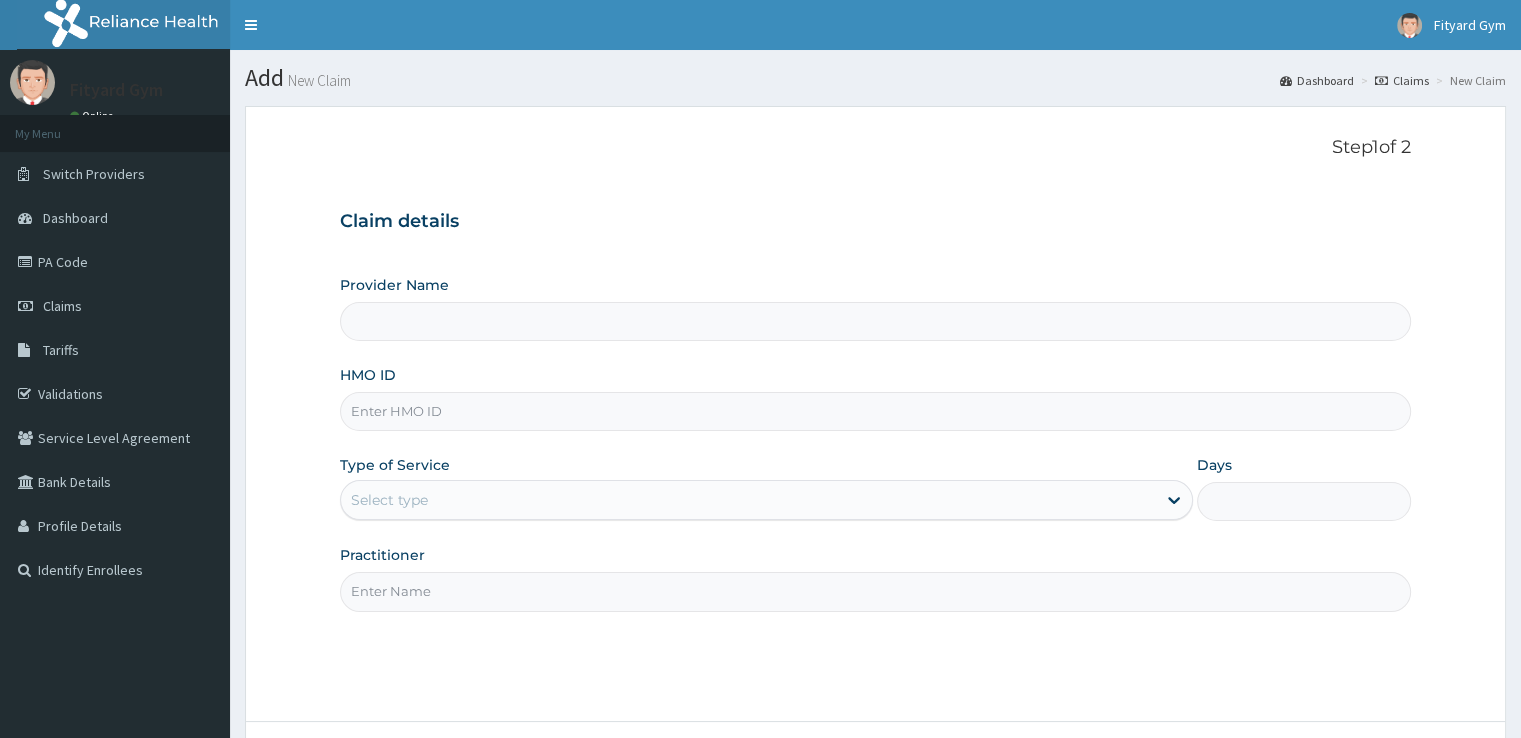 click on "Provider Name" at bounding box center [875, 321] 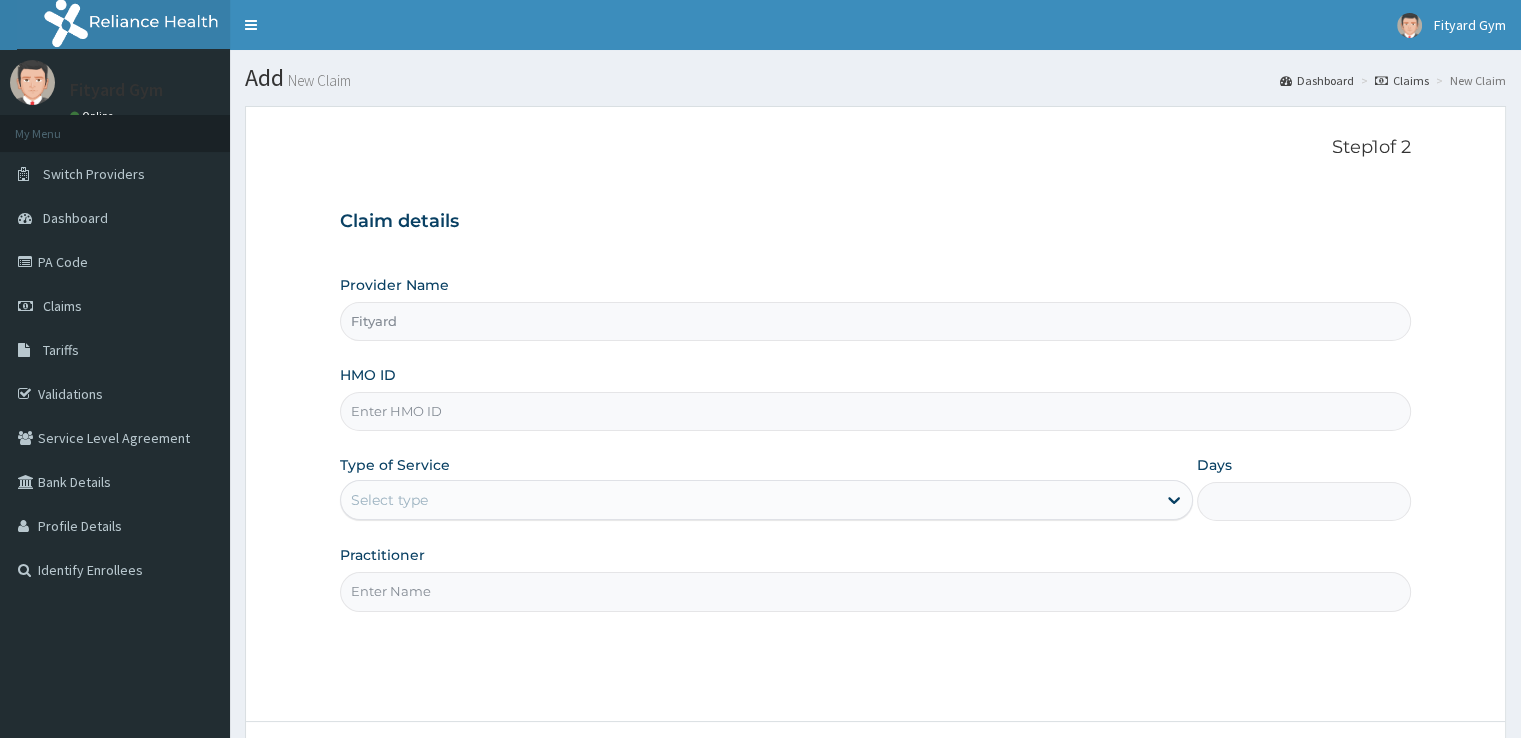 type on "1" 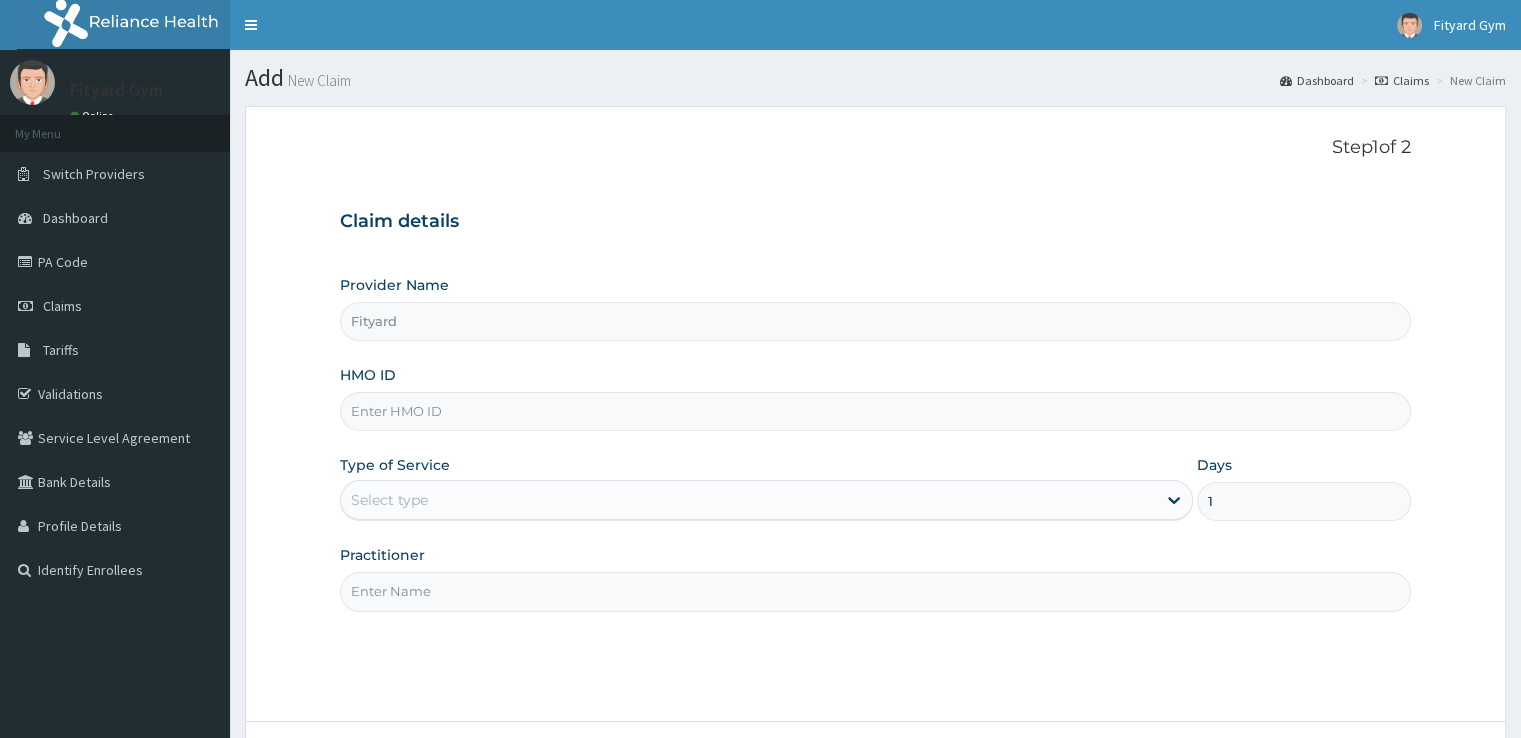 click on "Fityard" at bounding box center [875, 321] 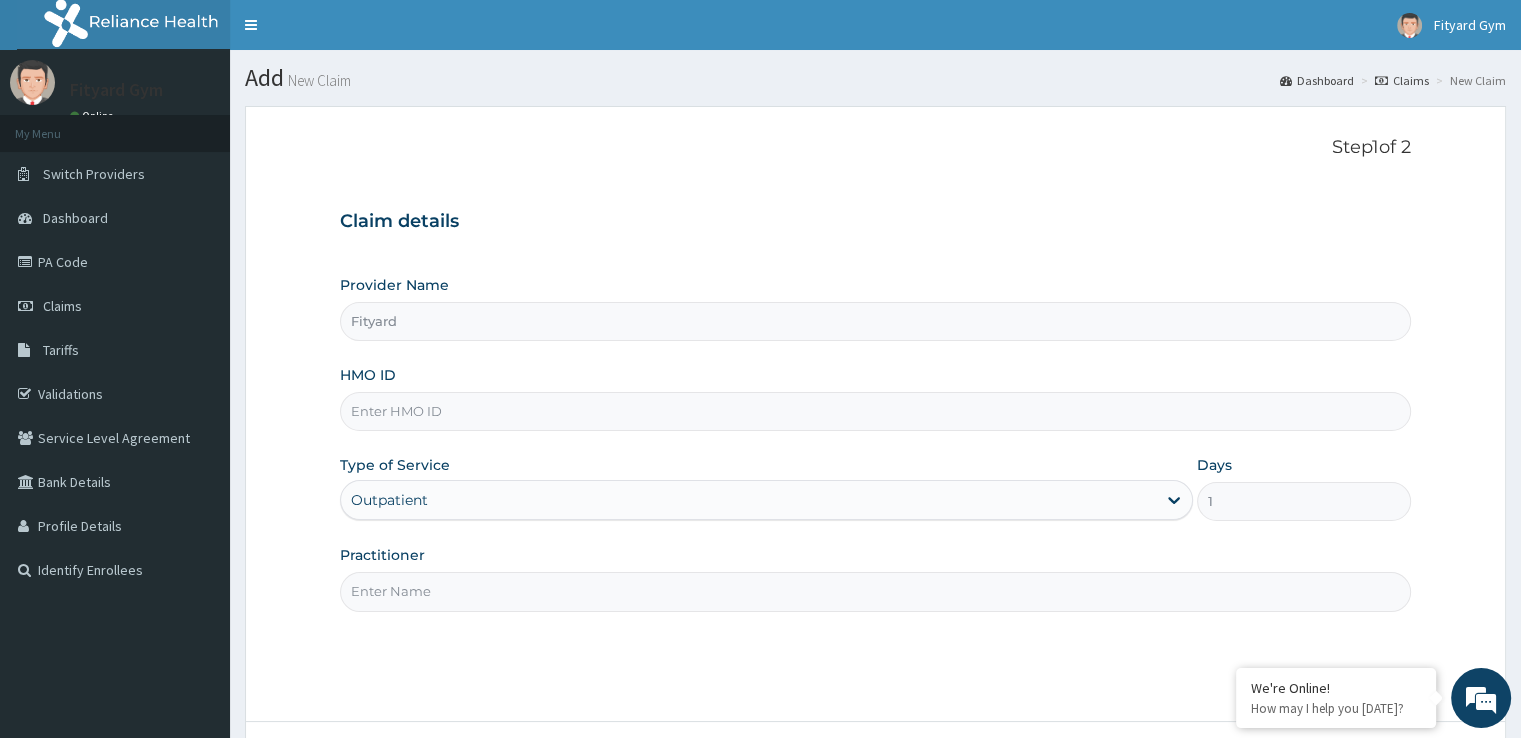 click on "HMO ID" at bounding box center [875, 411] 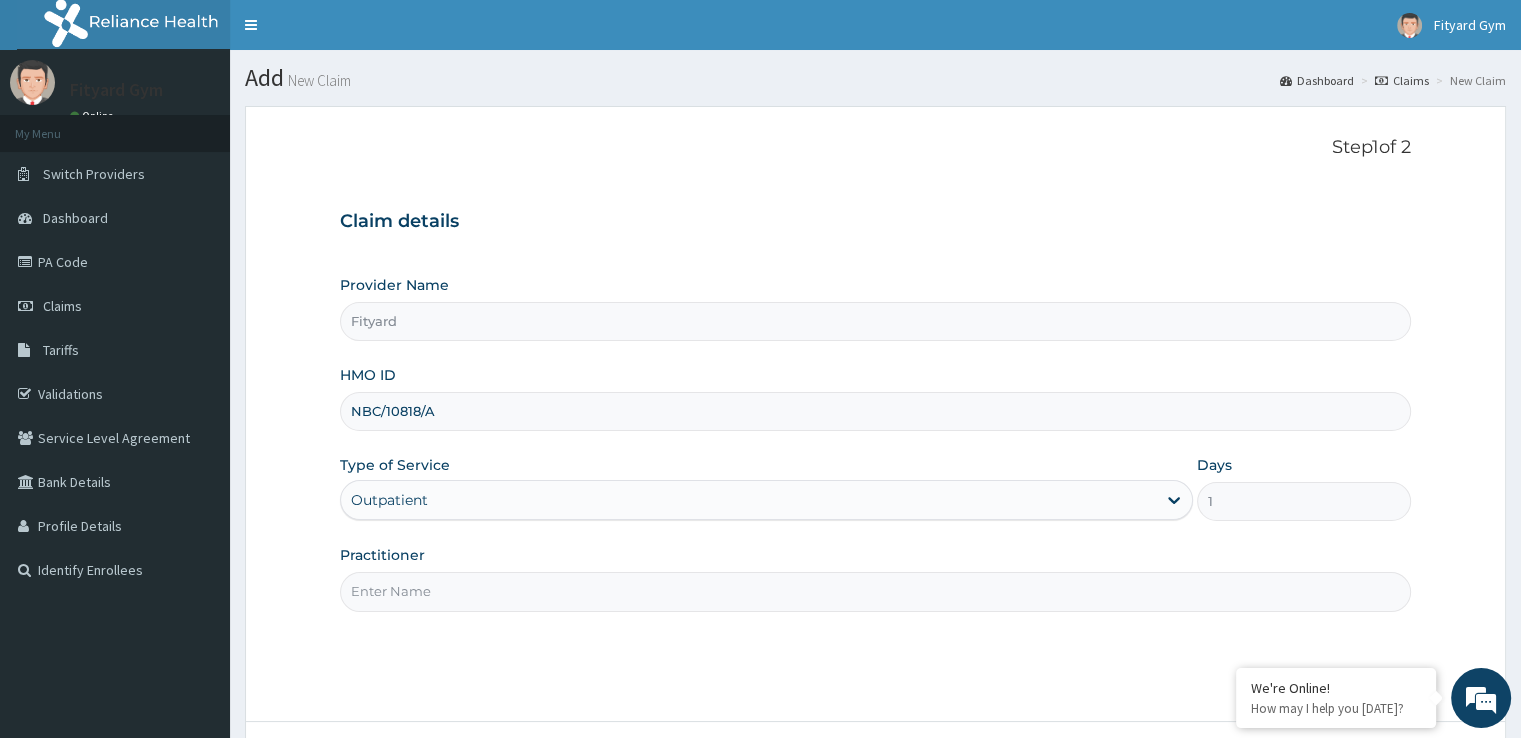 click on "Practitioner" at bounding box center [875, 591] 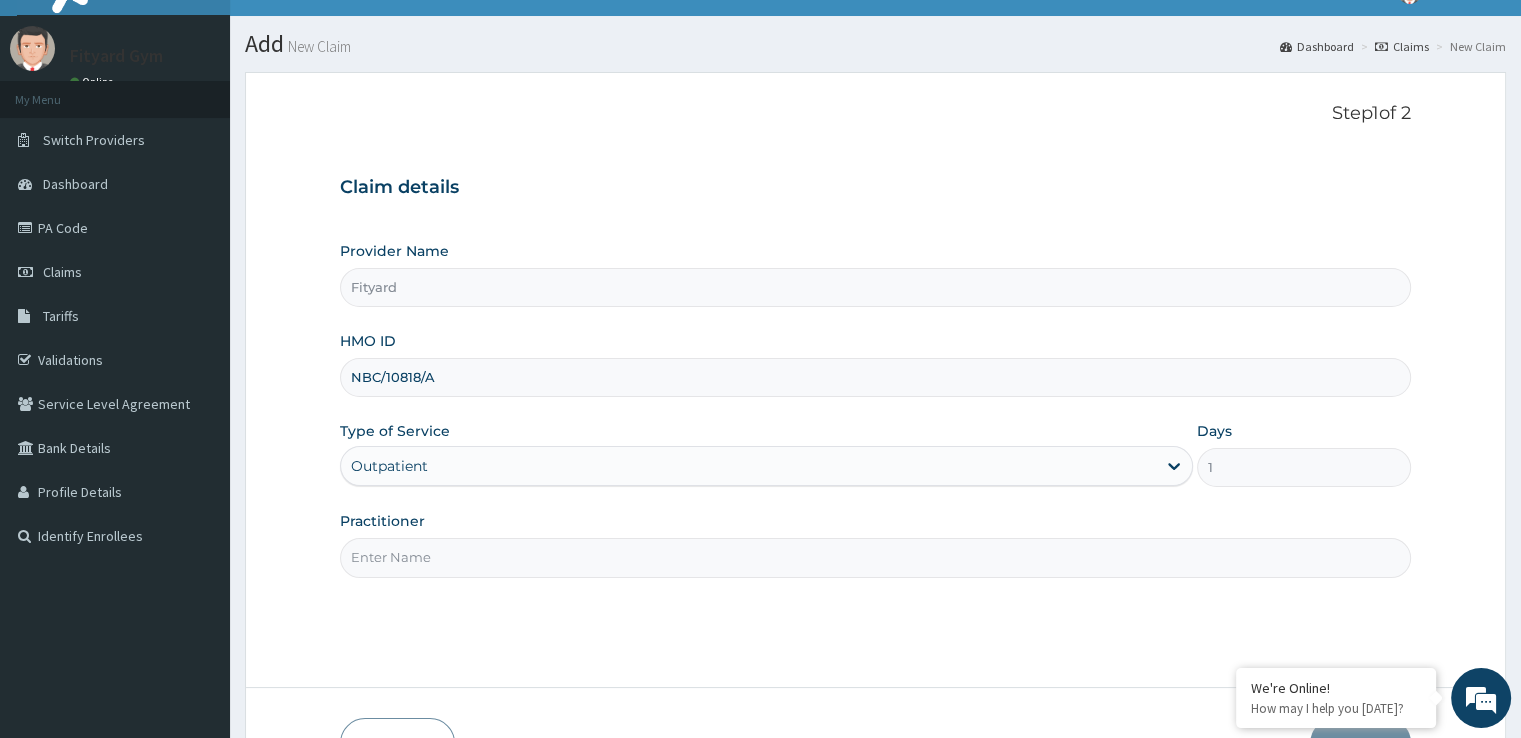 scroll, scrollTop: 162, scrollLeft: 0, axis: vertical 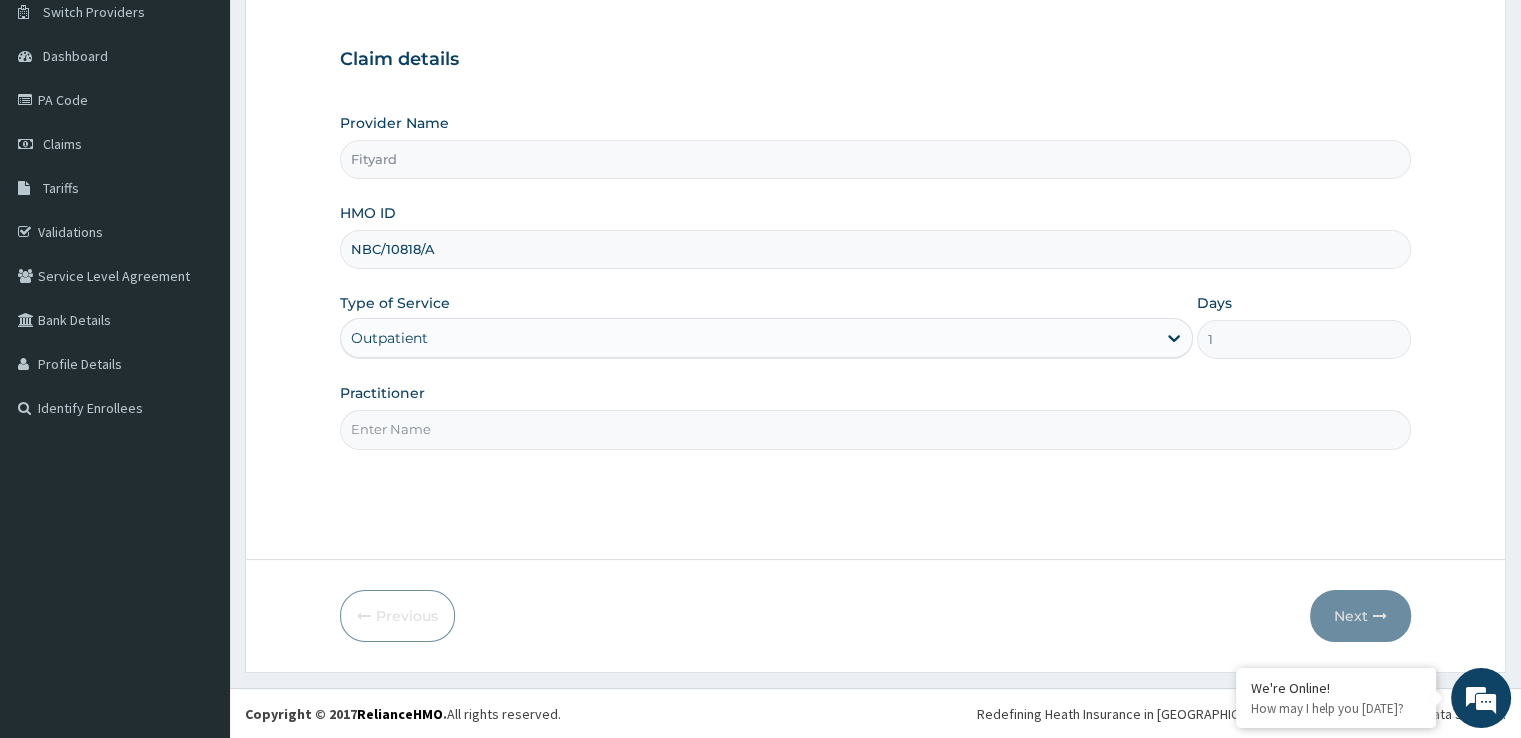 click on "Practitioner" at bounding box center (875, 429) 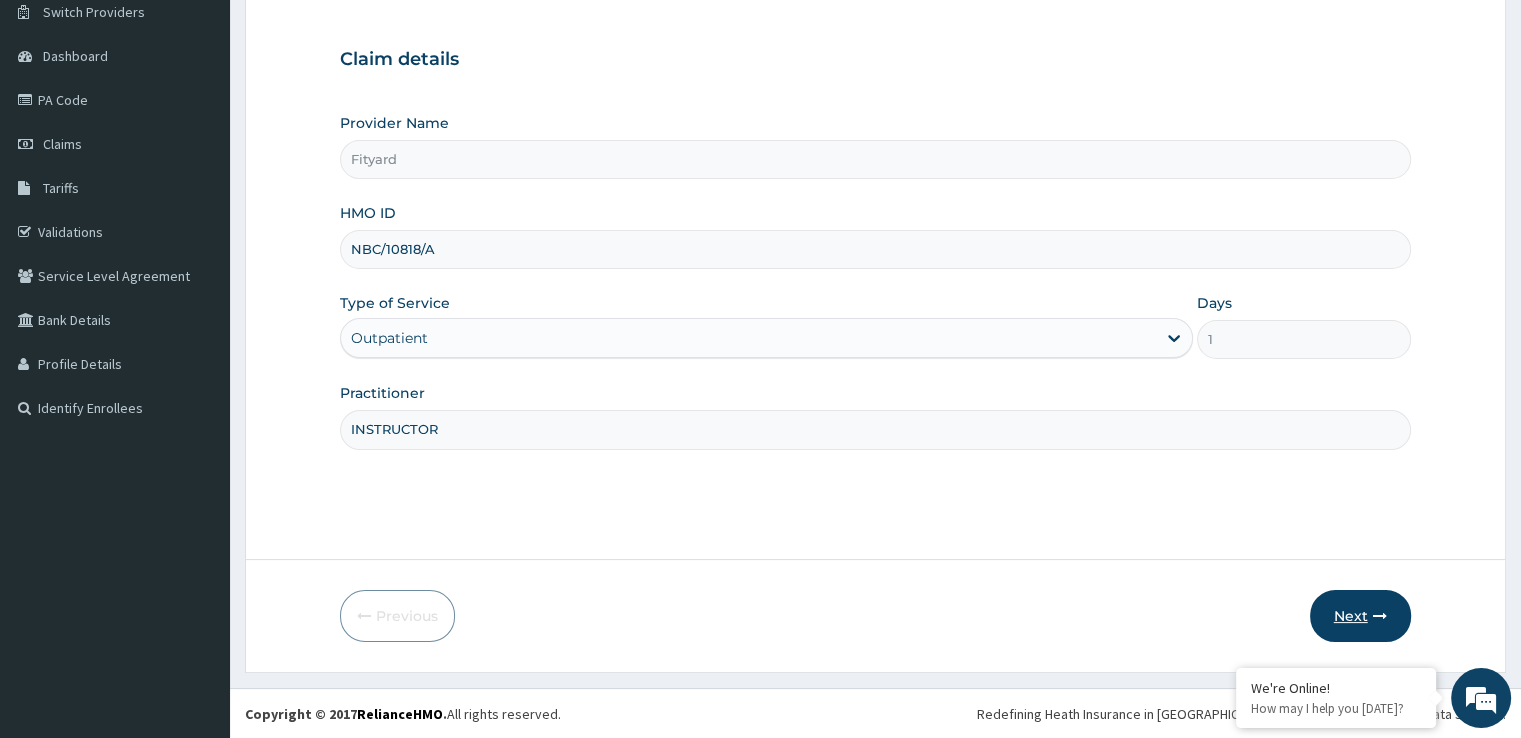 click on "Next" at bounding box center (1360, 616) 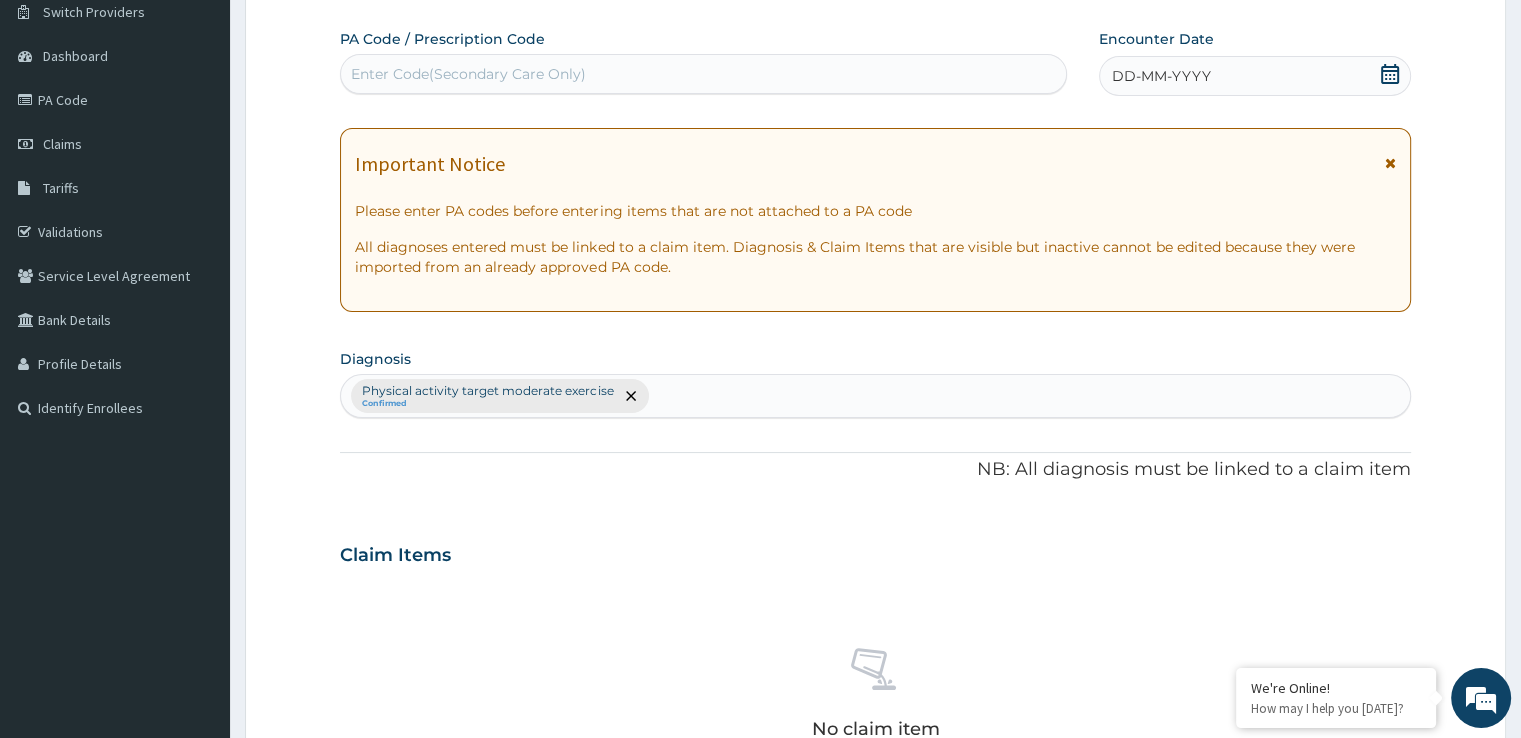 scroll, scrollTop: 0, scrollLeft: 0, axis: both 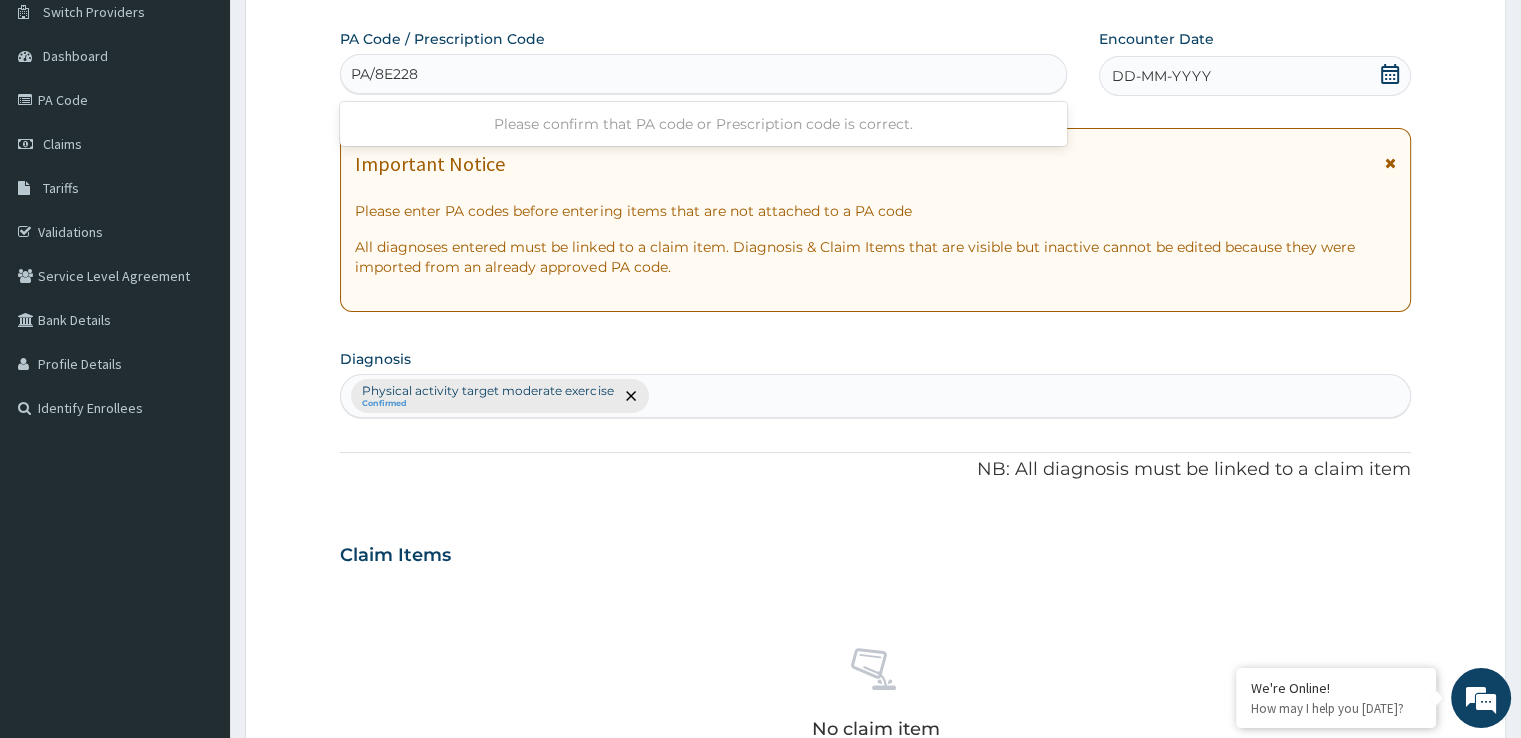 type on "PA/8E228D" 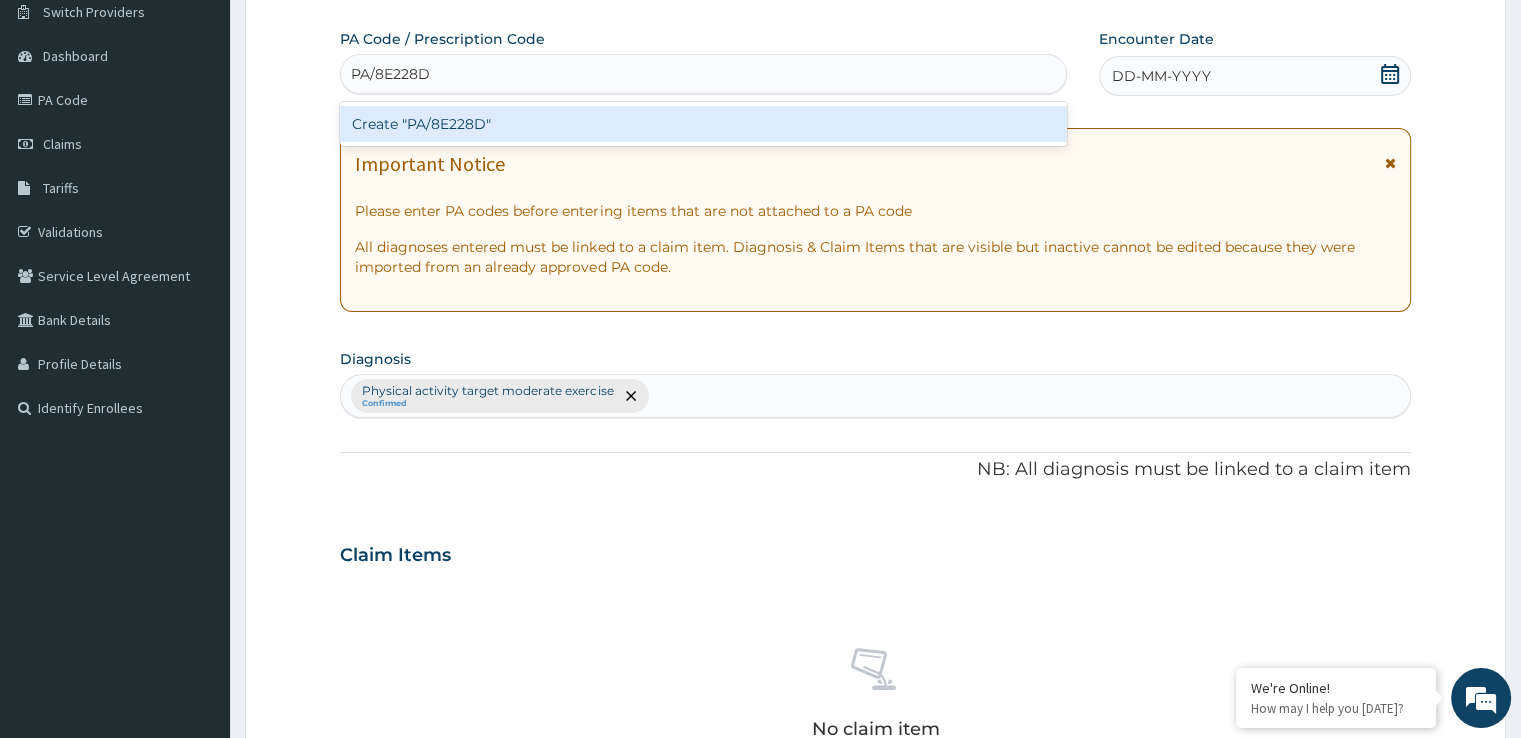 click on "Create "PA/8E228D"" at bounding box center [703, 124] 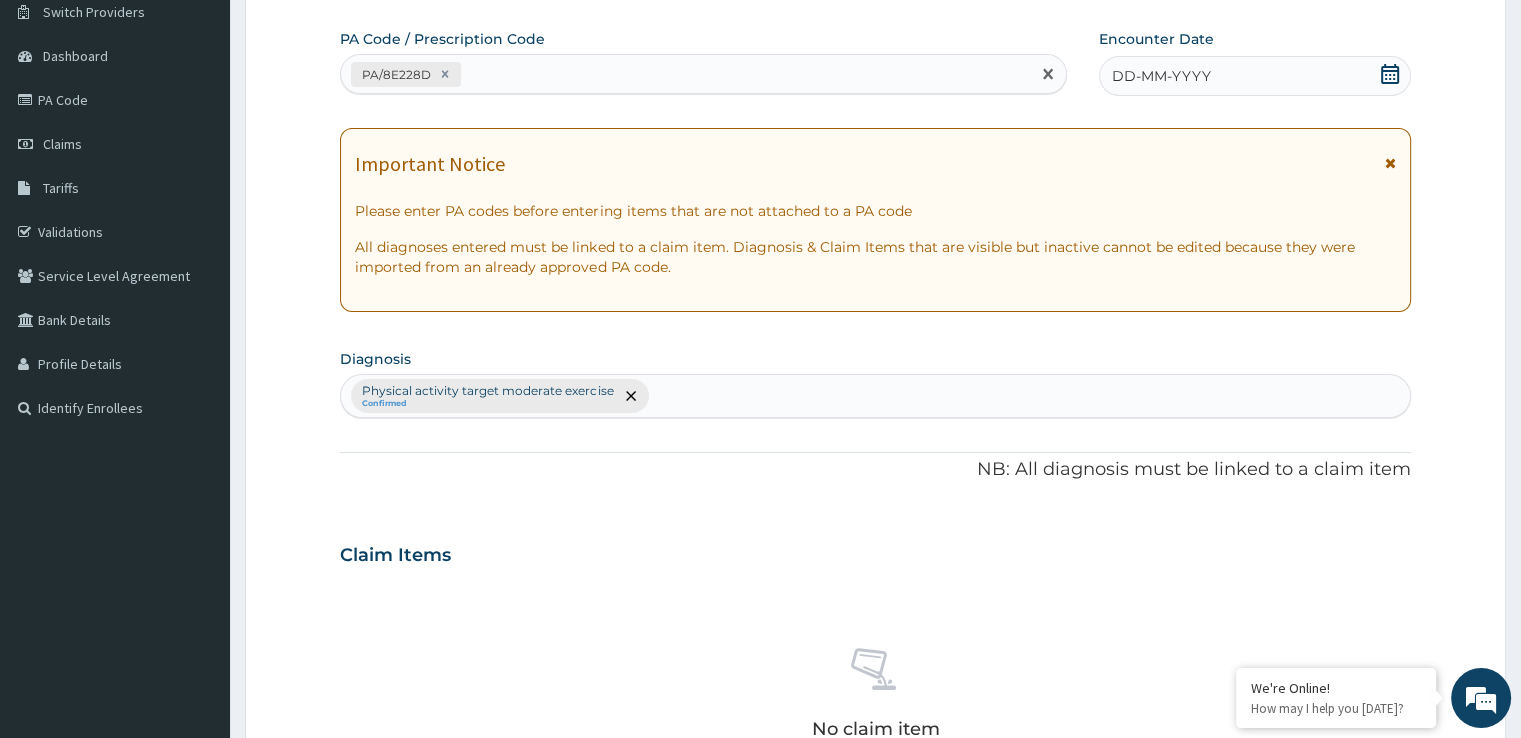 click on "DD-MM-YYYY" at bounding box center [1254, 76] 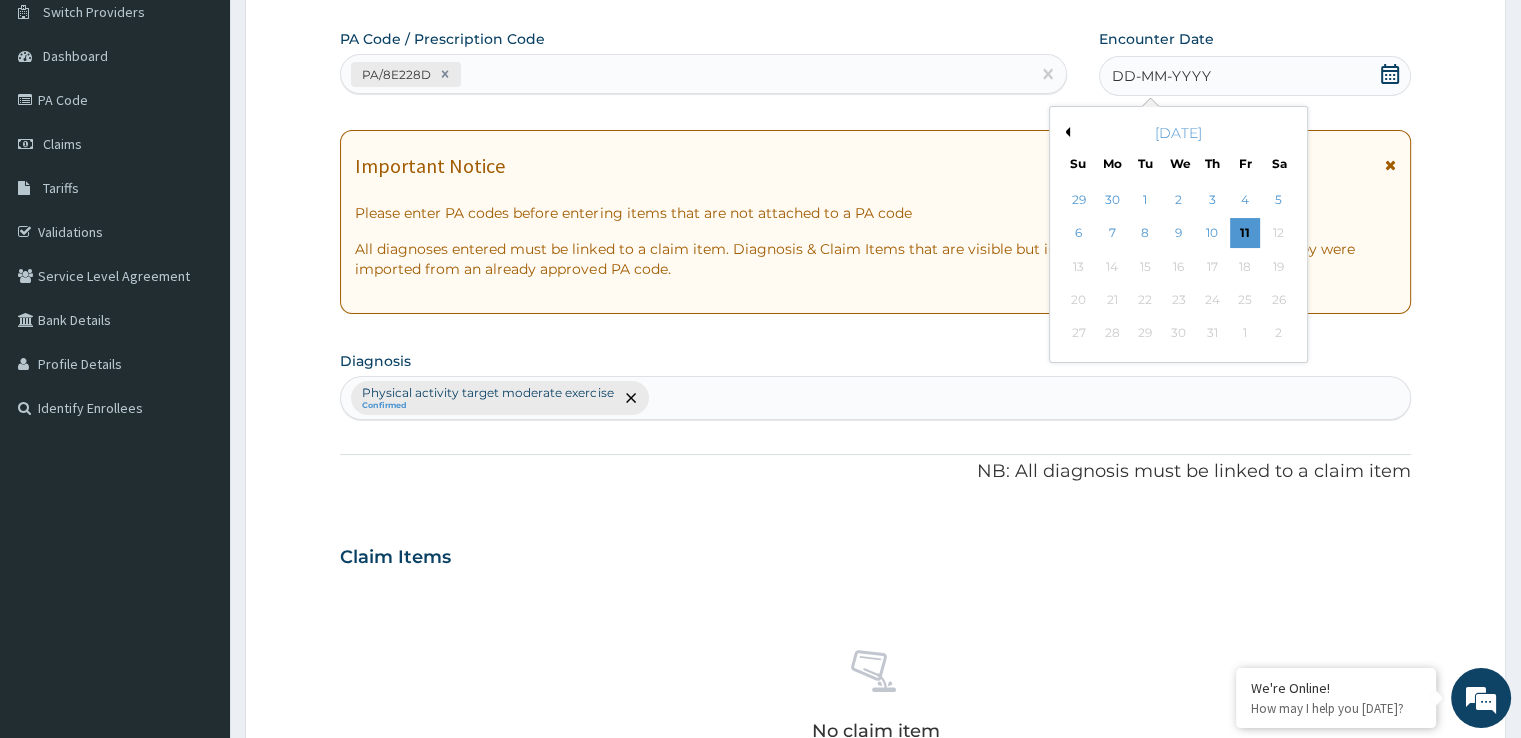 click on "[DATE]" at bounding box center [1178, 133] 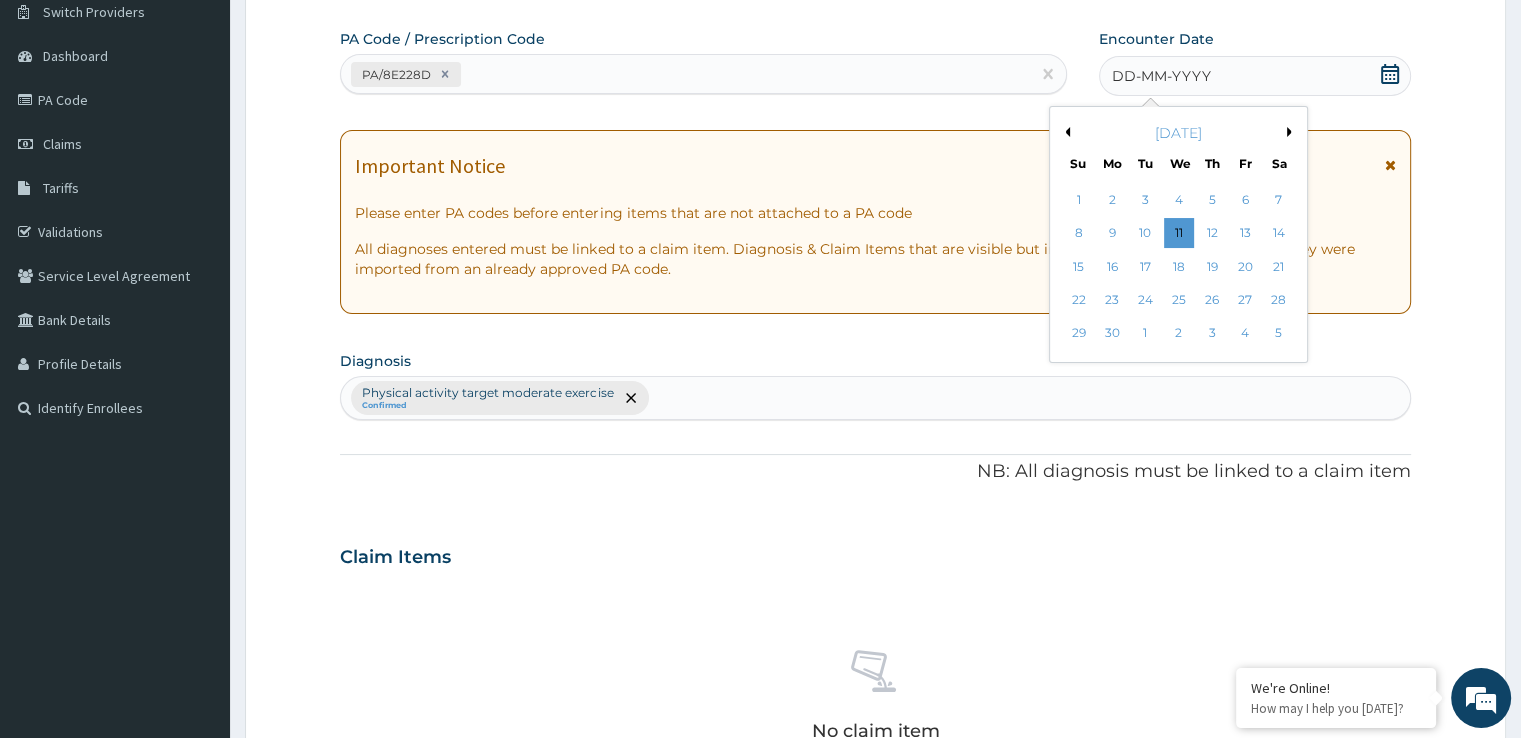 click on "Previous Month" at bounding box center [1065, 132] 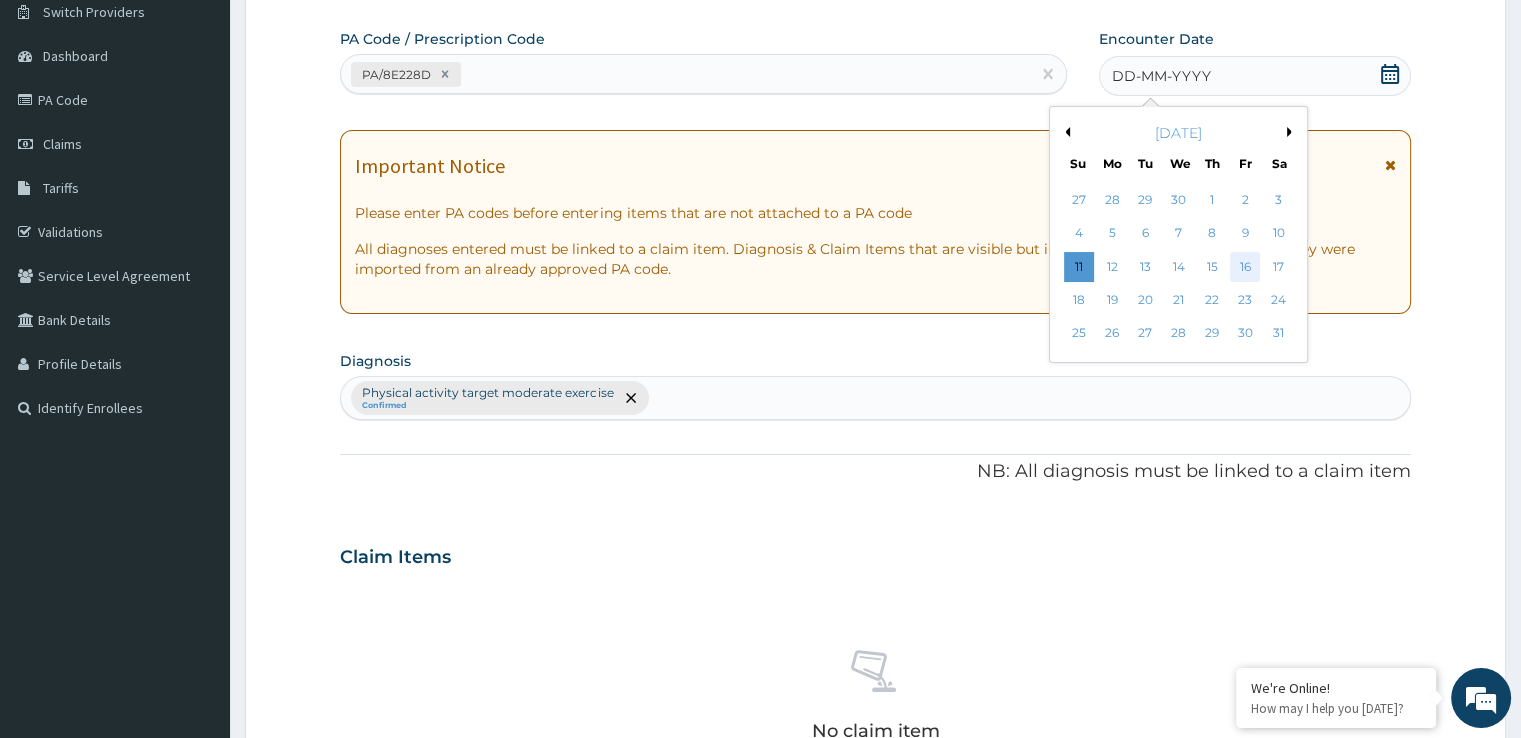 click on "16" at bounding box center (1245, 267) 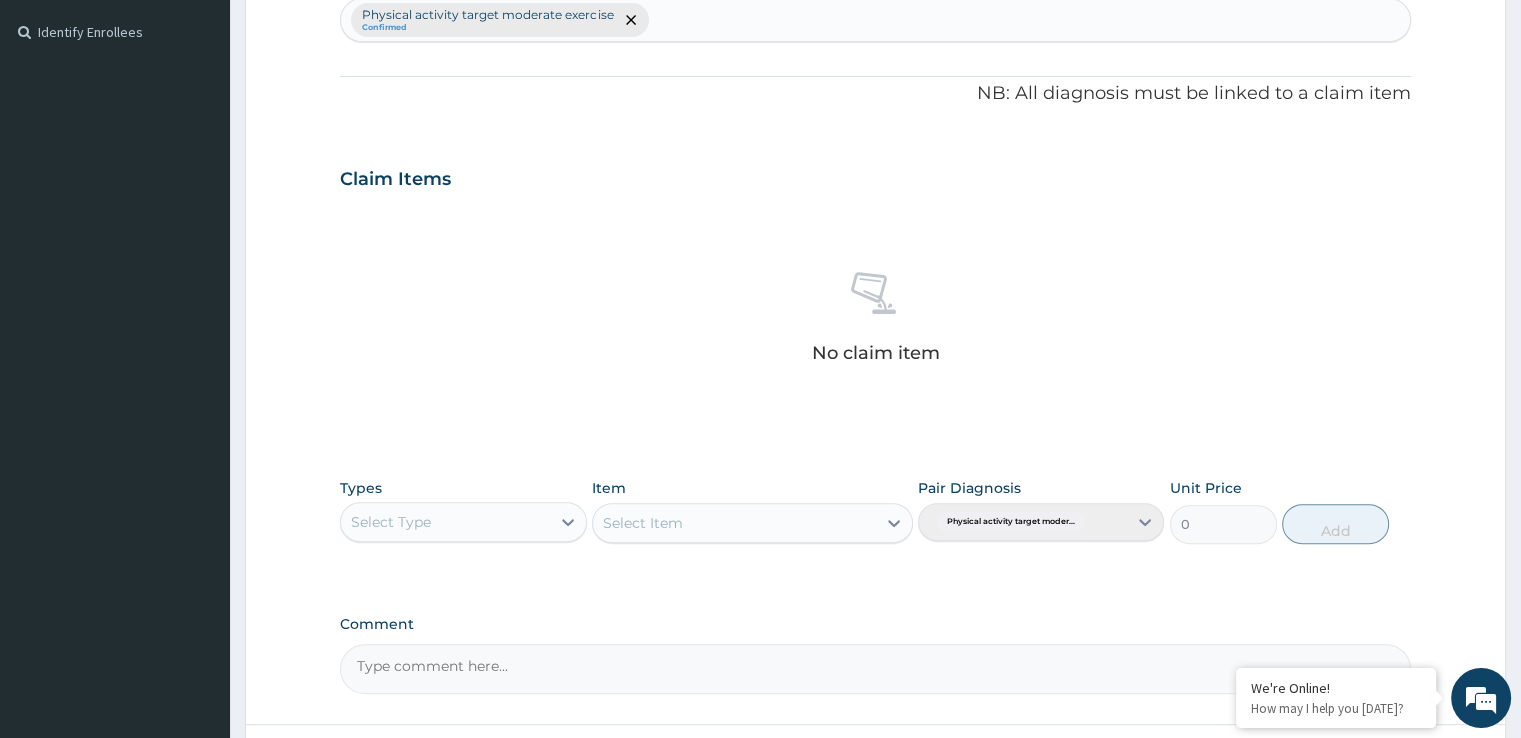 scroll, scrollTop: 540, scrollLeft: 0, axis: vertical 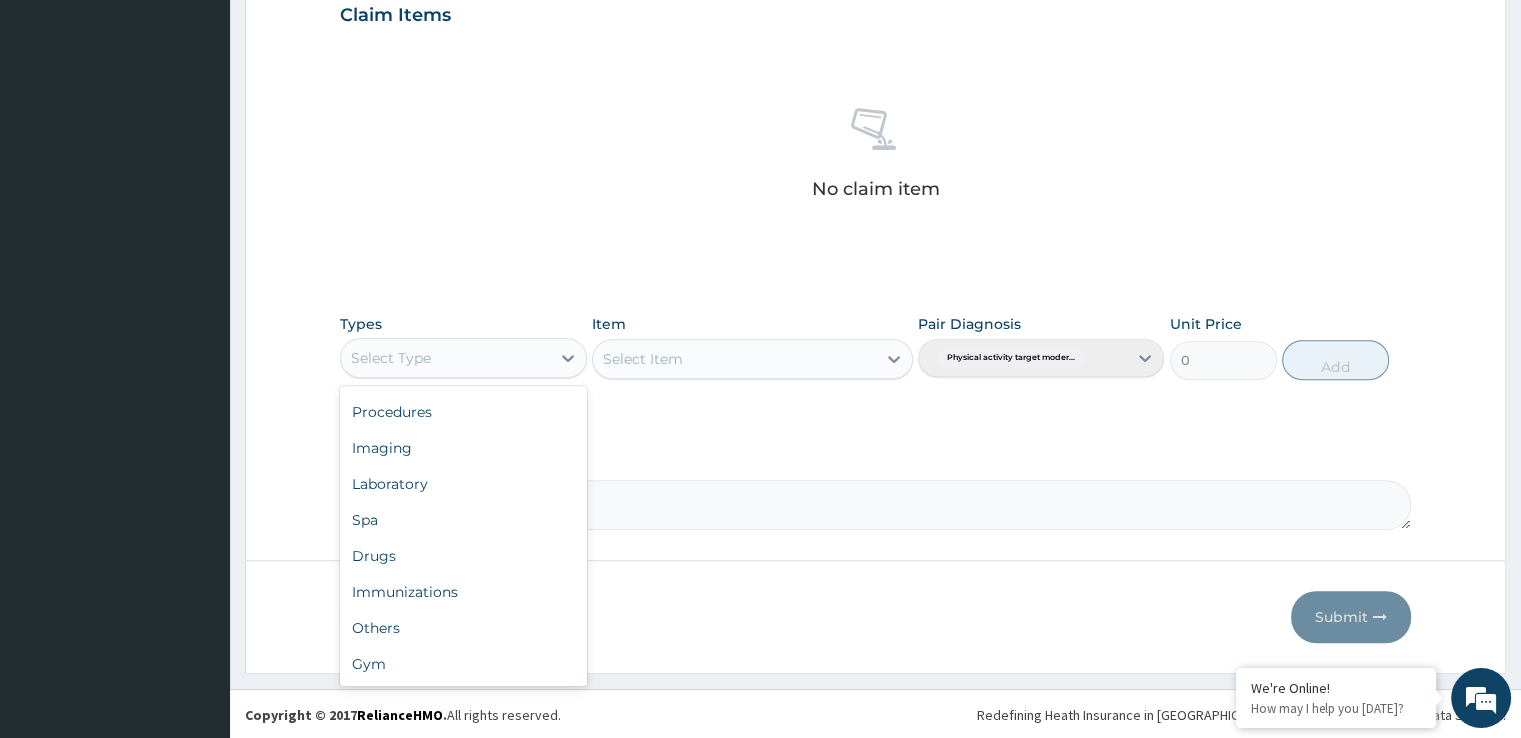 click on "Gym" at bounding box center [463, 664] 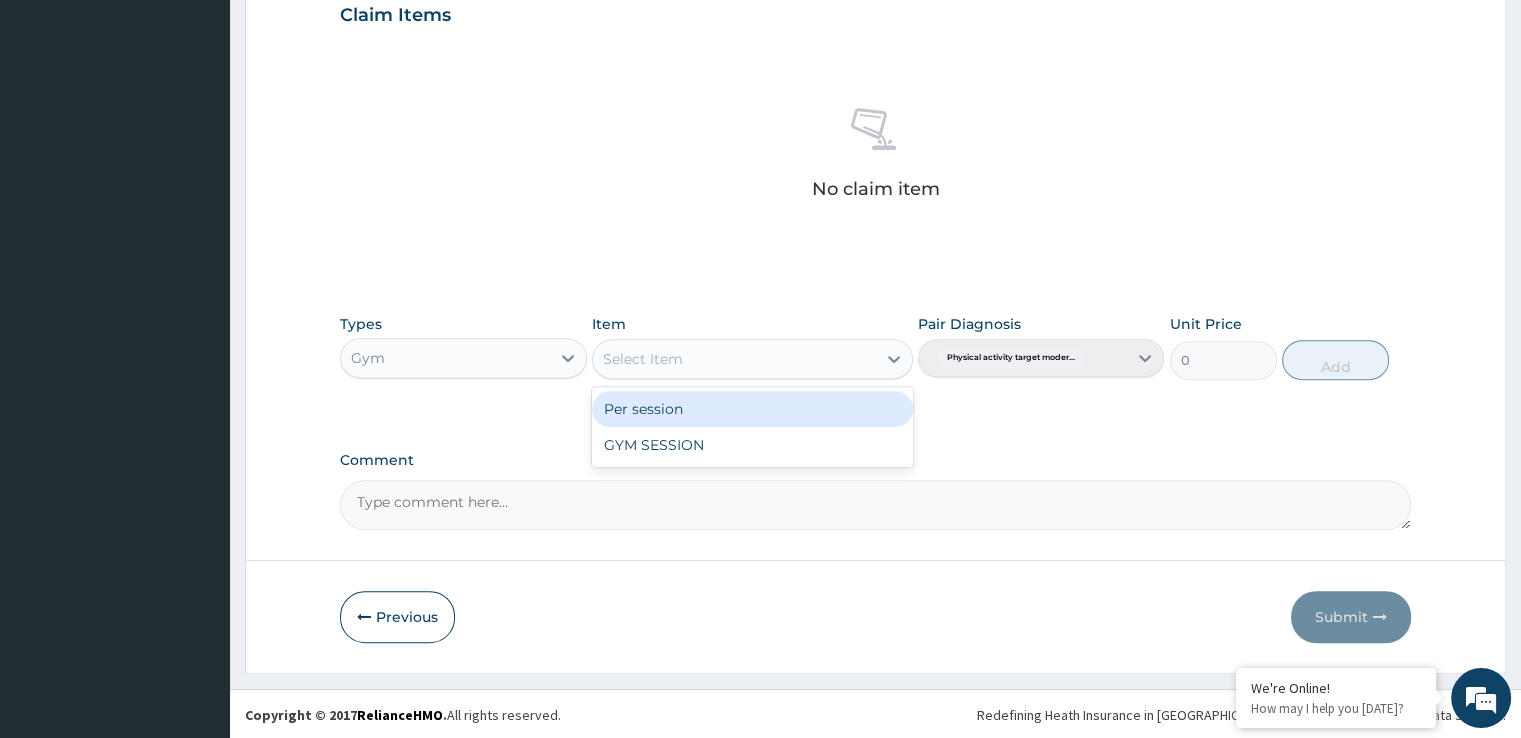 click on "GYM SESSION" at bounding box center (752, 445) 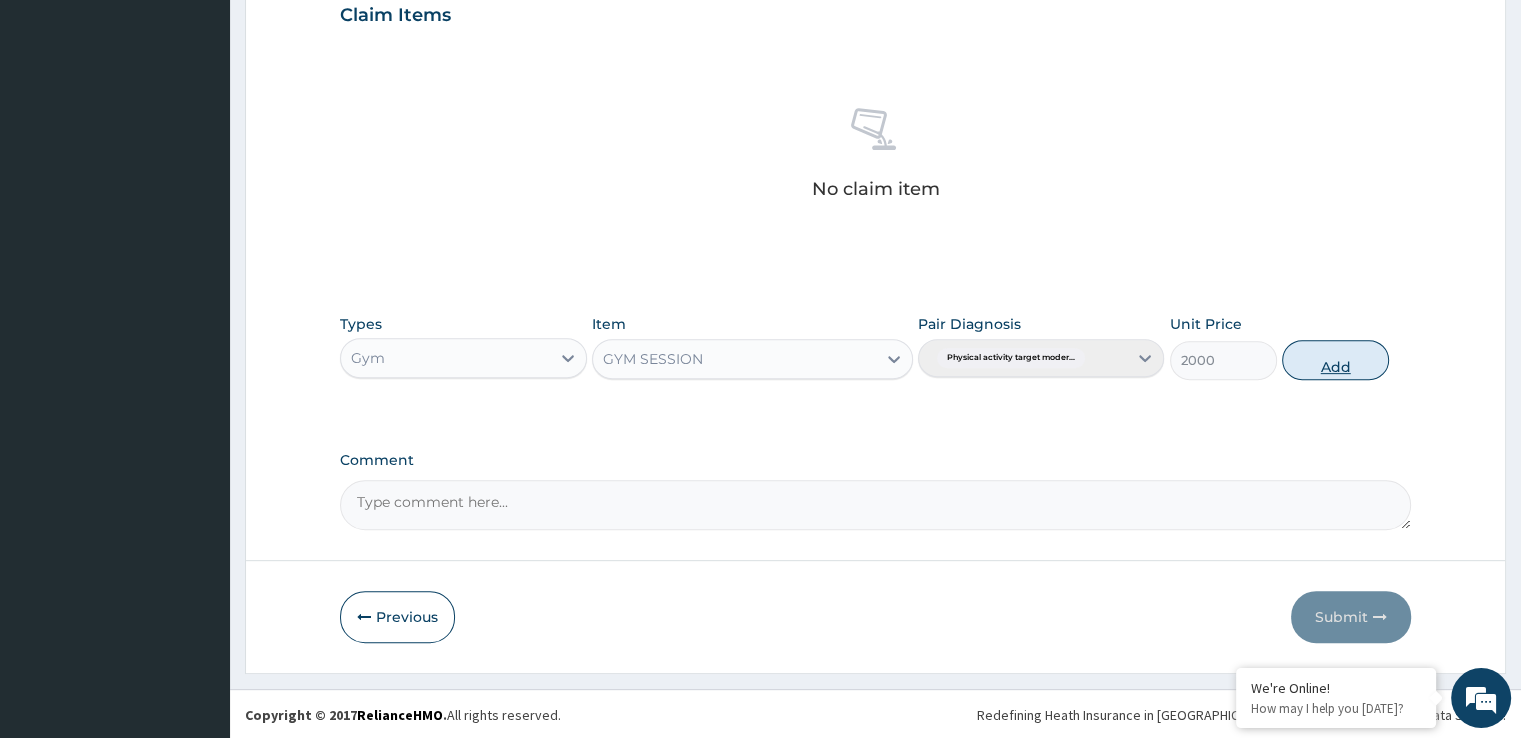 click on "Add" at bounding box center [1335, 360] 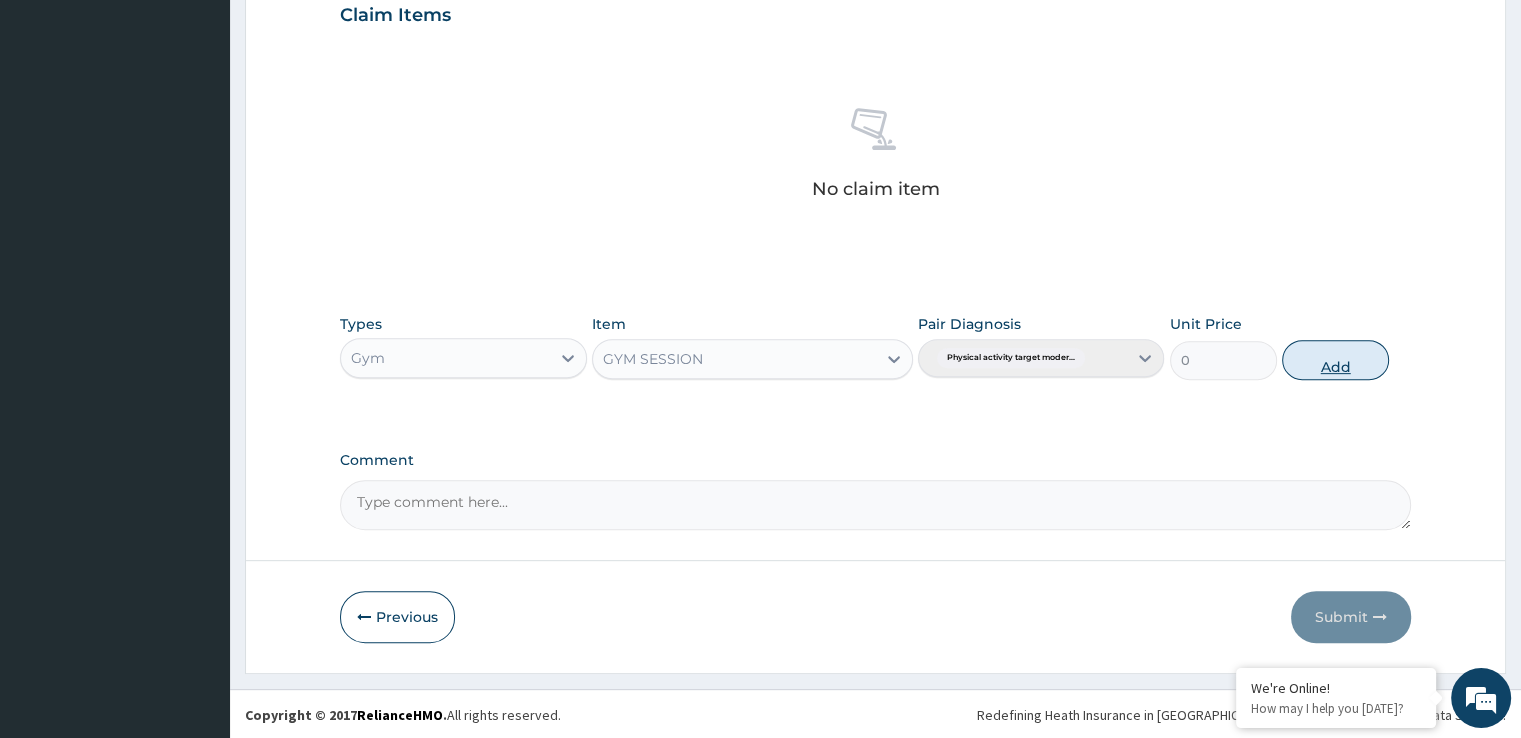 scroll, scrollTop: 606, scrollLeft: 0, axis: vertical 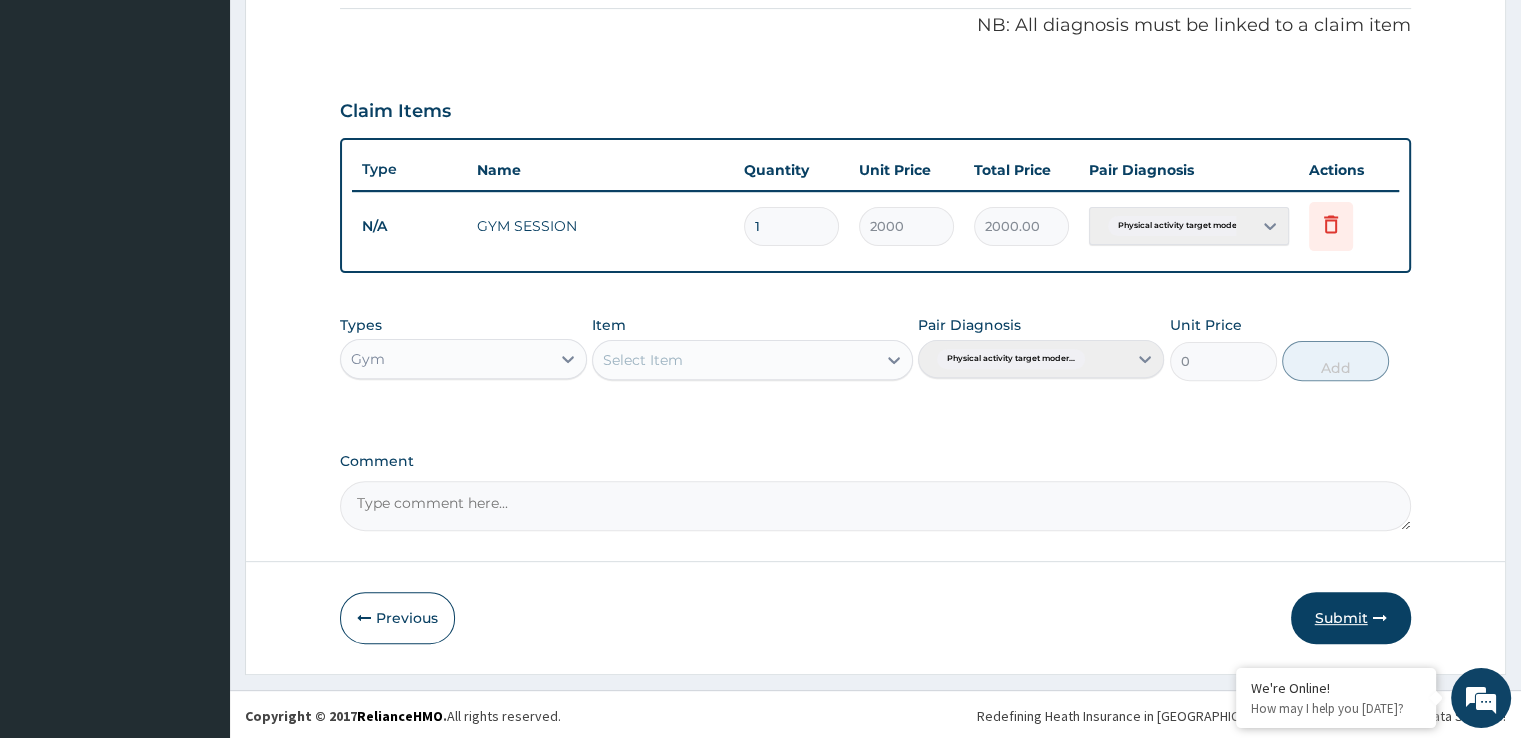 click on "Submit" at bounding box center [1351, 618] 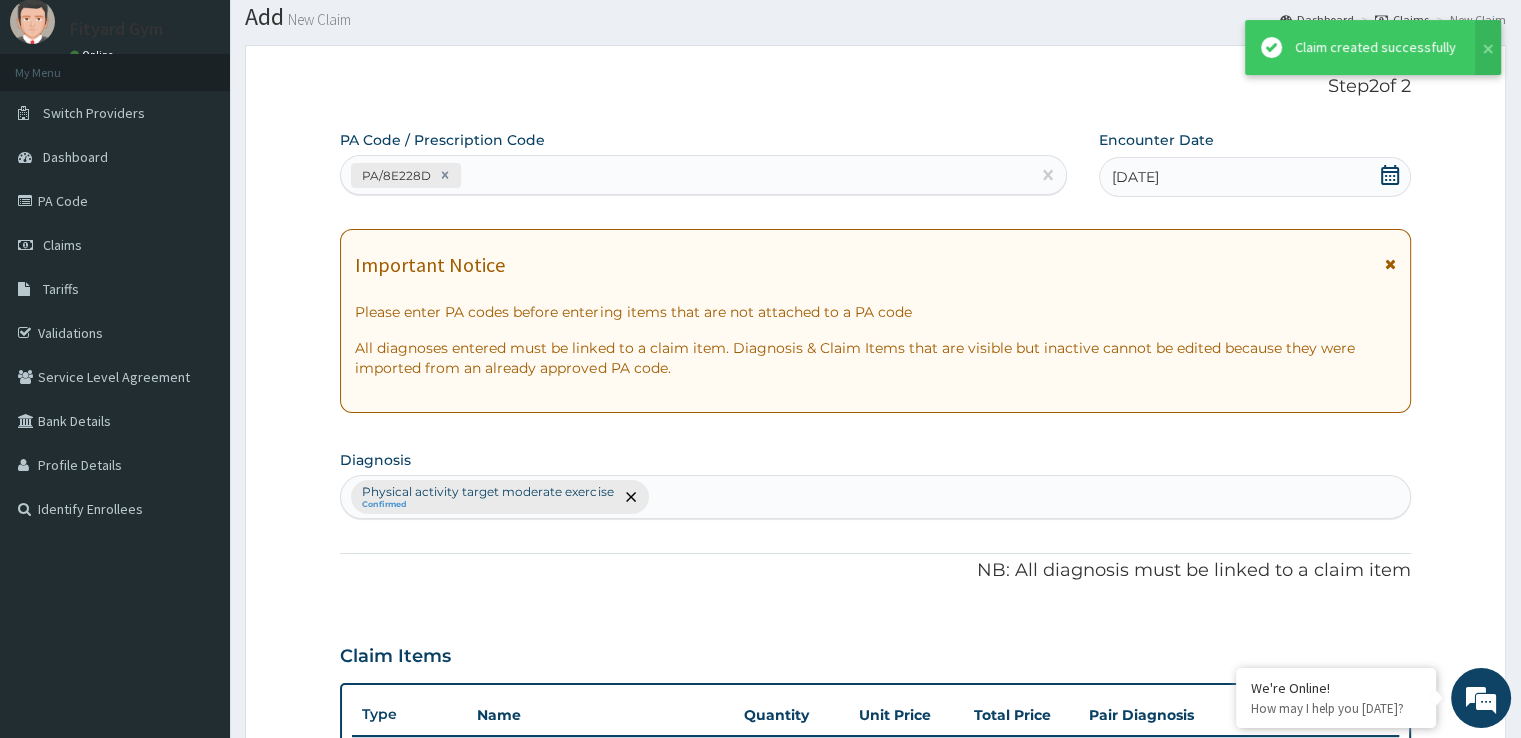 scroll, scrollTop: 606, scrollLeft: 0, axis: vertical 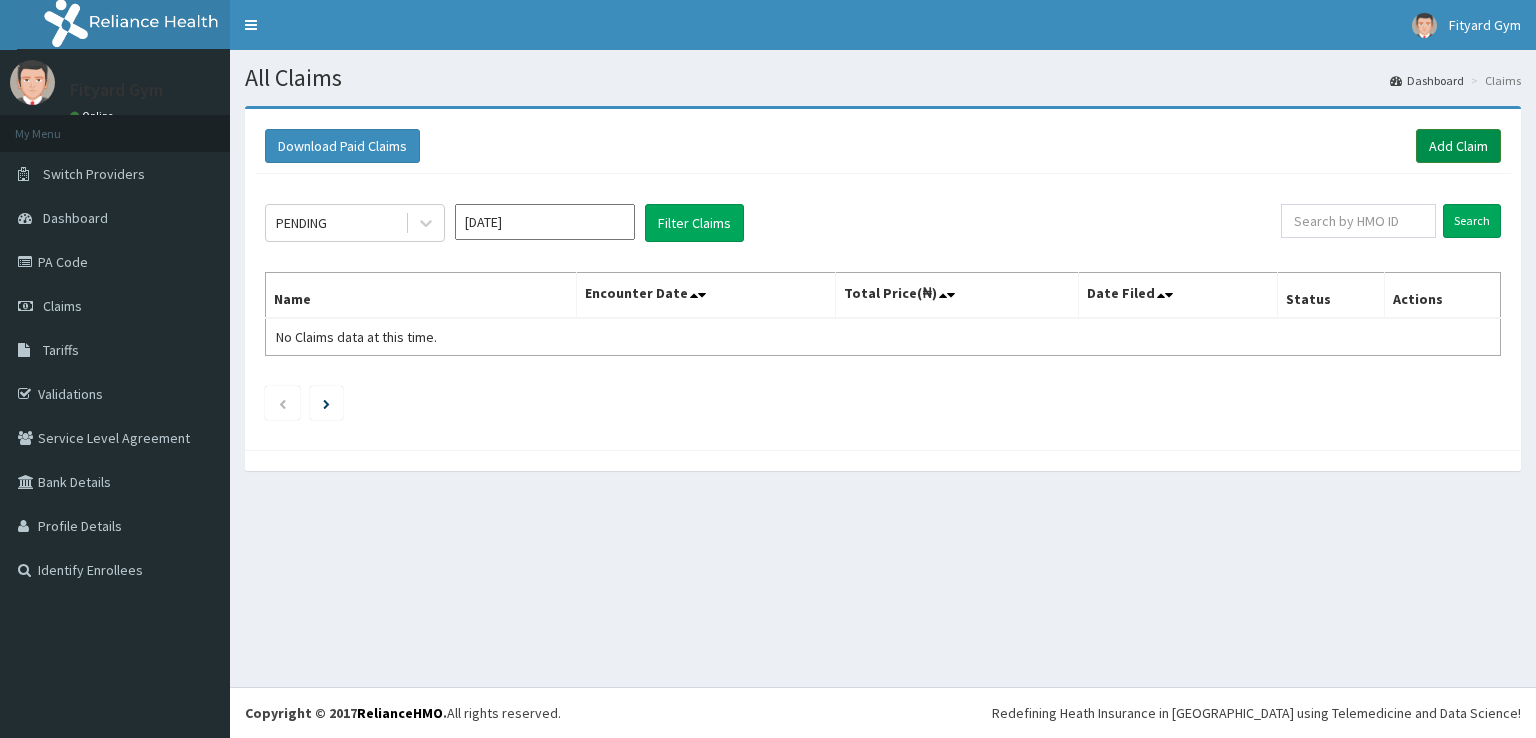 click on "Add Claim" at bounding box center (1458, 146) 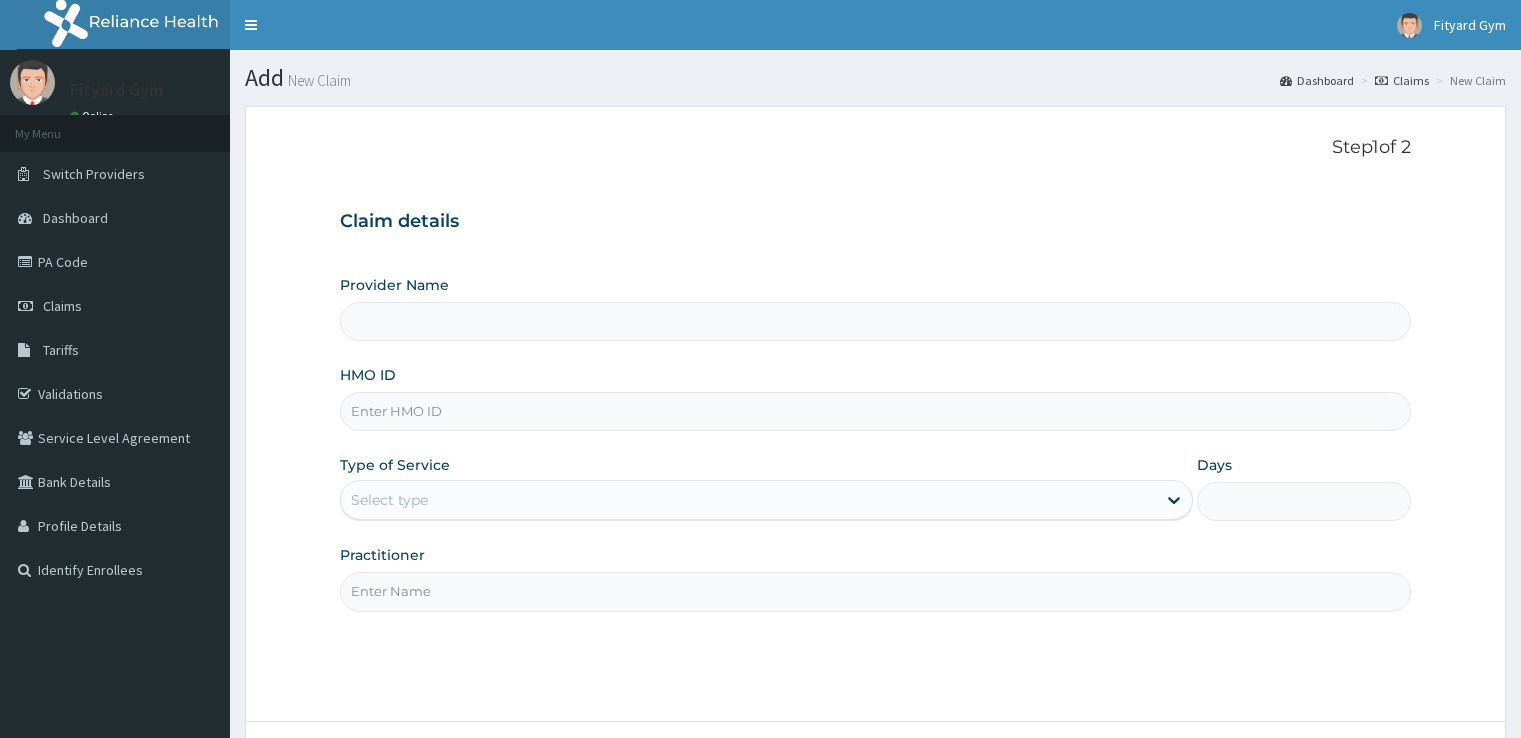 scroll, scrollTop: 0, scrollLeft: 0, axis: both 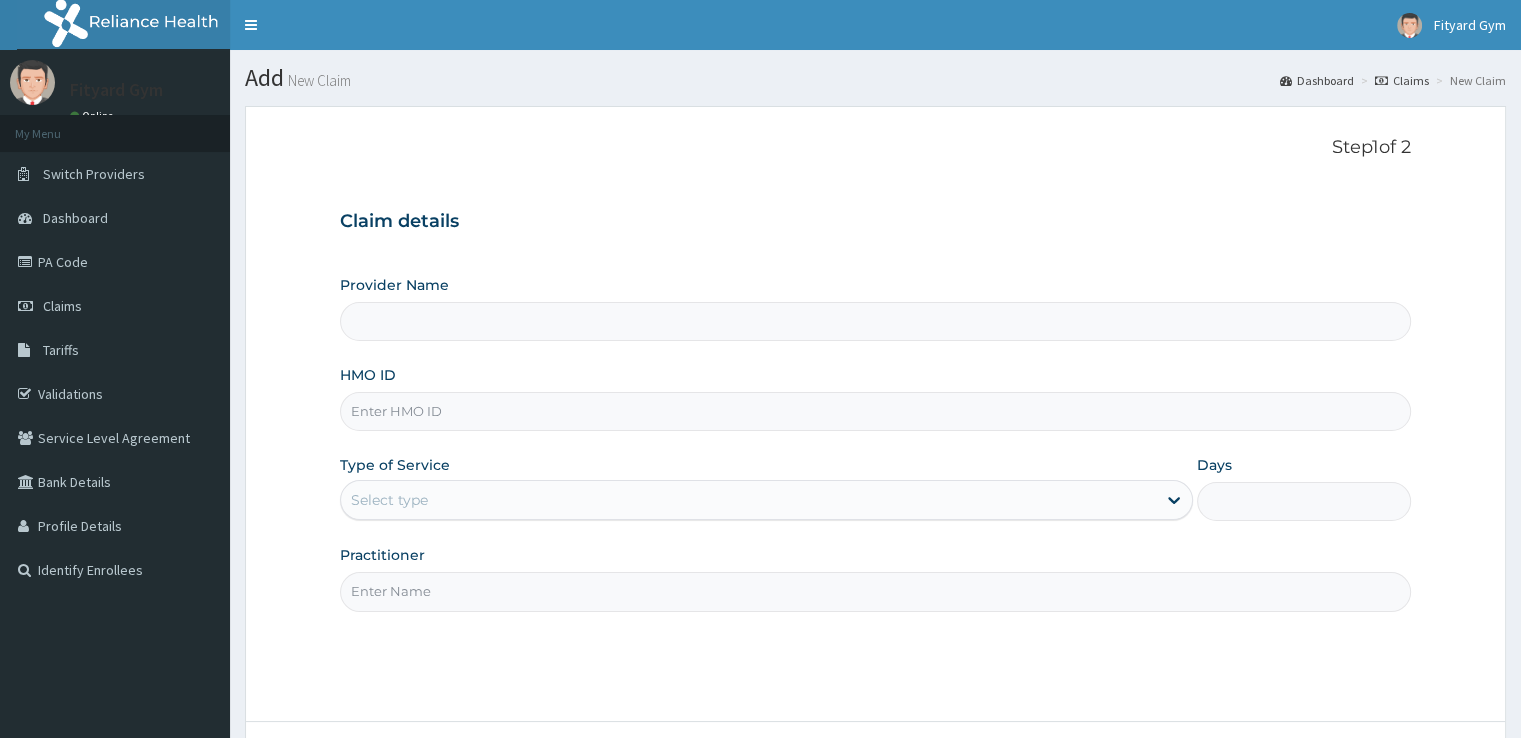 type on "Fityard" 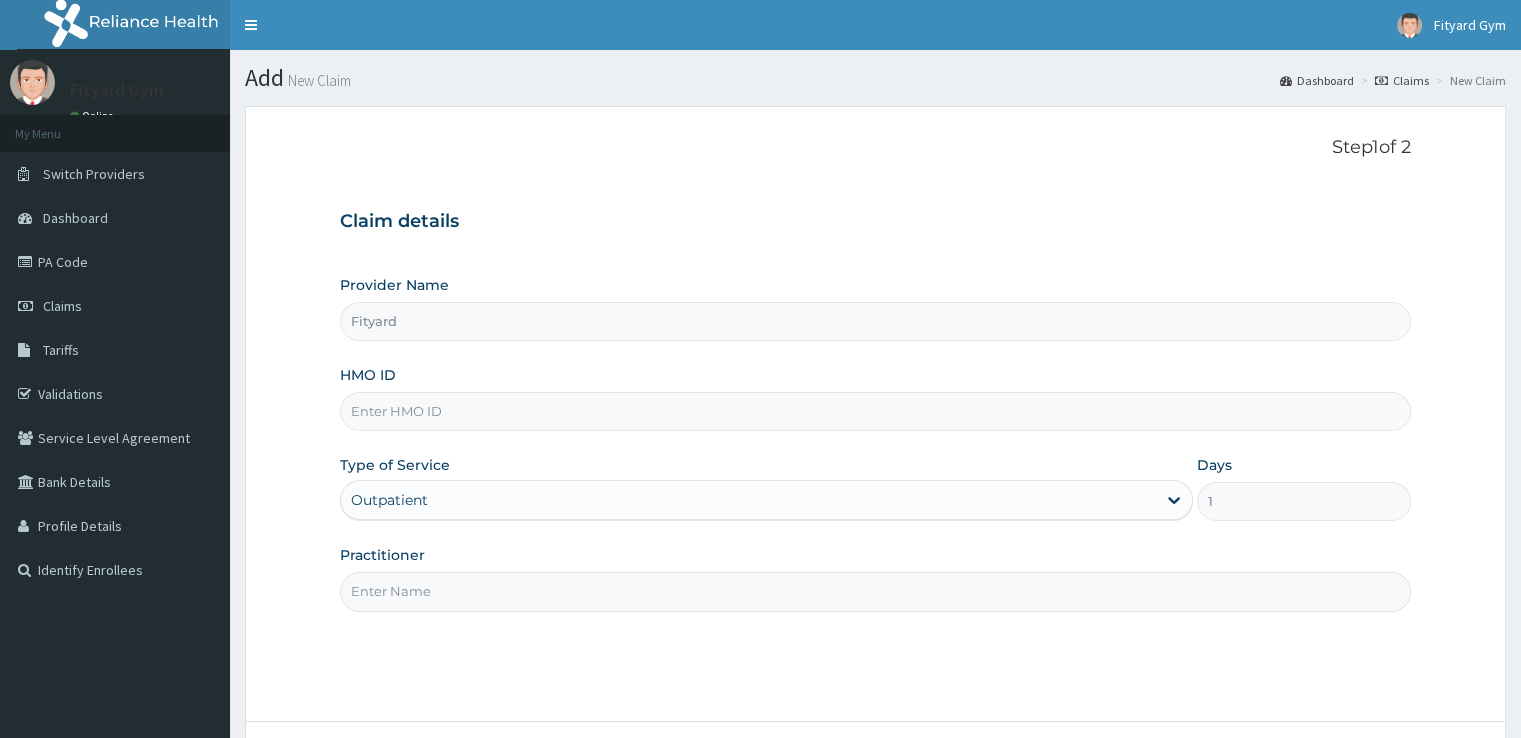 click on "HMO ID" at bounding box center [875, 411] 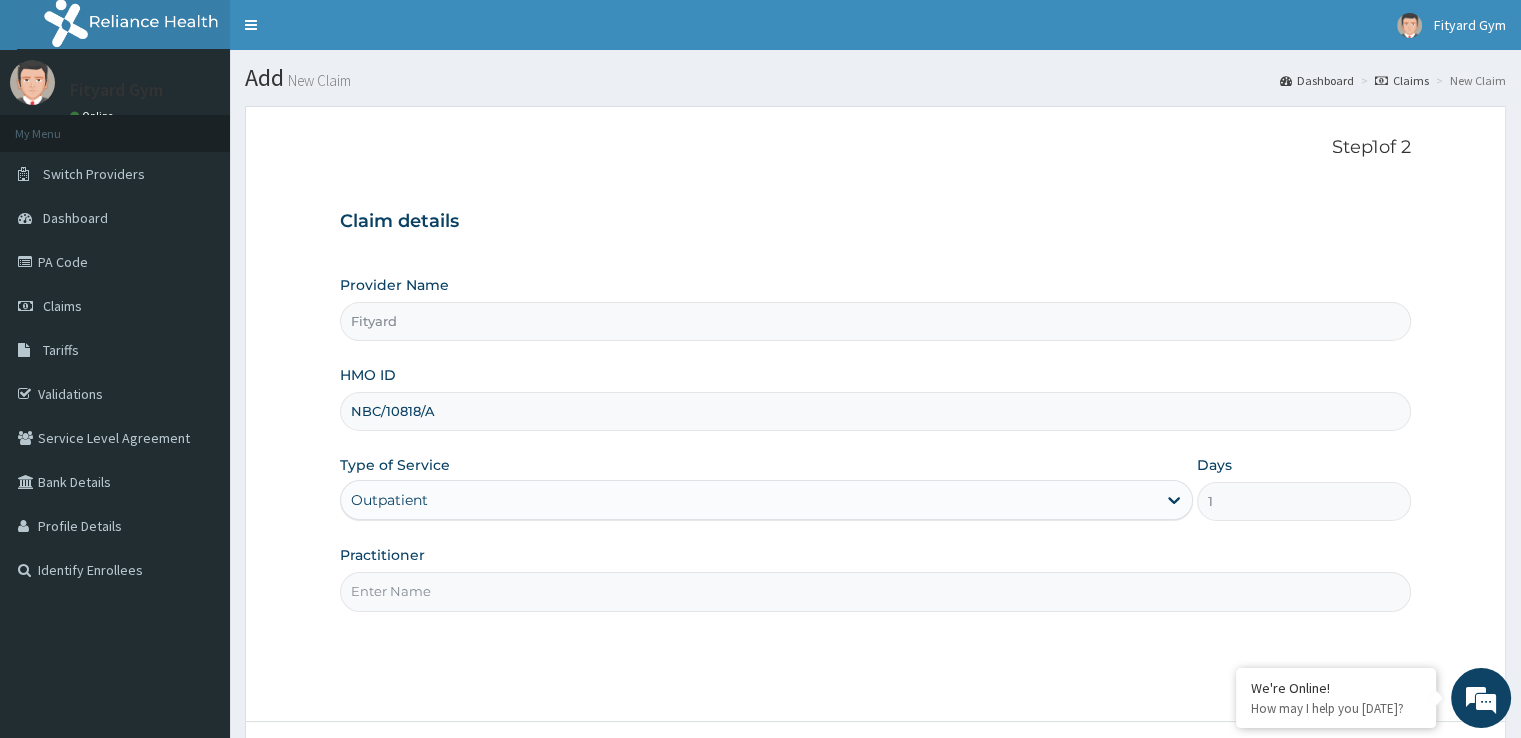 click on "Practitioner" at bounding box center [875, 591] 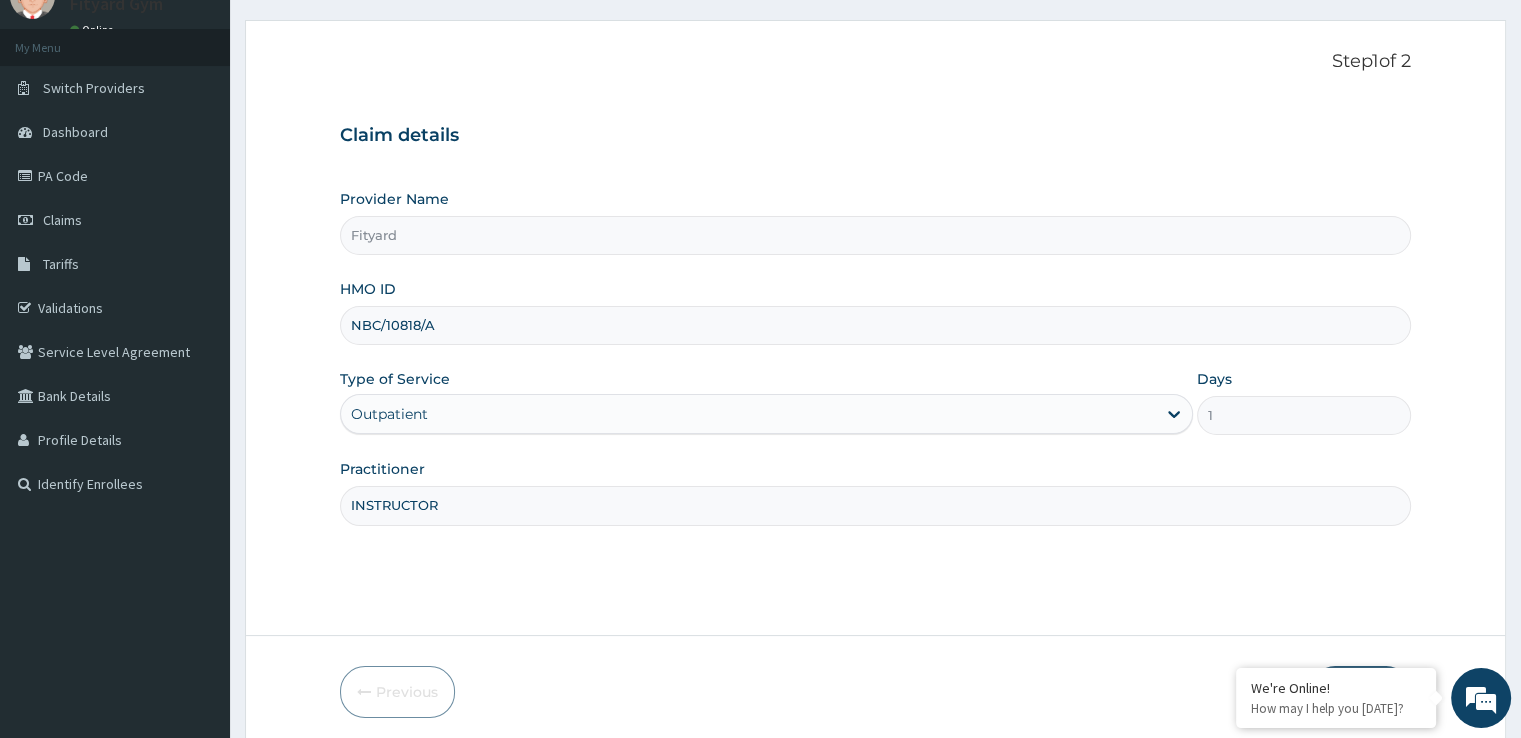 scroll, scrollTop: 162, scrollLeft: 0, axis: vertical 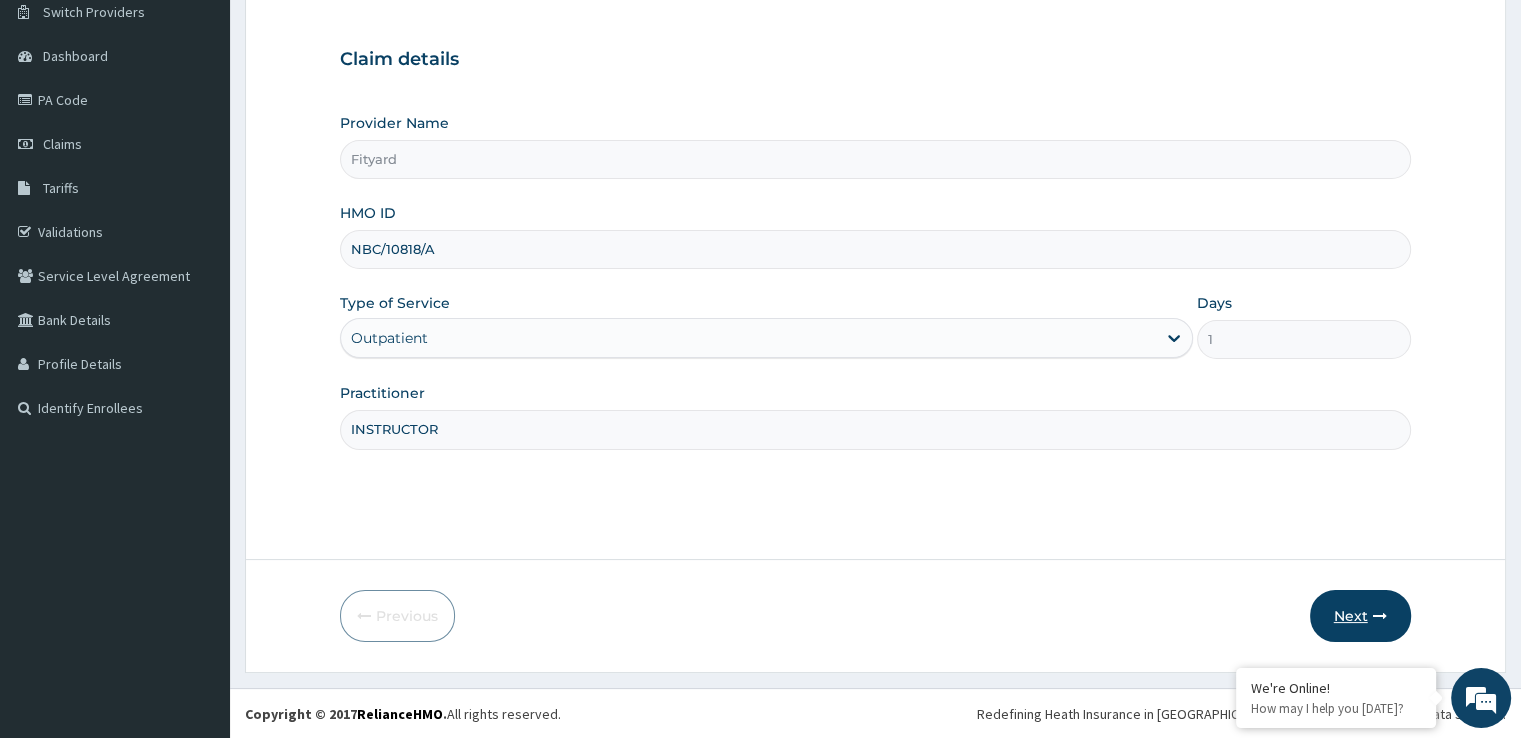 click on "Next" at bounding box center [1360, 616] 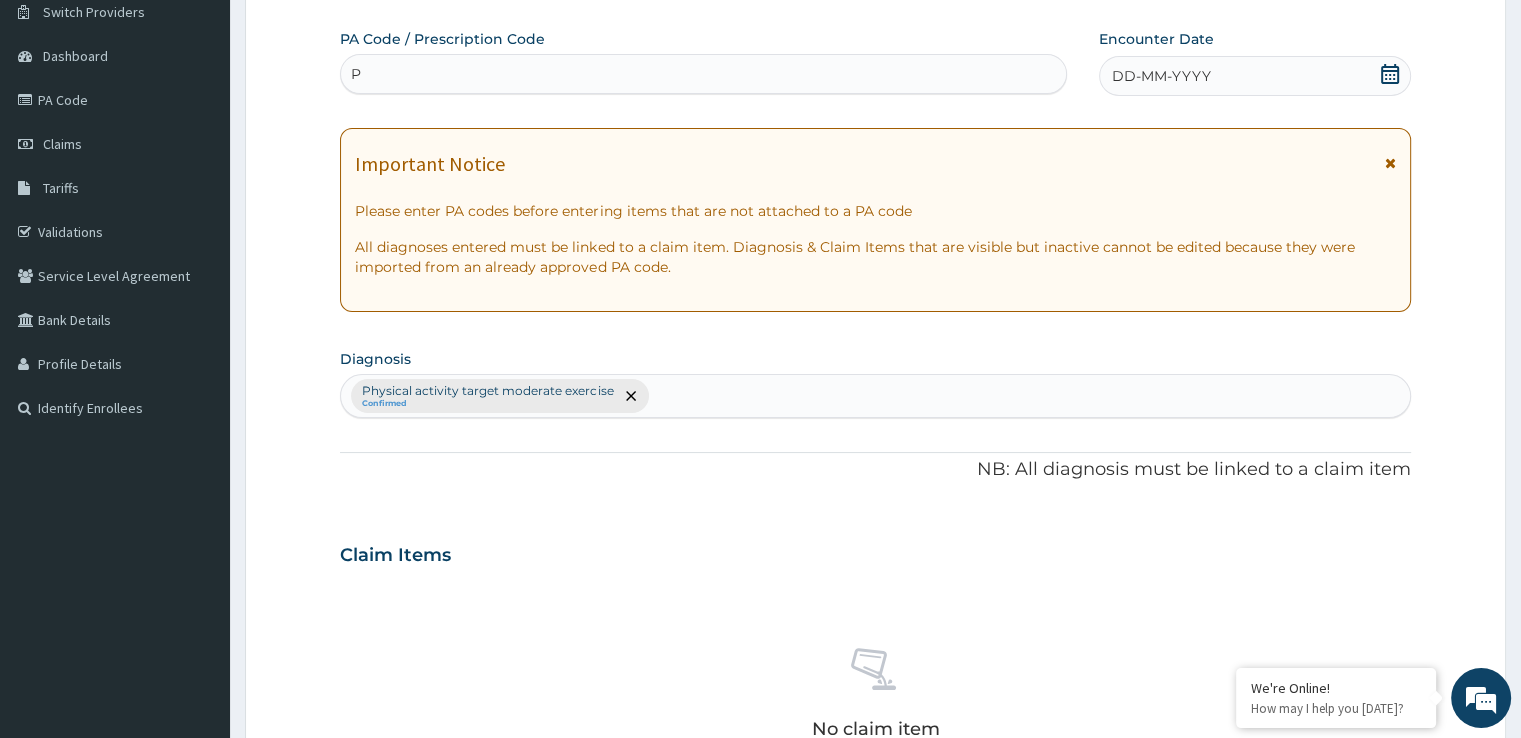 scroll, scrollTop: 0, scrollLeft: 0, axis: both 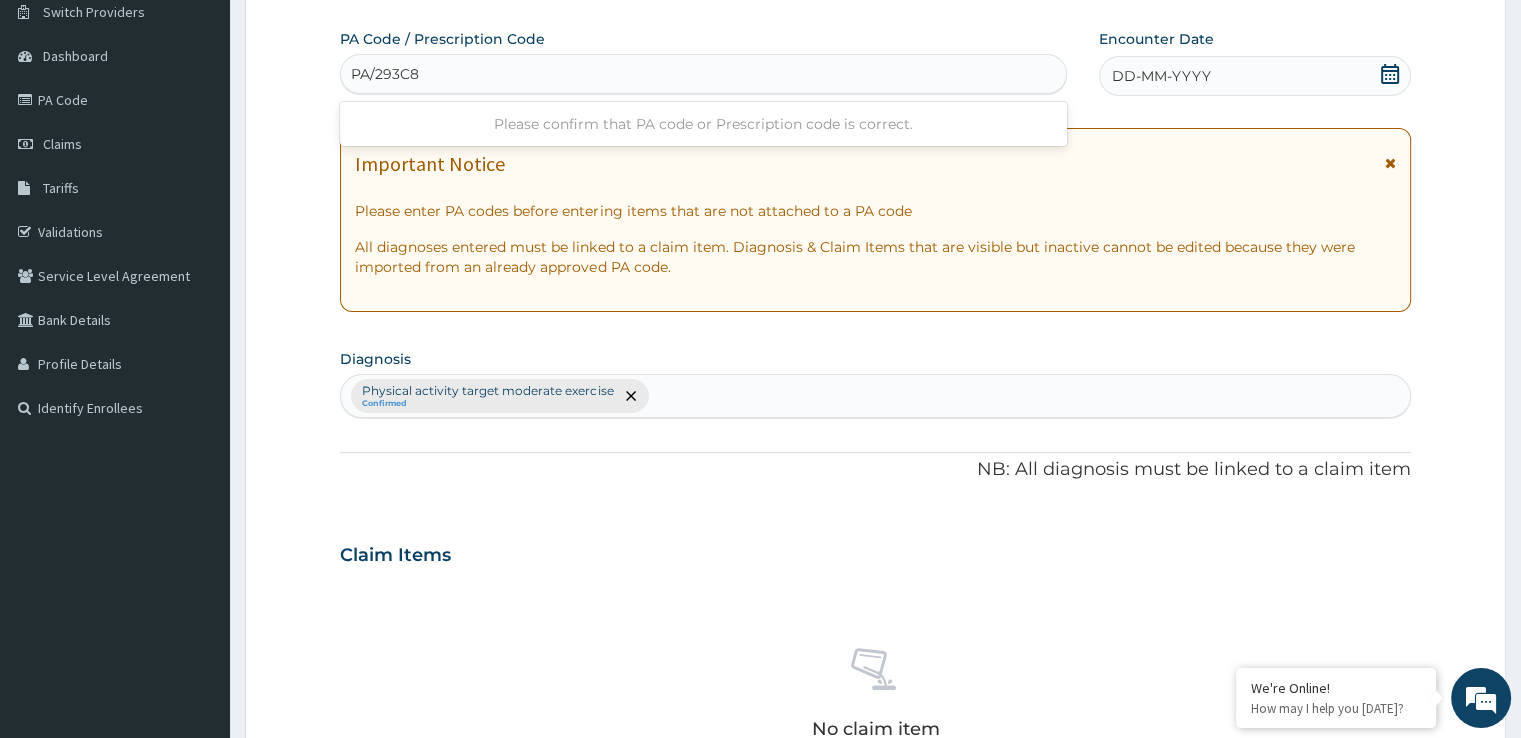 type on "PA/293C81" 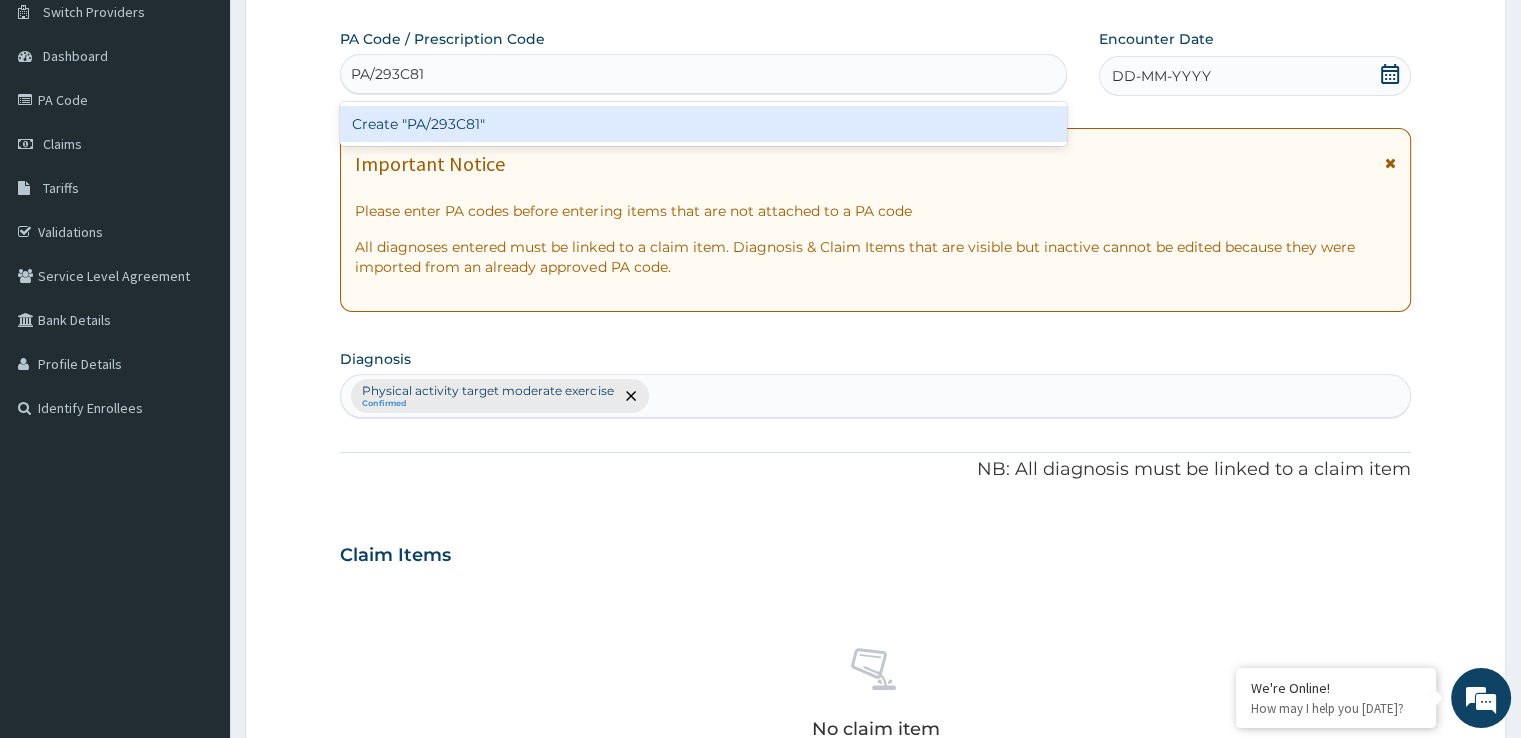 click on "Create "PA/293C81"" at bounding box center (703, 124) 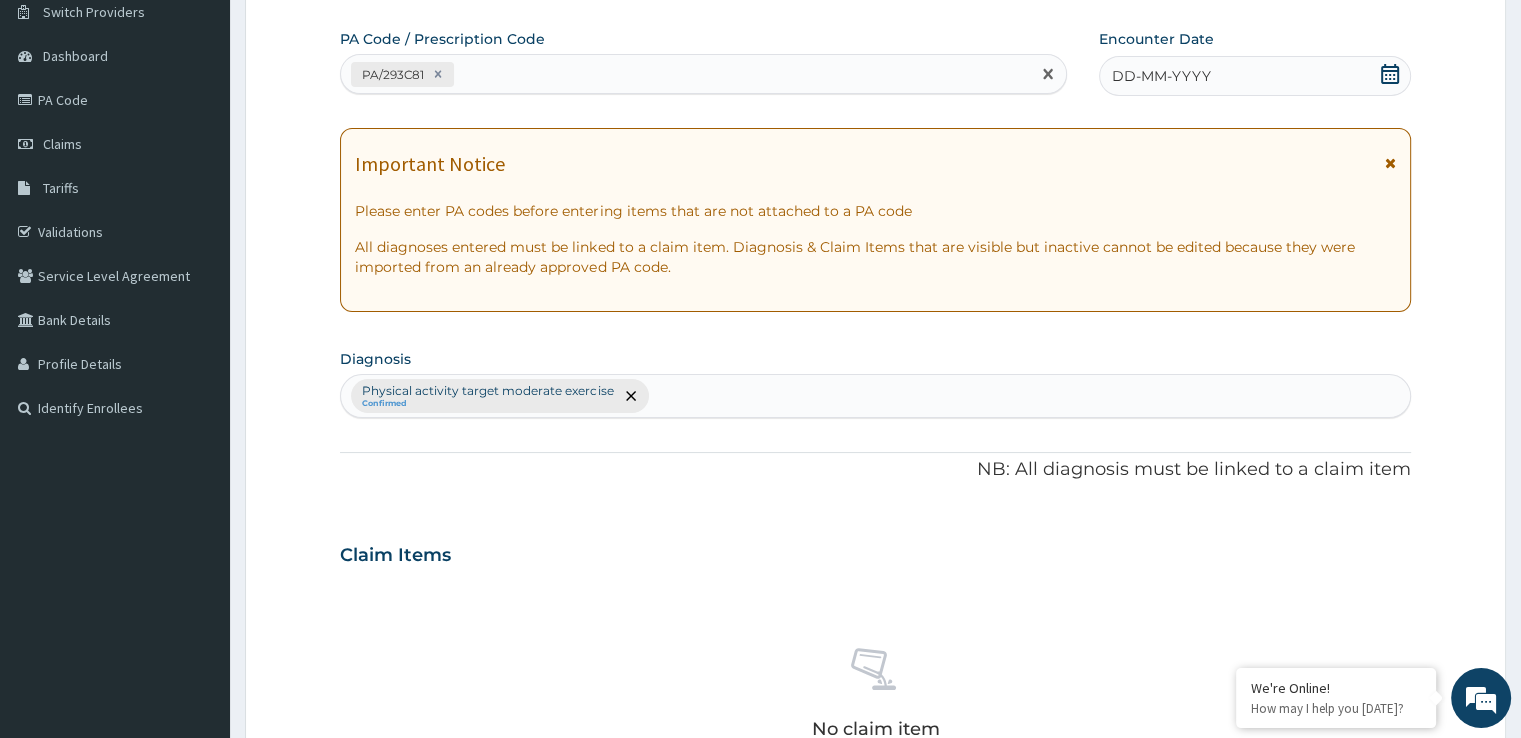 click on "DD-MM-YYYY" at bounding box center (1161, 76) 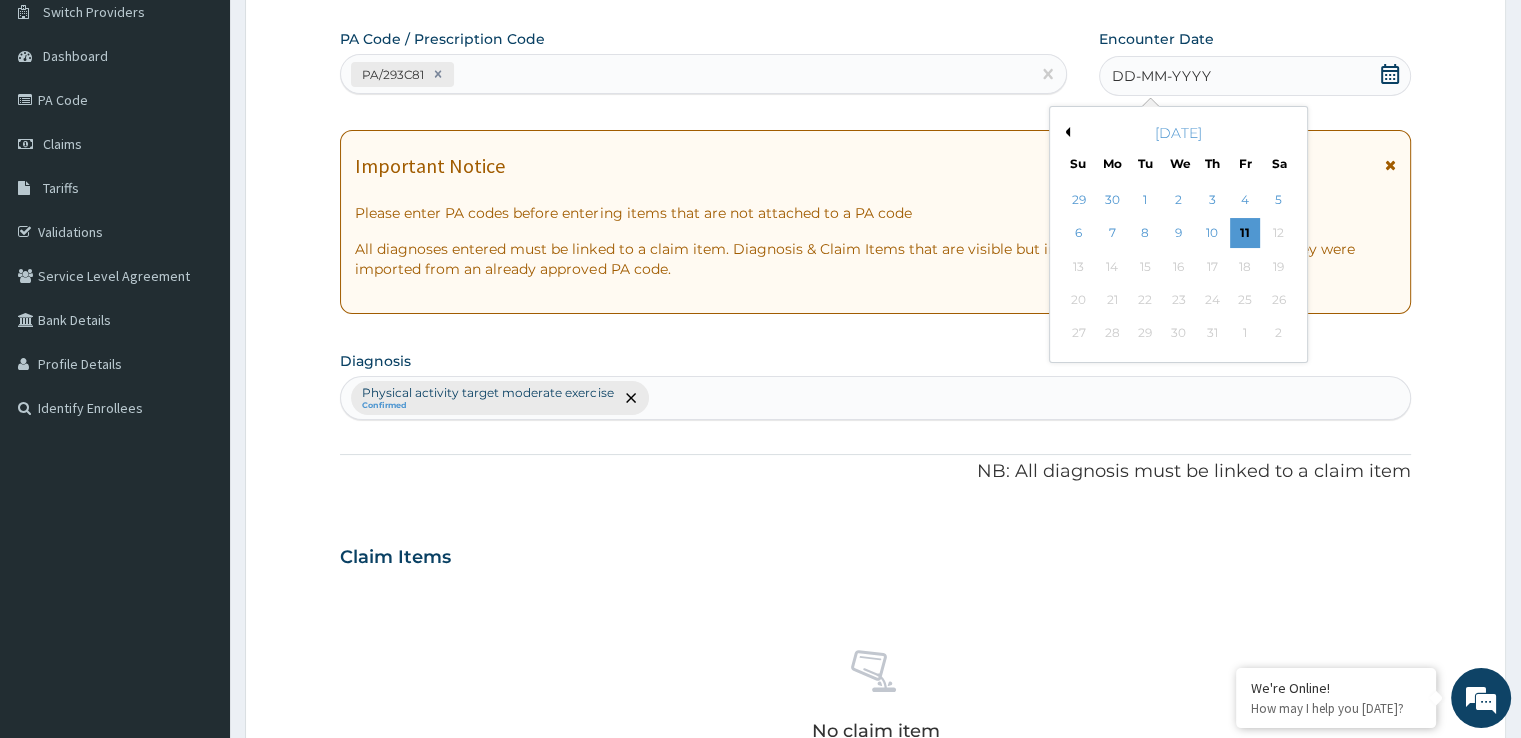 click on "Previous Month" at bounding box center [1065, 132] 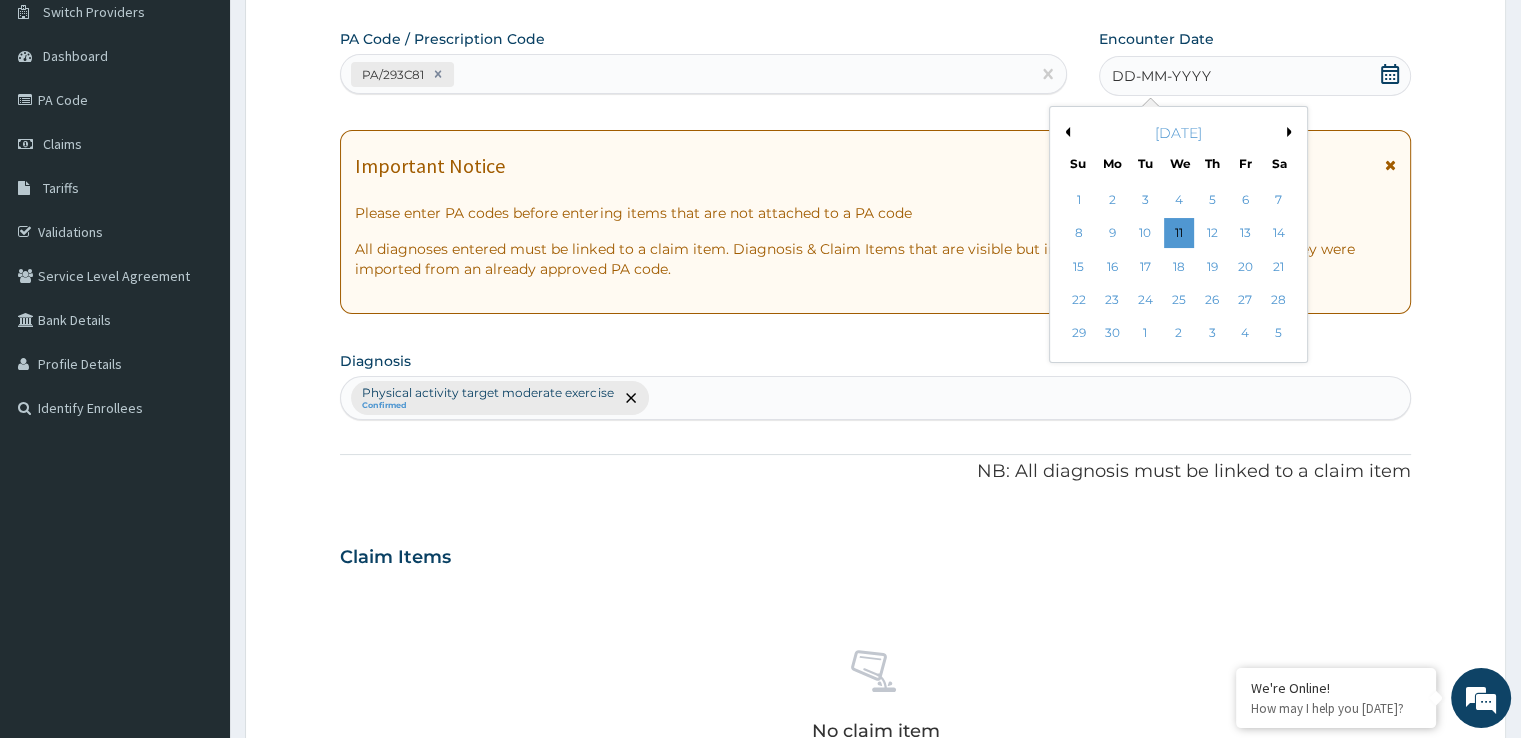 click on "Previous Month" at bounding box center [1065, 132] 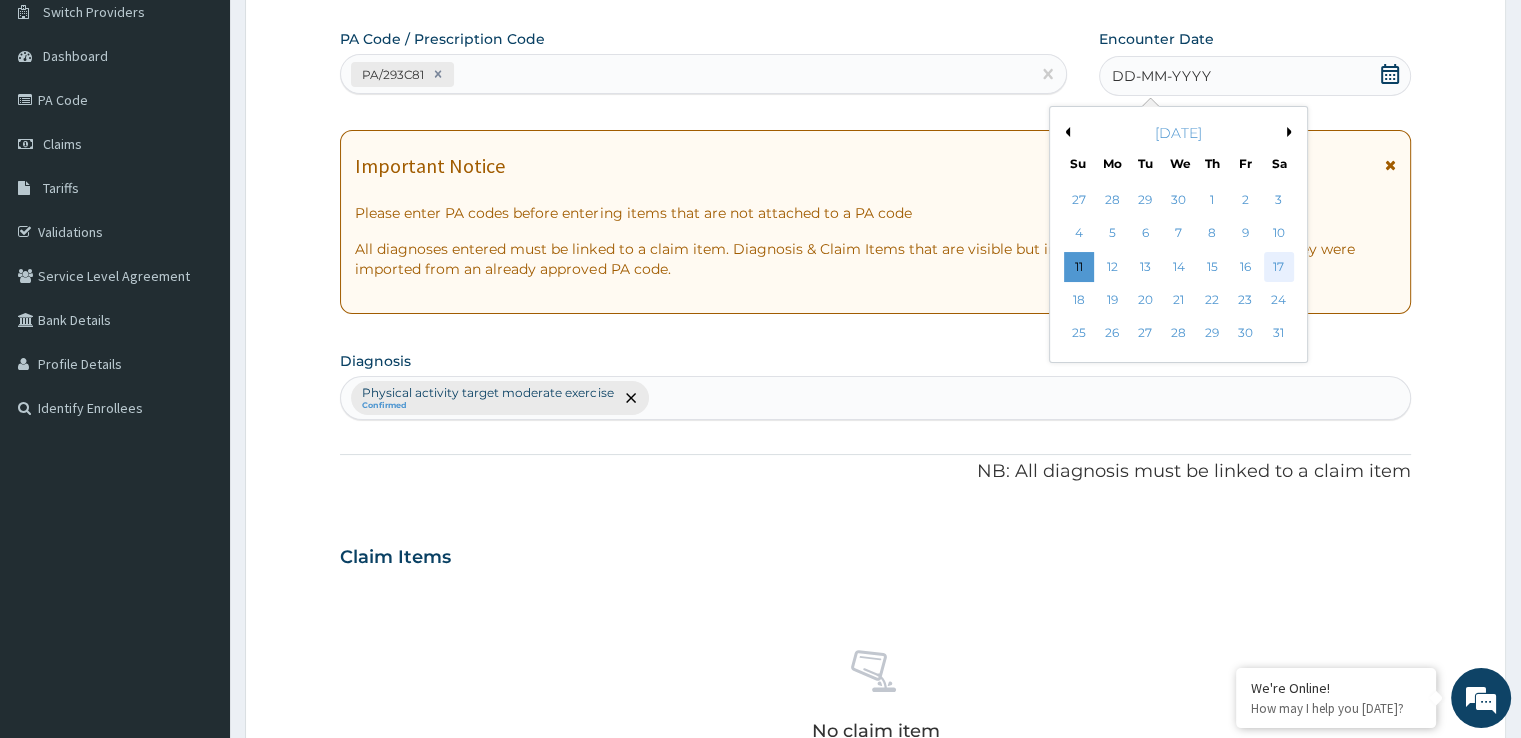 click on "17" at bounding box center (1279, 267) 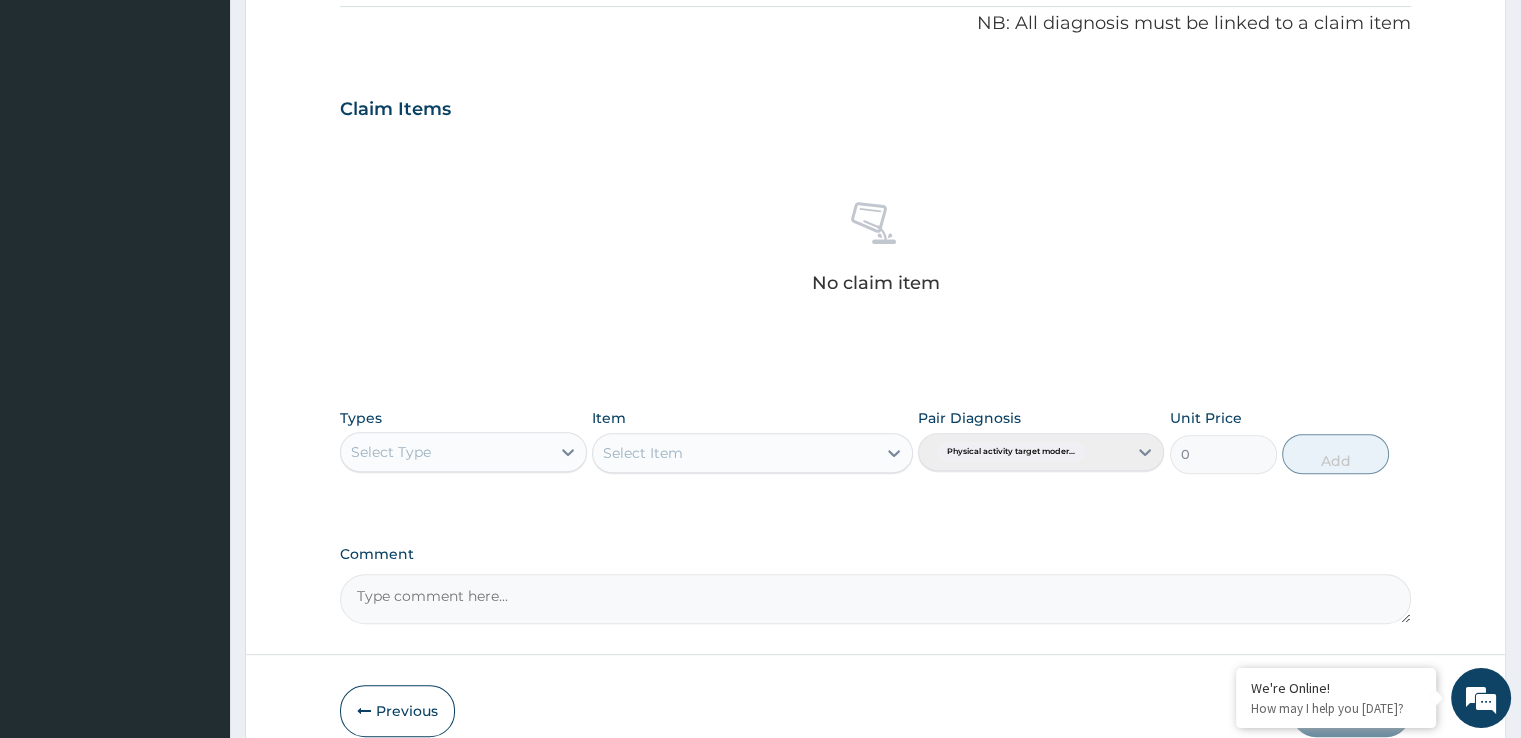 scroll, scrollTop: 608, scrollLeft: 0, axis: vertical 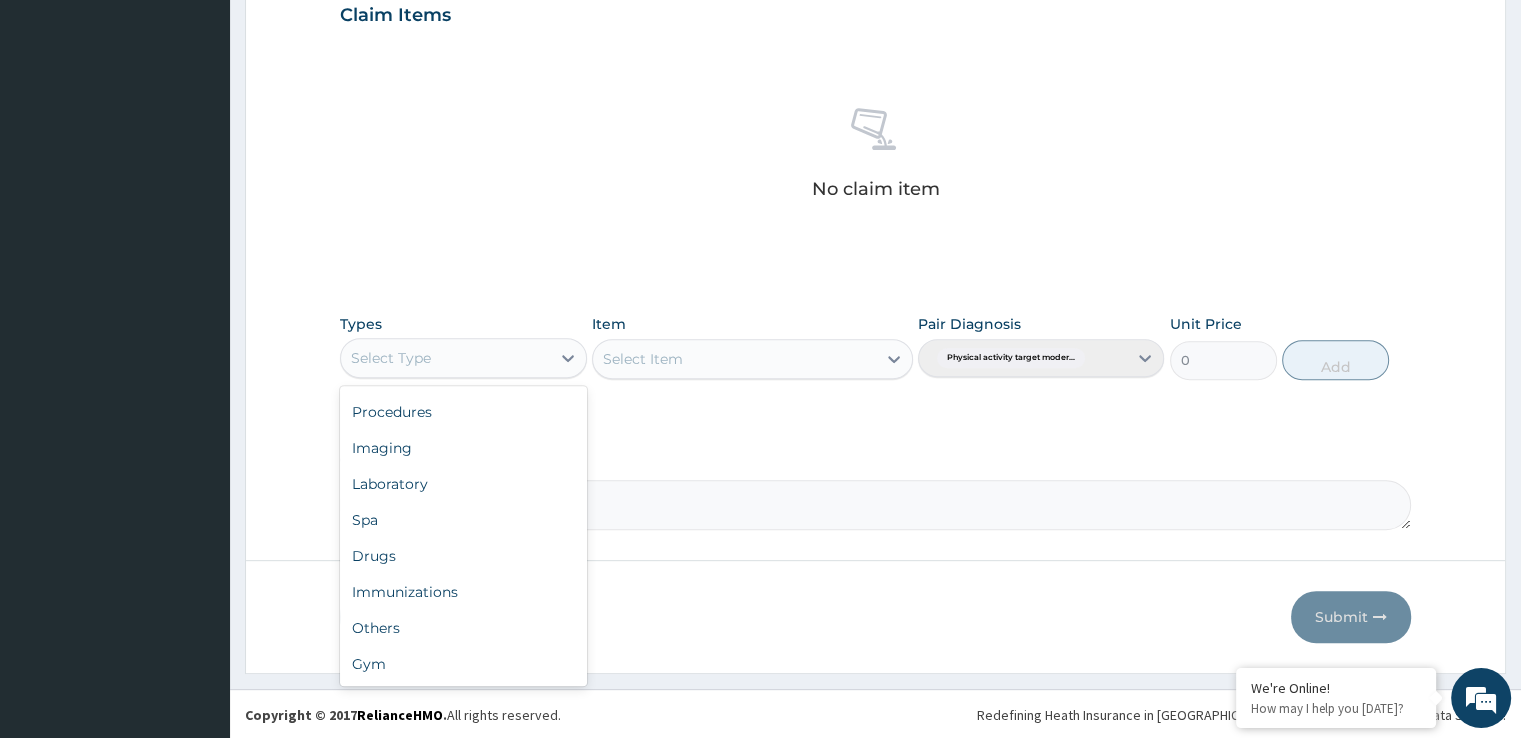 click on "Gym" at bounding box center (463, 664) 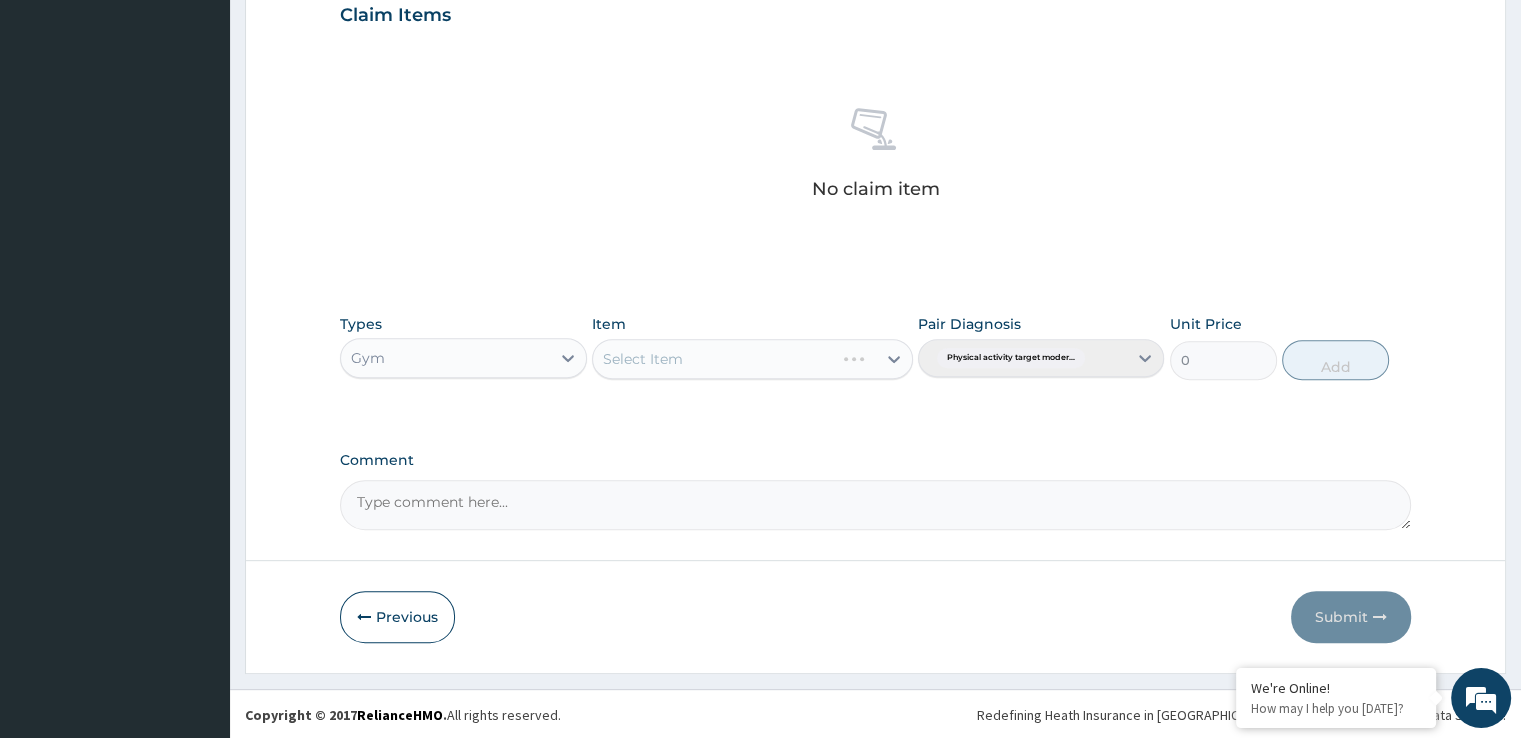 click on "Select Item" at bounding box center [752, 359] 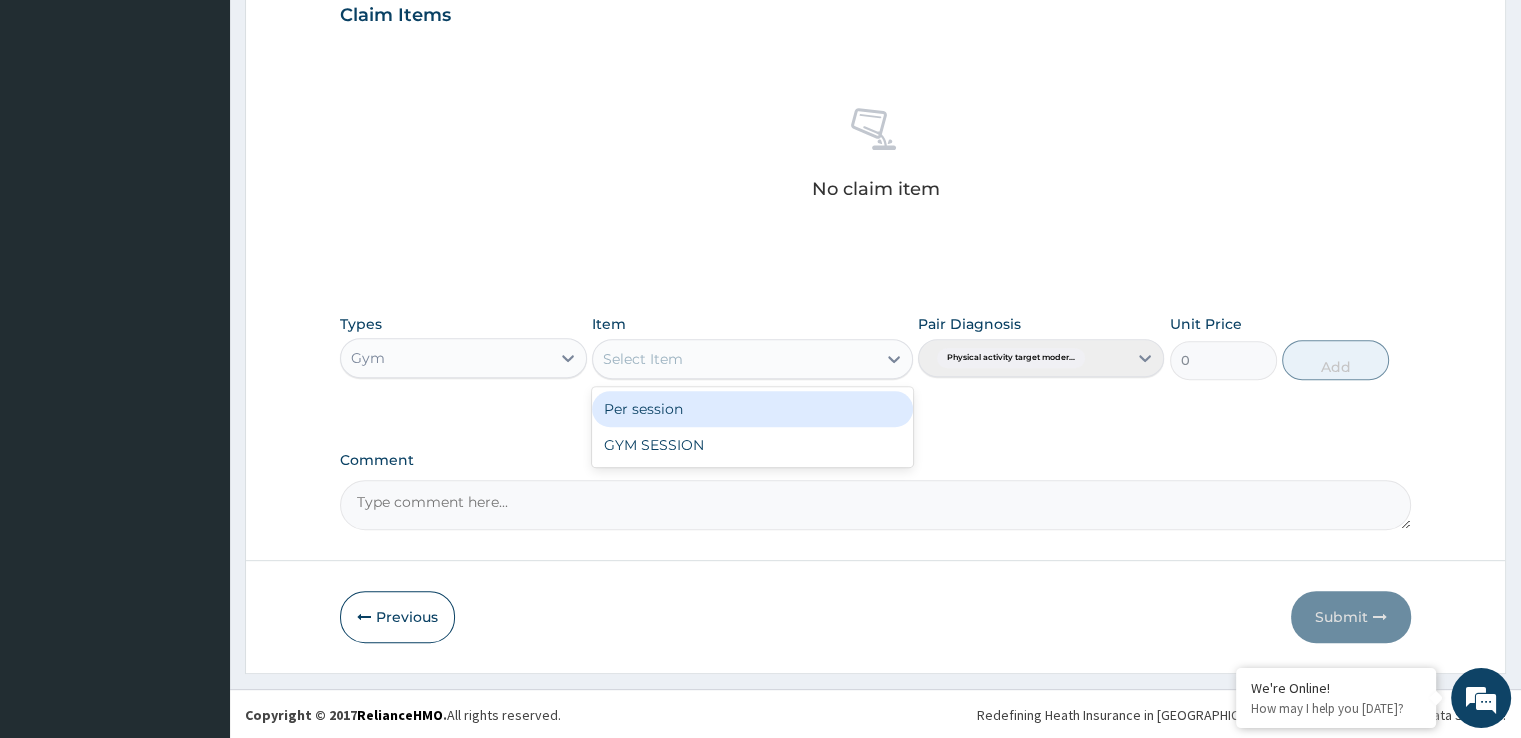 click on "GYM SESSION" at bounding box center [752, 445] 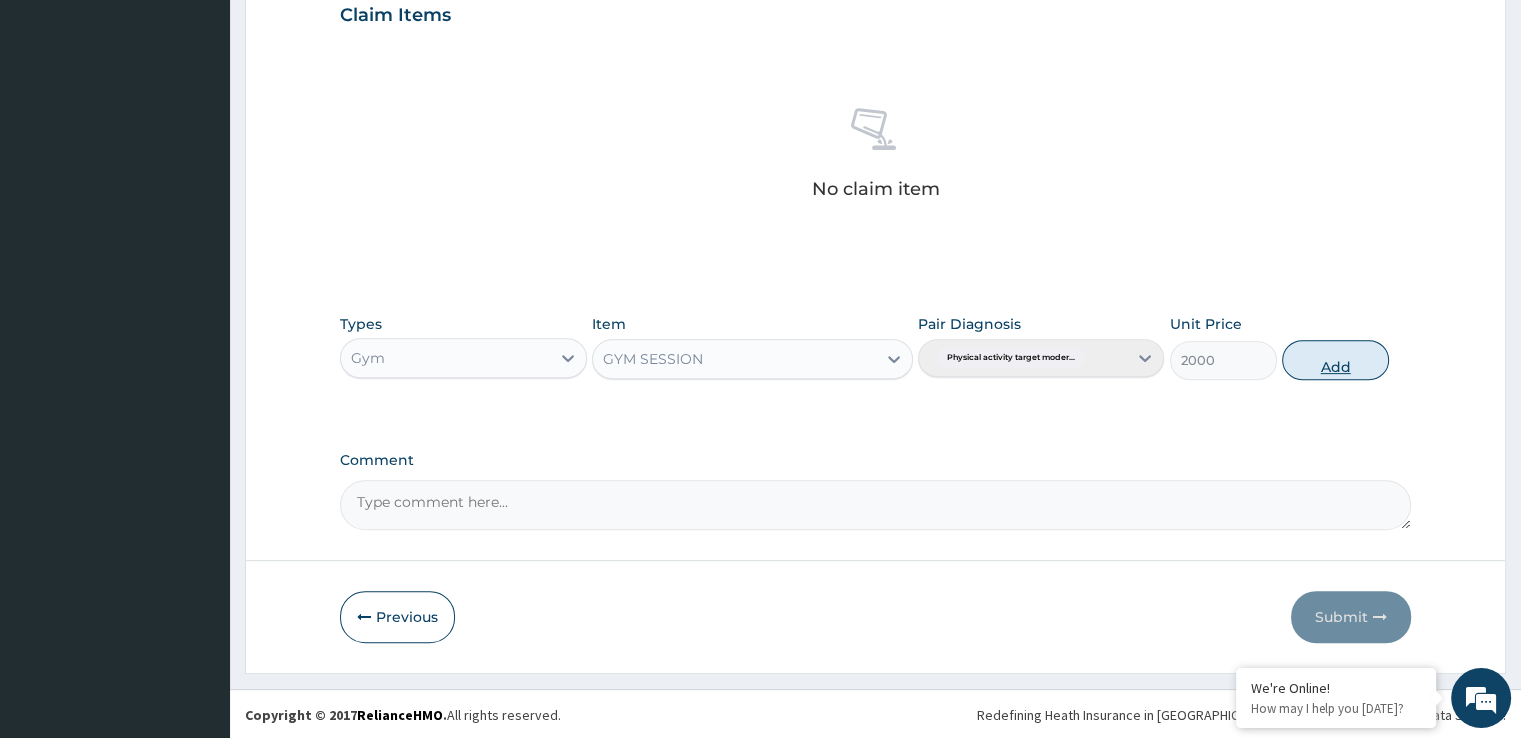 click on "Add" at bounding box center [1335, 360] 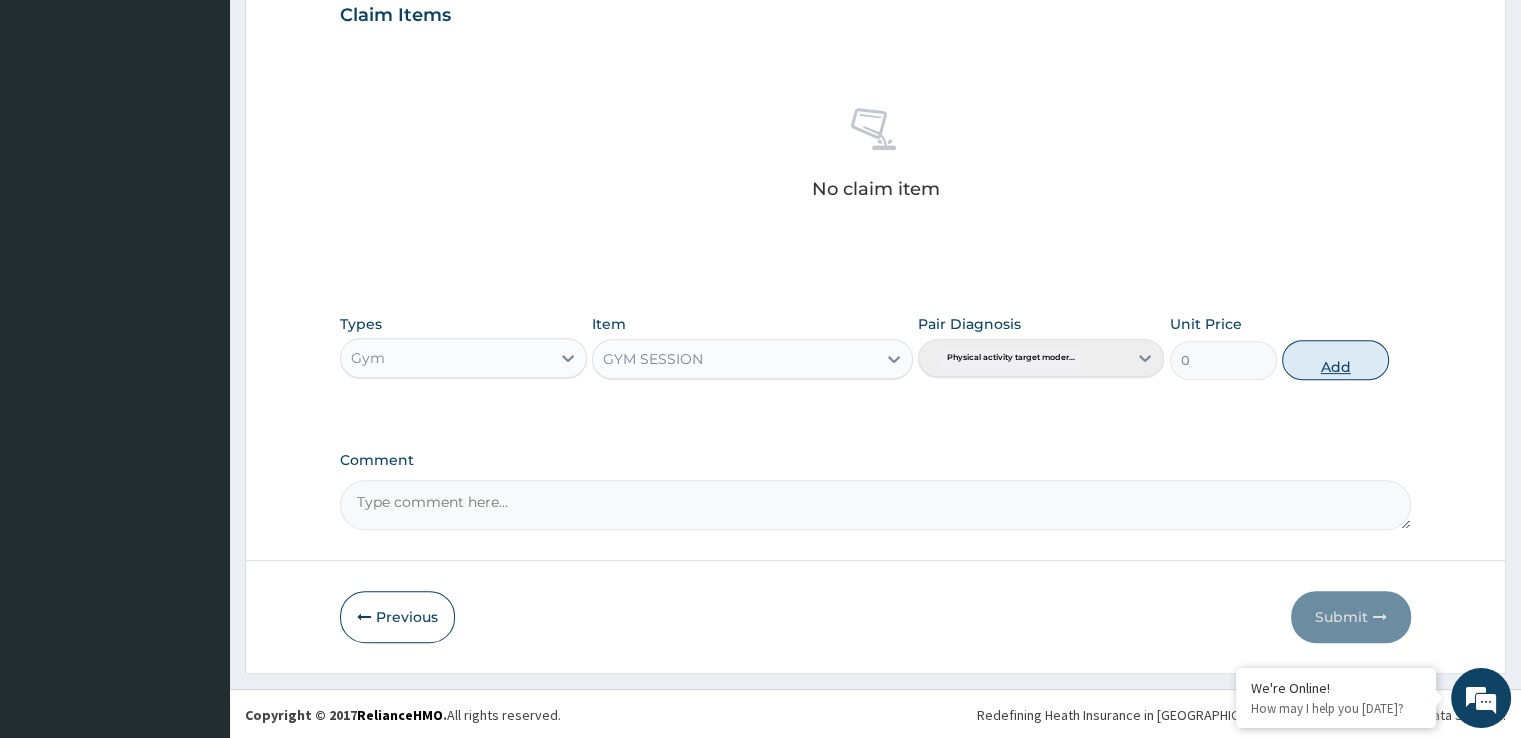 scroll, scrollTop: 606, scrollLeft: 0, axis: vertical 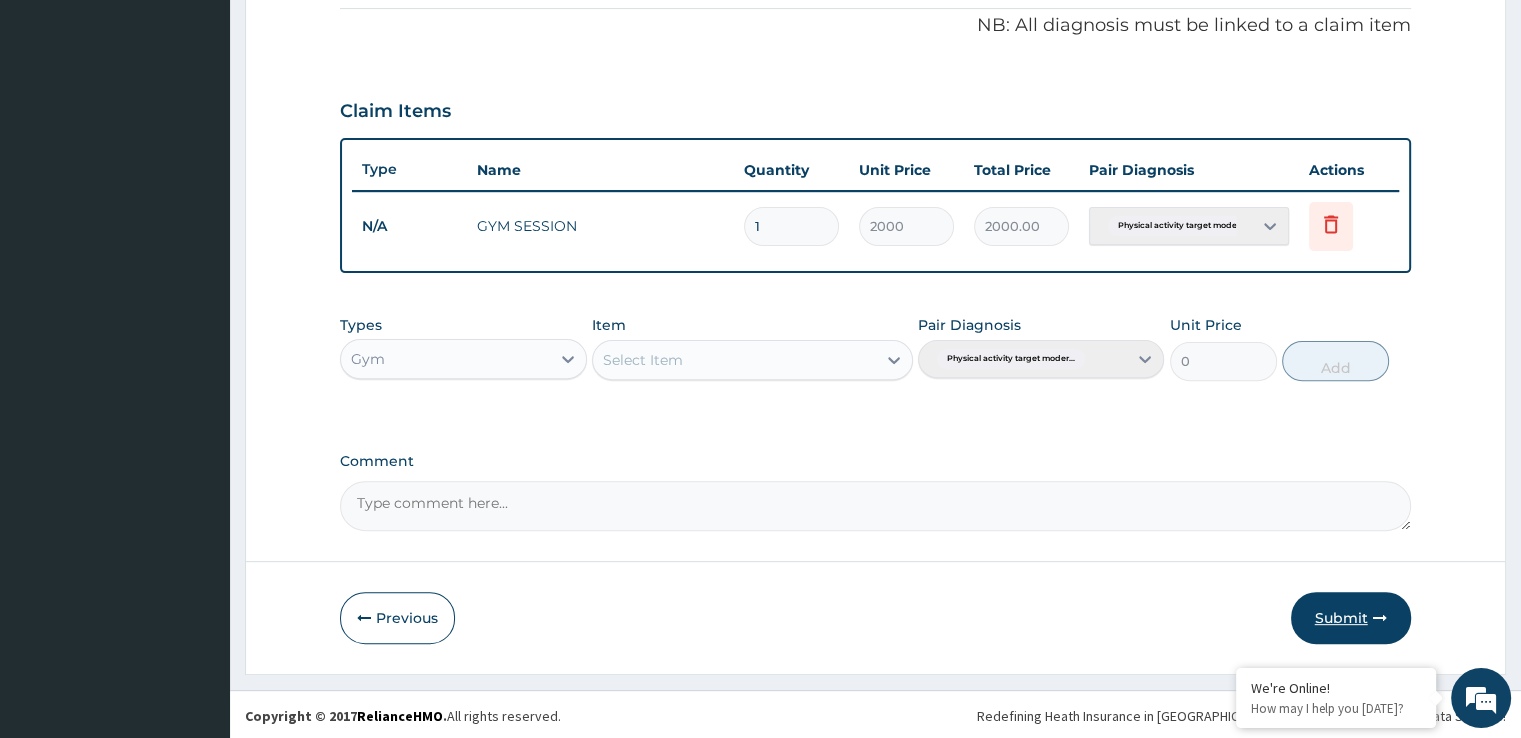 click on "Submit" at bounding box center (1351, 618) 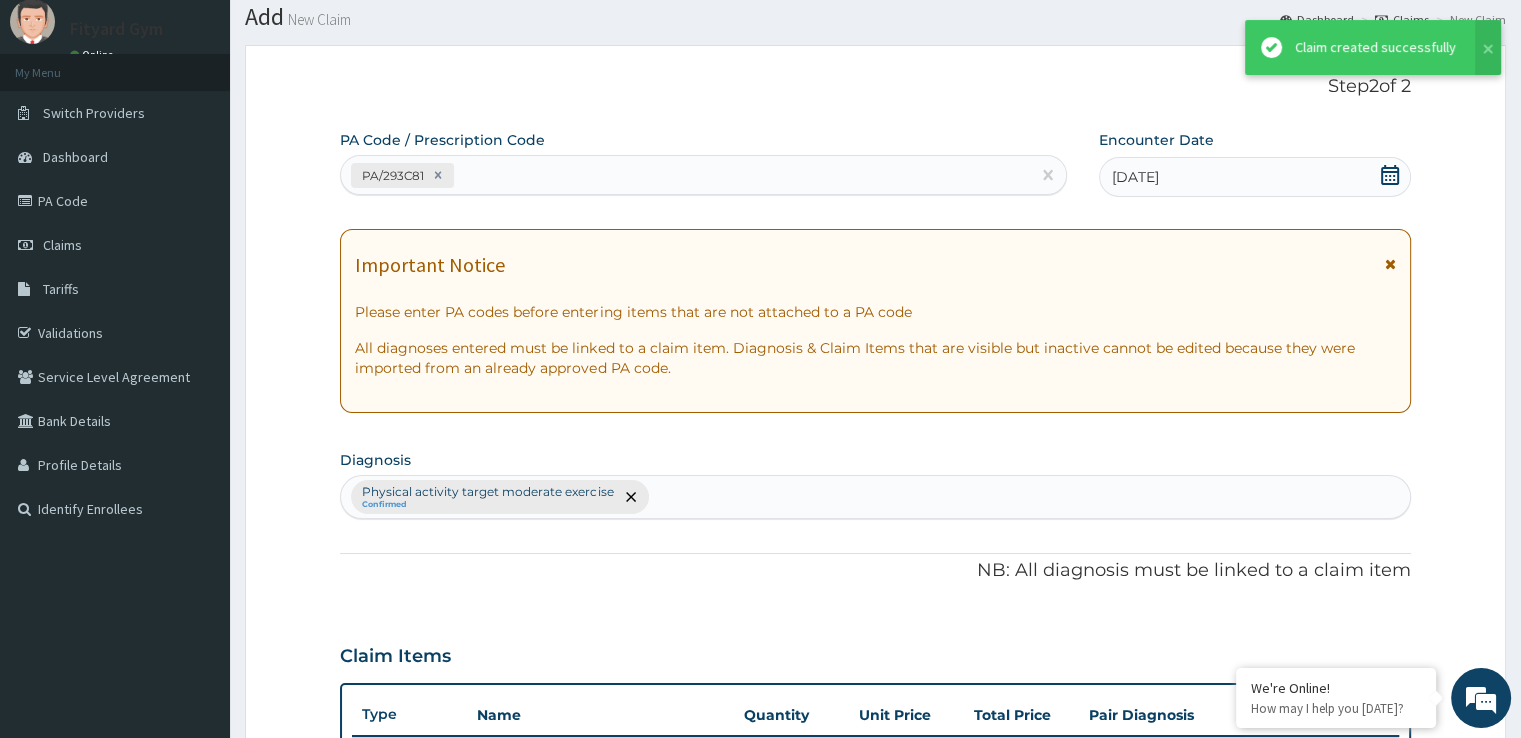 scroll, scrollTop: 606, scrollLeft: 0, axis: vertical 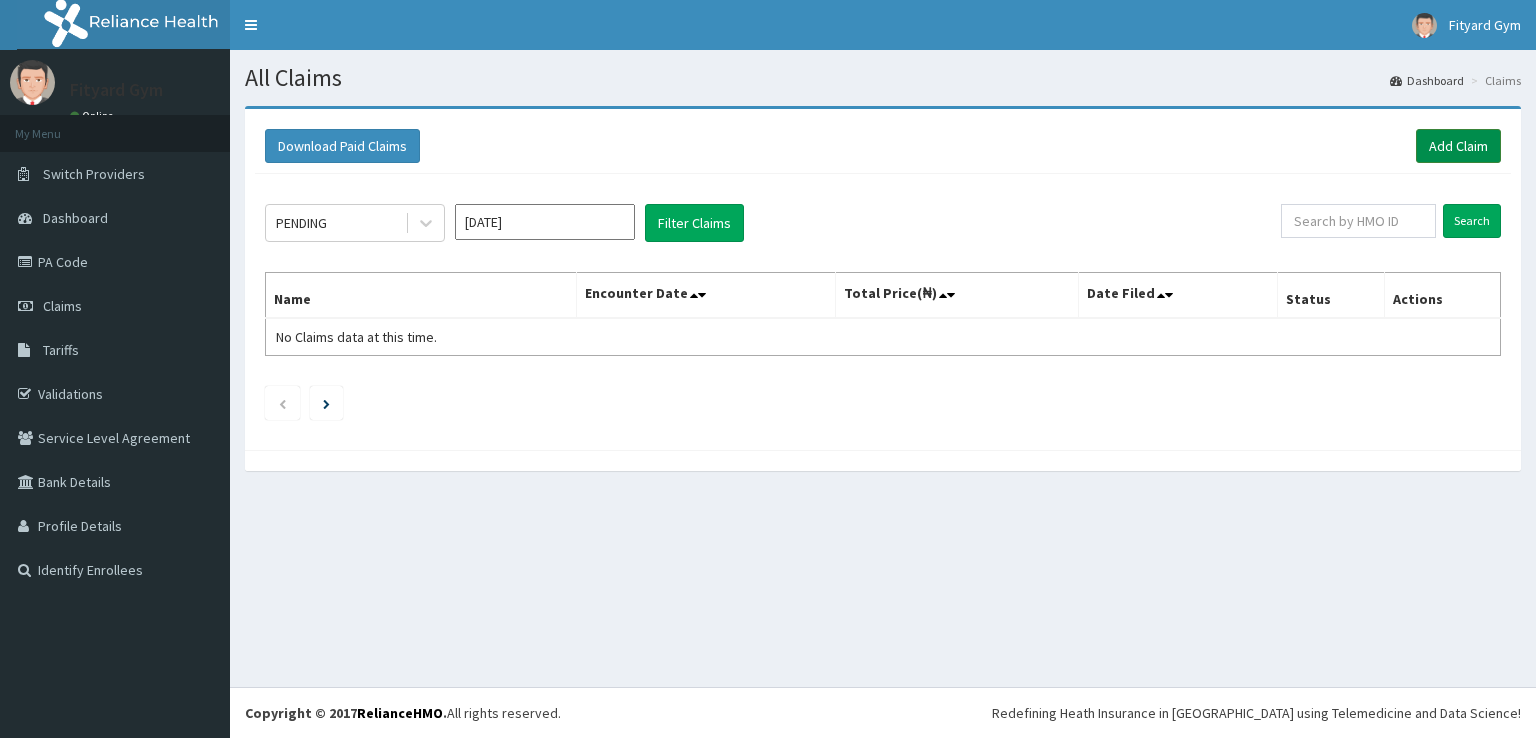 click on "Add Claim" at bounding box center [1458, 146] 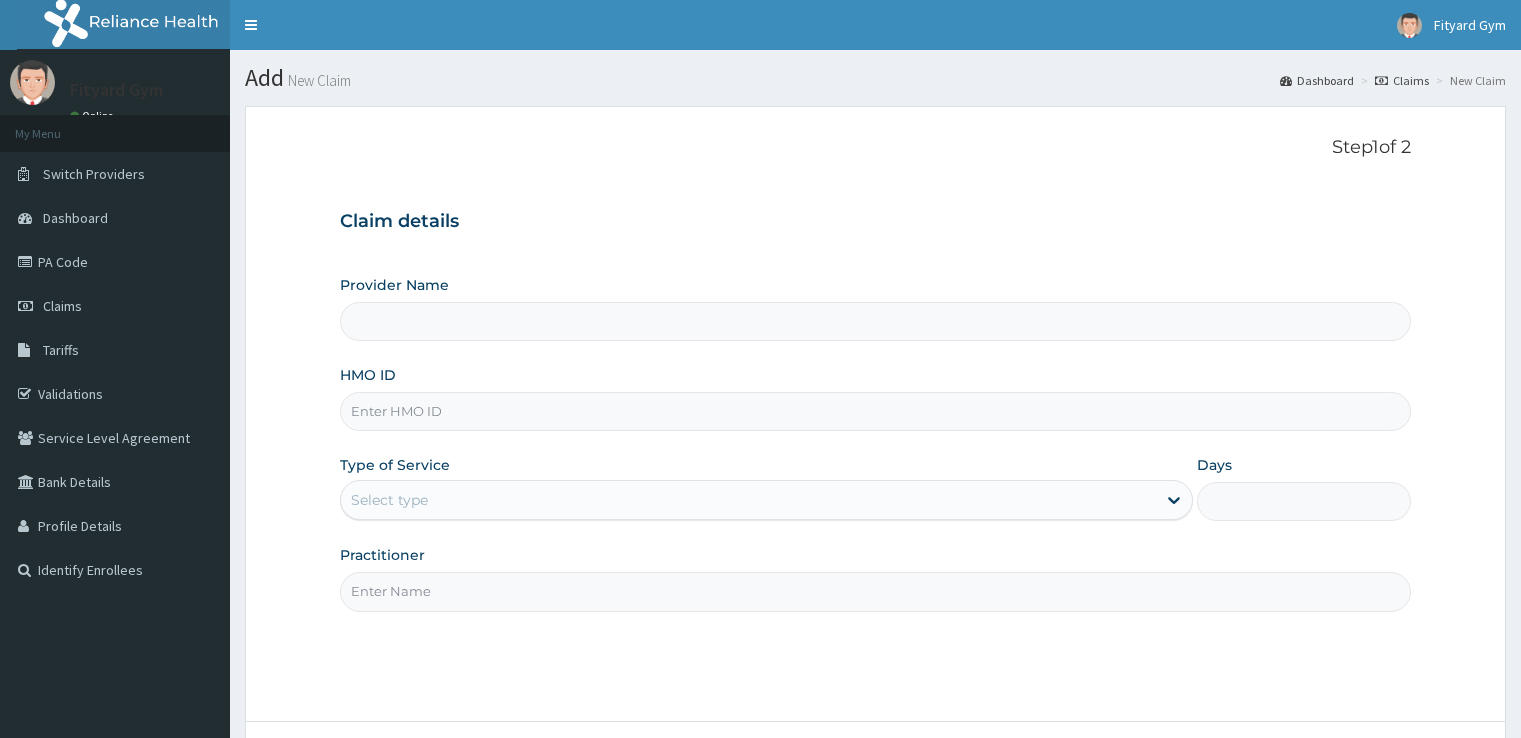 scroll, scrollTop: 0, scrollLeft: 0, axis: both 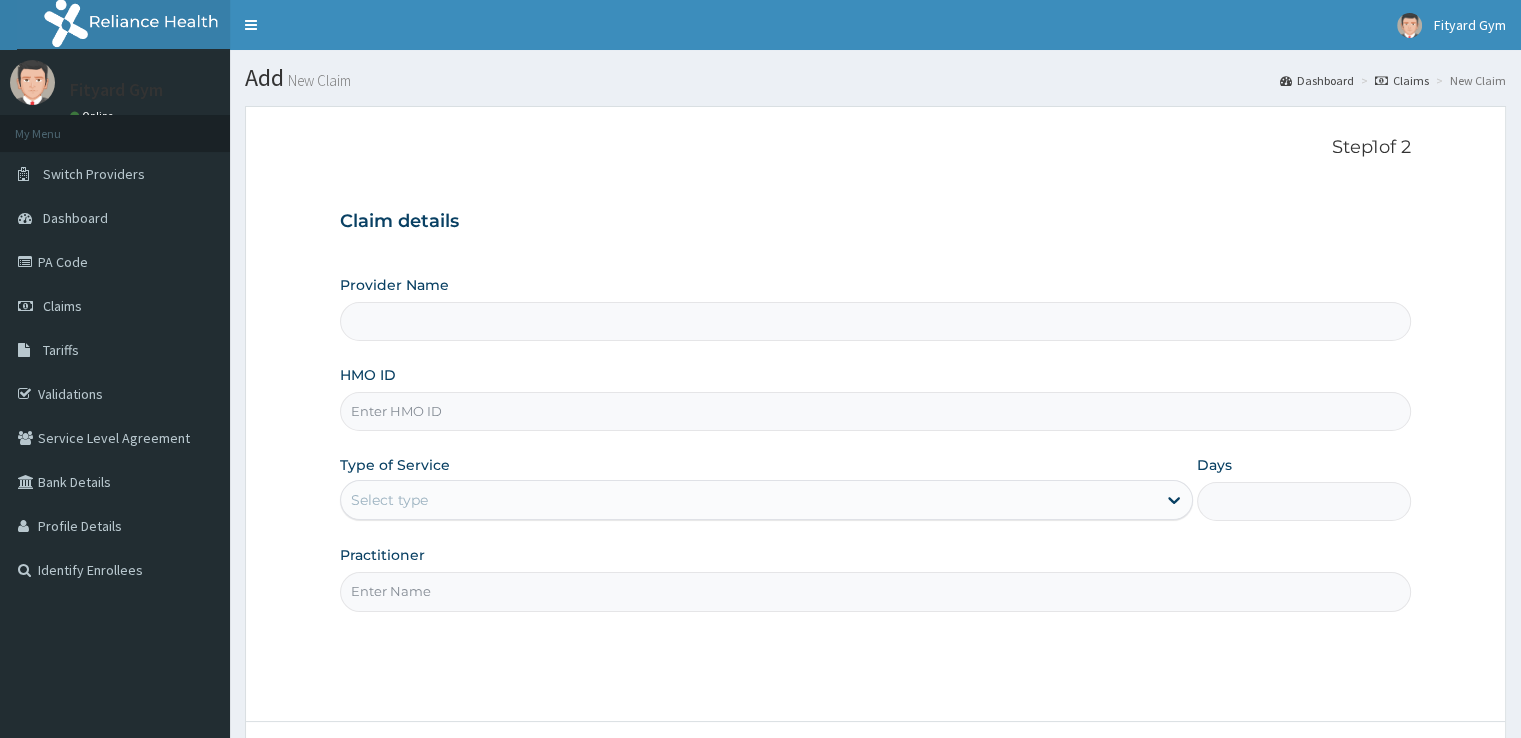type on "Fityard" 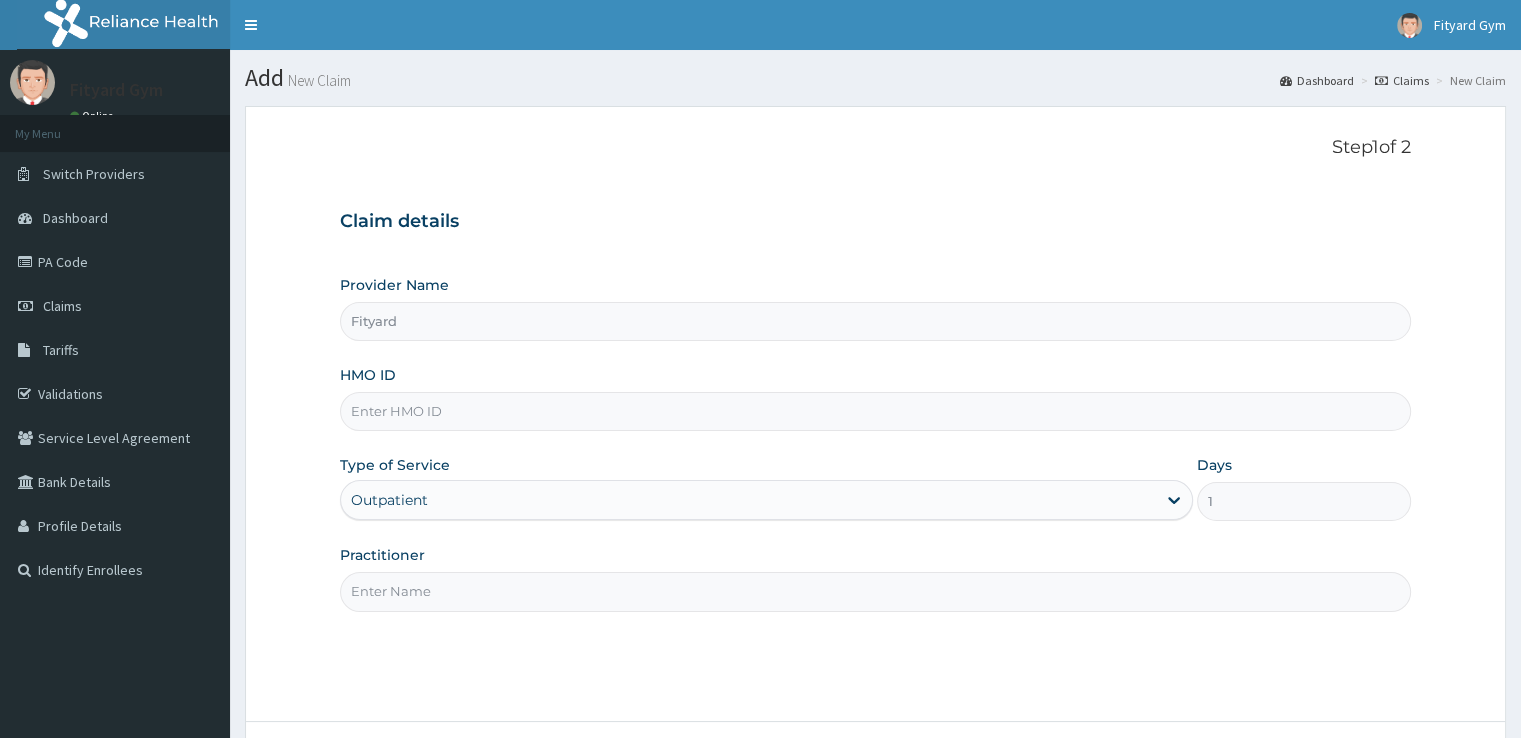 click on "HMO ID" at bounding box center (875, 411) 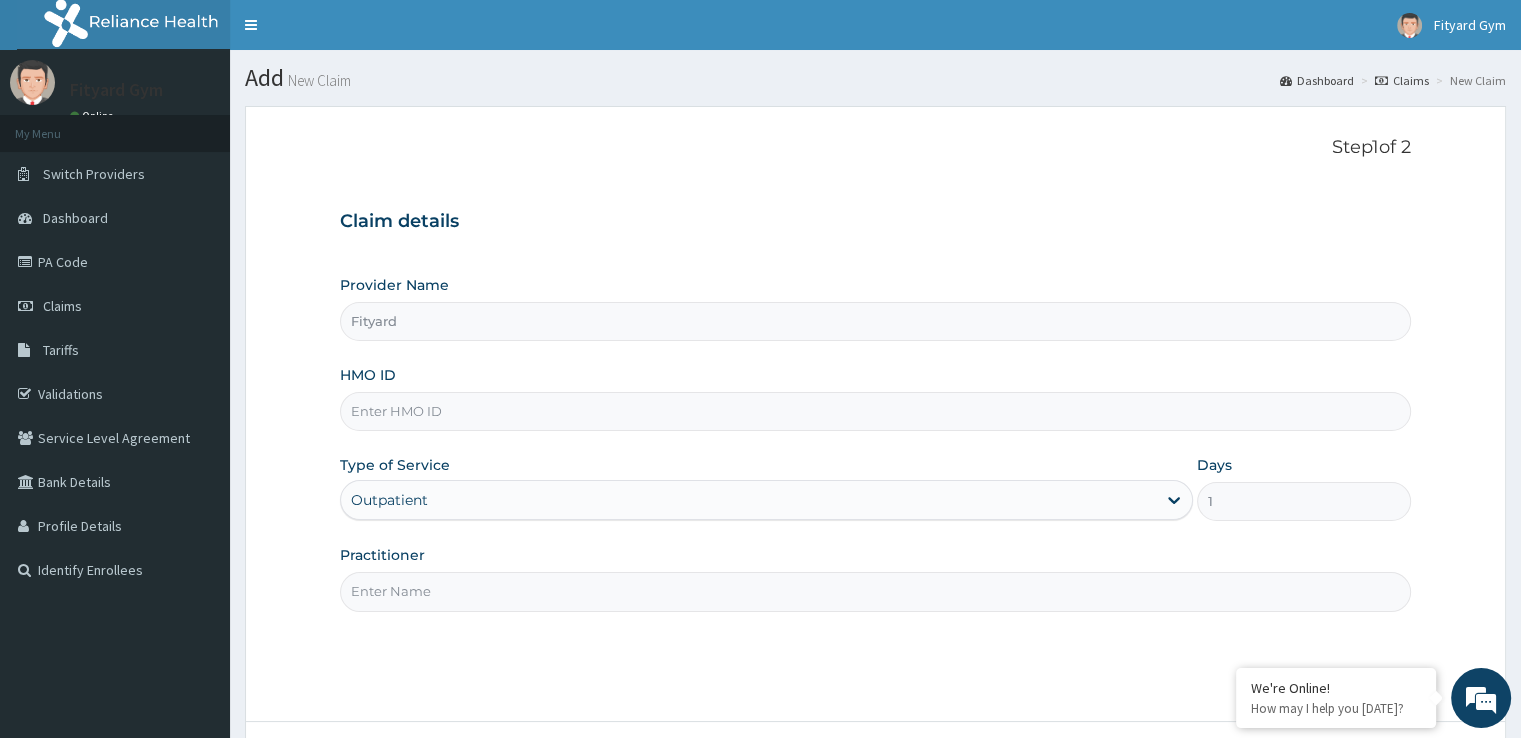 type on "NBC/10818/A" 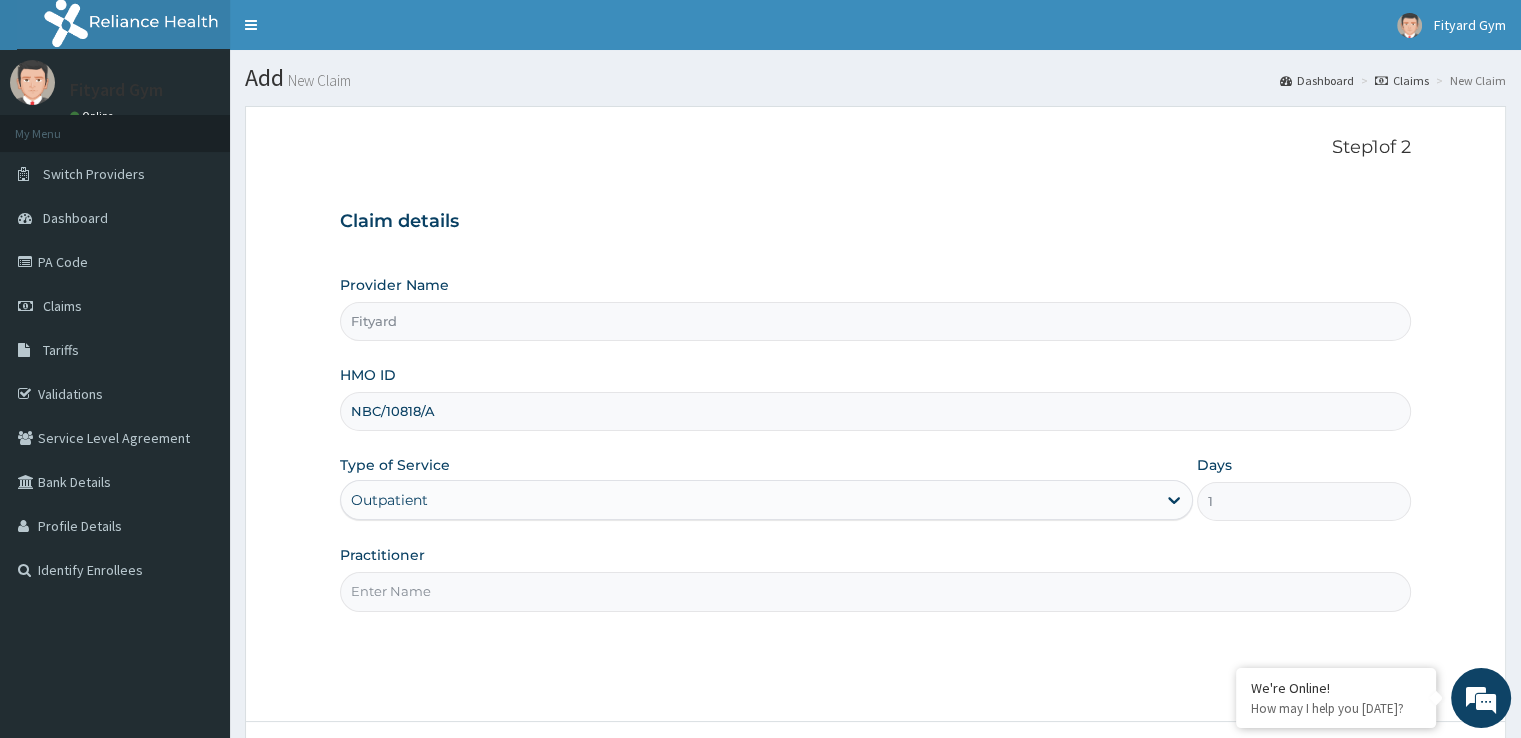 click on "Practitioner" at bounding box center (875, 591) 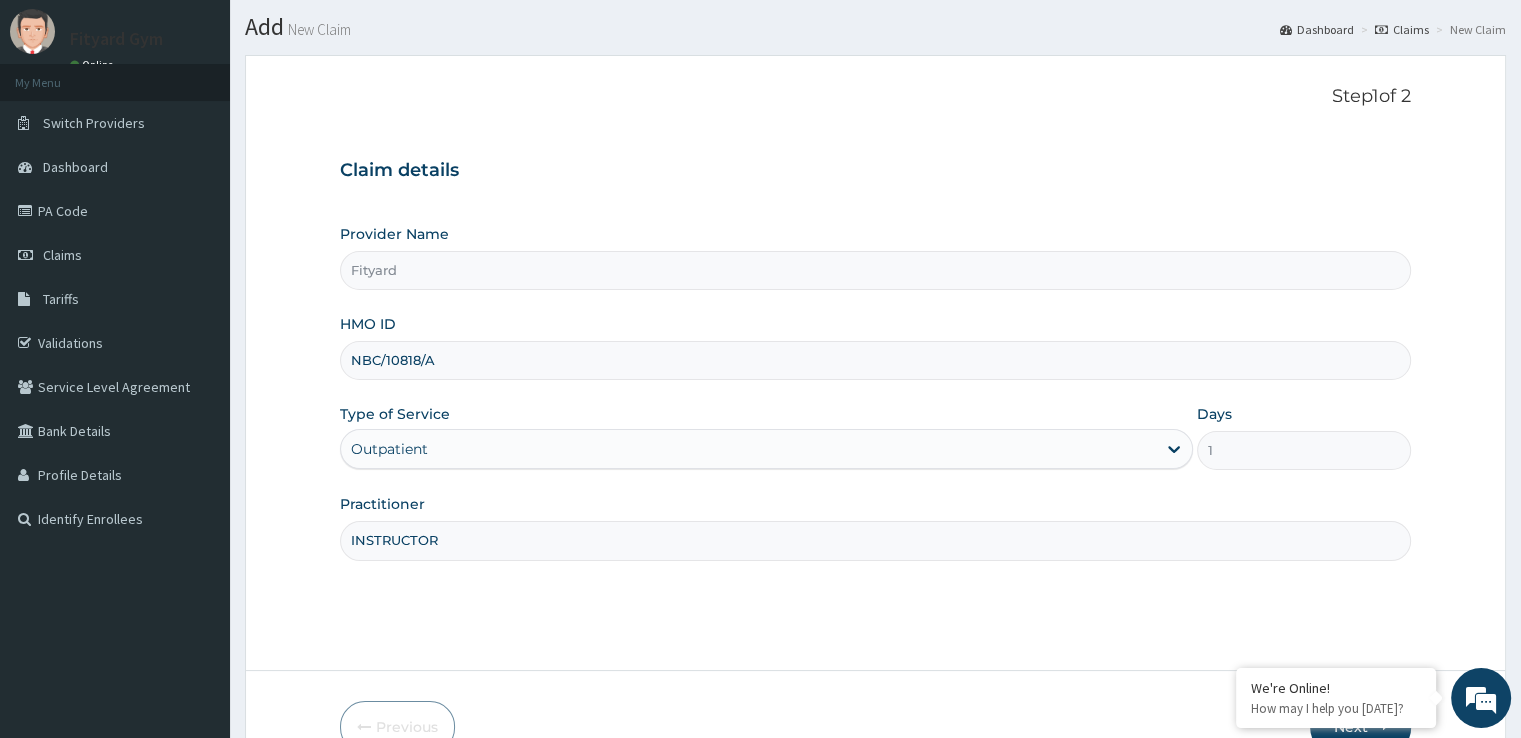 scroll, scrollTop: 162, scrollLeft: 0, axis: vertical 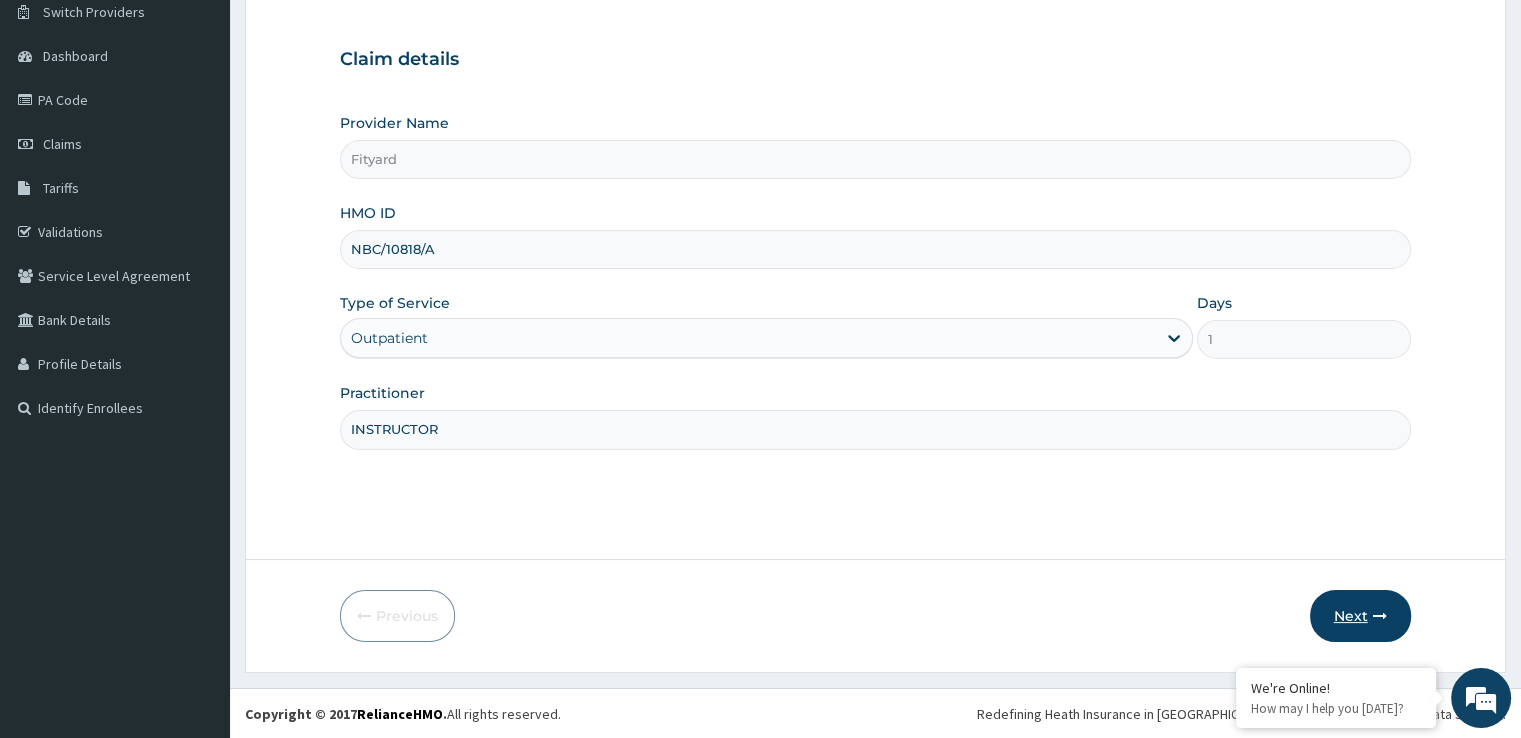 click at bounding box center [1380, 616] 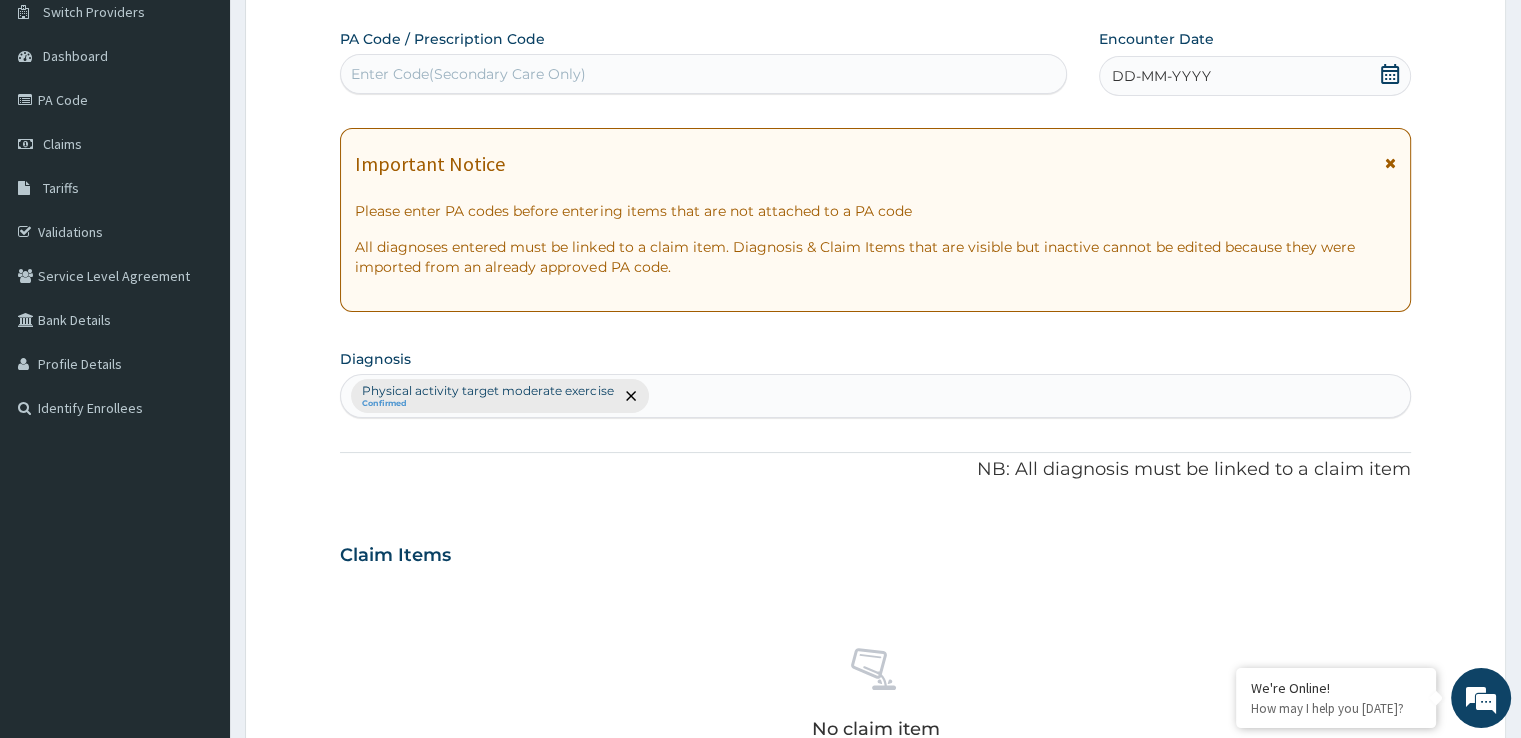 type on "O" 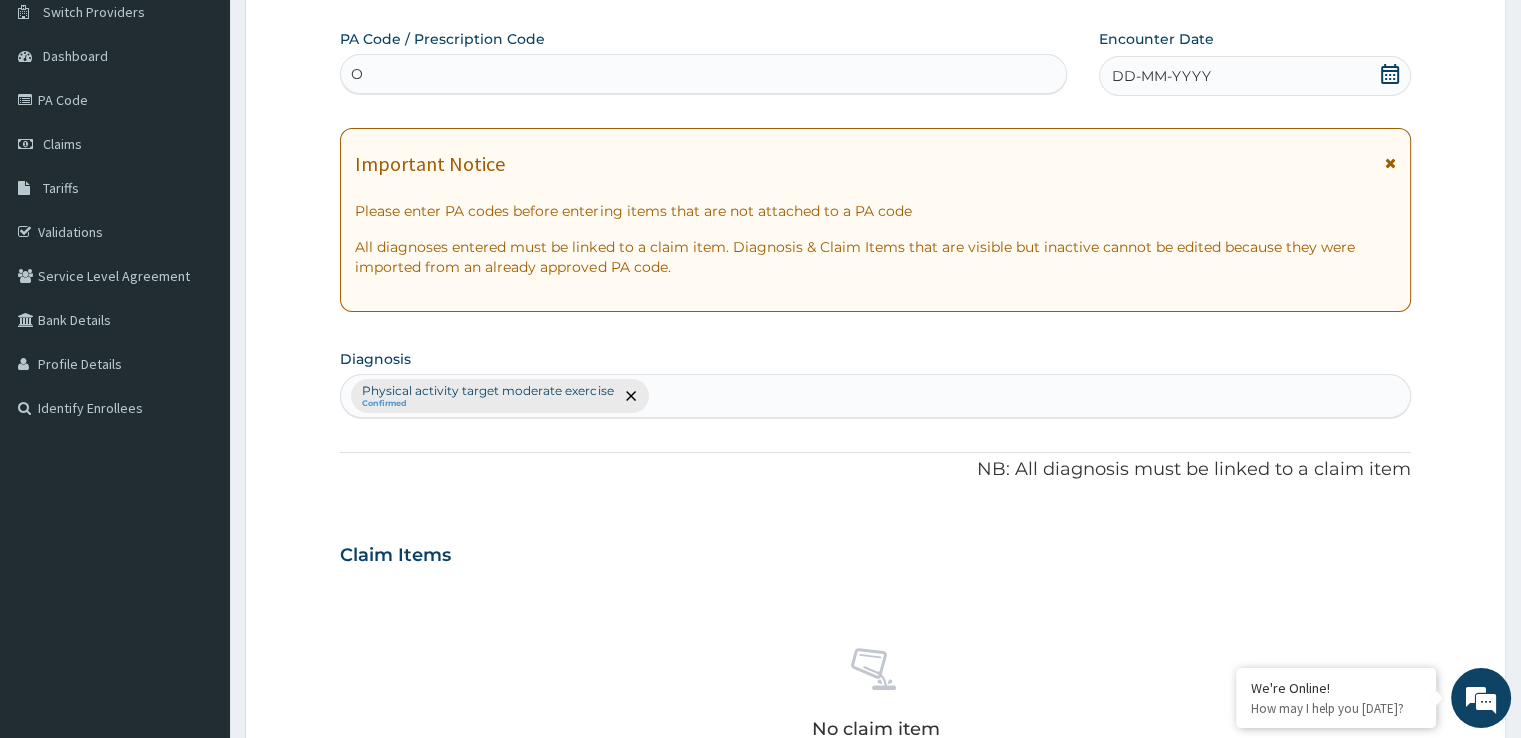 scroll, scrollTop: 0, scrollLeft: 0, axis: both 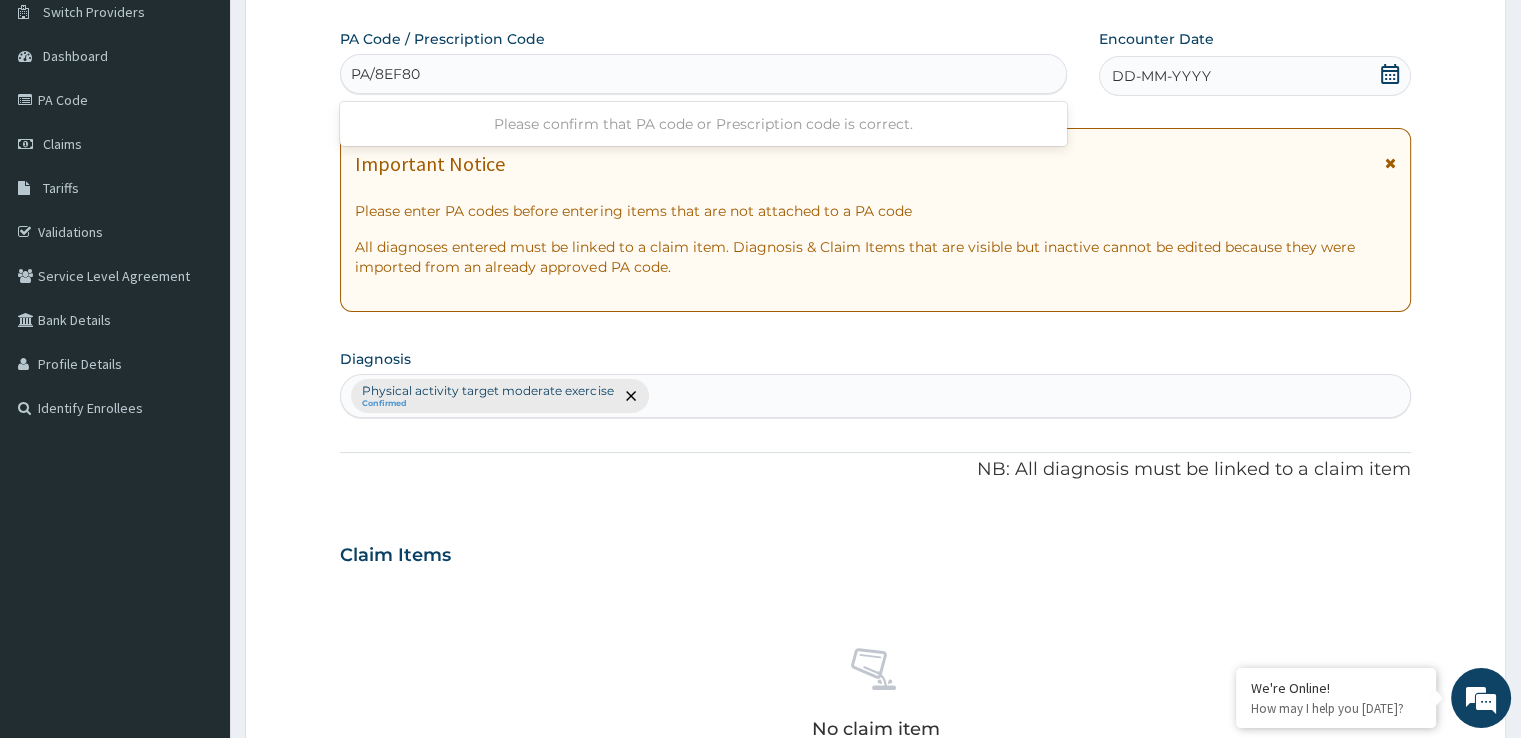 type on "PA/8EF804" 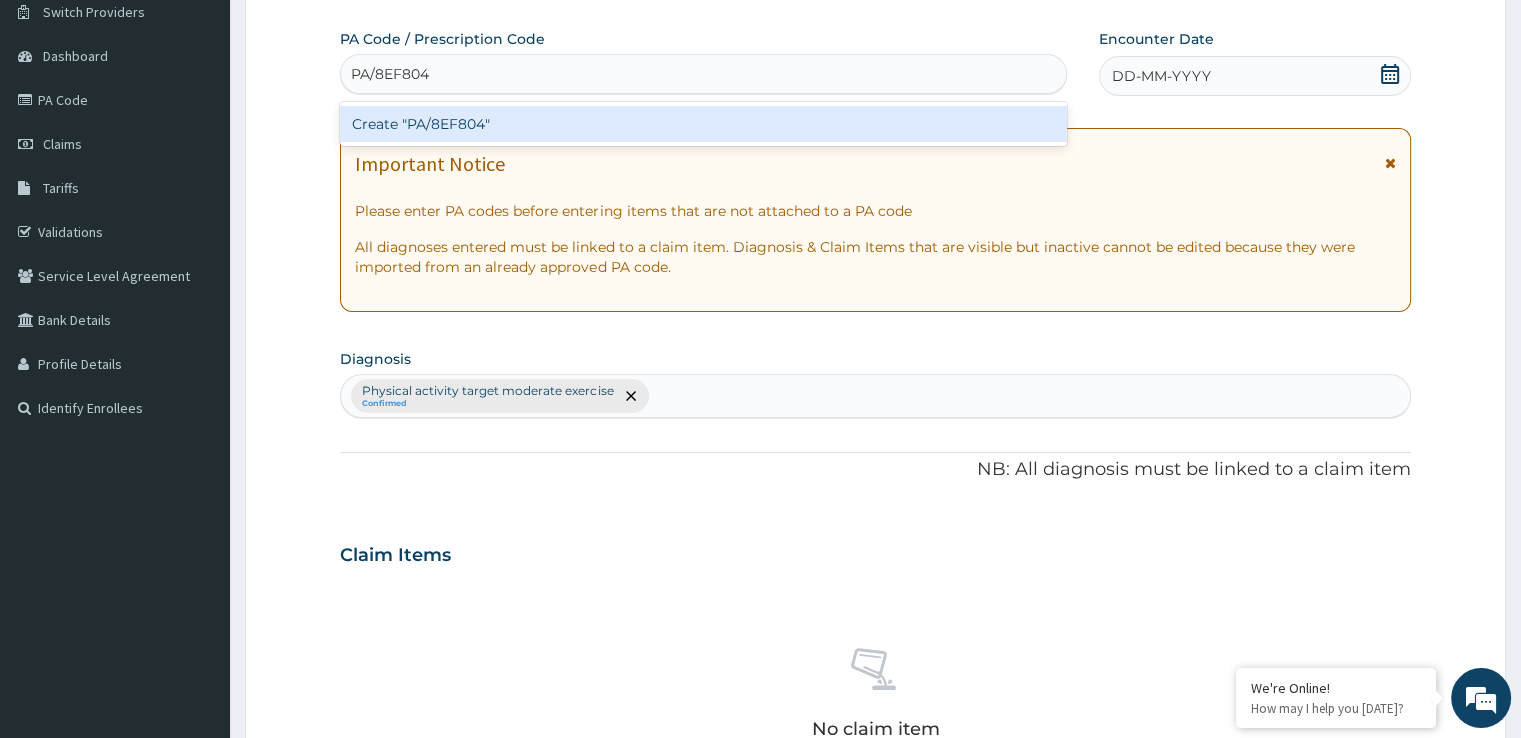 click on "Create "PA/8EF804"" at bounding box center [703, 124] 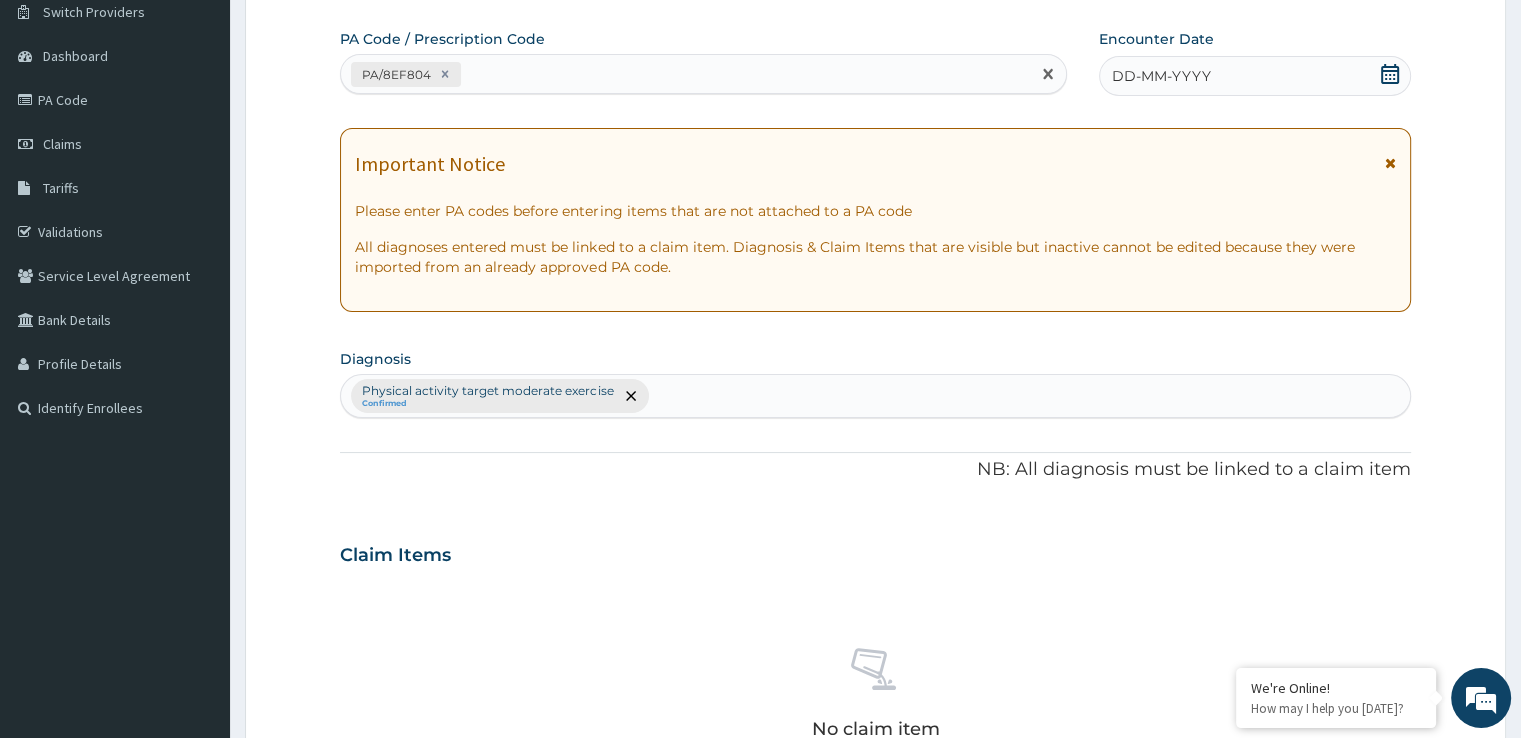 click on "DD-MM-YYYY" at bounding box center [1254, 76] 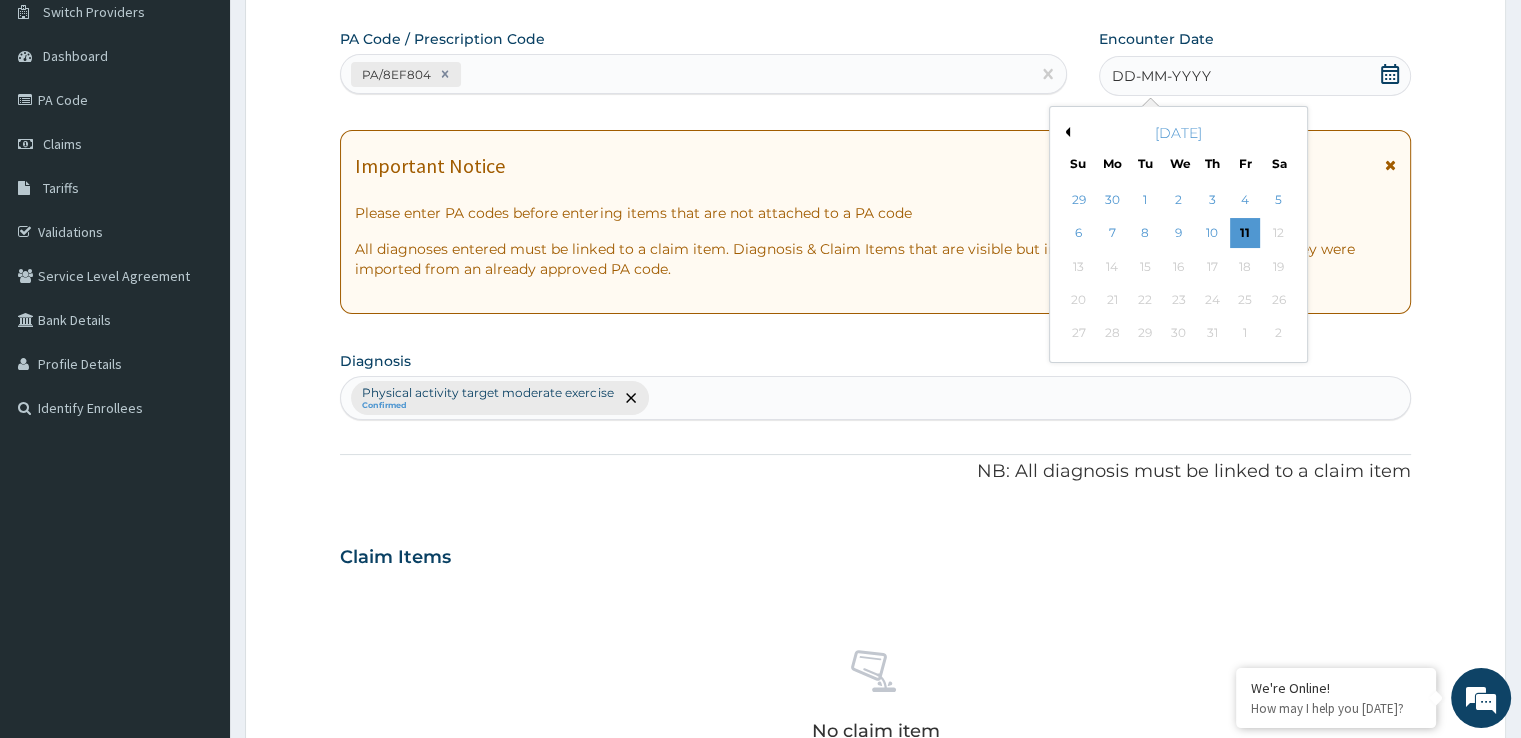 click on "Previous Month" at bounding box center (1065, 132) 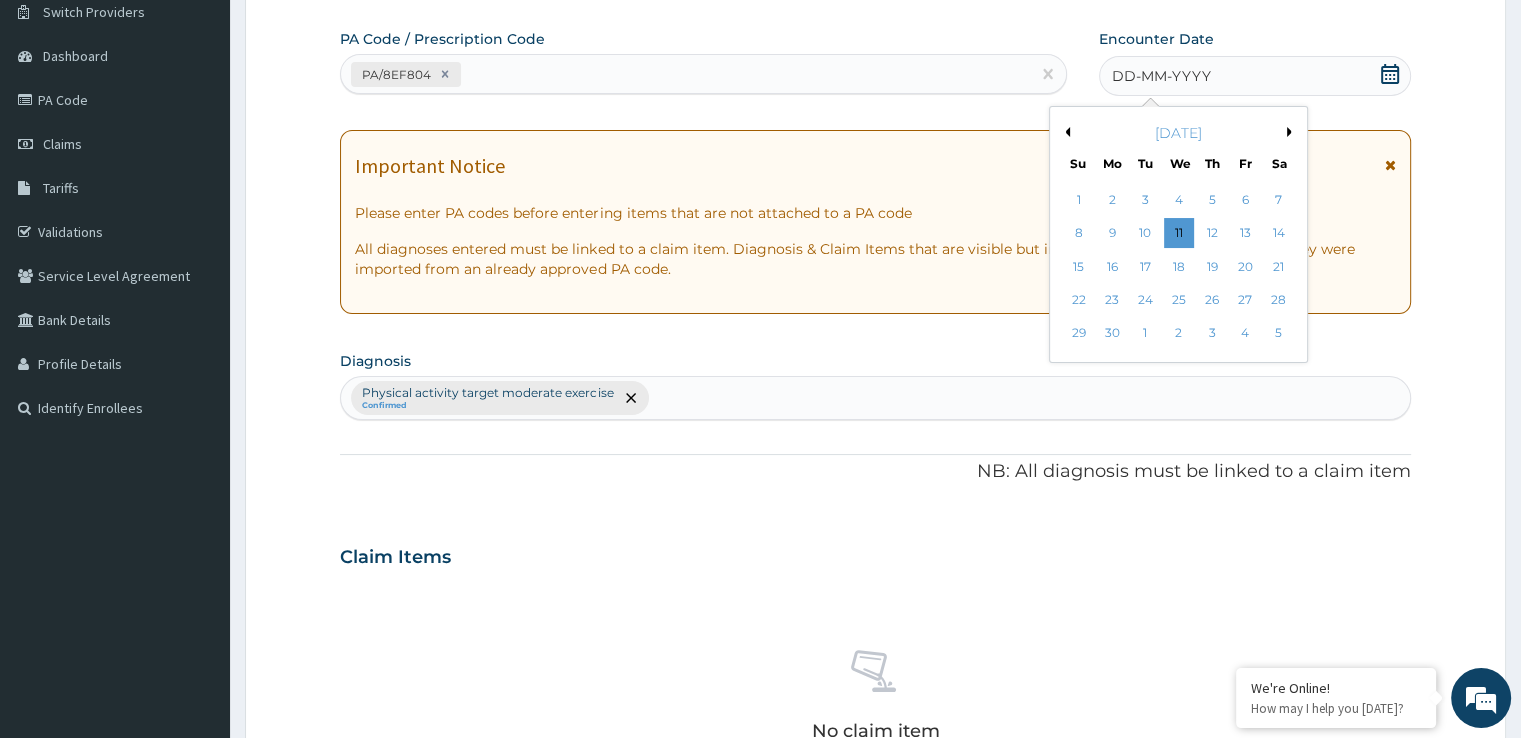 click on "Previous Month" at bounding box center [1065, 132] 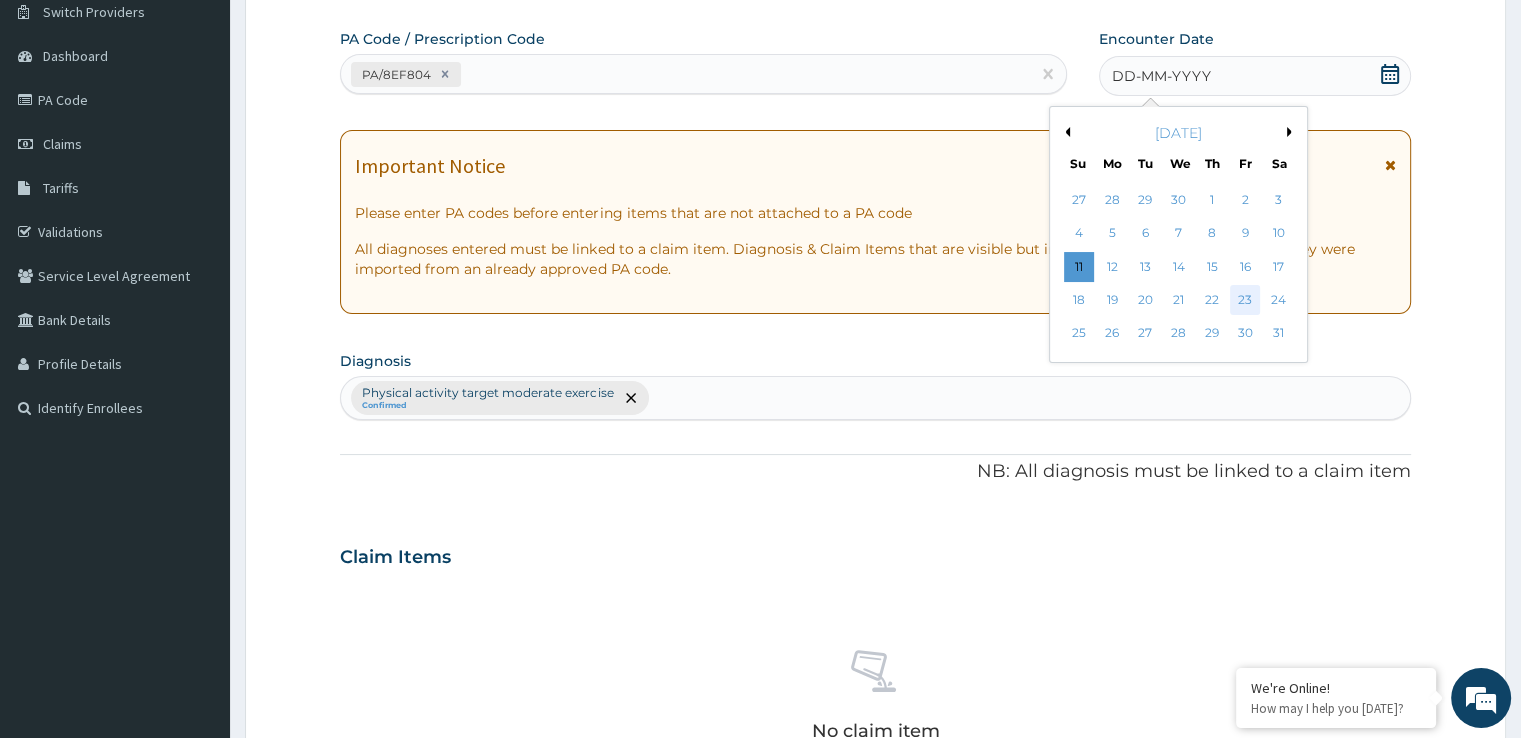 click on "23" at bounding box center (1245, 300) 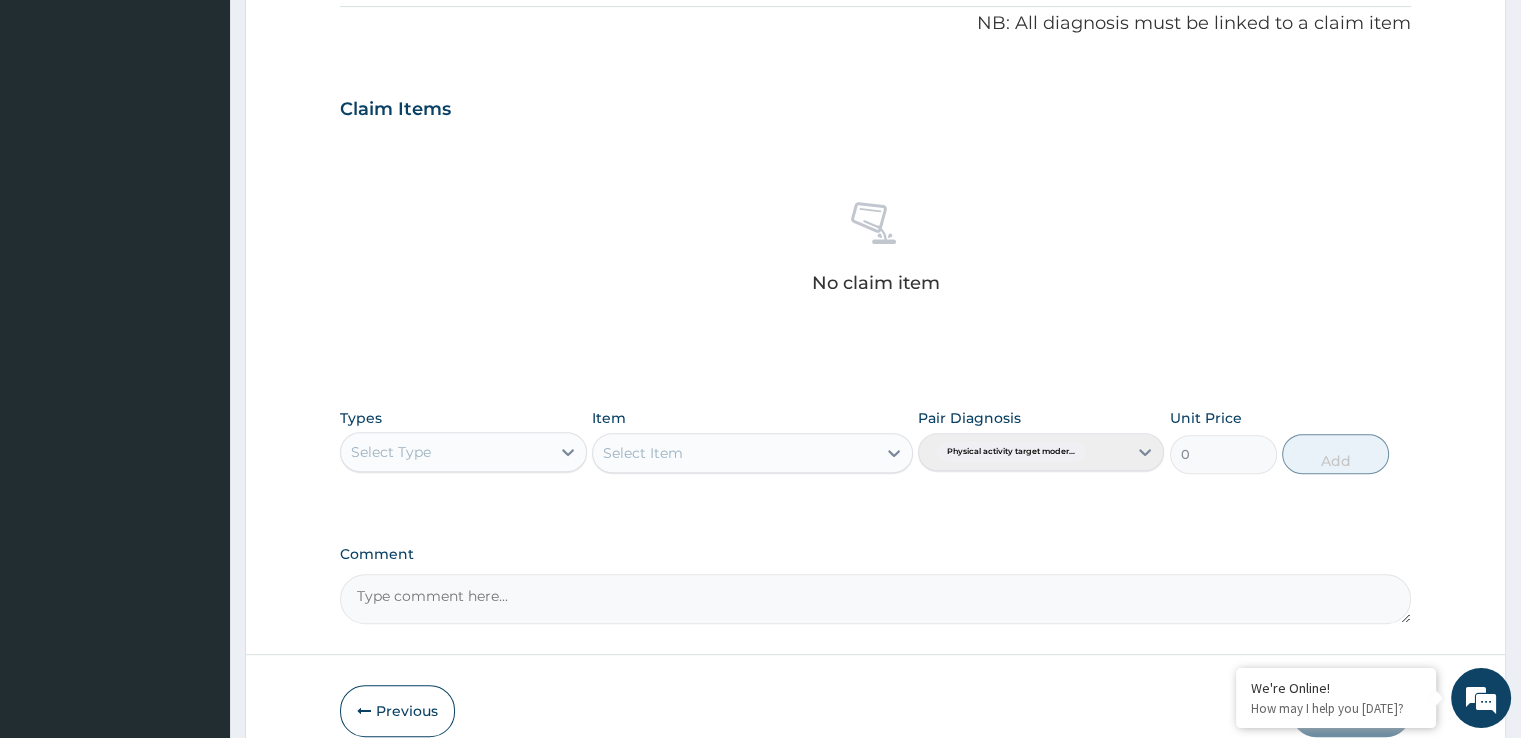 scroll, scrollTop: 608, scrollLeft: 0, axis: vertical 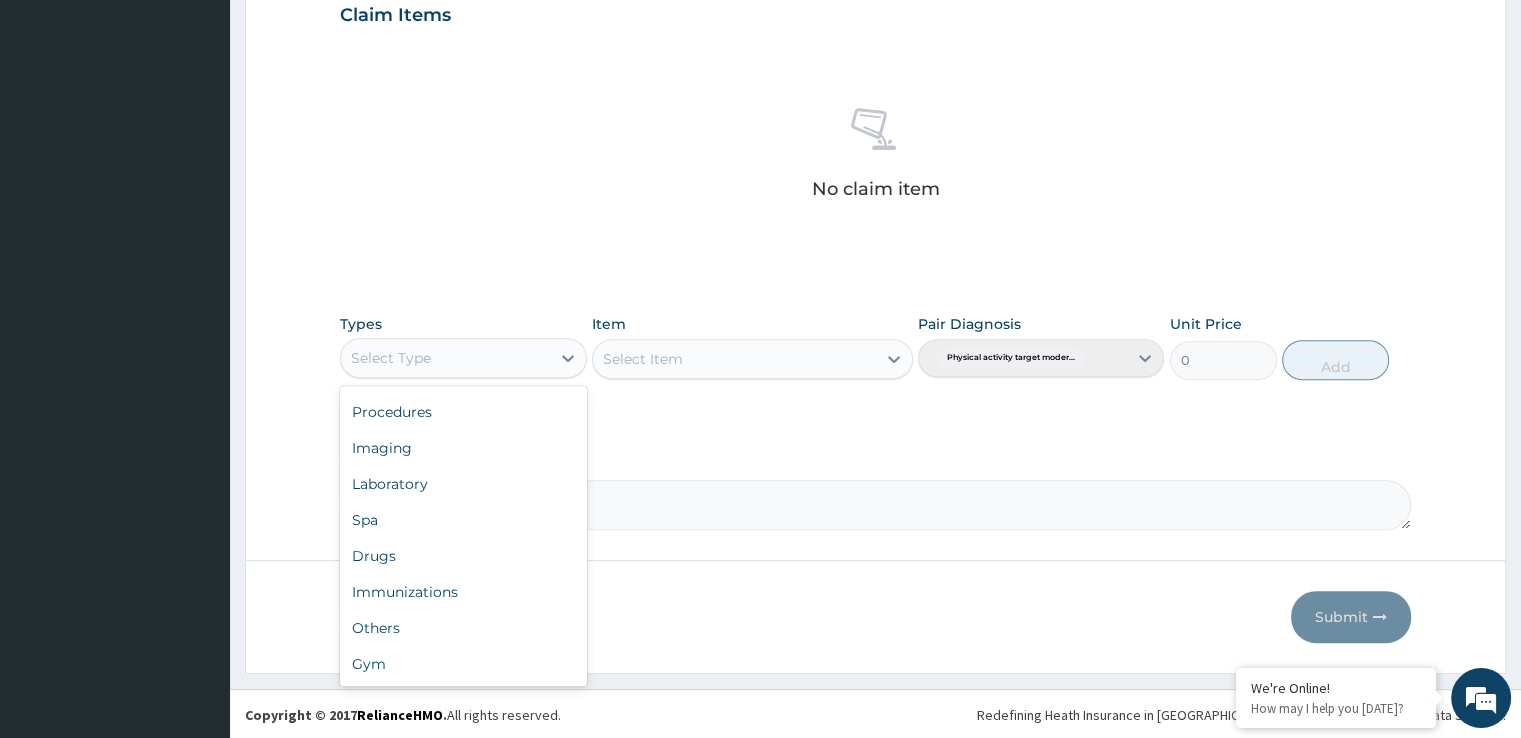 click on "Gym" at bounding box center (463, 664) 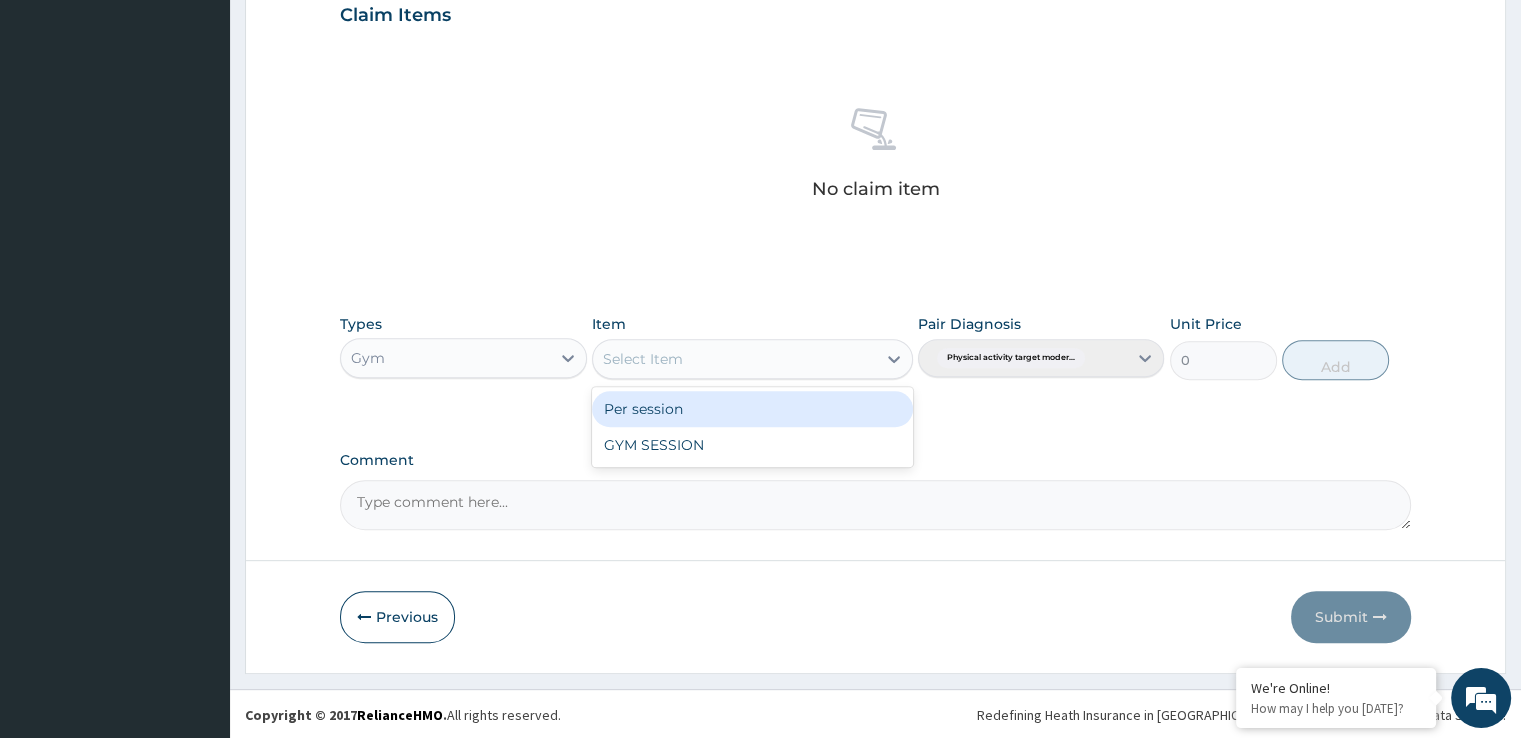 click on "GYM SESSION" at bounding box center (752, 445) 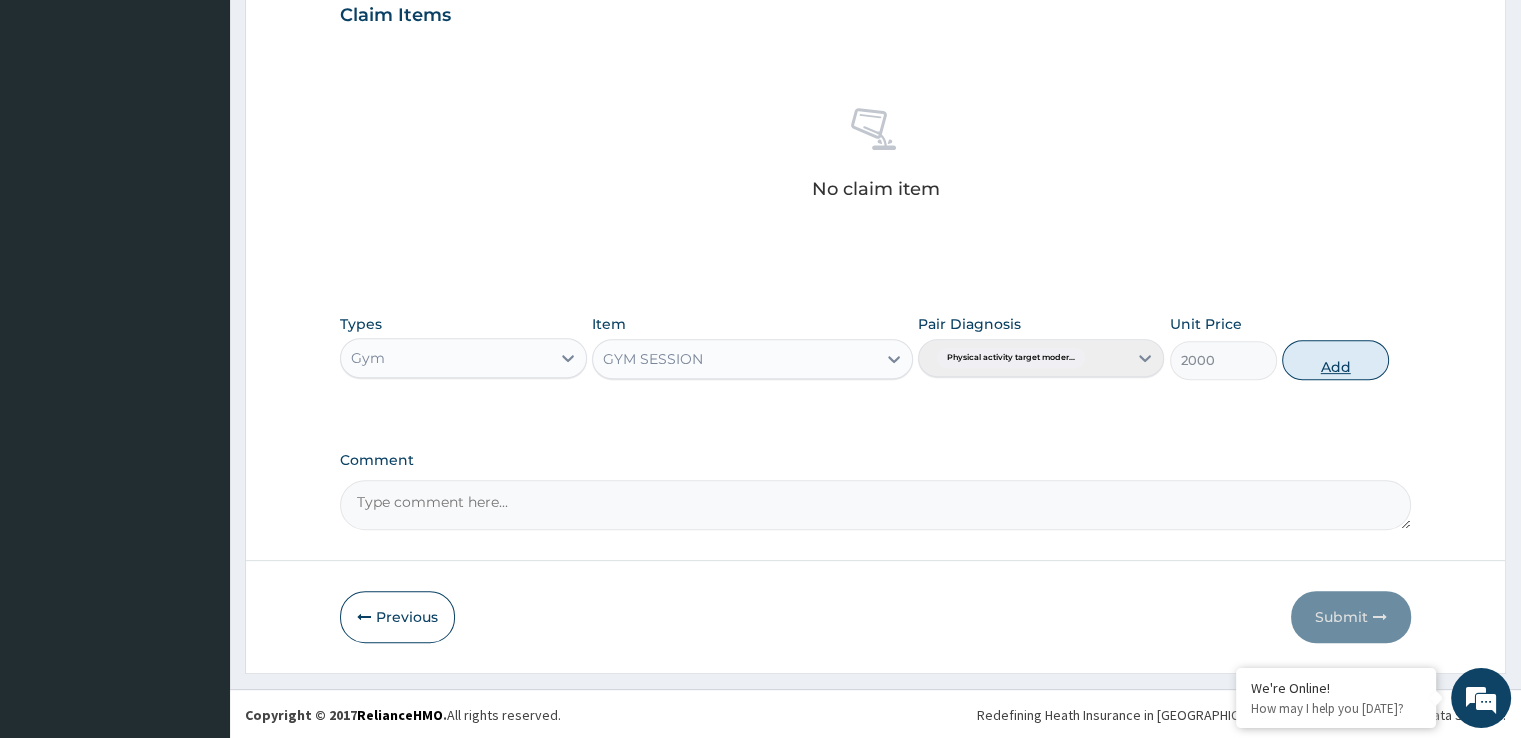 click on "Add" at bounding box center [1335, 360] 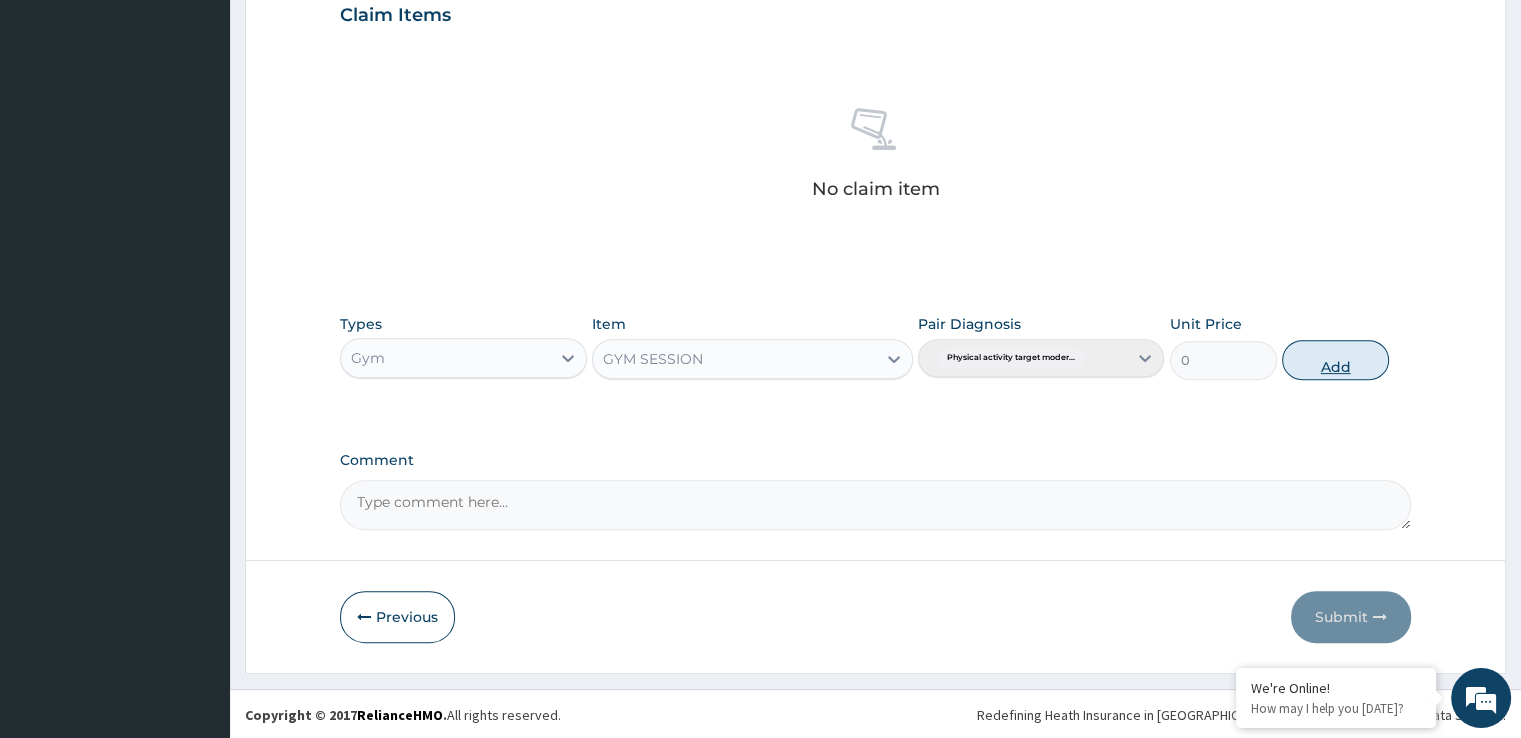 scroll, scrollTop: 606, scrollLeft: 0, axis: vertical 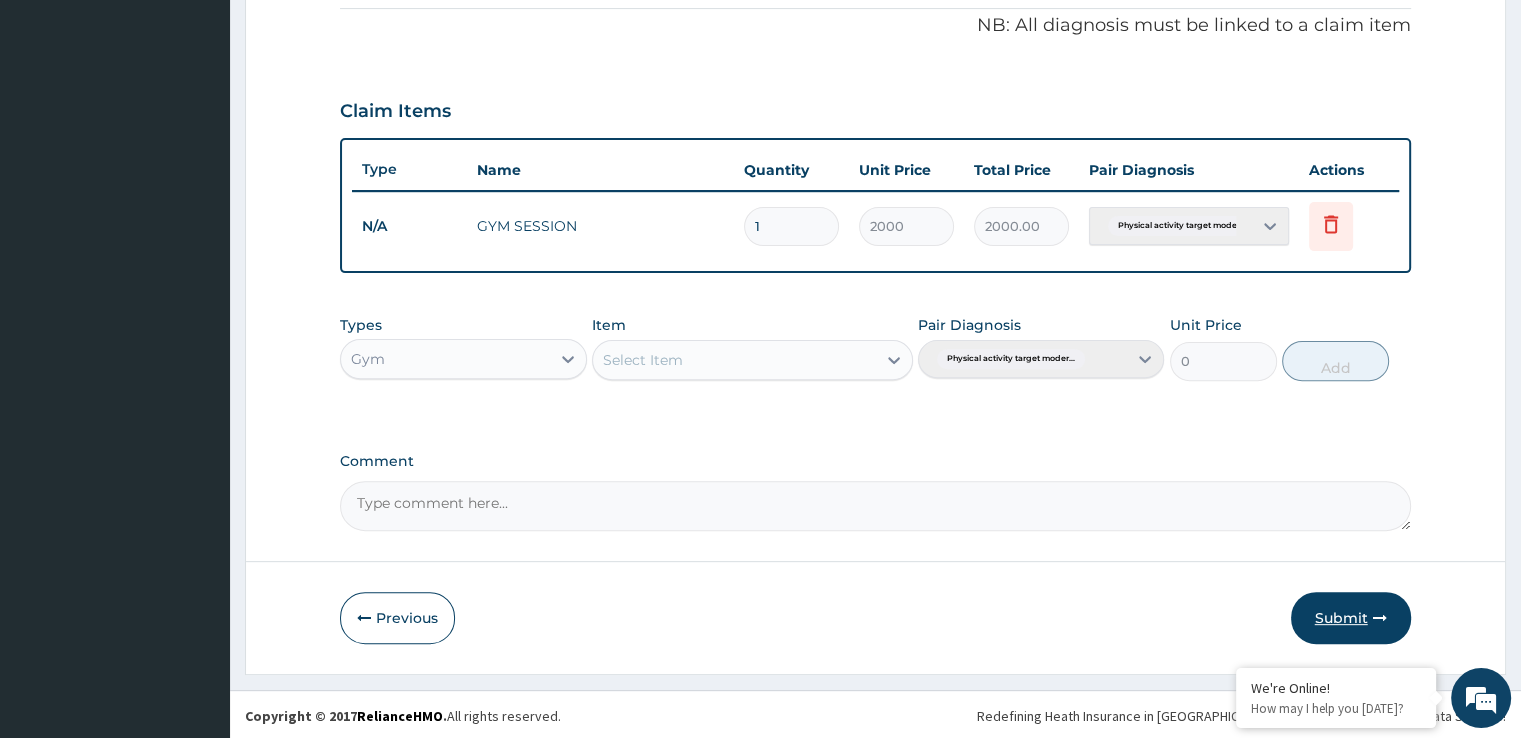 click on "Submit" at bounding box center (1351, 618) 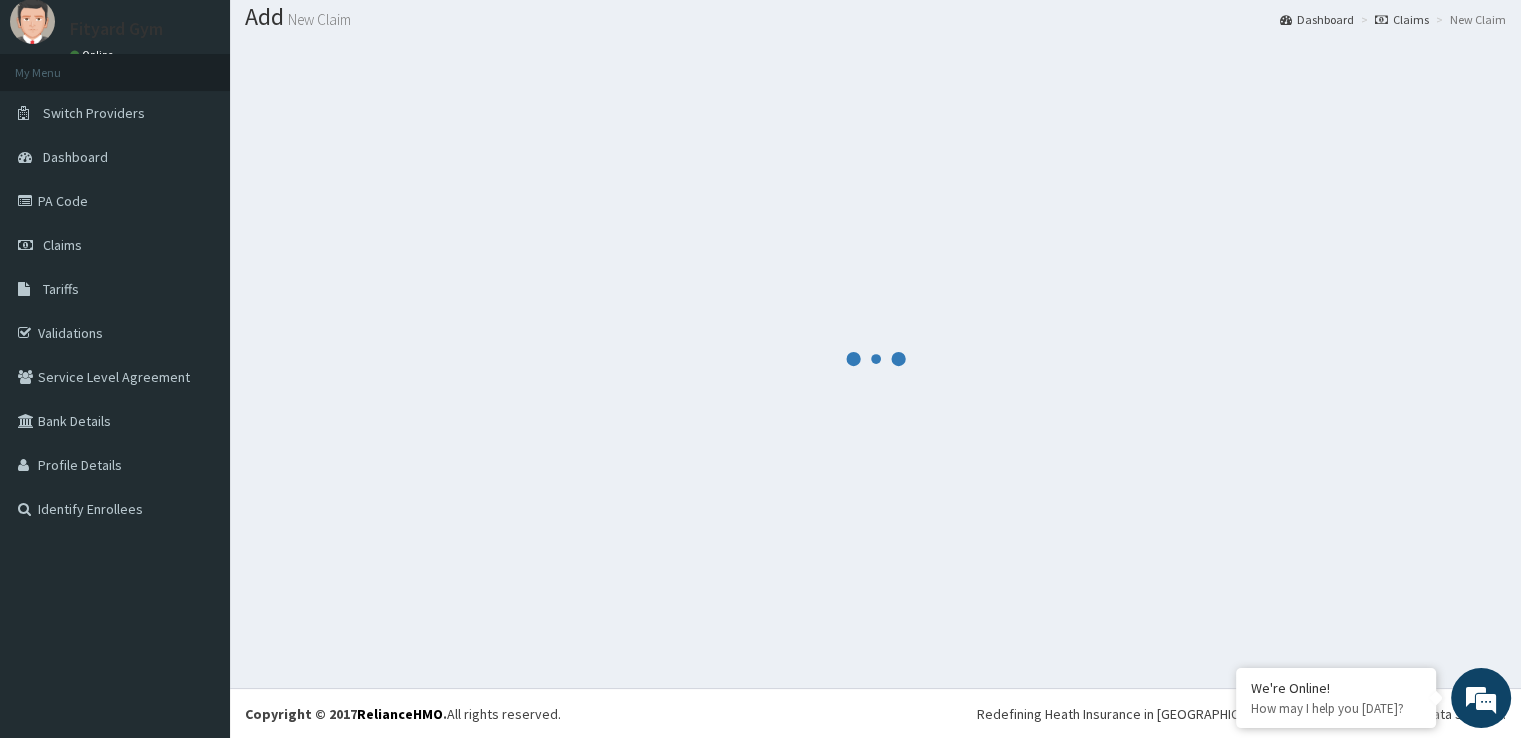 scroll, scrollTop: 606, scrollLeft: 0, axis: vertical 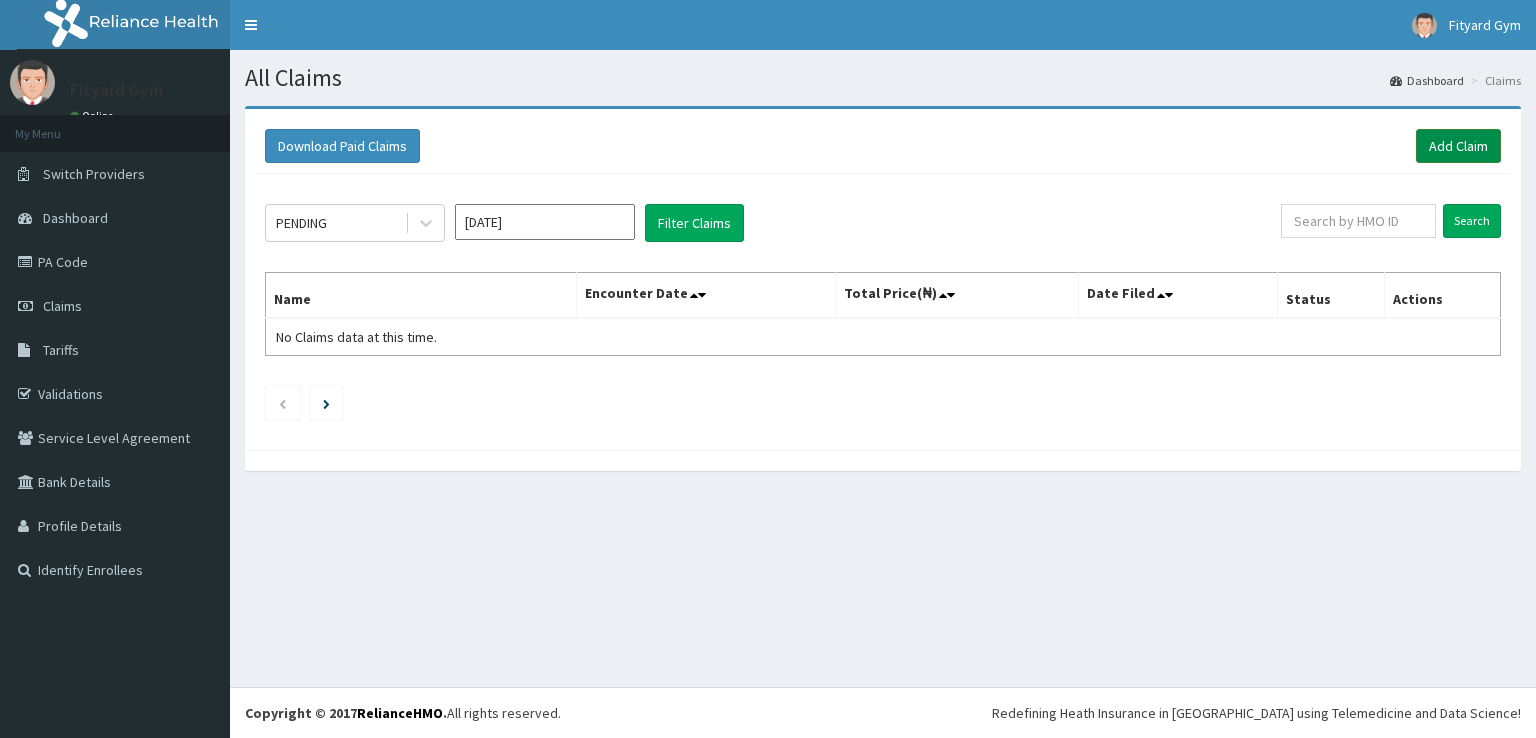 click on "Add Claim" at bounding box center (1458, 146) 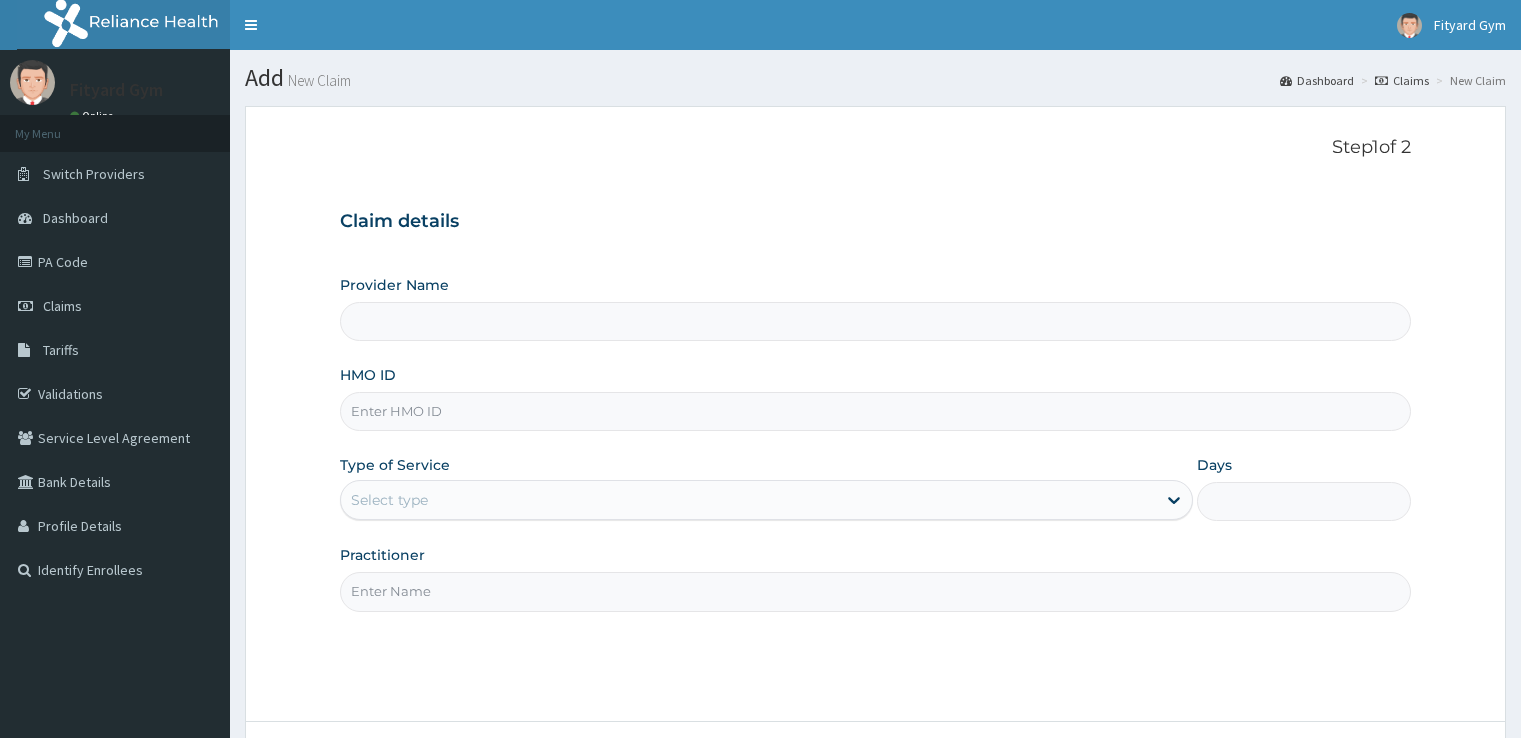 scroll, scrollTop: 0, scrollLeft: 0, axis: both 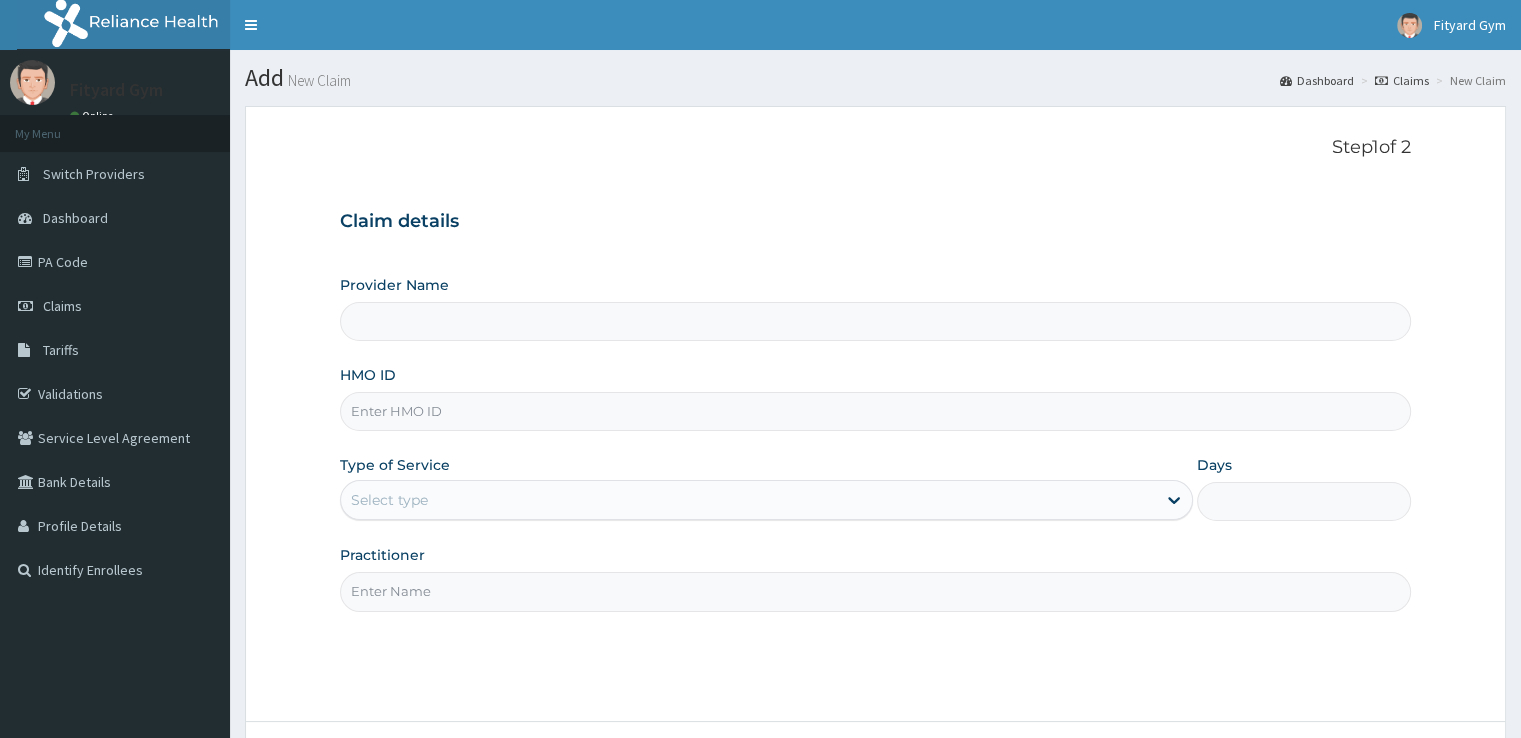 type on "Fityard" 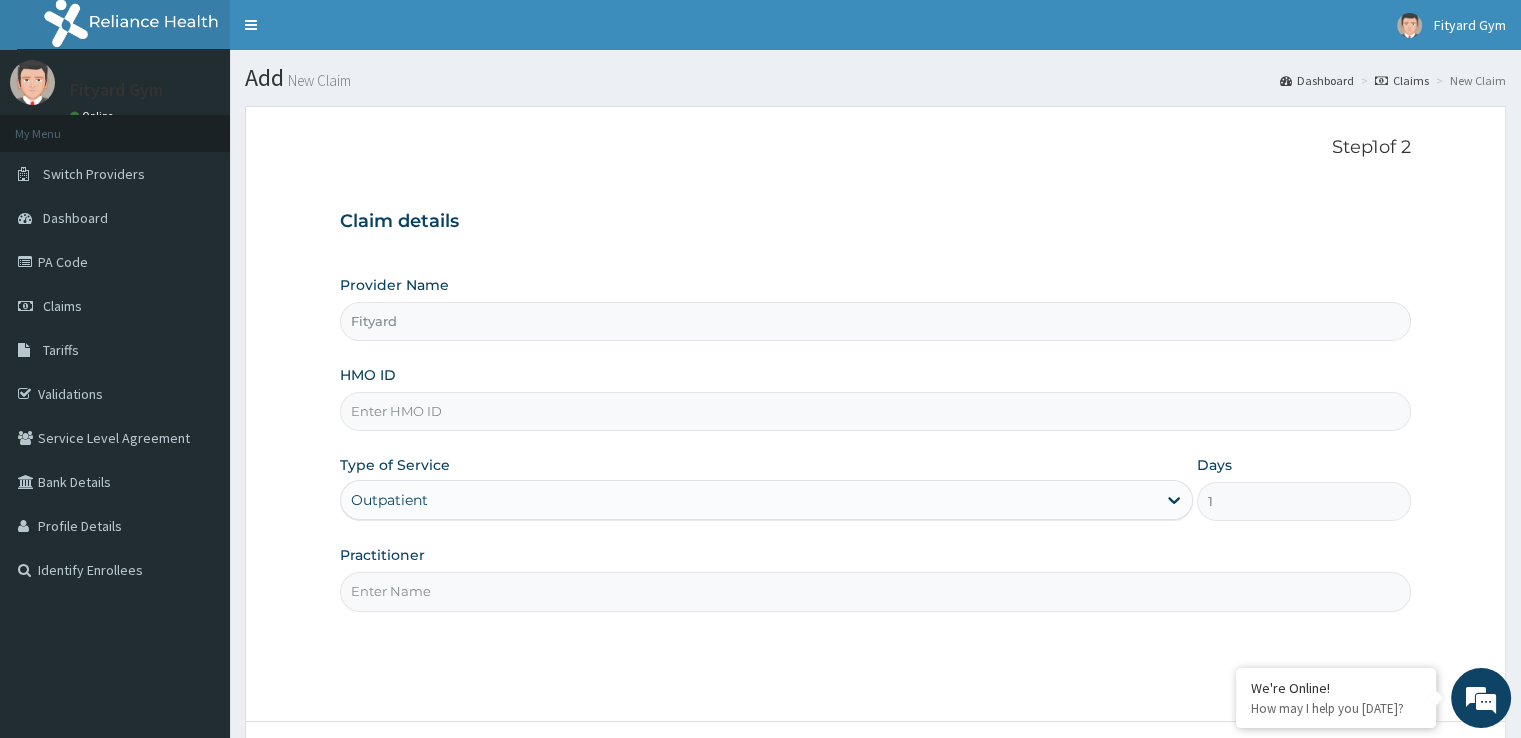 click on "HMO ID" at bounding box center (875, 411) 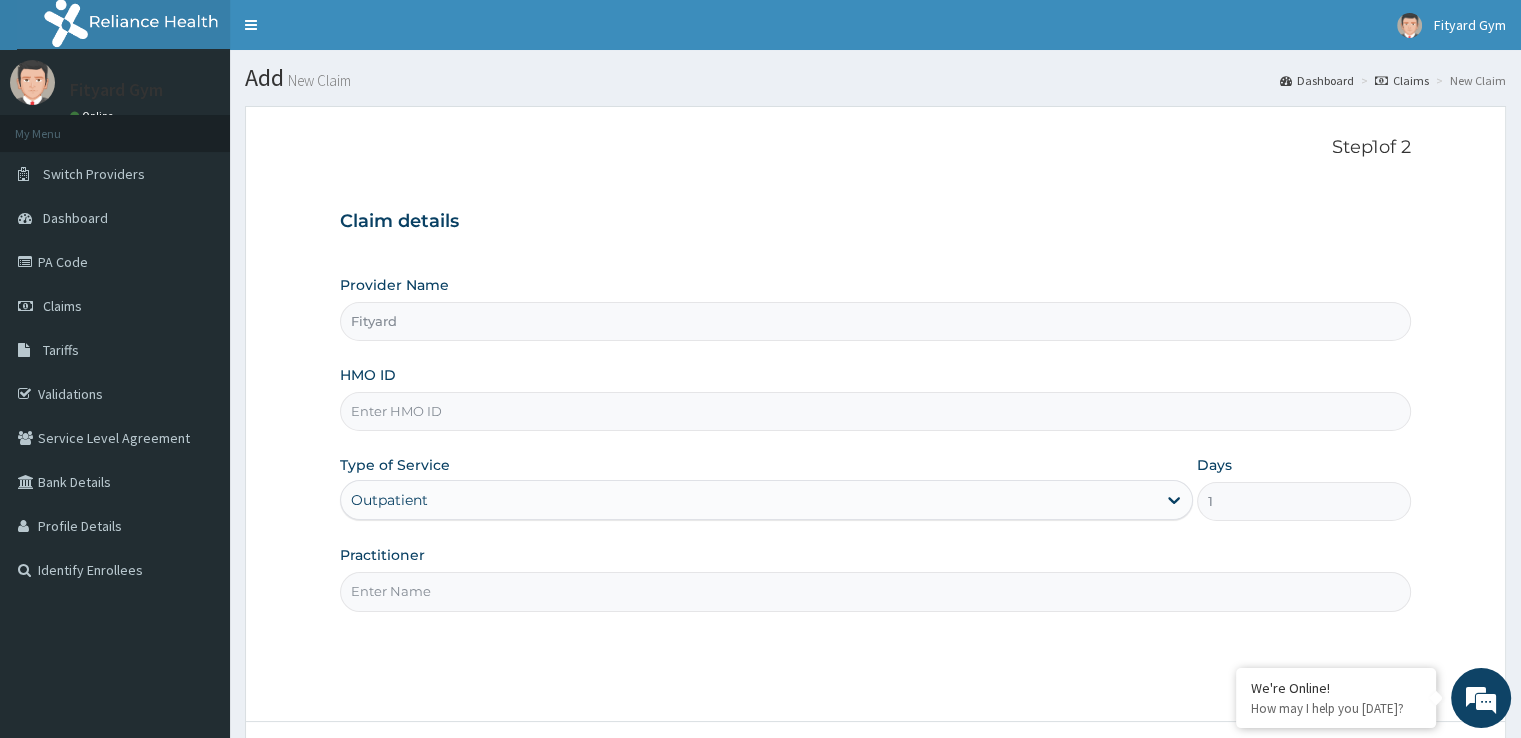 type on "NBC/10818/A" 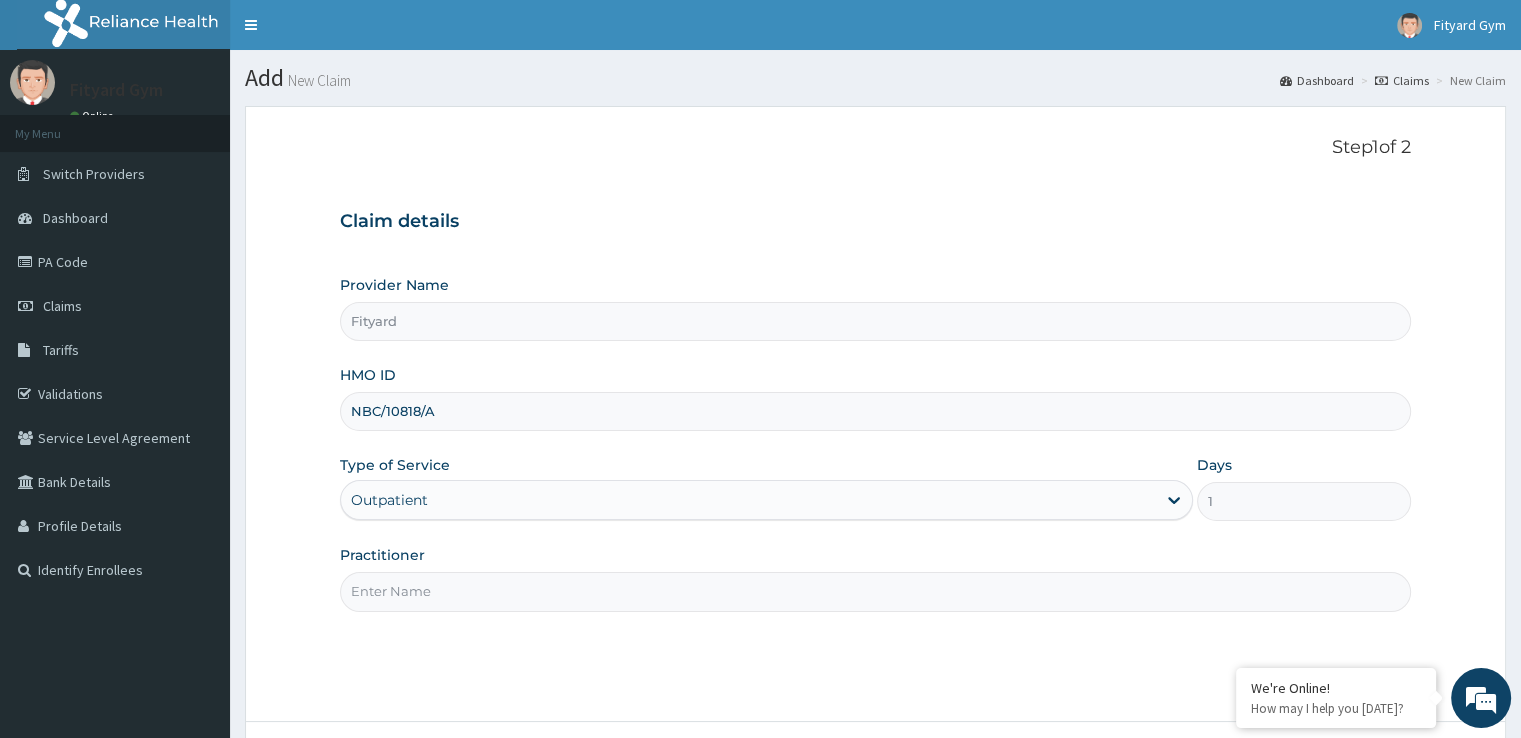 click on "Practitioner" at bounding box center [875, 591] 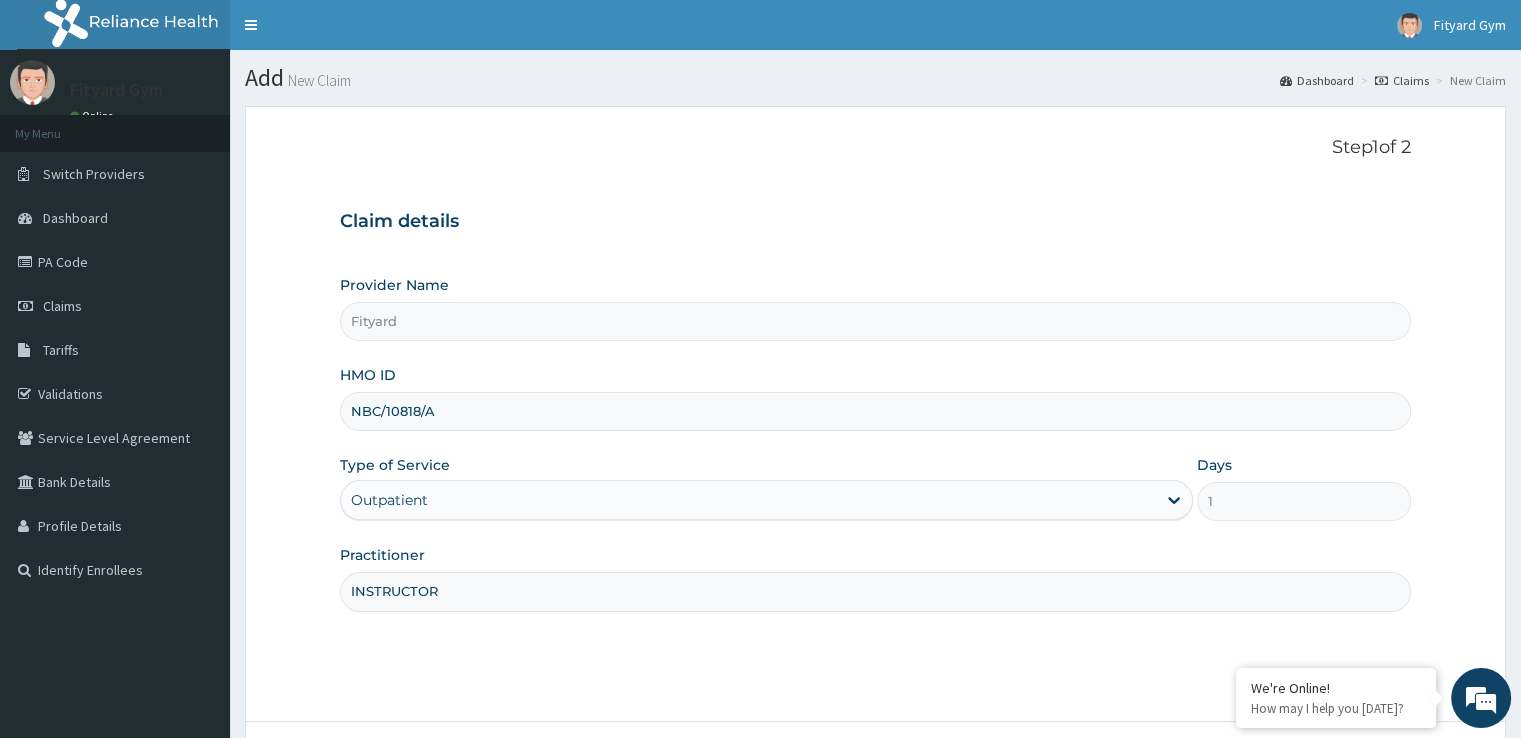 scroll, scrollTop: 0, scrollLeft: 0, axis: both 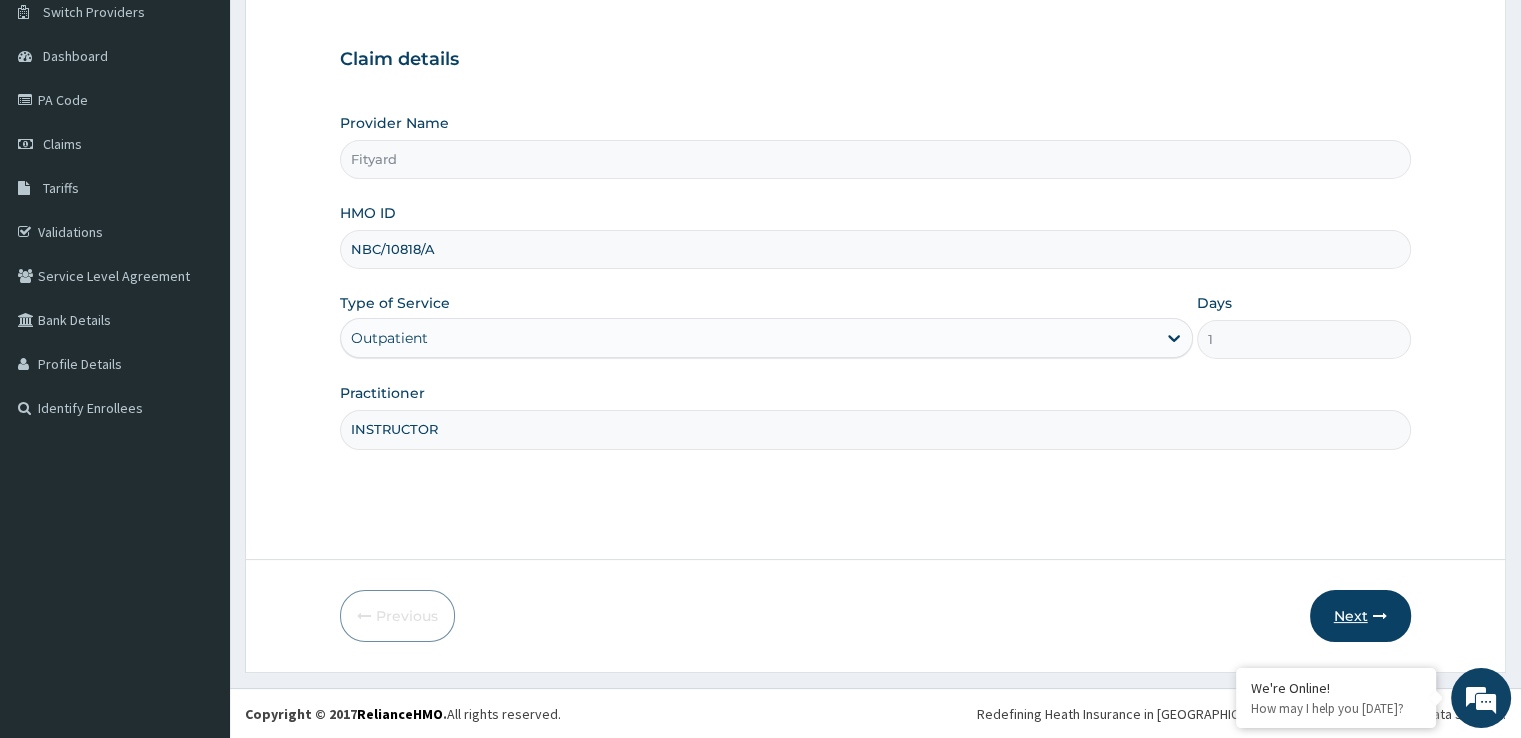 click on "Next" at bounding box center (1360, 616) 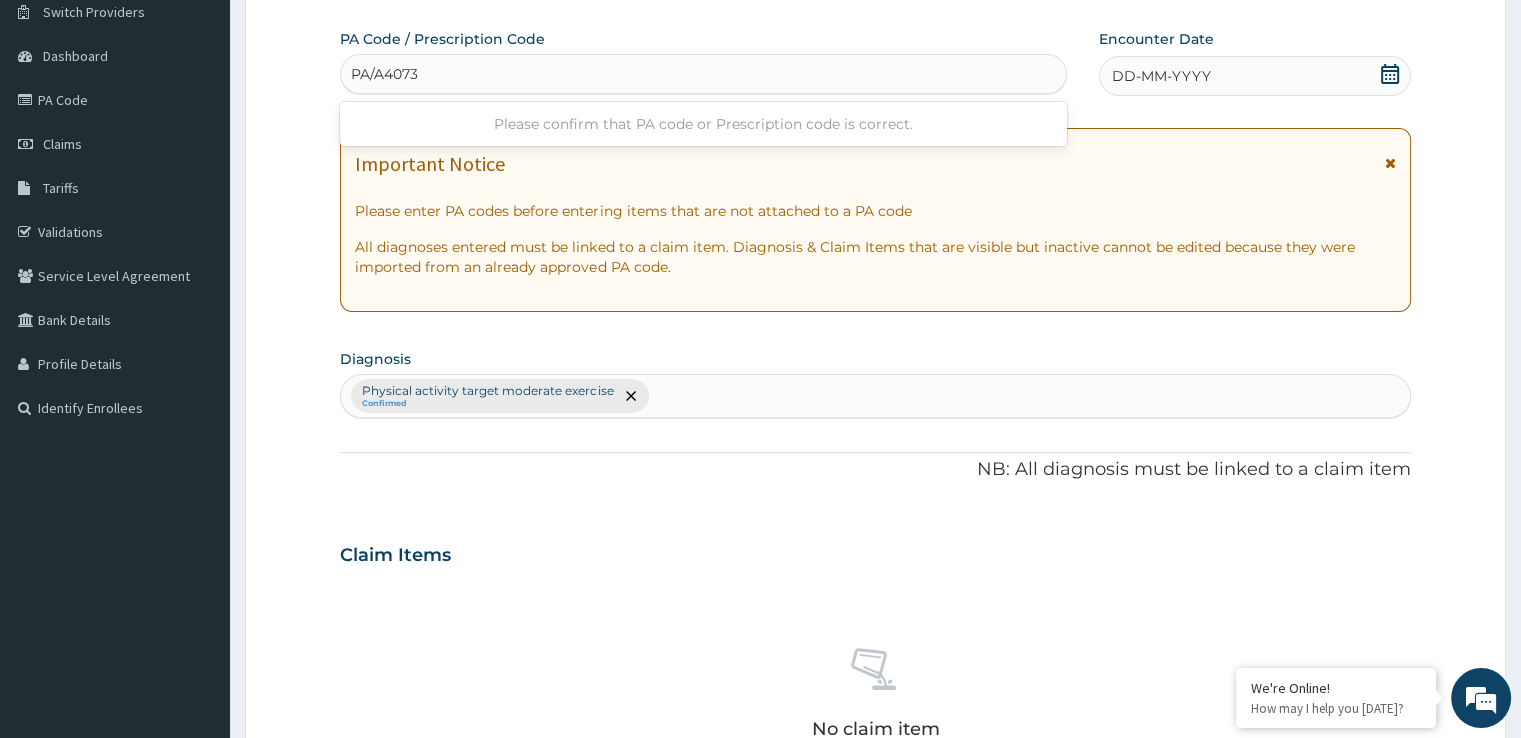 type on "PA/A40730" 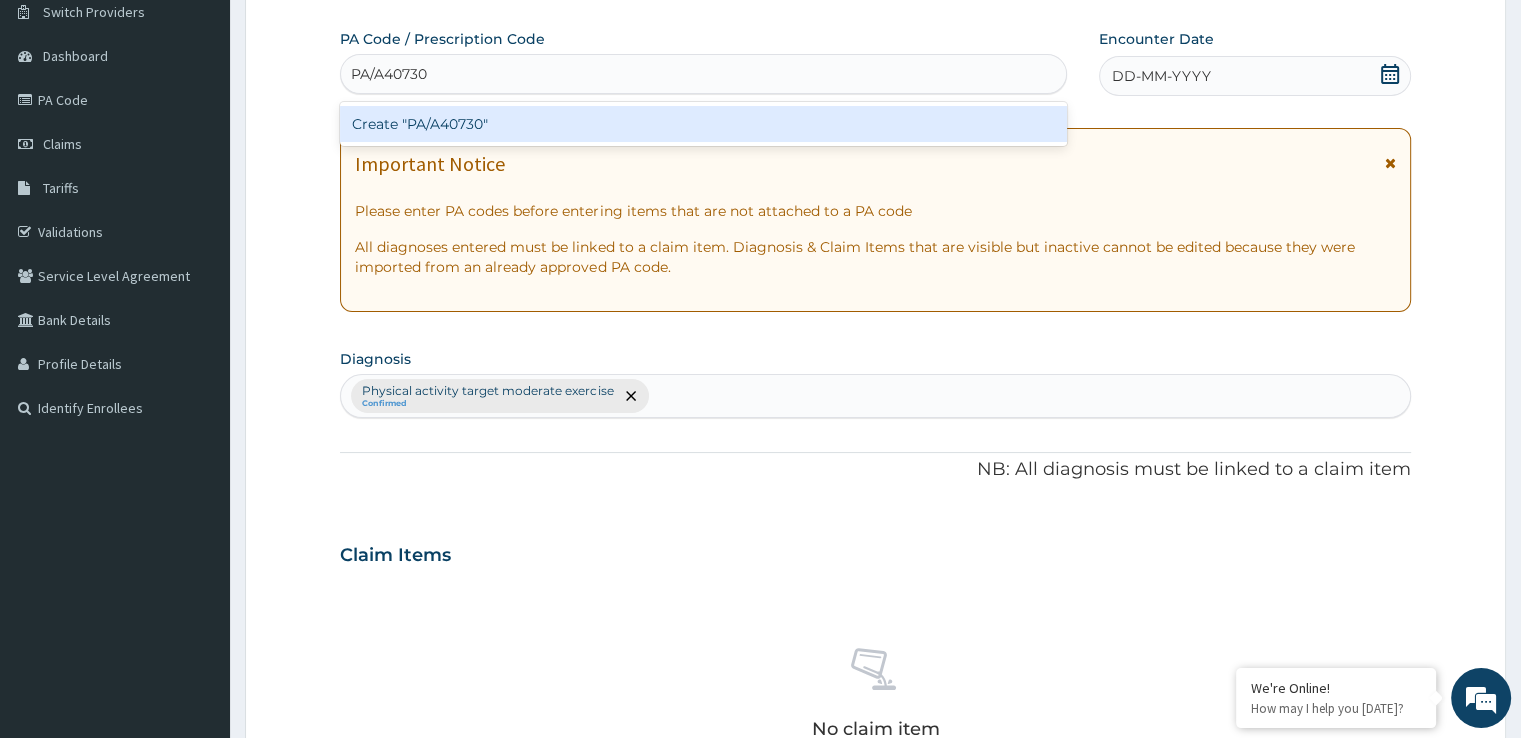 click on "Create "PA/A40730"" at bounding box center (703, 124) 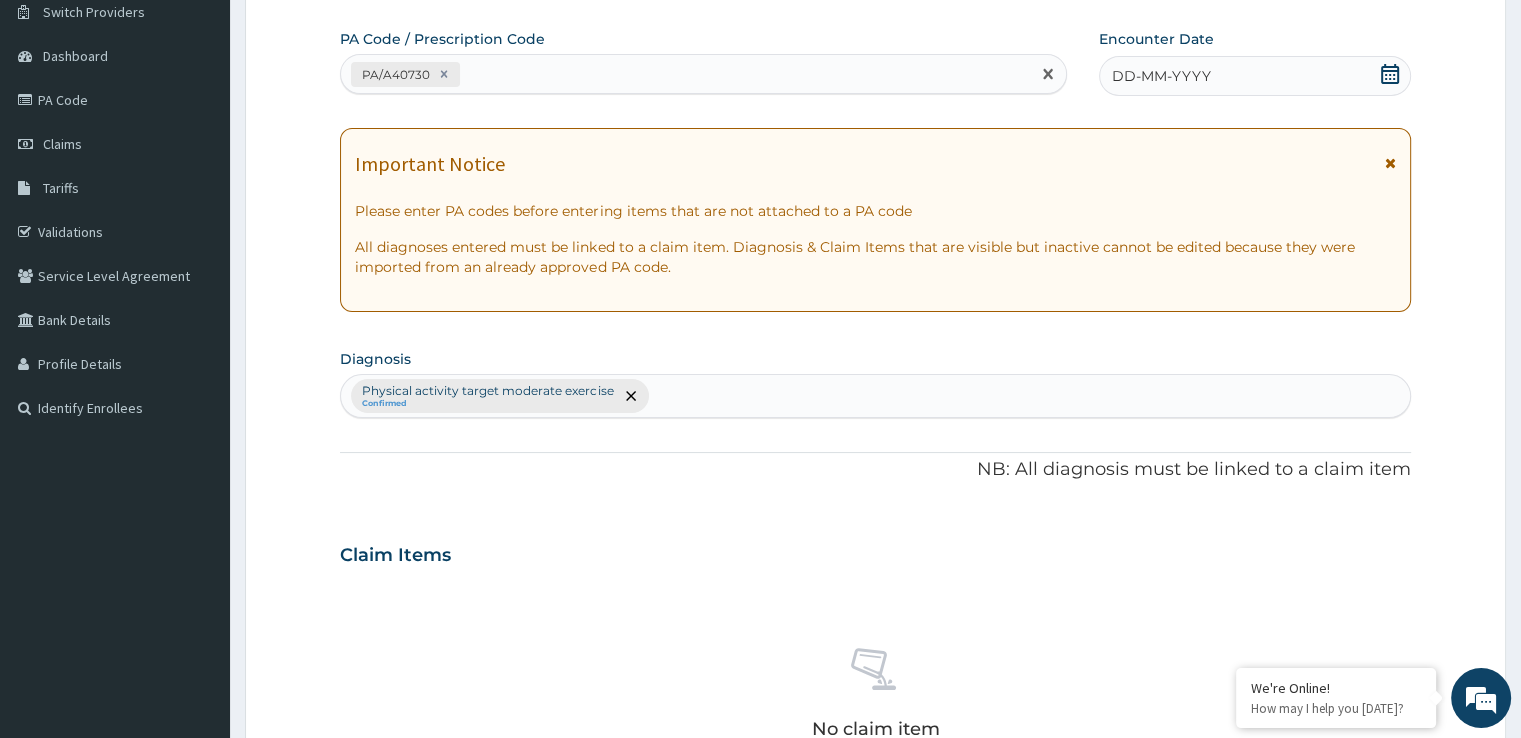 click on "DD-MM-YYYY" at bounding box center [1161, 76] 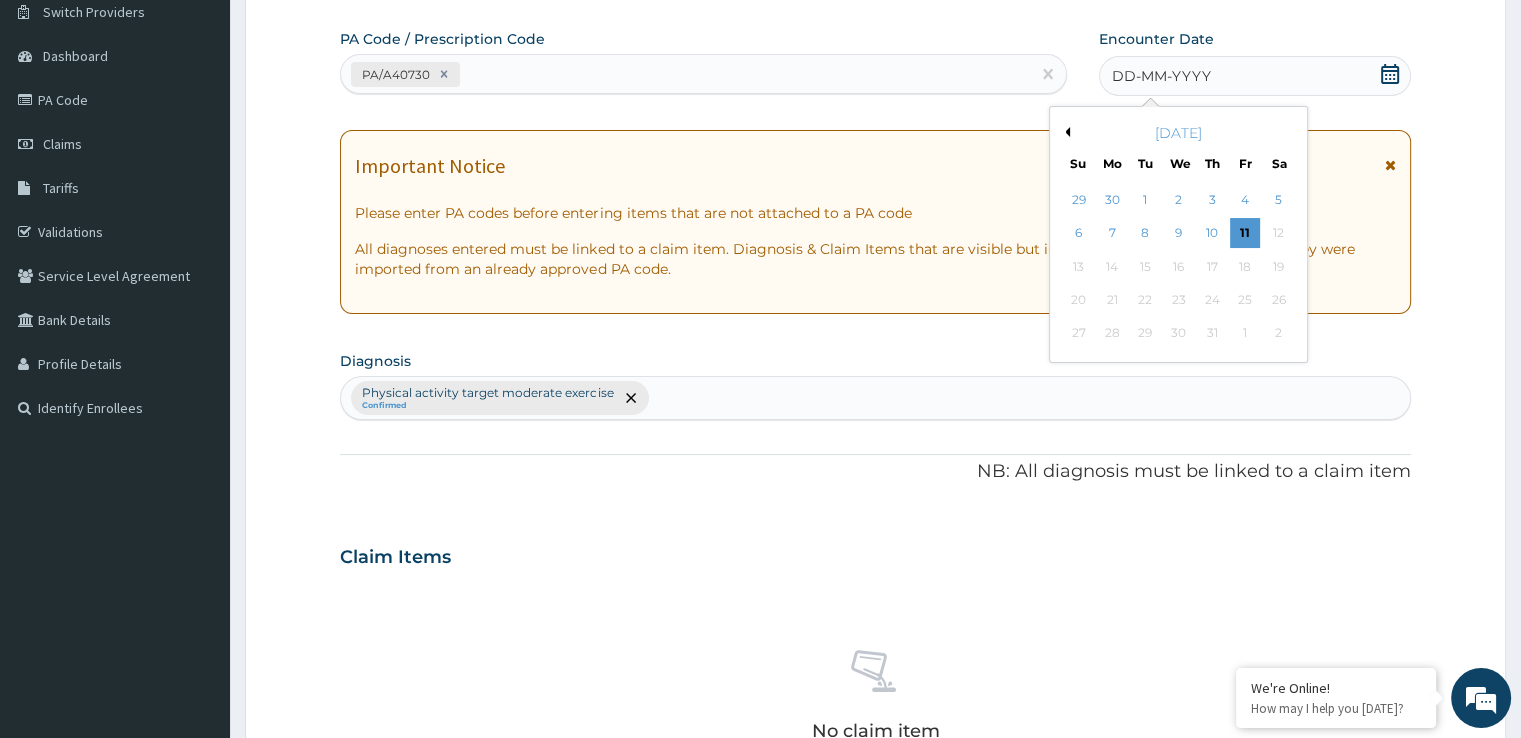 click on "Previous Month" at bounding box center [1065, 132] 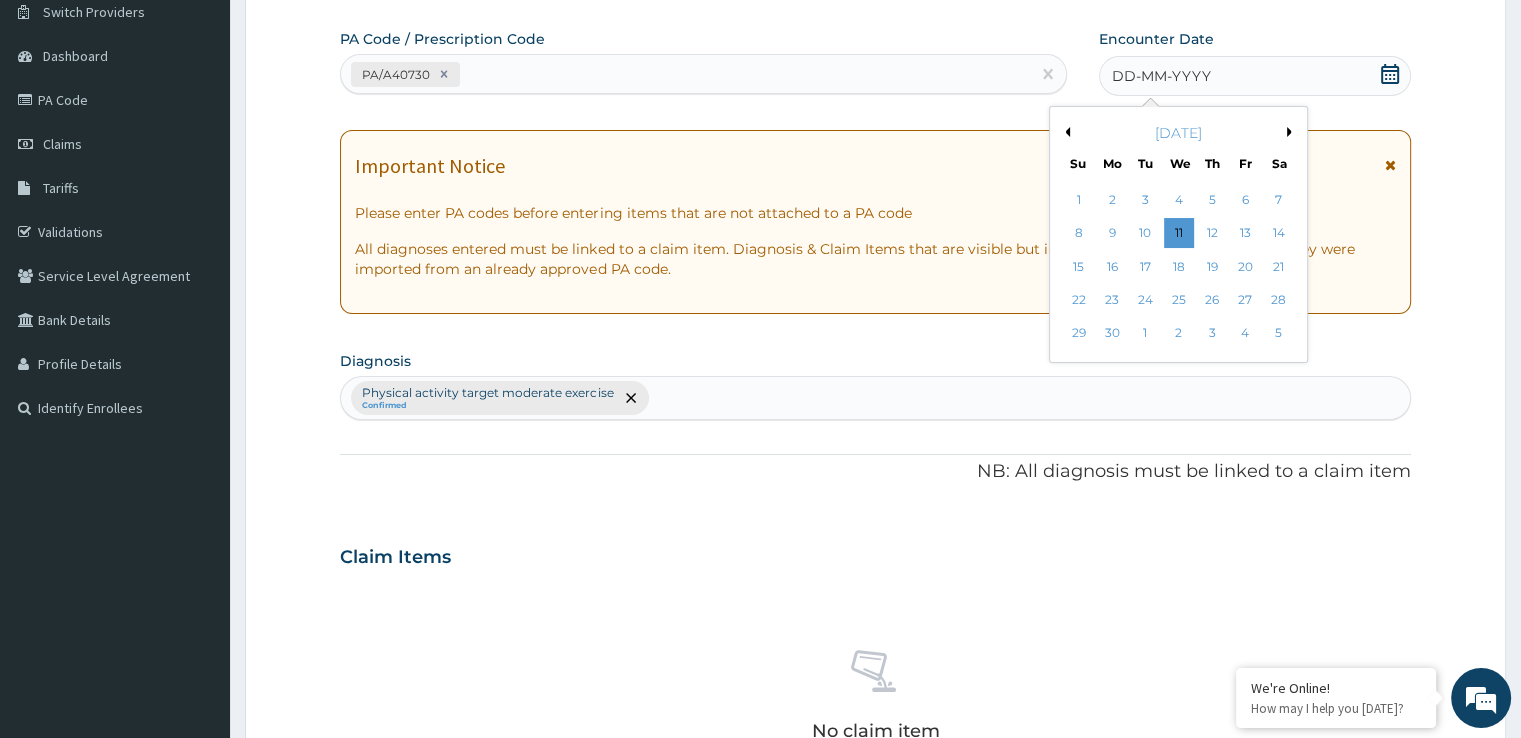 click on "Previous Month" at bounding box center (1065, 132) 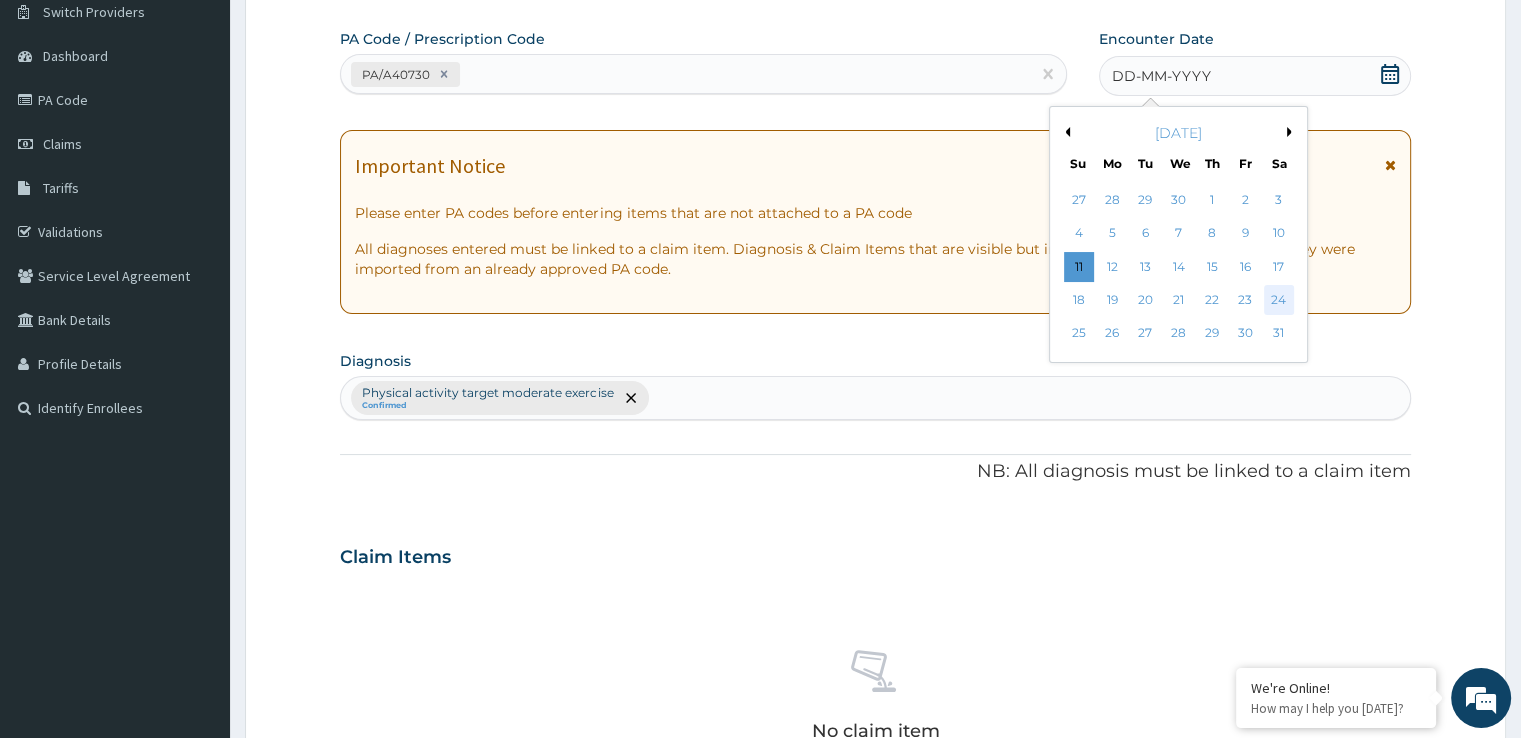 click on "24" at bounding box center [1279, 300] 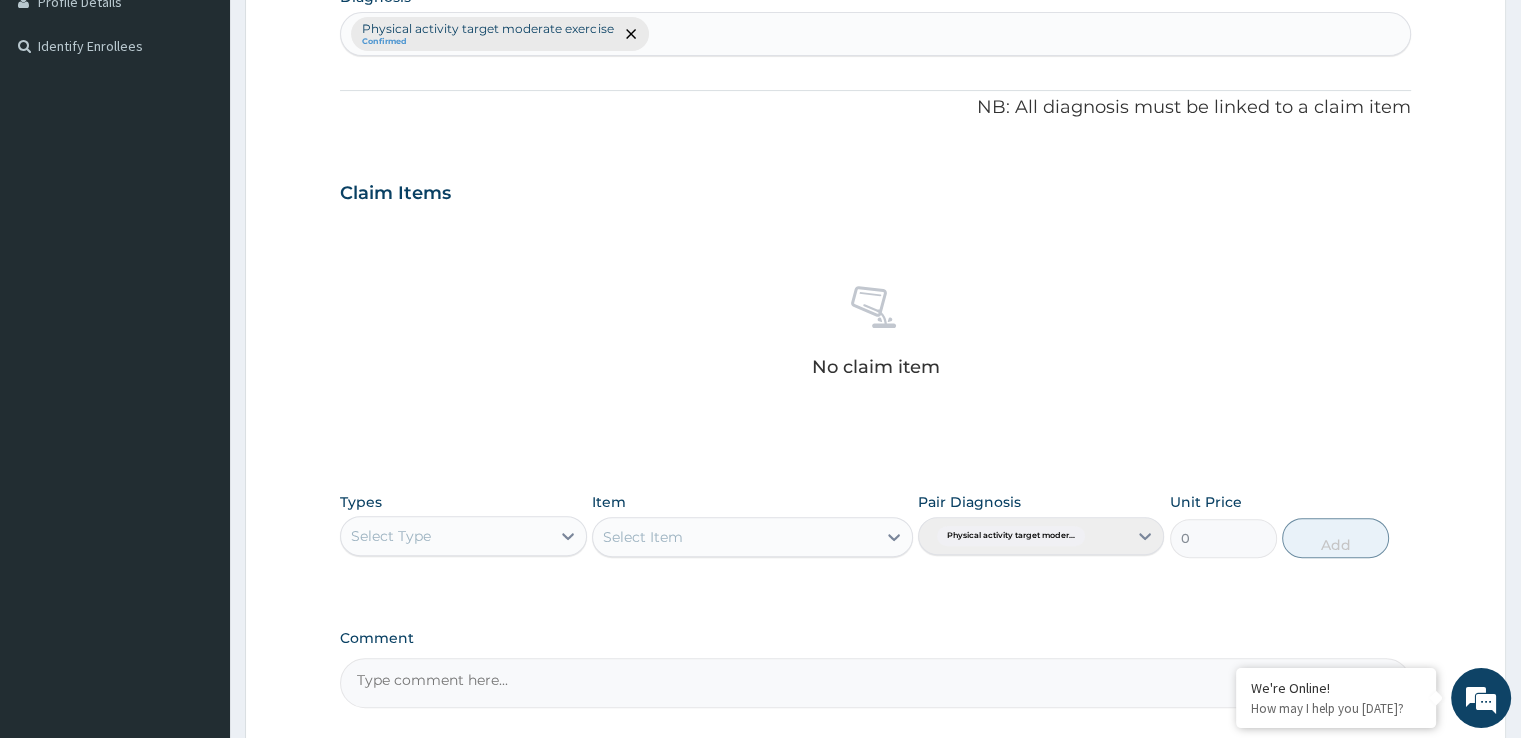 scroll, scrollTop: 524, scrollLeft: 0, axis: vertical 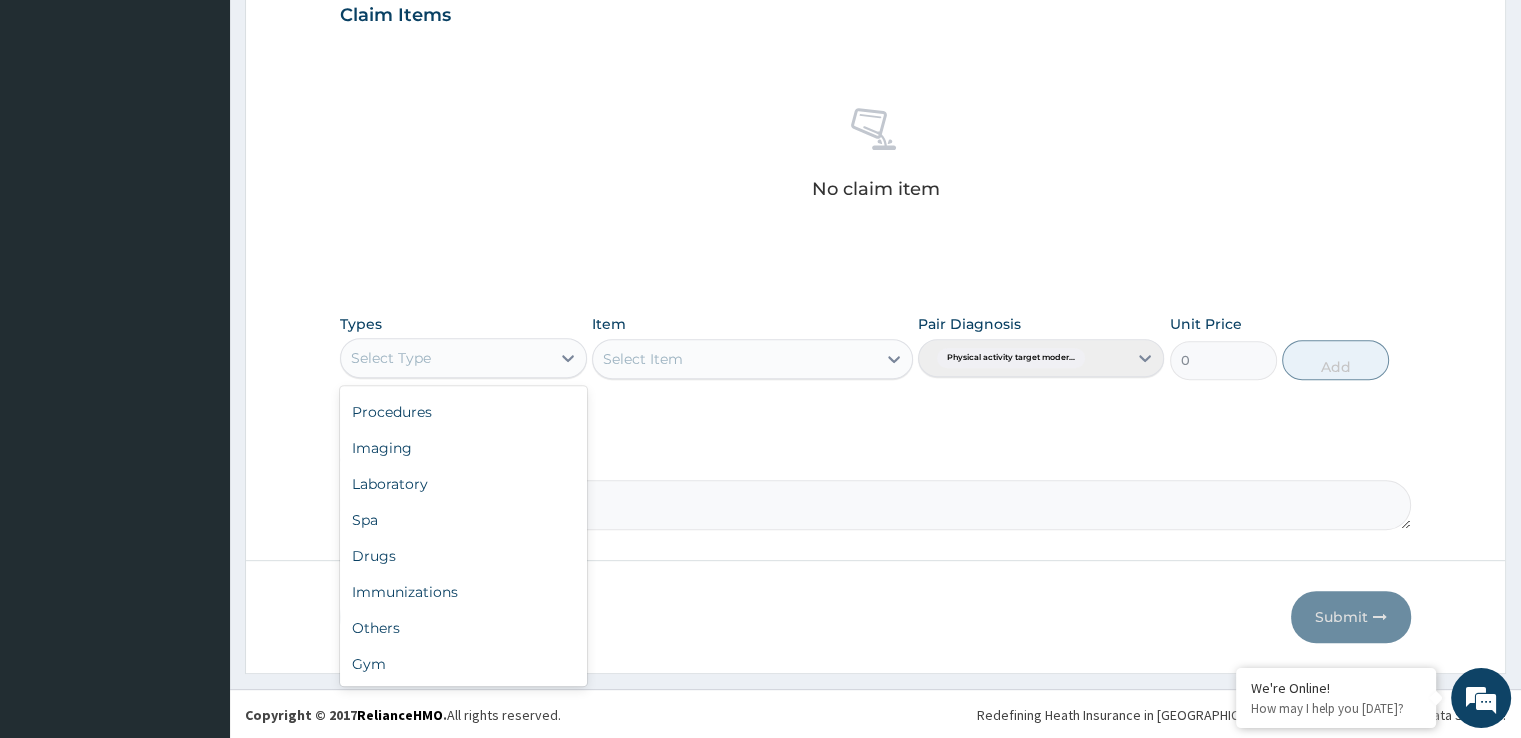 click on "Gym" at bounding box center (463, 664) 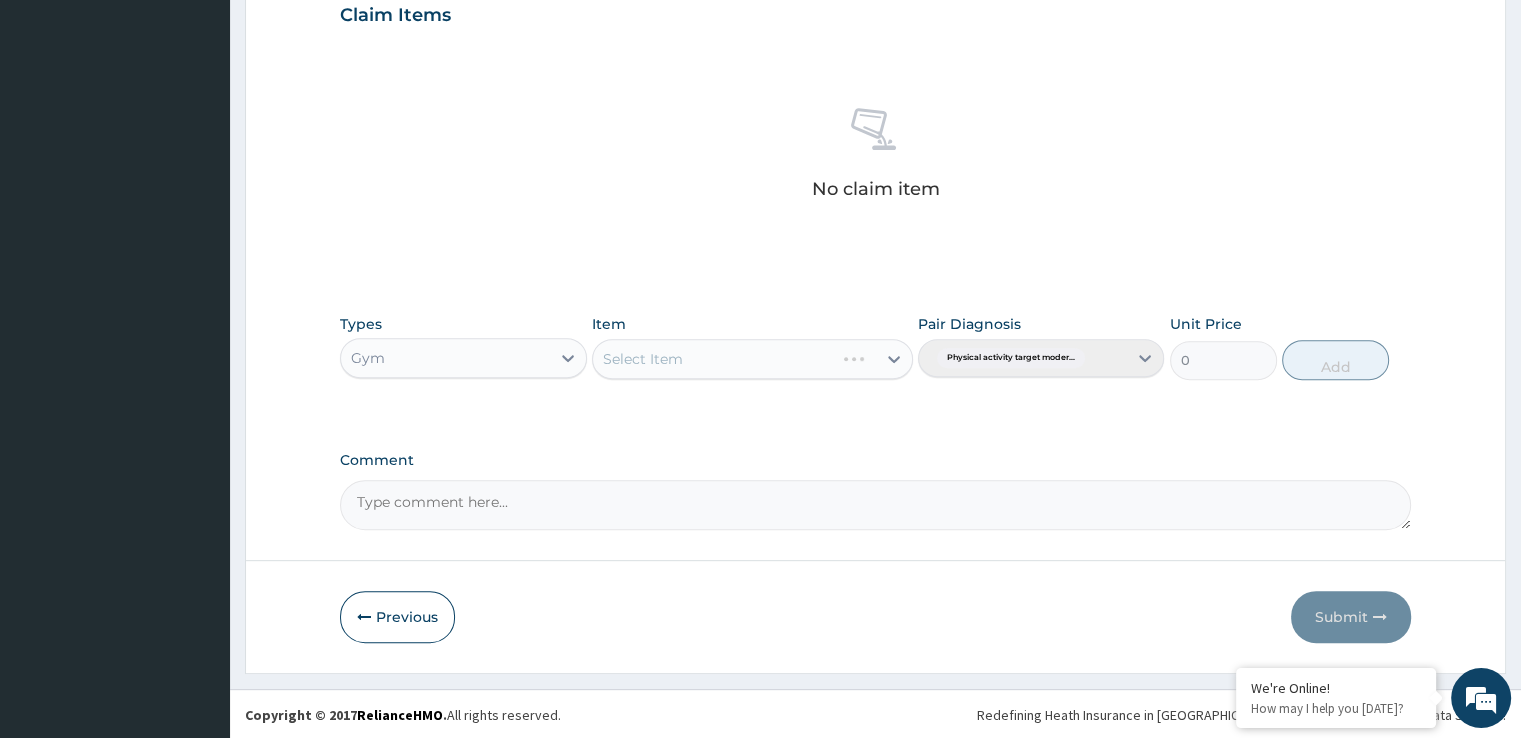 click on "Select Item" at bounding box center (752, 359) 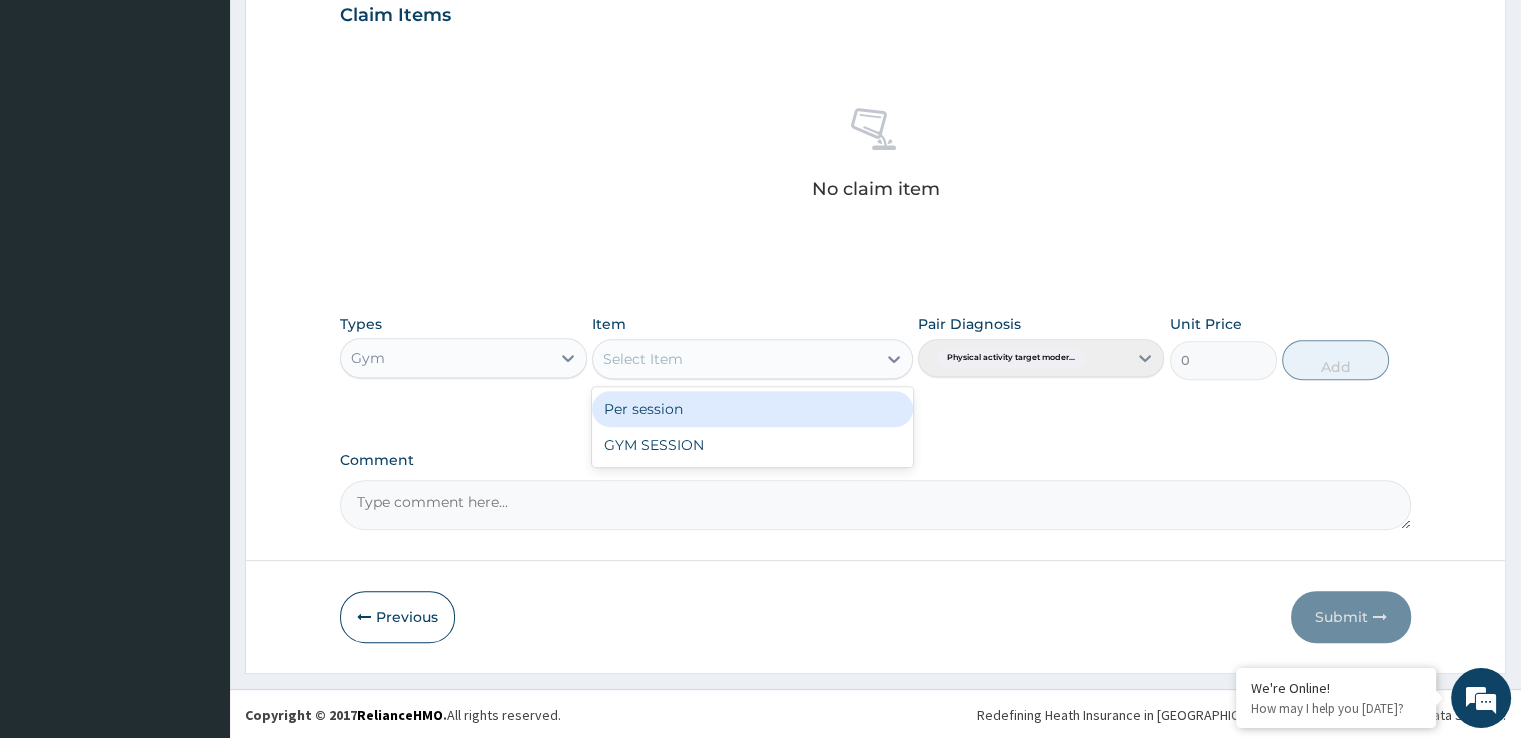 click on "GYM SESSION" at bounding box center (752, 445) 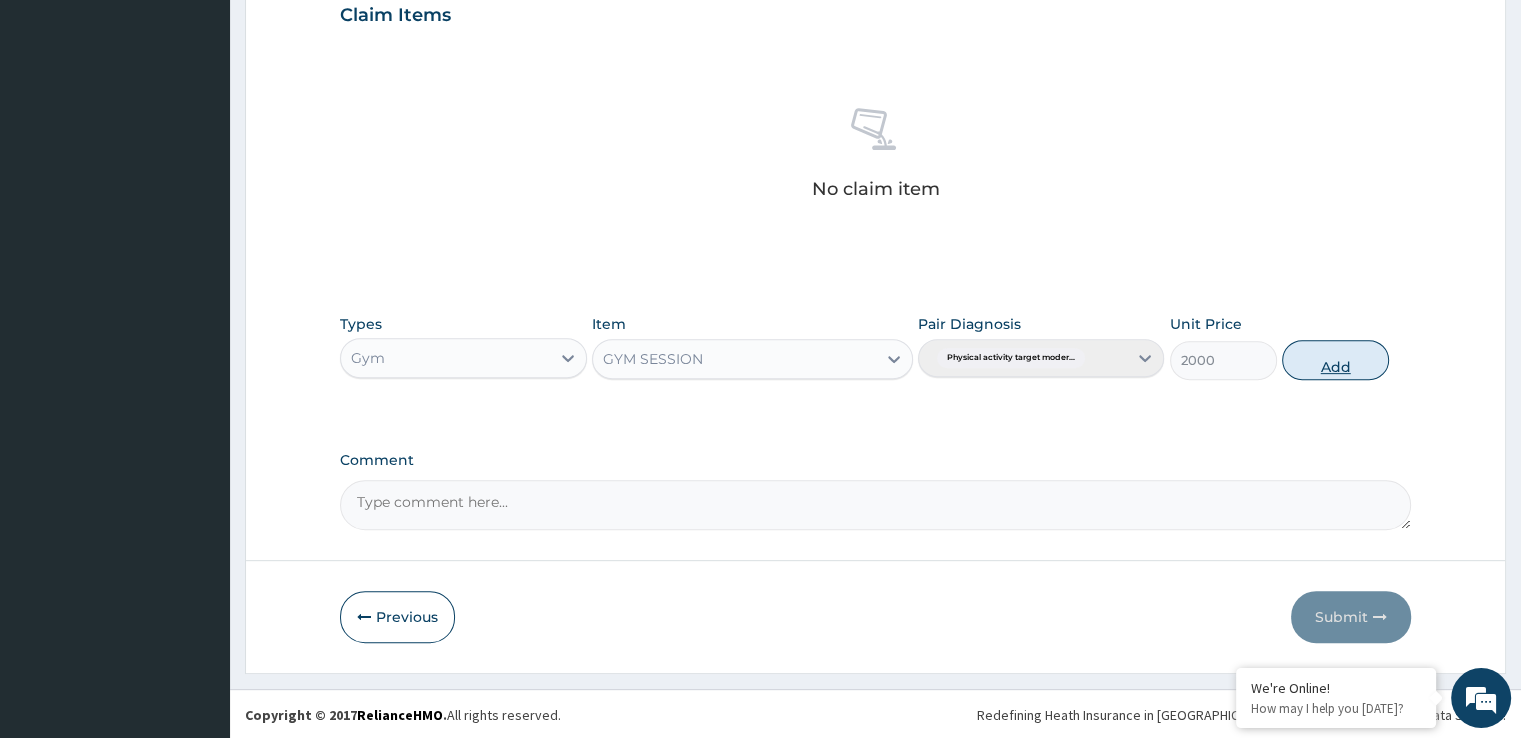 click on "Add" at bounding box center (1335, 360) 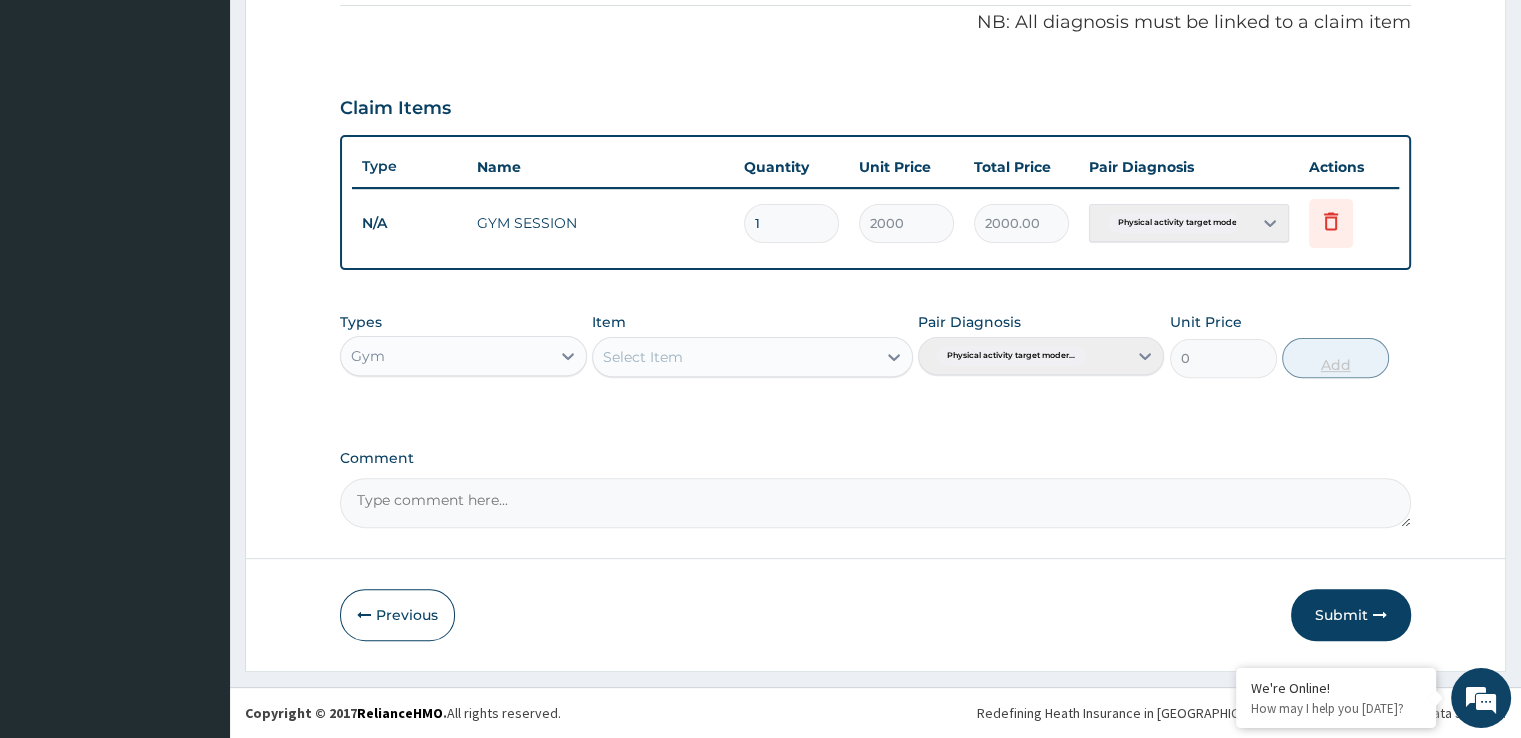 scroll, scrollTop: 606, scrollLeft: 0, axis: vertical 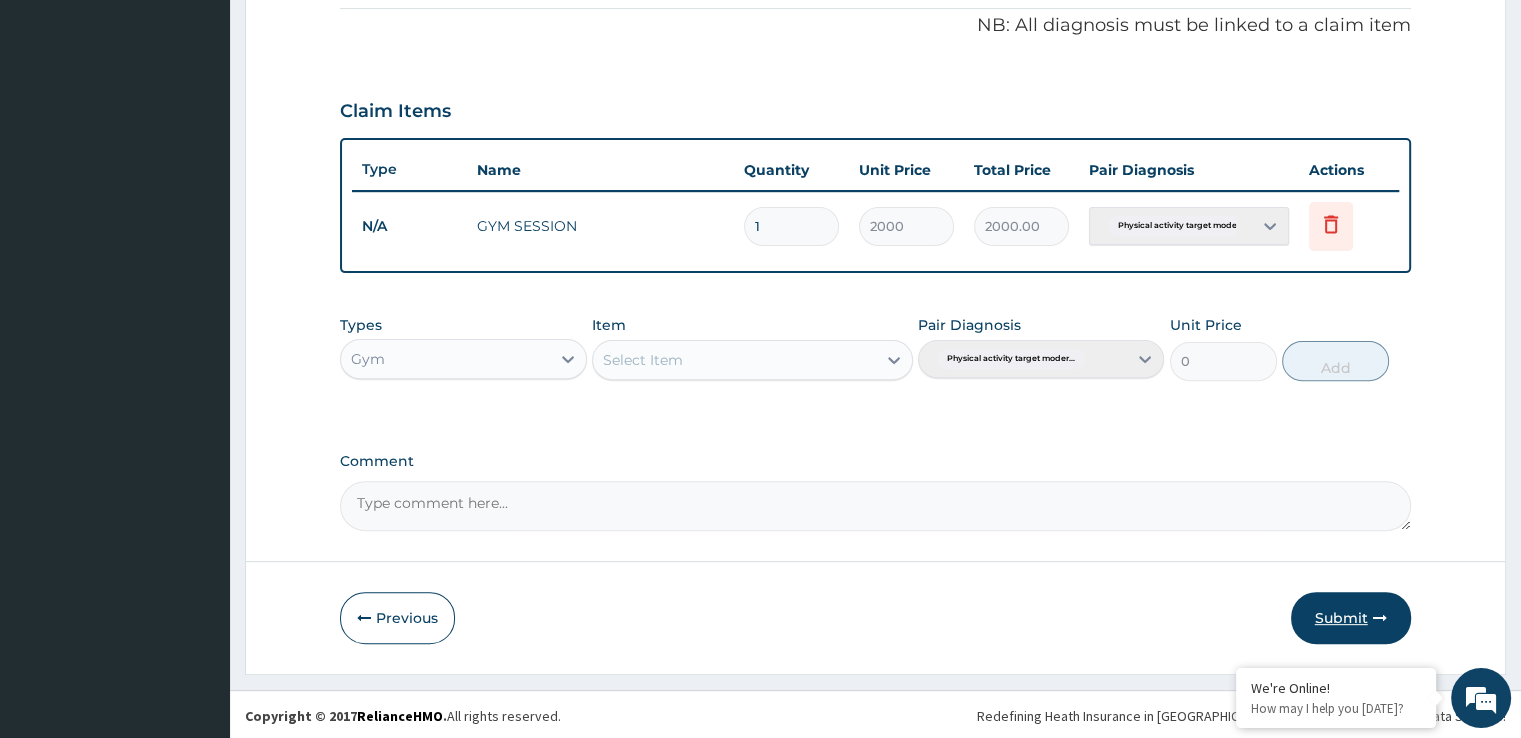click on "Submit" at bounding box center (1351, 618) 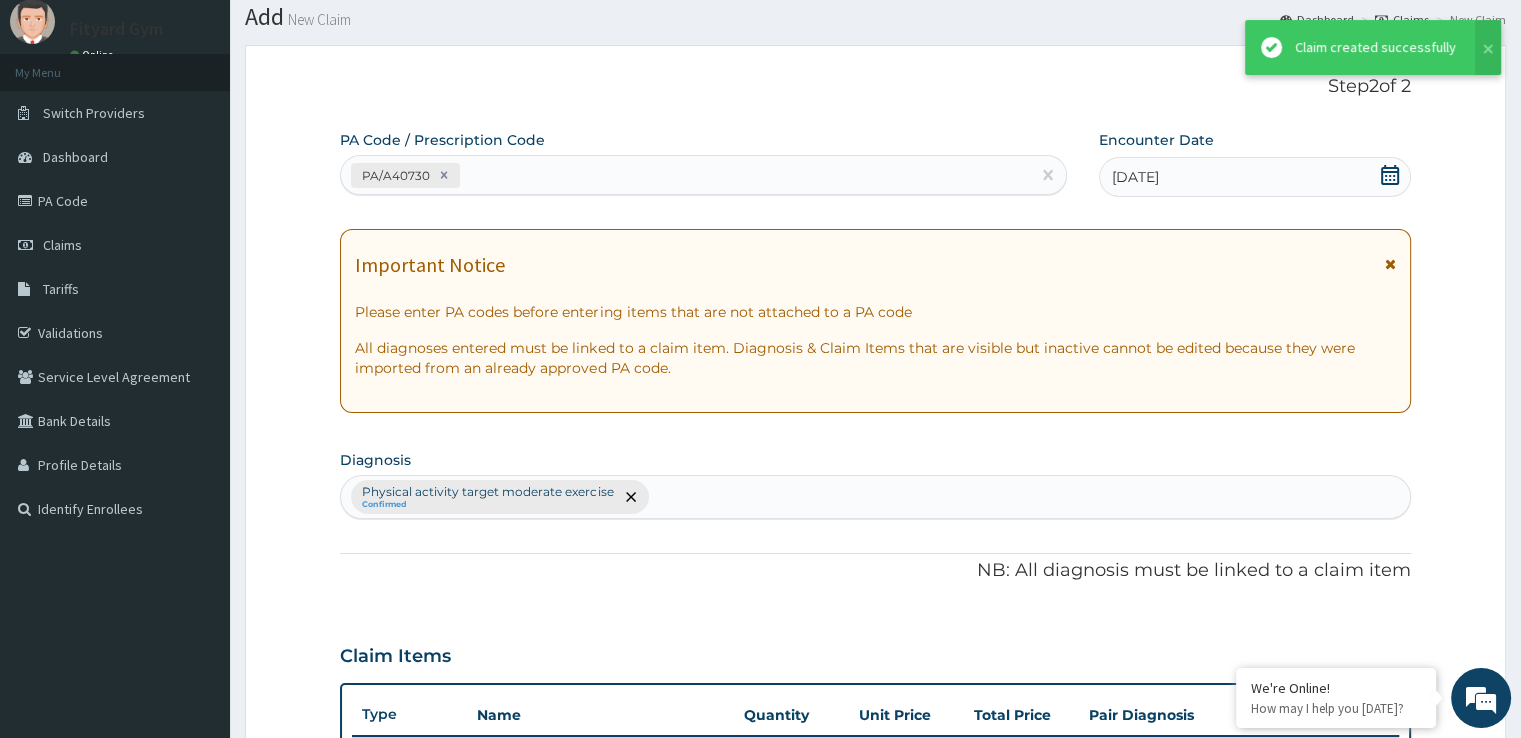 scroll, scrollTop: 606, scrollLeft: 0, axis: vertical 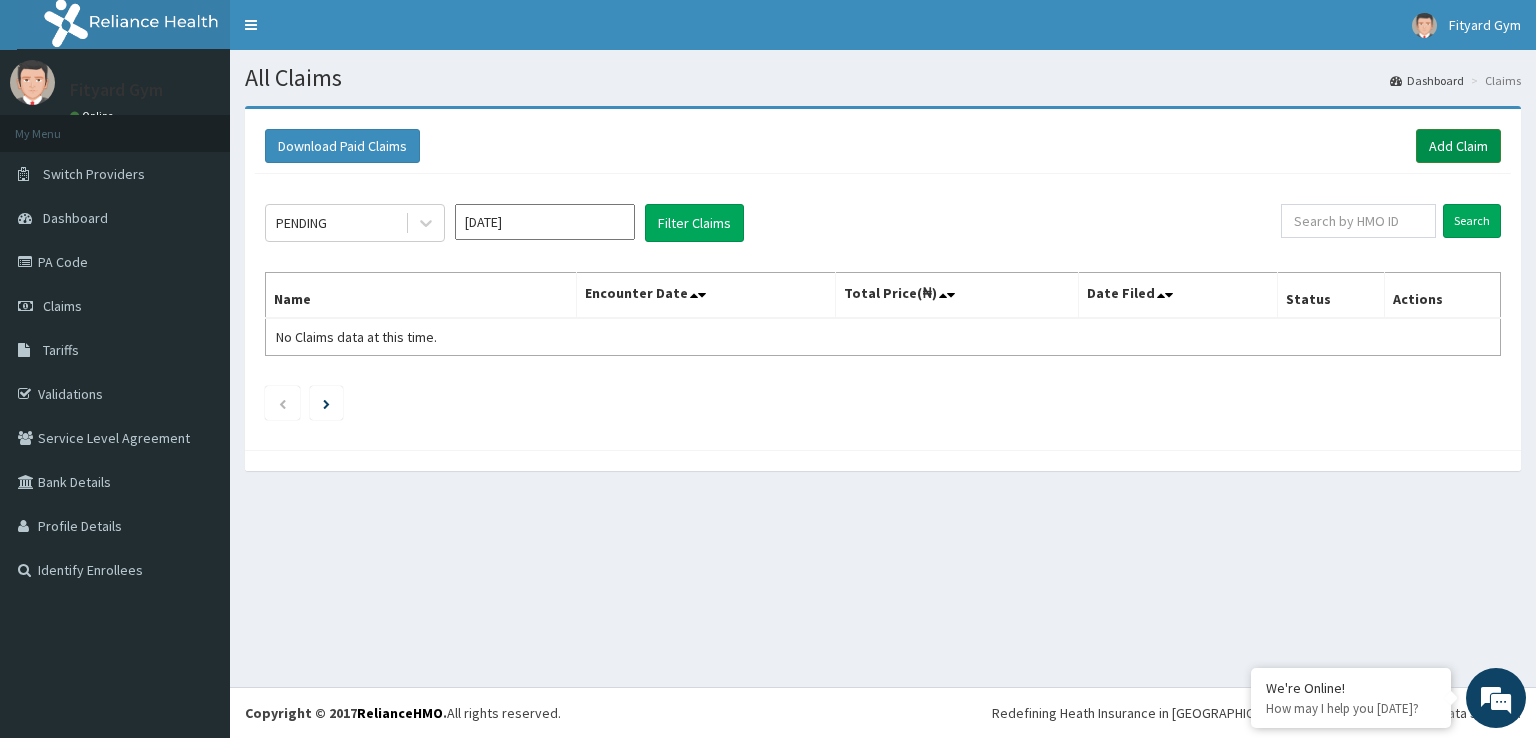 click on "Add Claim" at bounding box center (1458, 146) 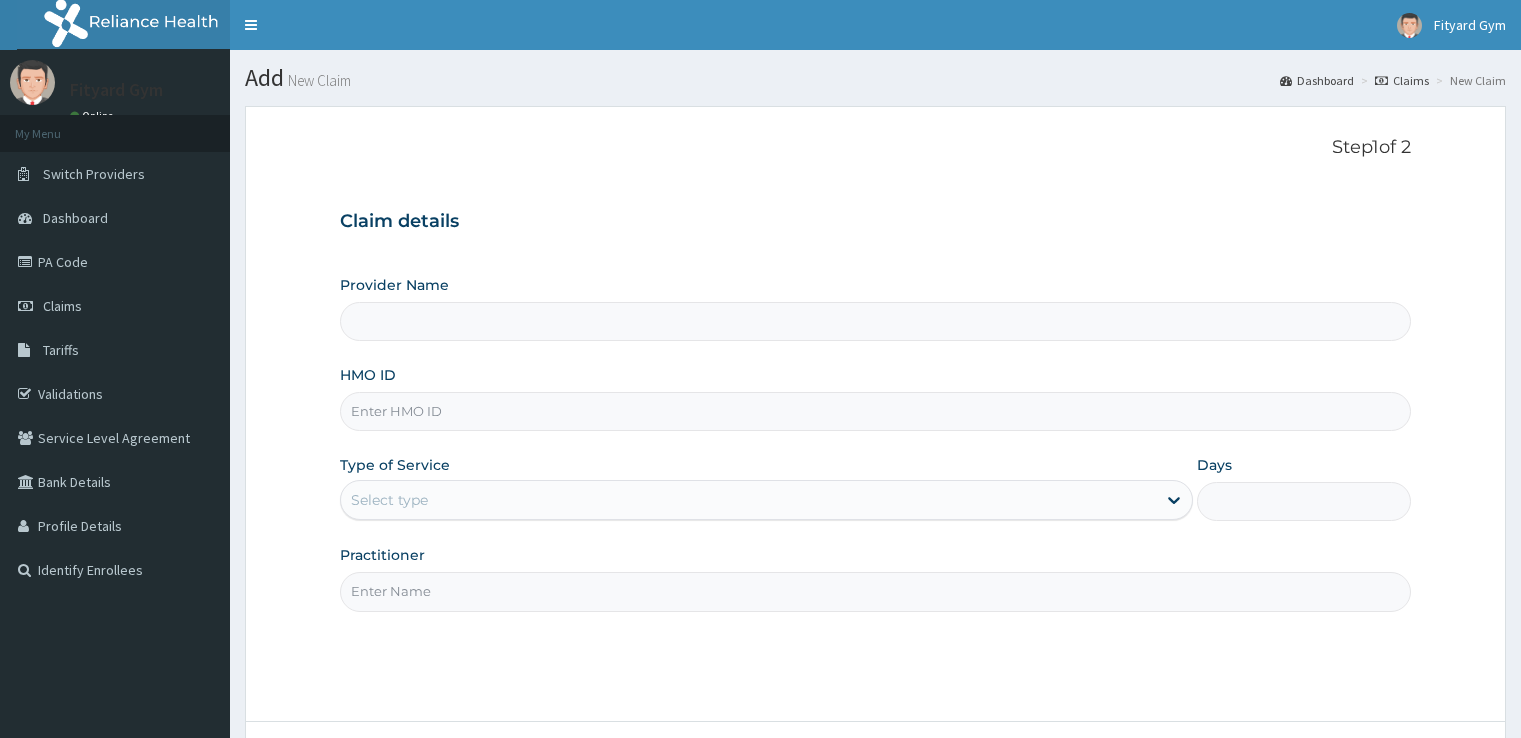 scroll, scrollTop: 0, scrollLeft: 0, axis: both 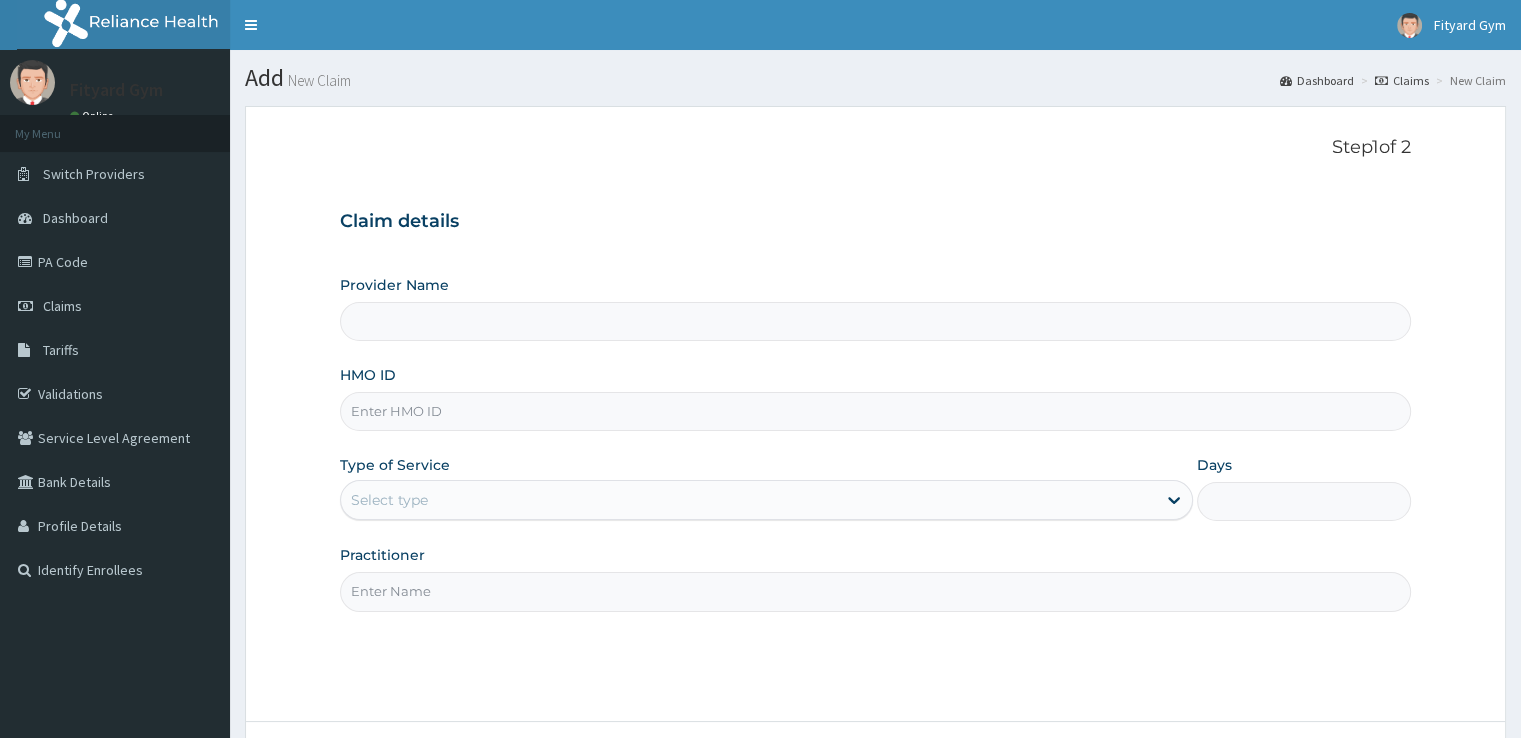 type on "Fityard" 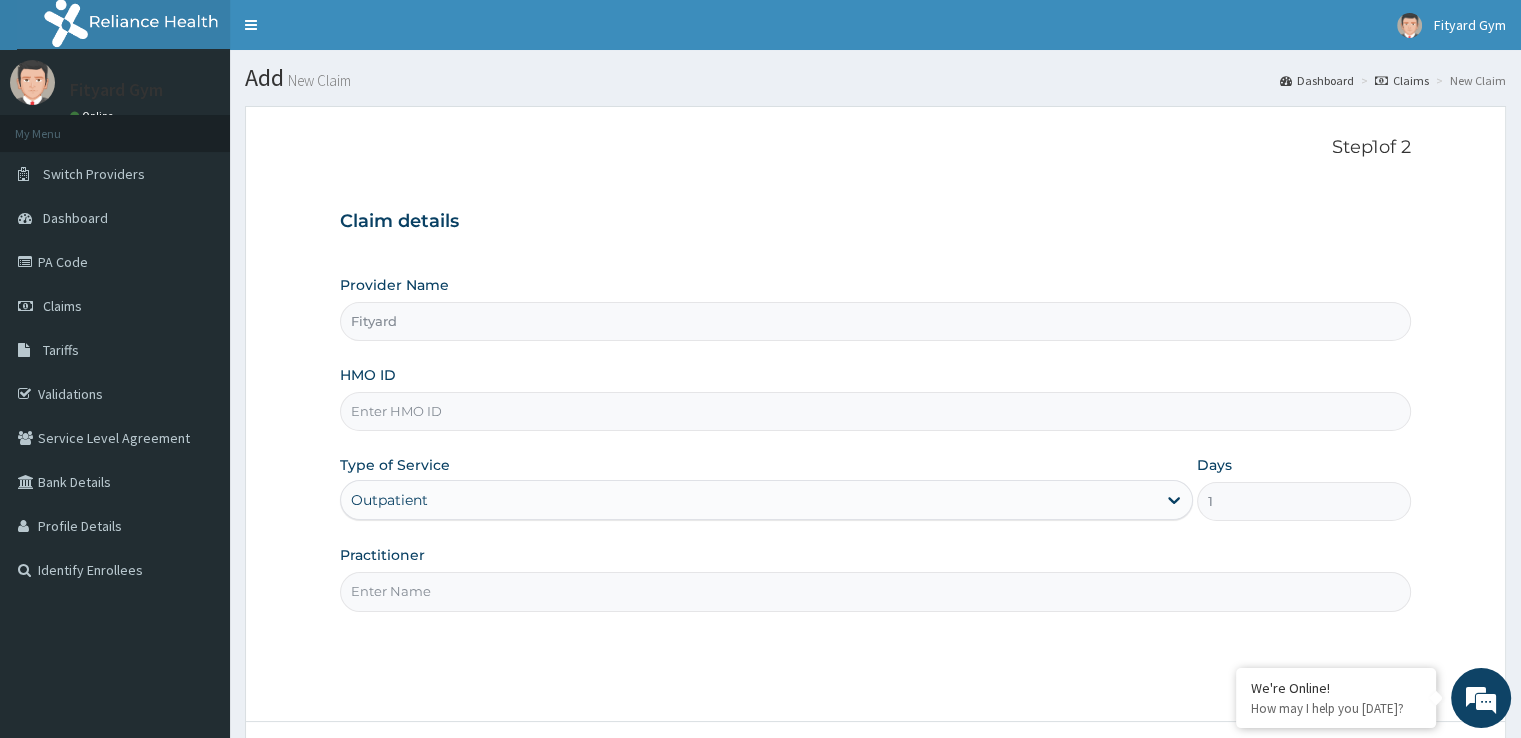 click on "HMO ID" at bounding box center [875, 411] 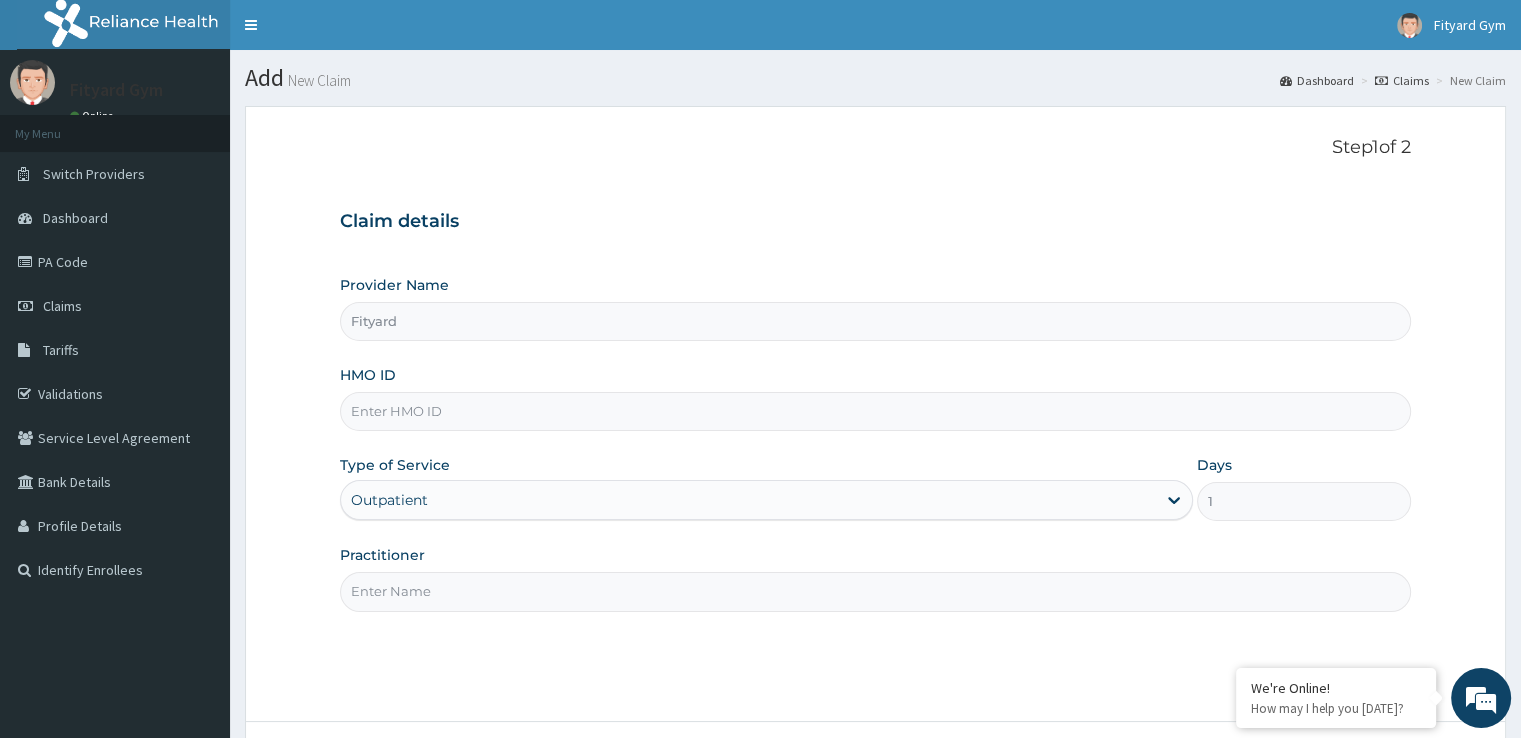 type on "NBC/10818/A" 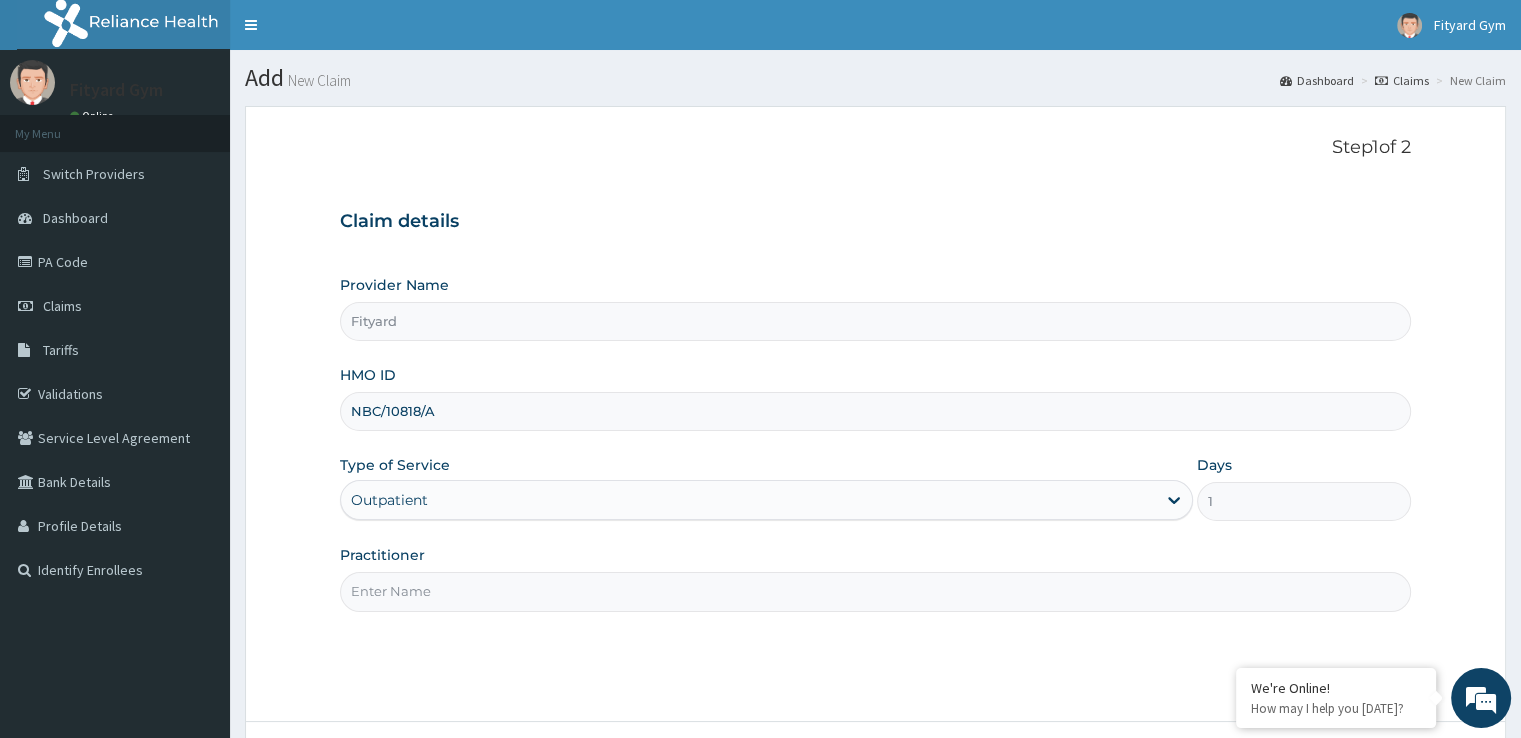 scroll, scrollTop: 0, scrollLeft: 0, axis: both 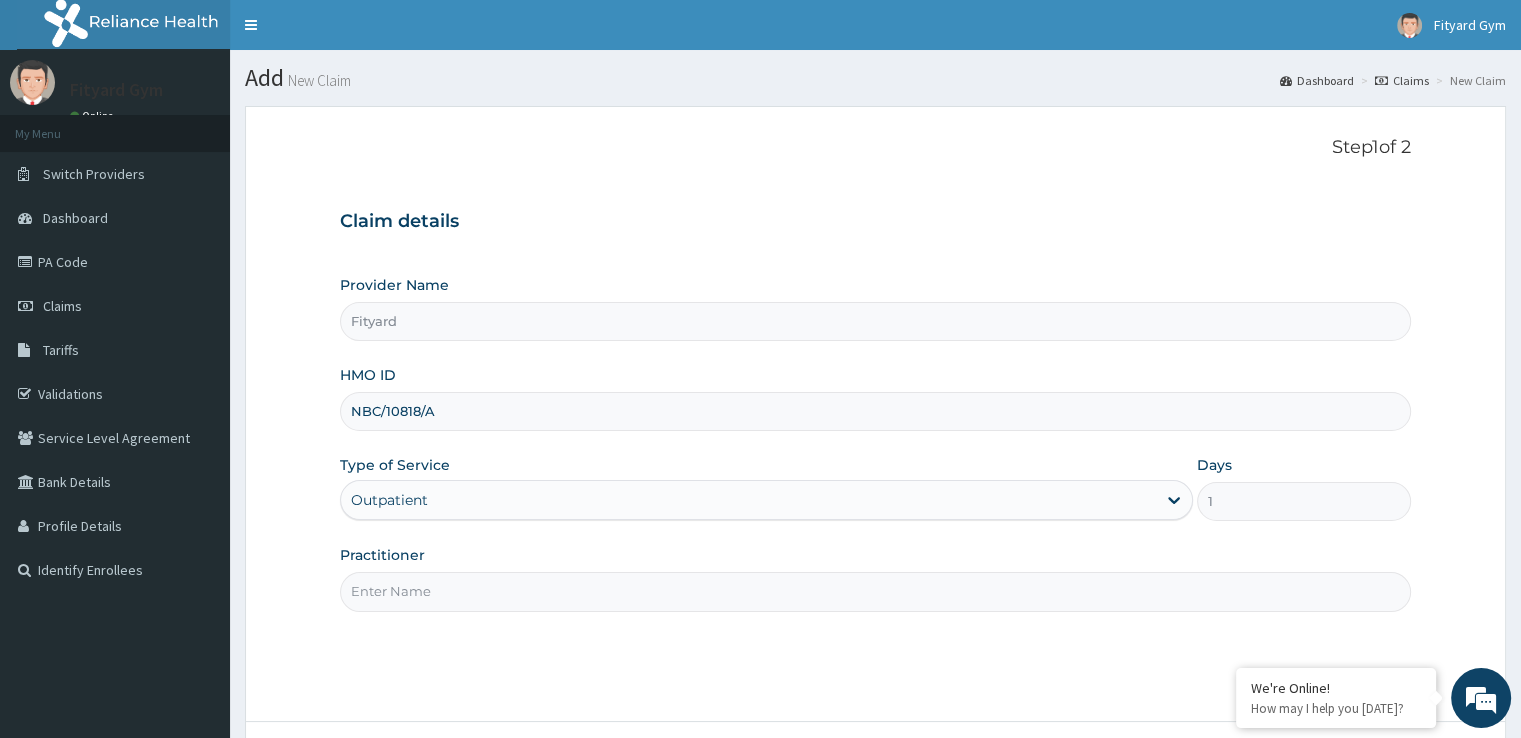 click on "Practitioner" at bounding box center [875, 591] 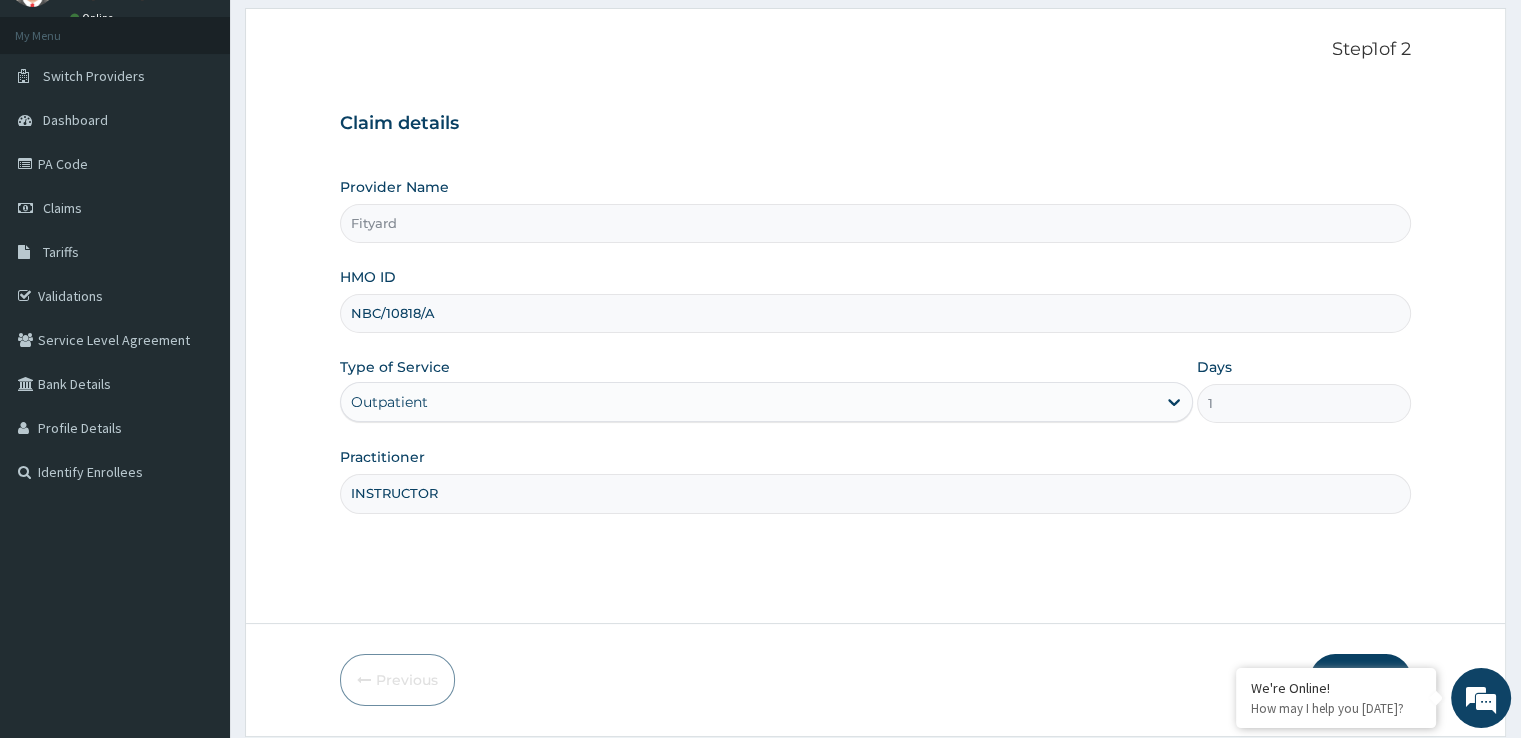 scroll, scrollTop: 162, scrollLeft: 0, axis: vertical 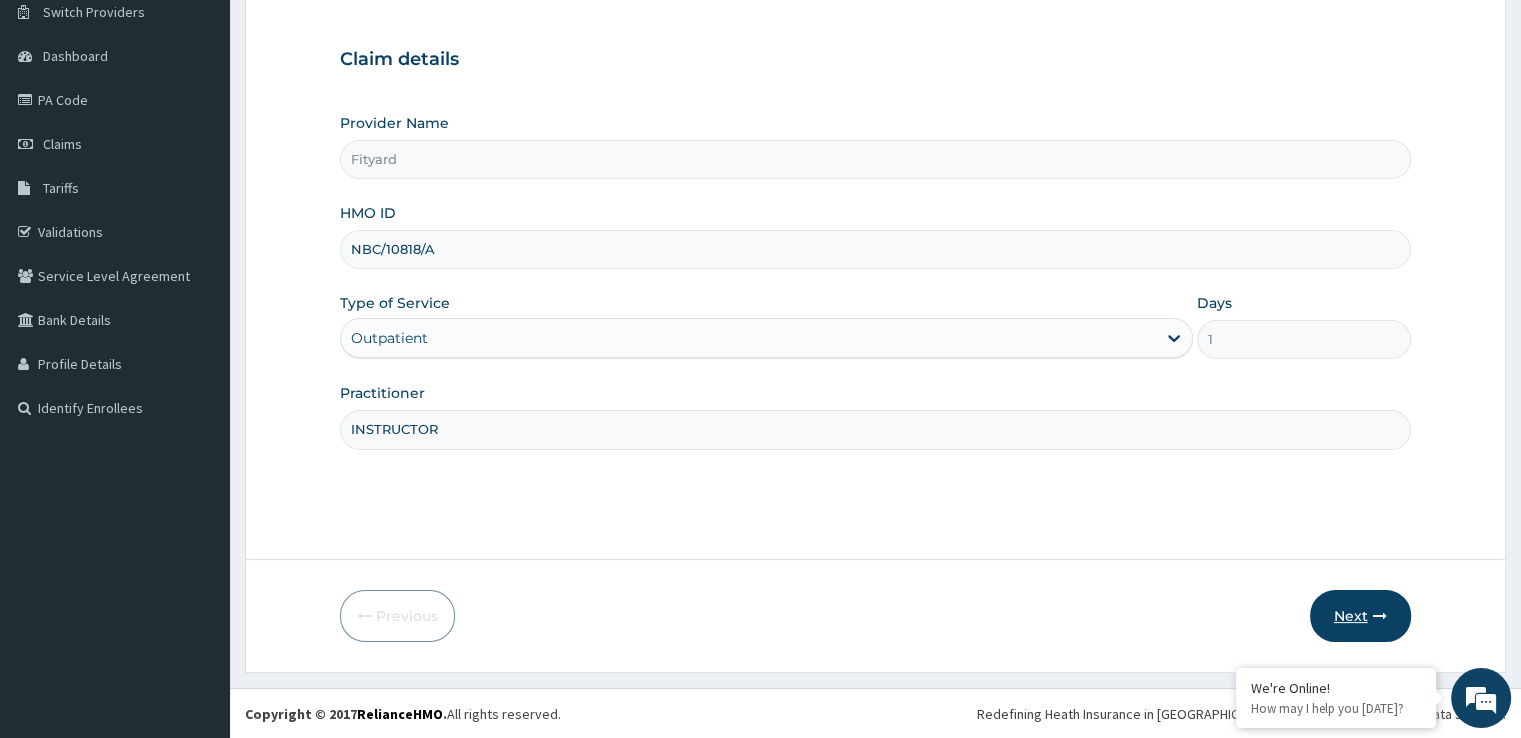 click at bounding box center (1380, 616) 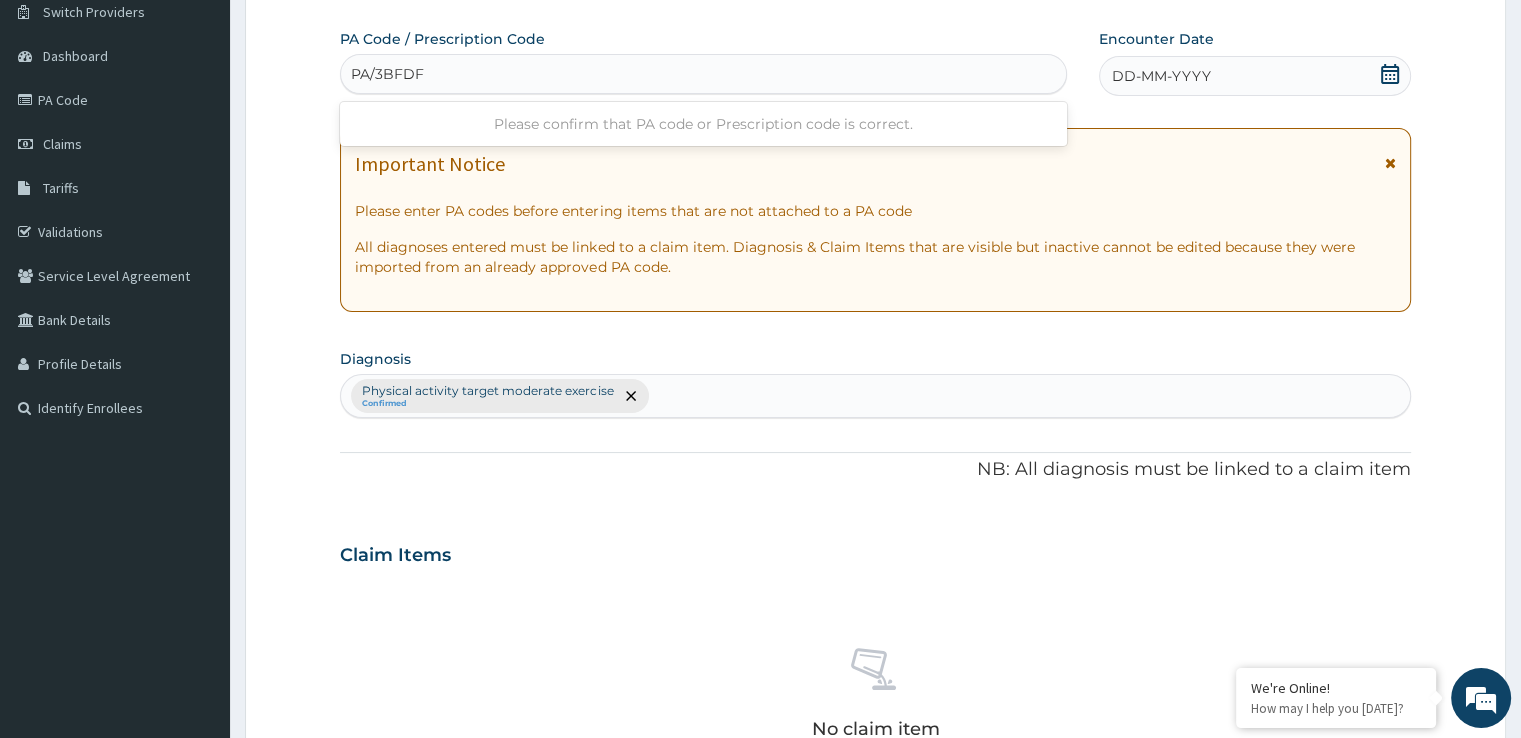 type on "PA/3BFDF0" 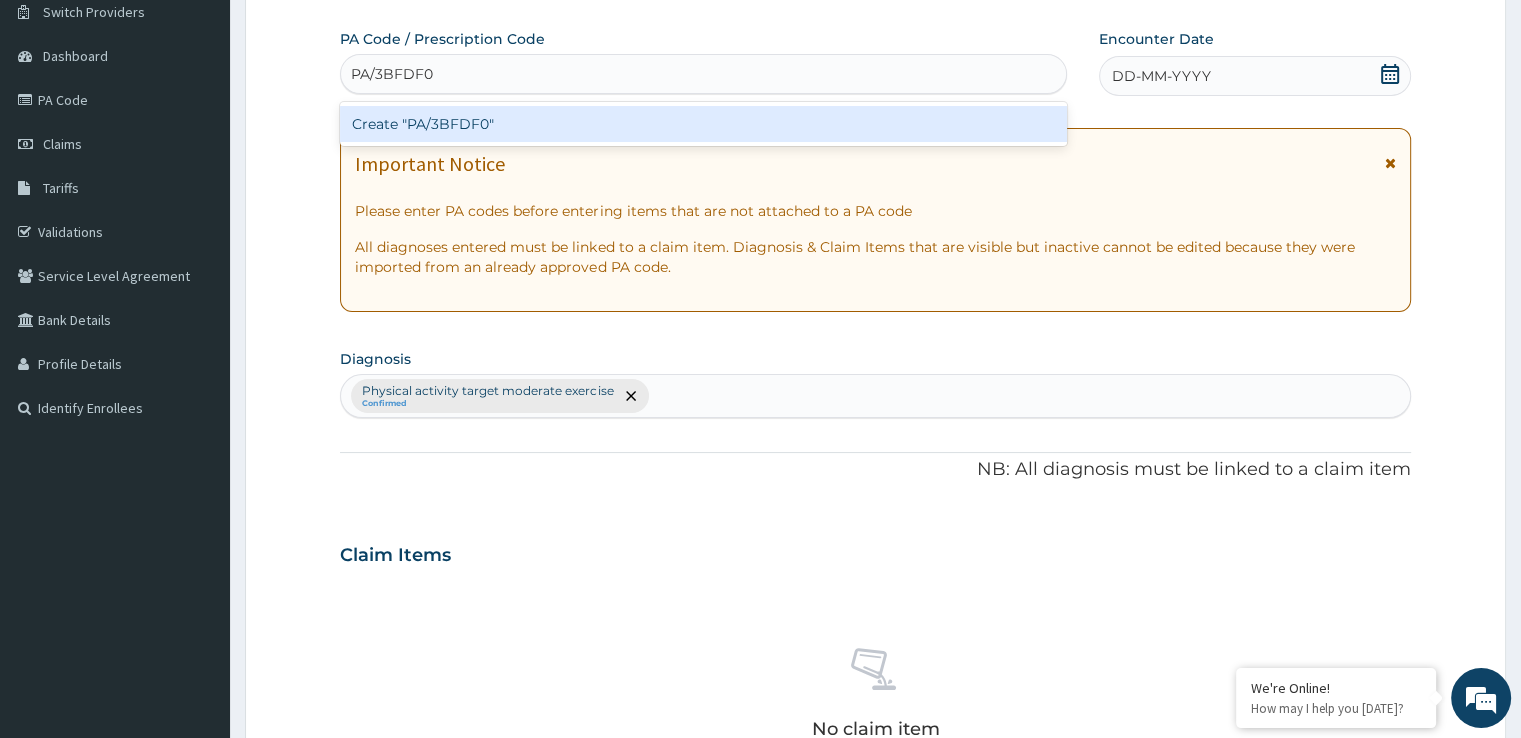 click on "Create "PA/3BFDF0"" at bounding box center (703, 124) 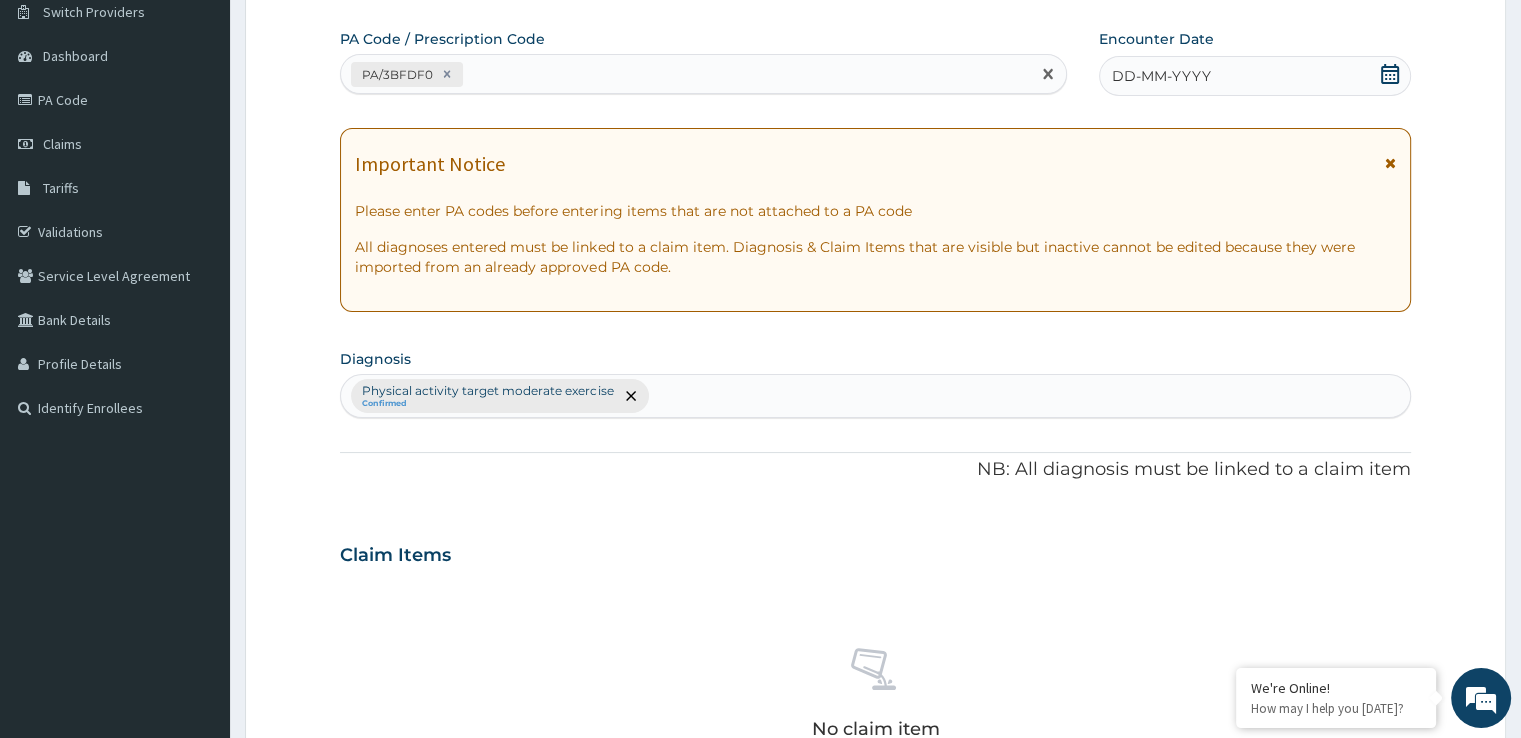 click on "DD-MM-YYYY" at bounding box center (1254, 76) 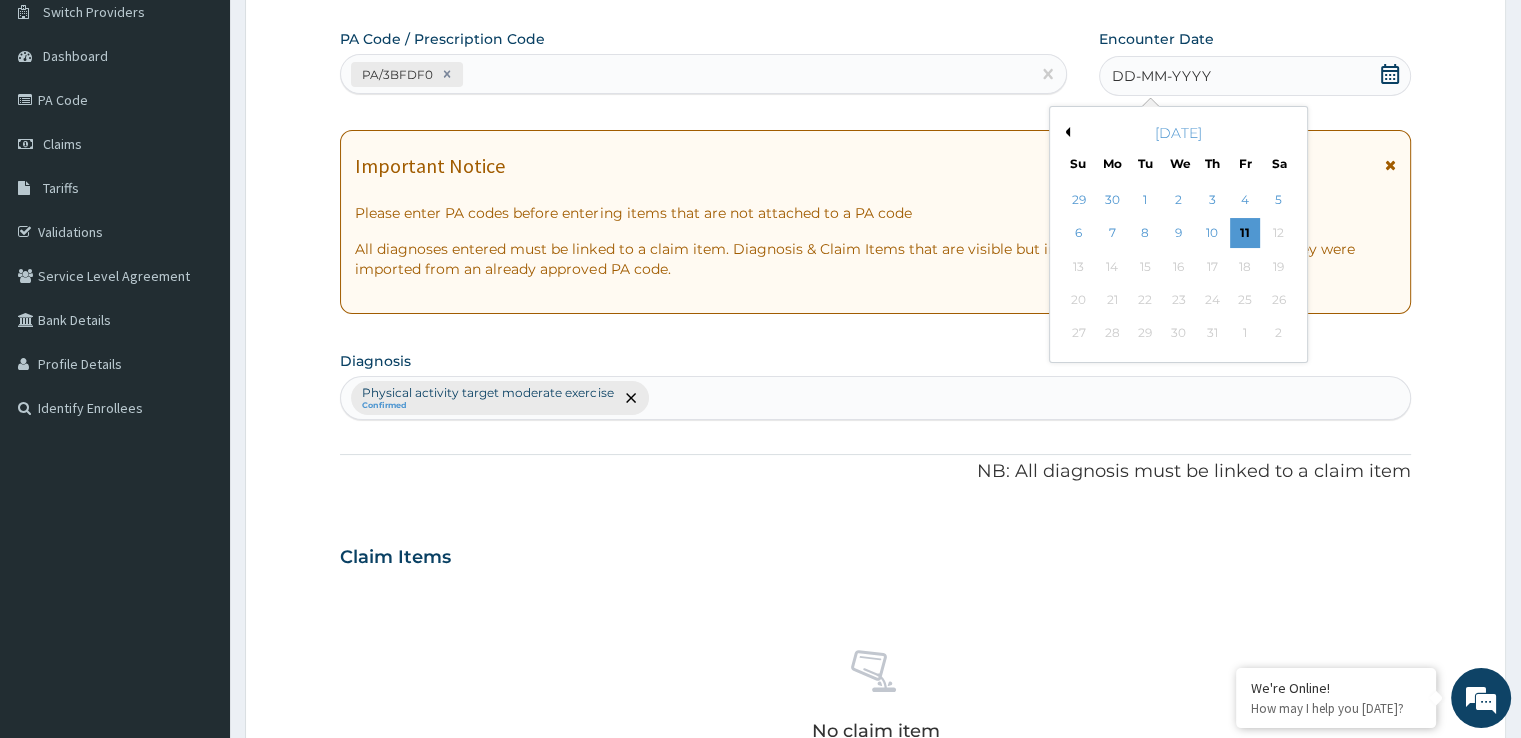 click on "Previous Month" at bounding box center (1065, 132) 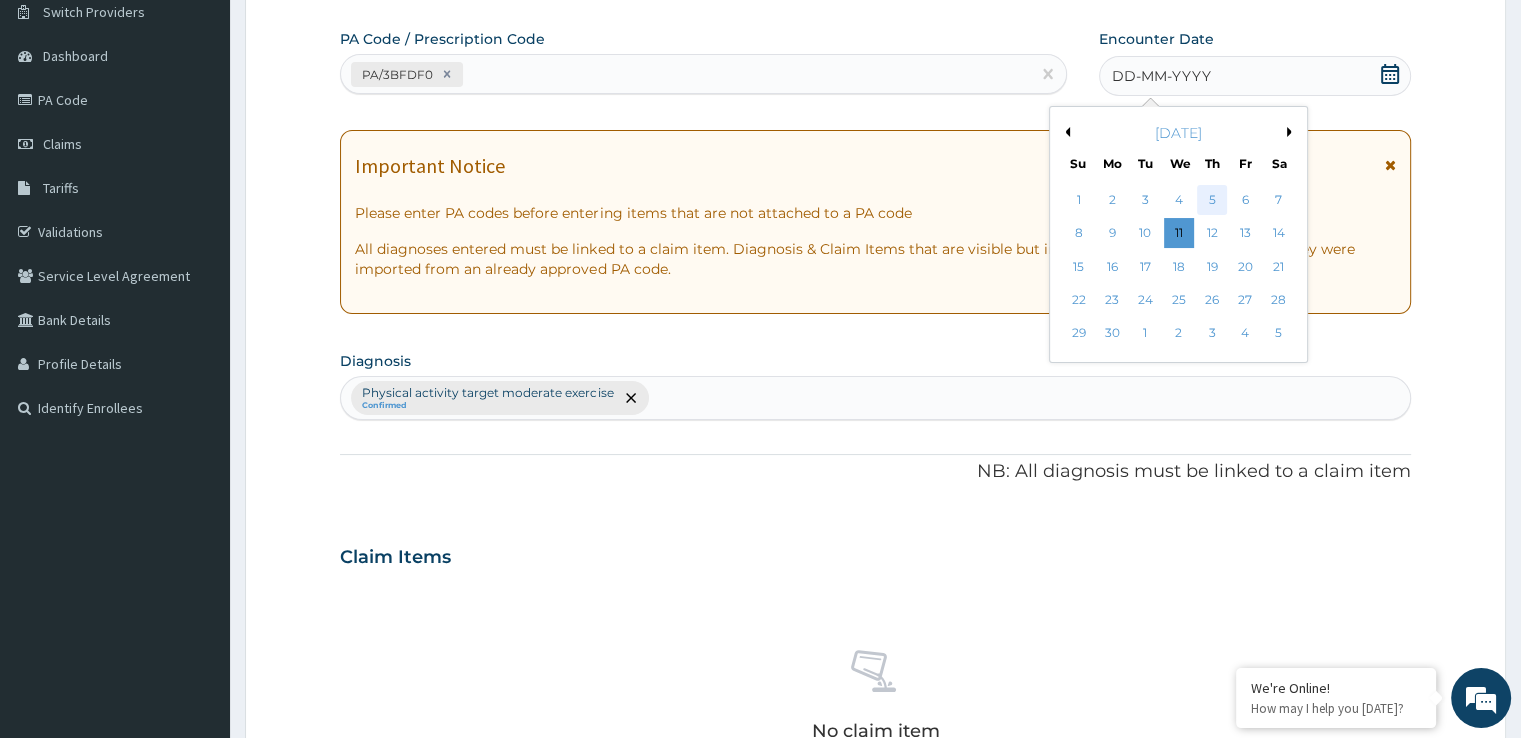 click on "5" at bounding box center [1212, 200] 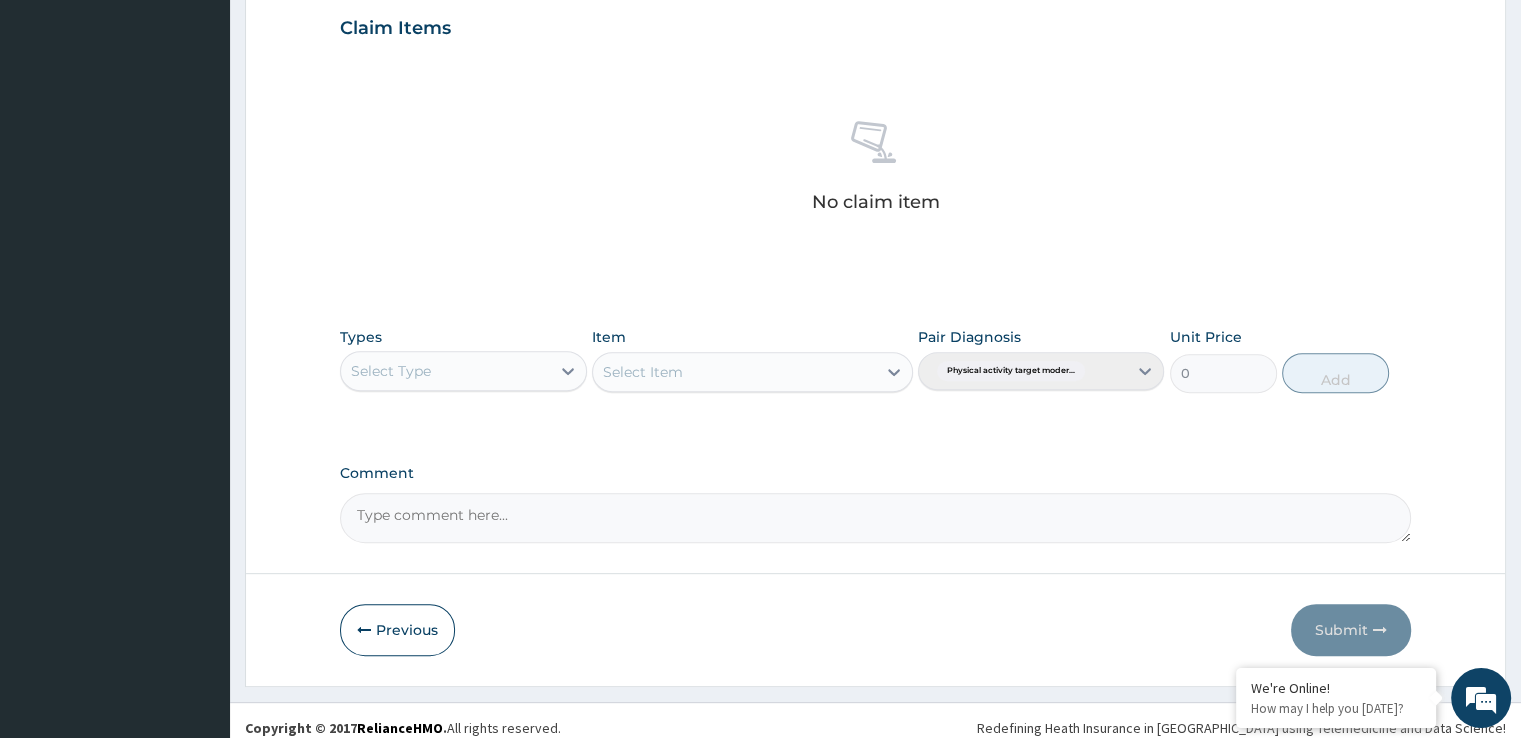 scroll, scrollTop: 702, scrollLeft: 0, axis: vertical 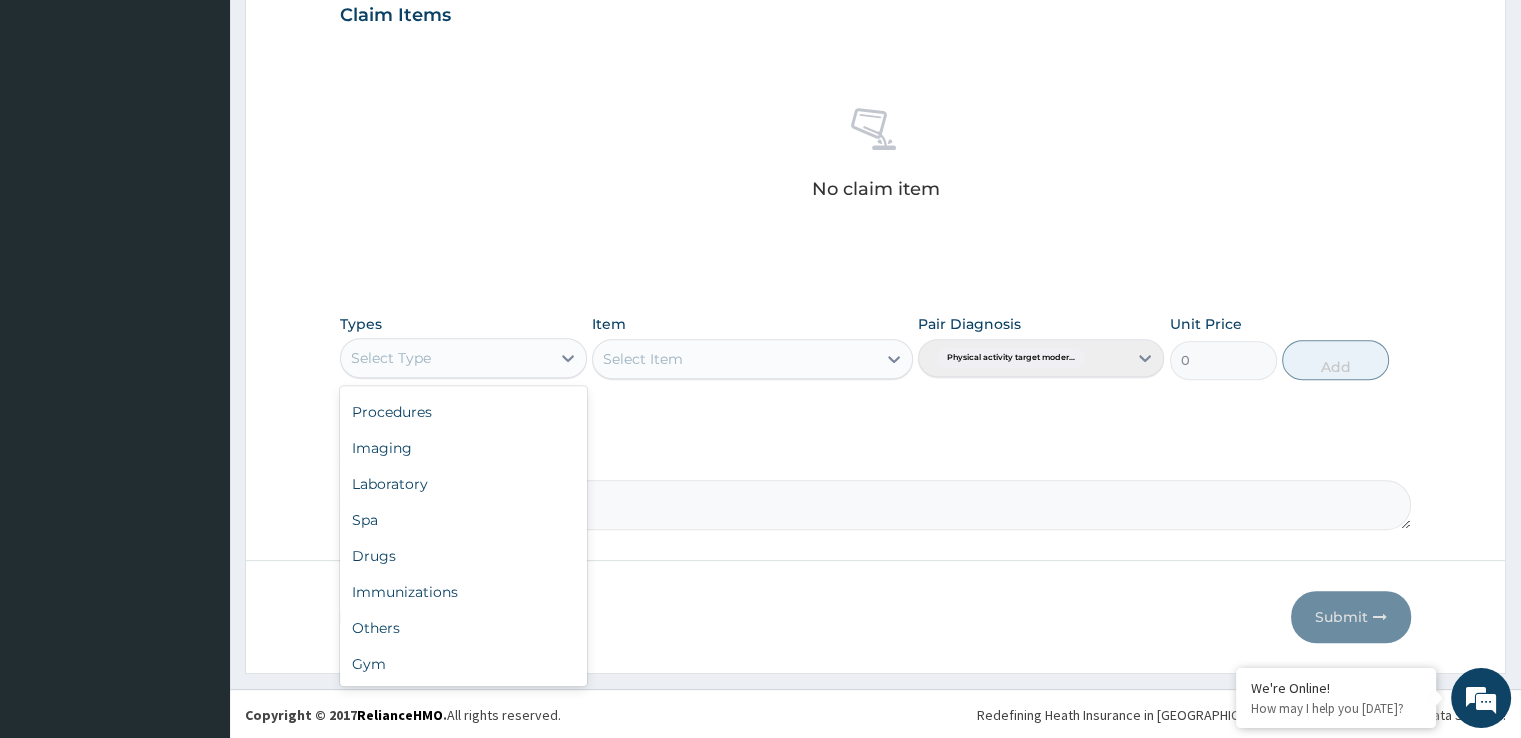 click on "Gym" at bounding box center (463, 664) 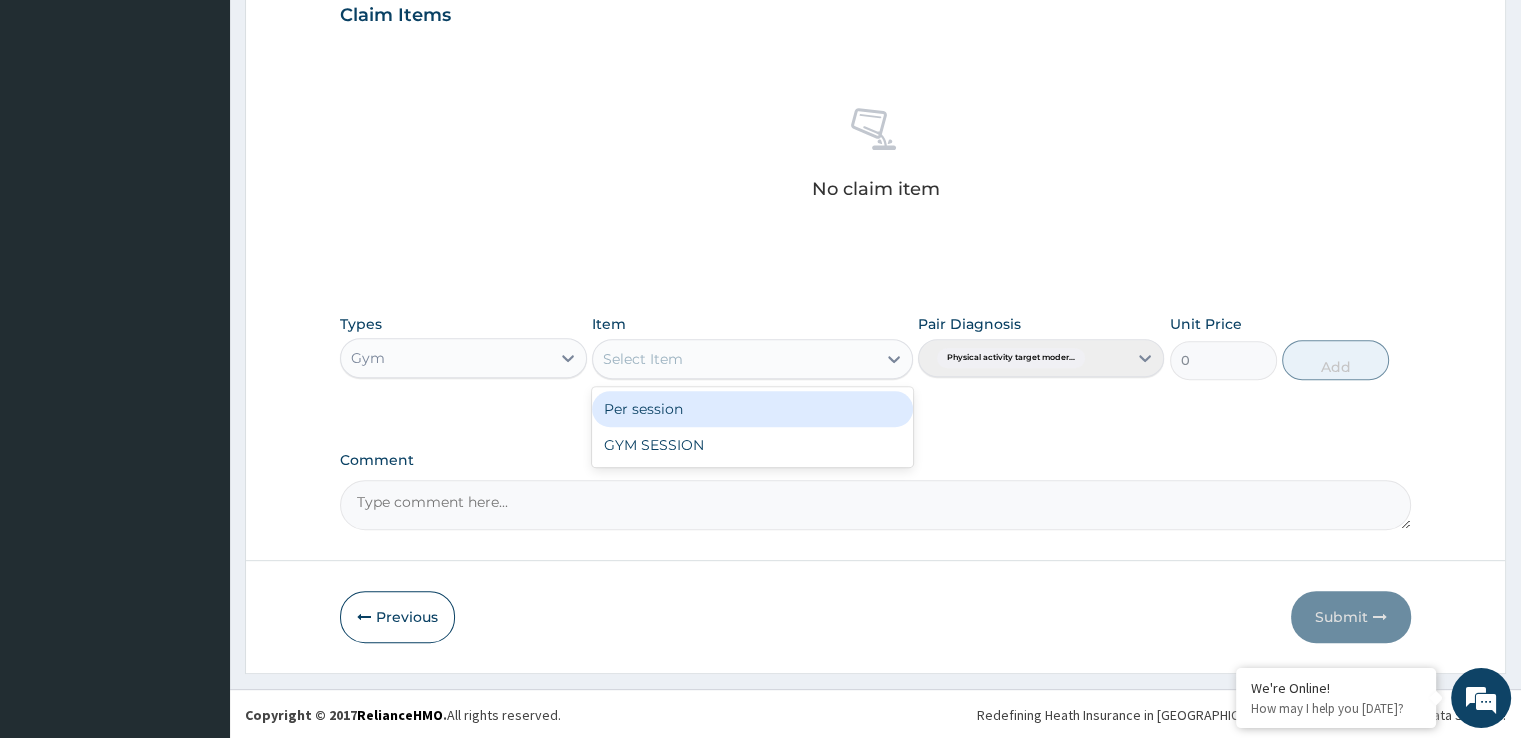 click on "GYM SESSION" at bounding box center (752, 445) 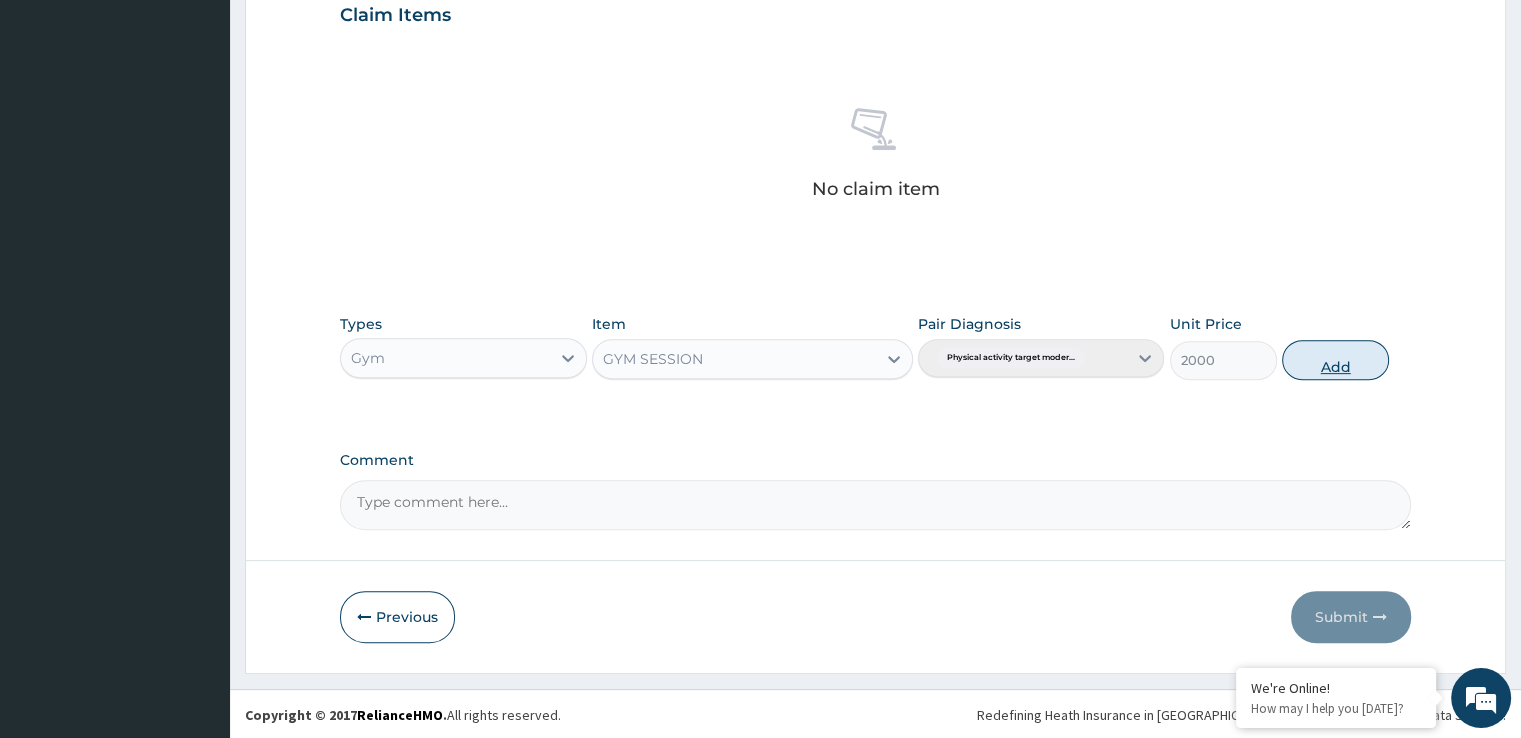 click on "Add" at bounding box center (1335, 360) 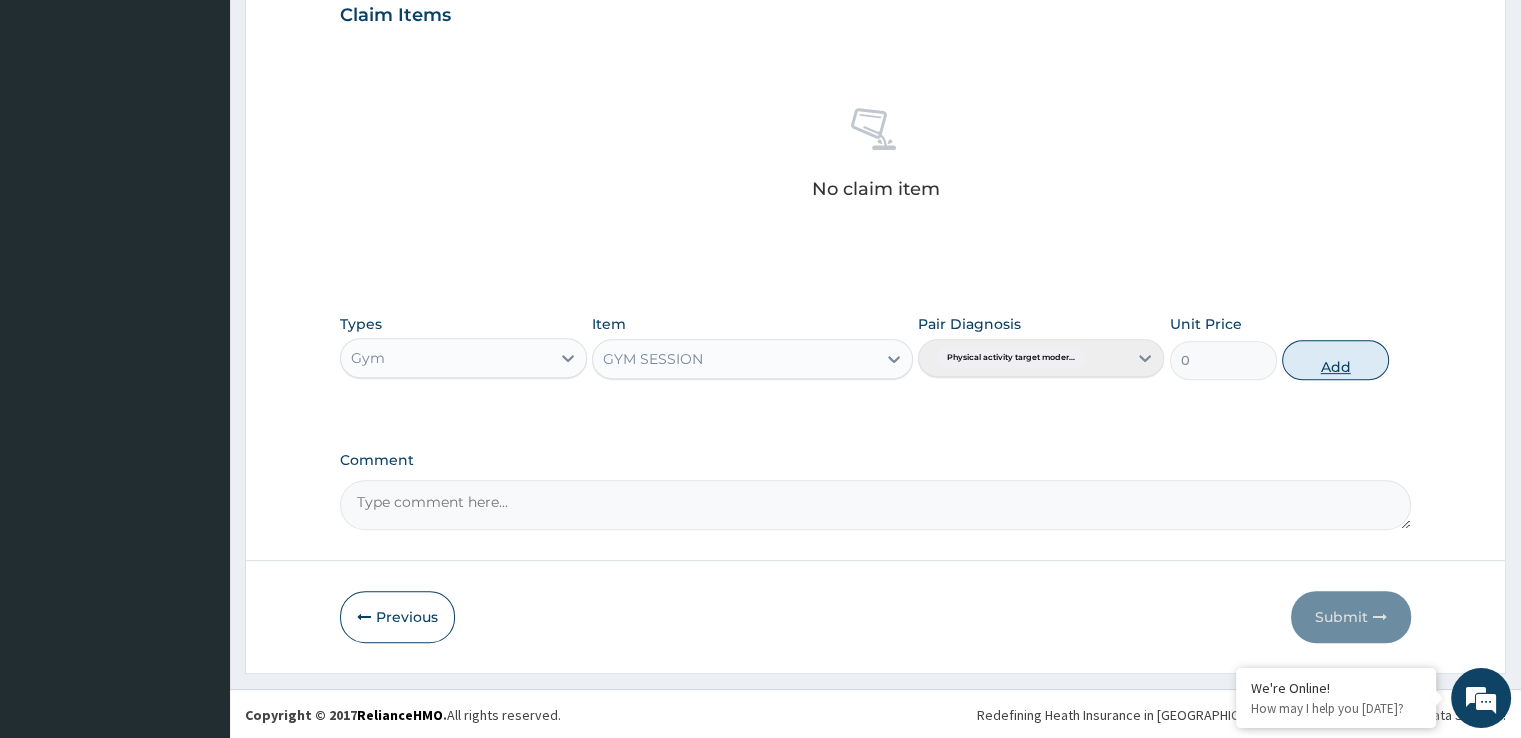 scroll, scrollTop: 606, scrollLeft: 0, axis: vertical 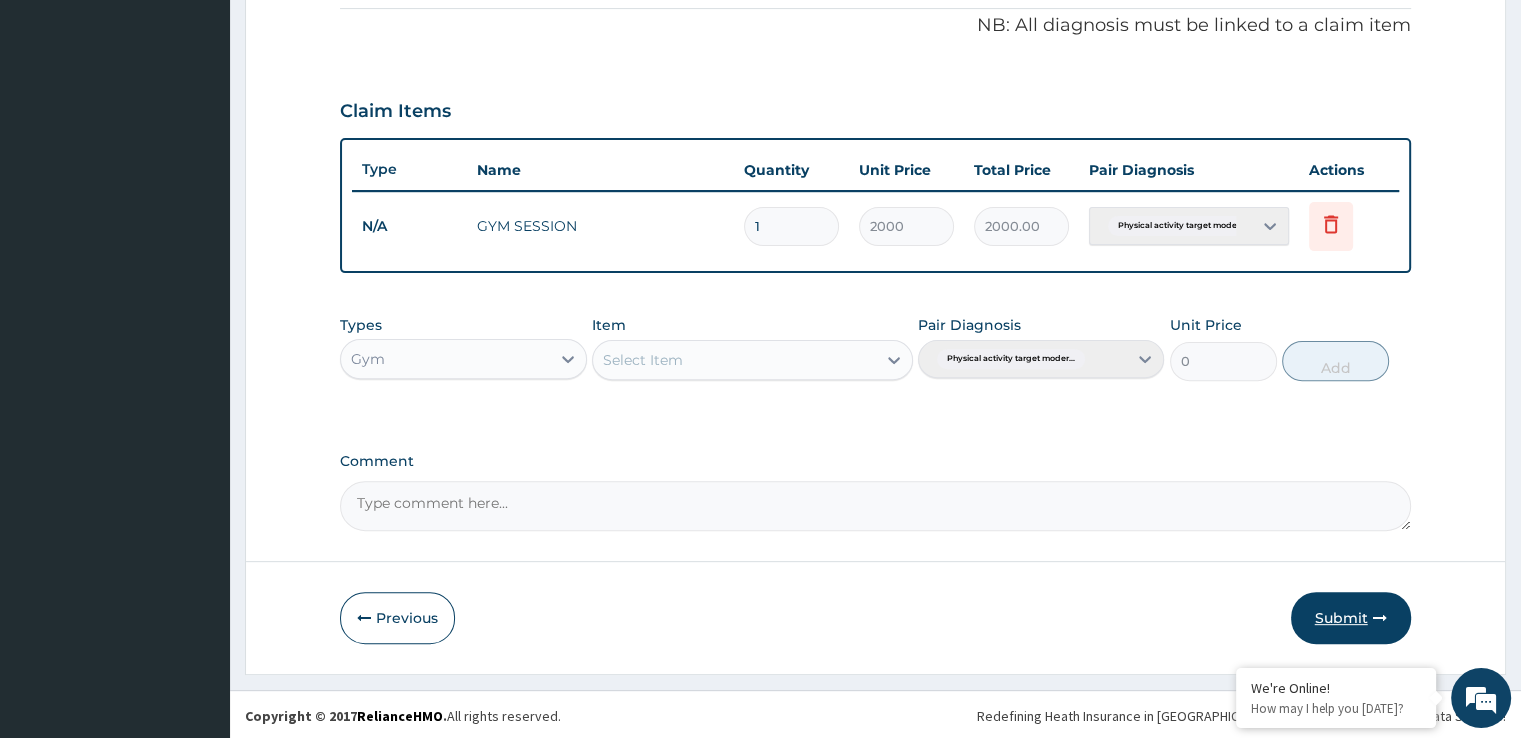click at bounding box center (1380, 618) 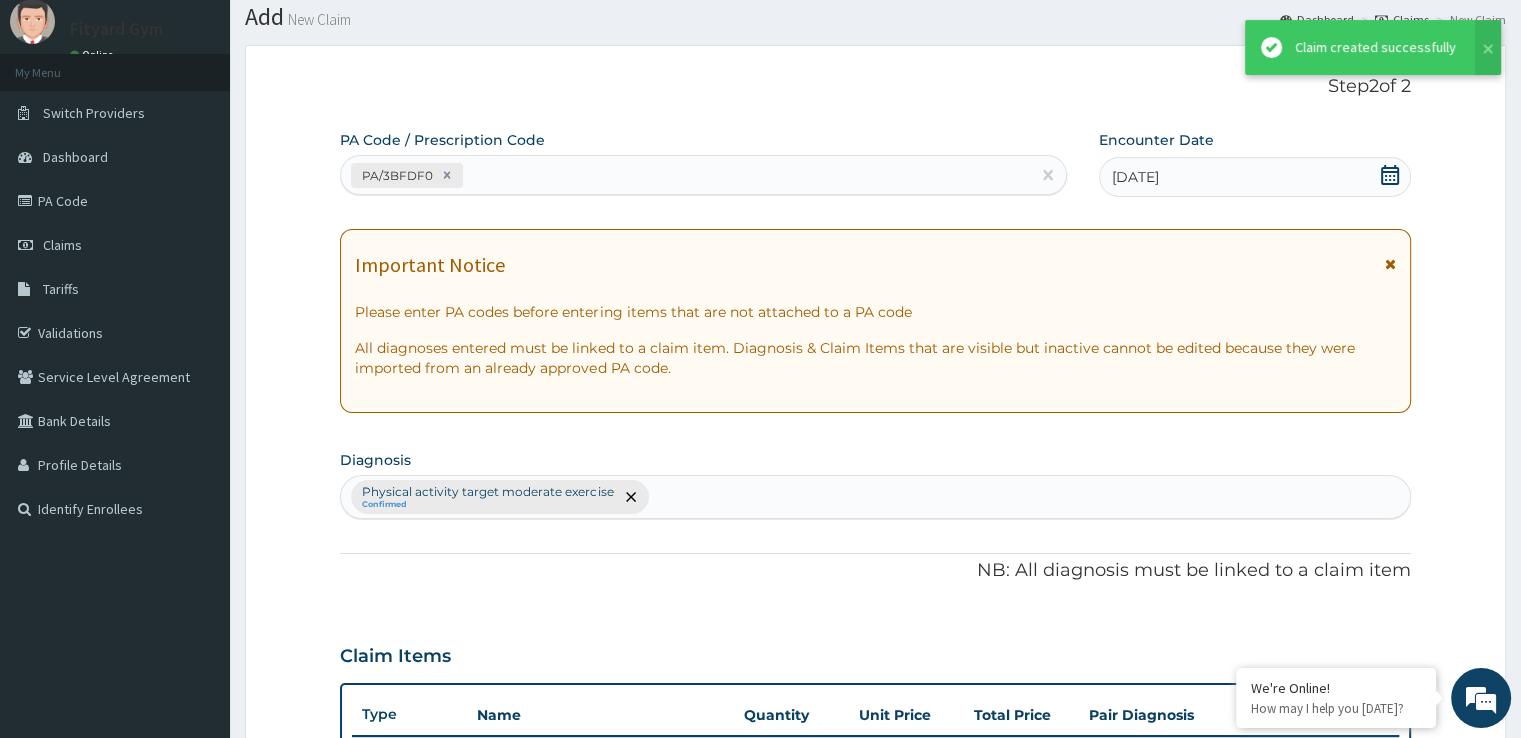 scroll, scrollTop: 606, scrollLeft: 0, axis: vertical 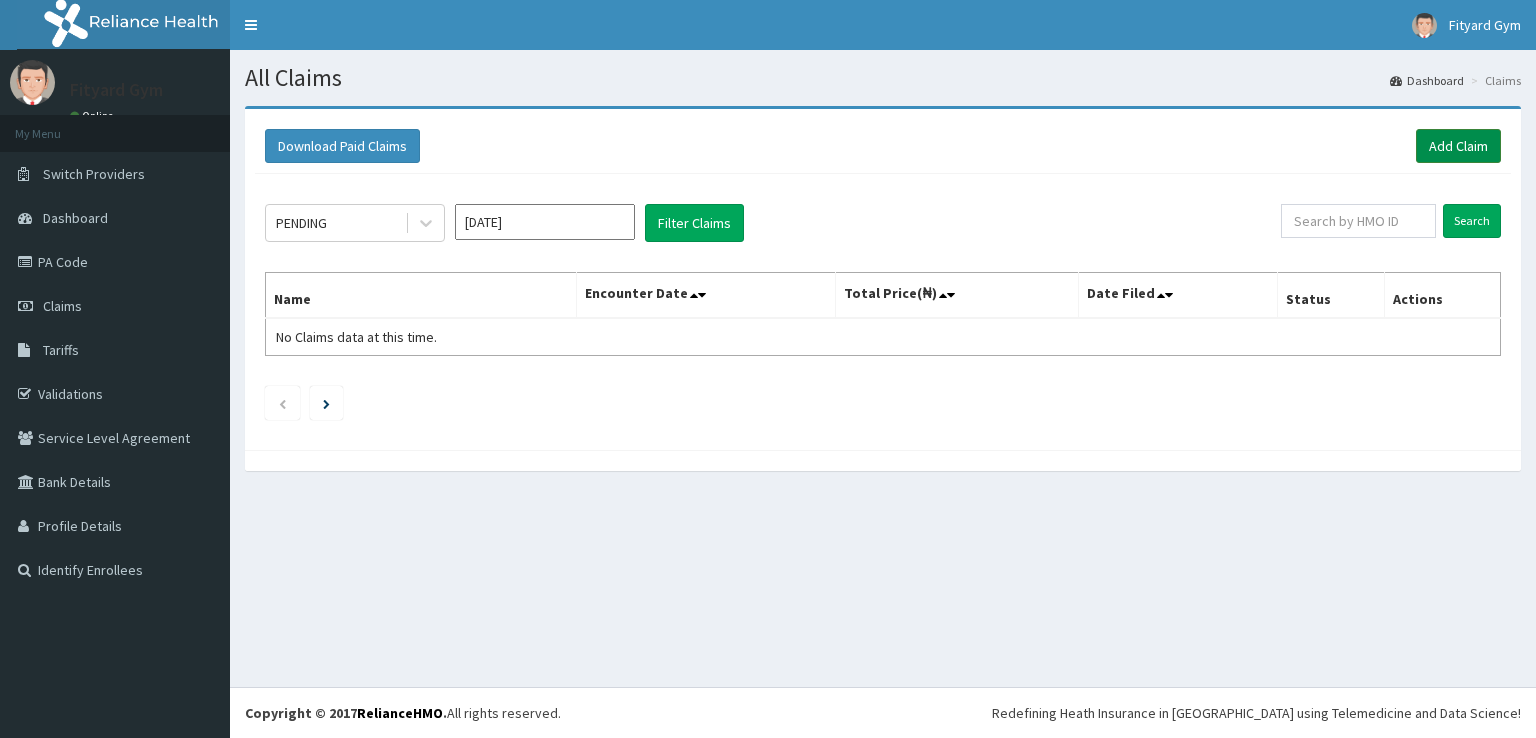 click on "Add Claim" at bounding box center (1458, 146) 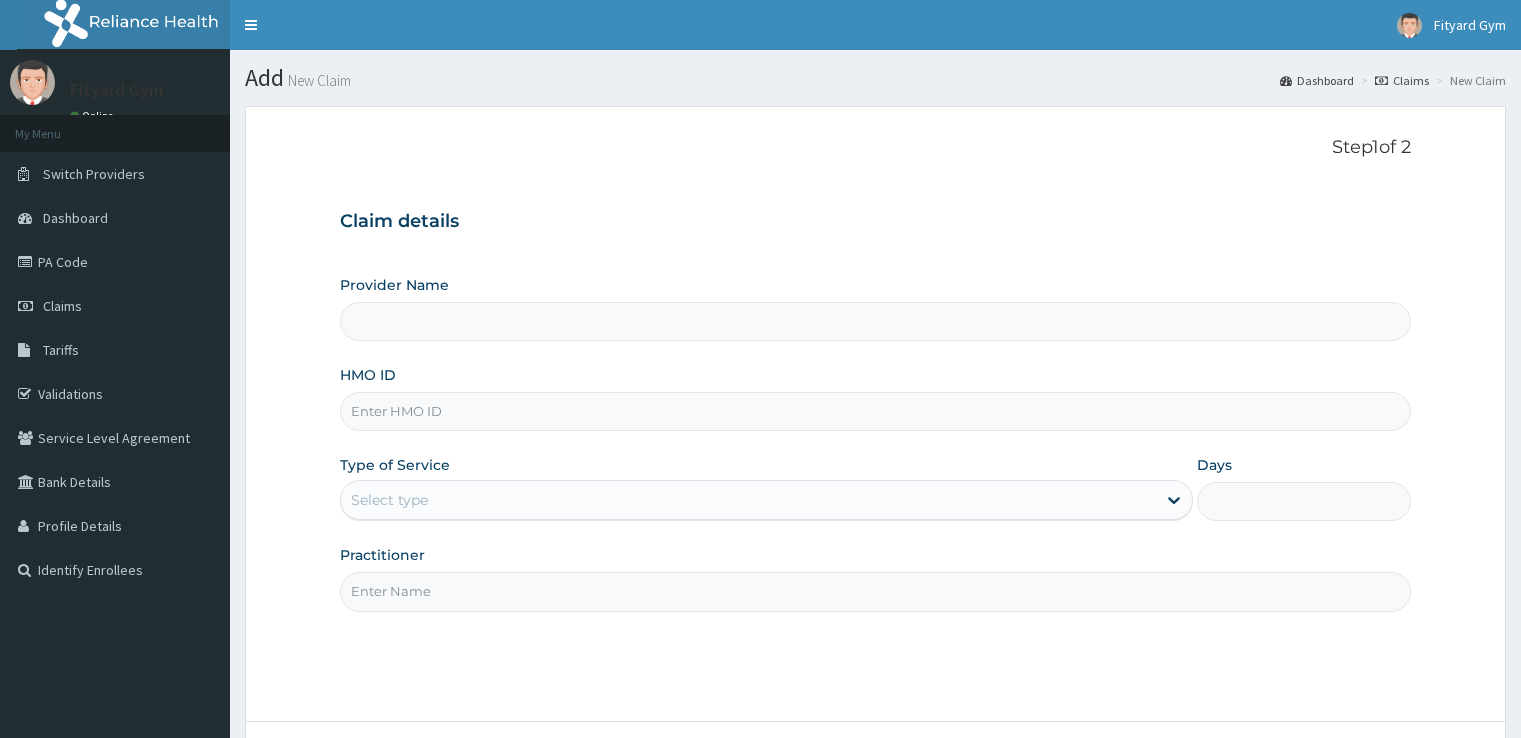 scroll, scrollTop: 0, scrollLeft: 0, axis: both 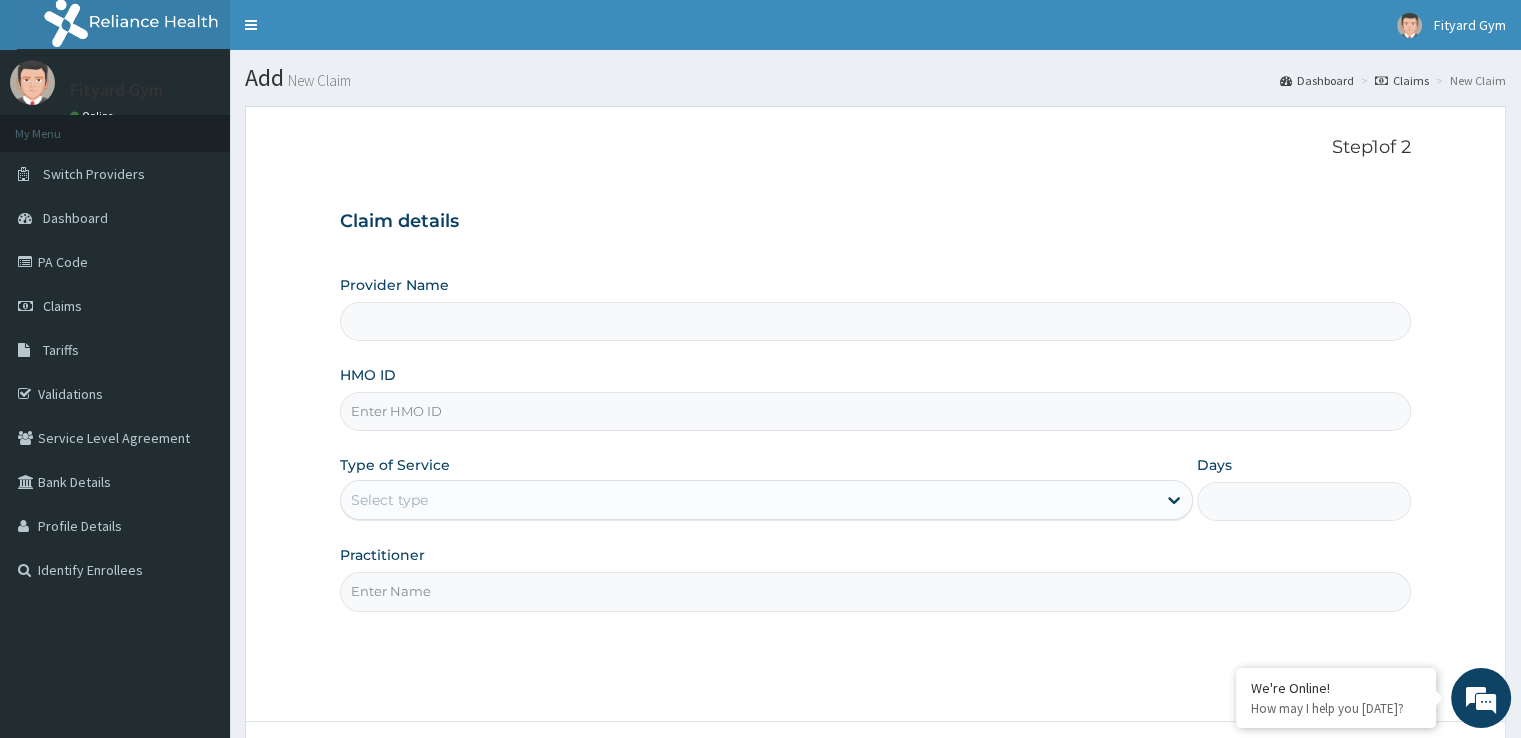 type on "Fityard" 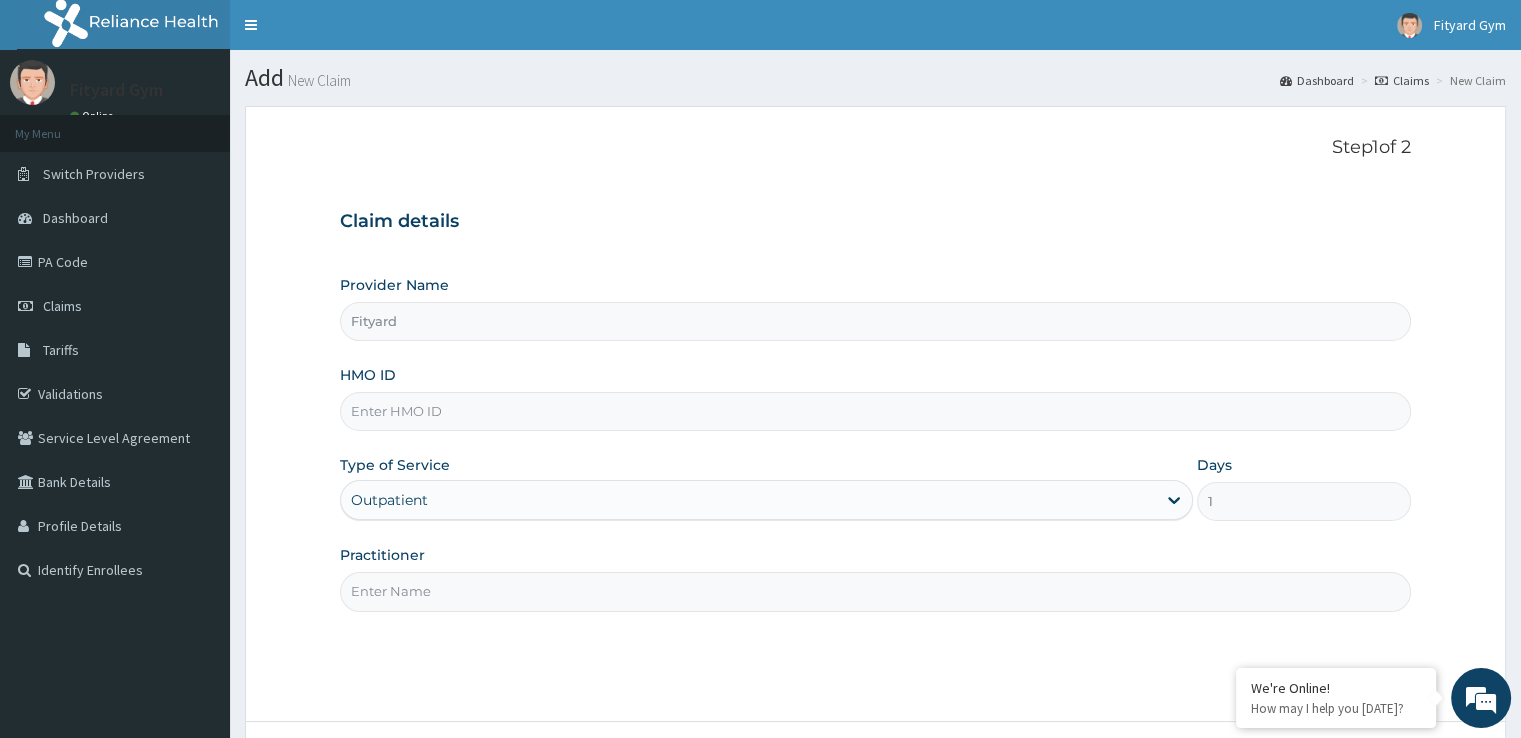 click on "HMO ID" at bounding box center (875, 411) 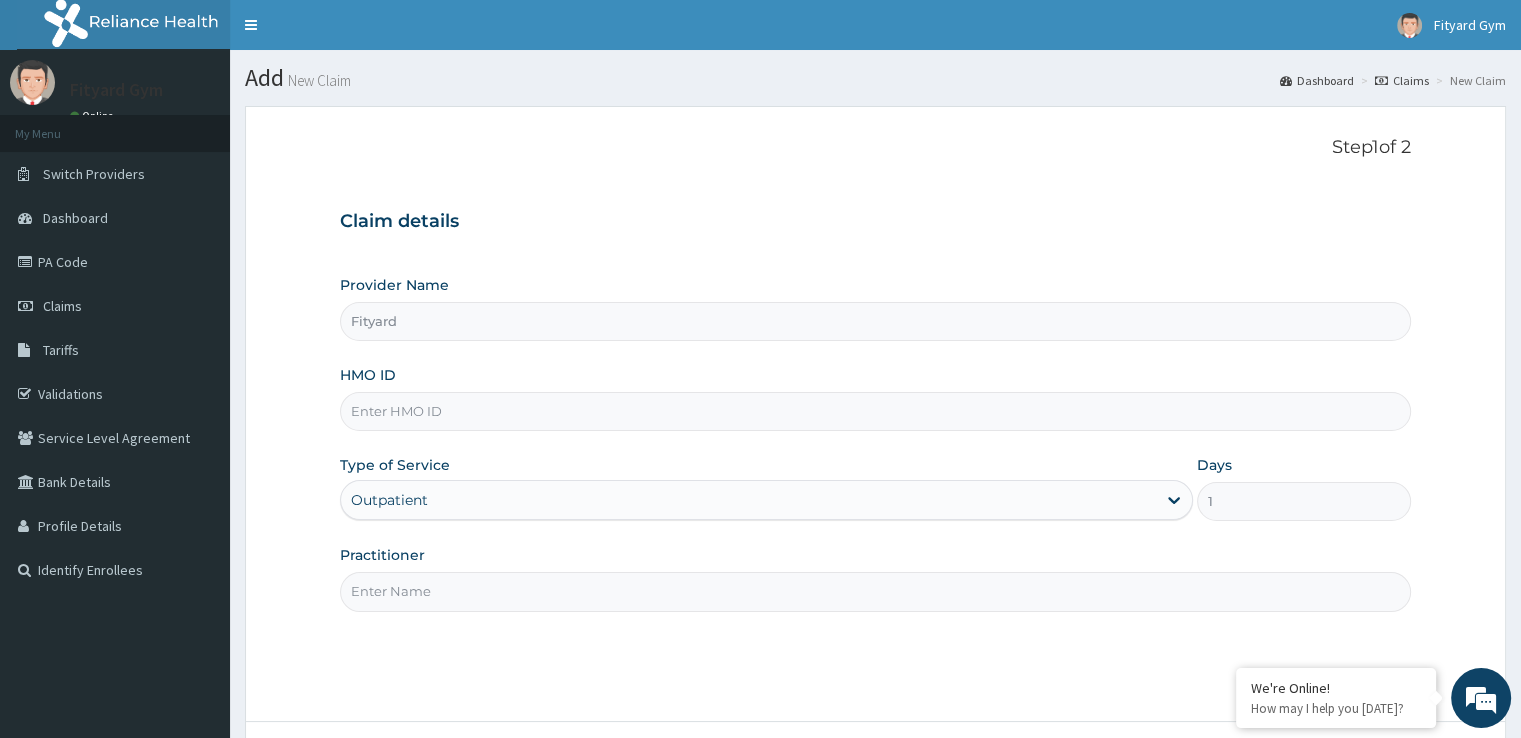 type on "NBC/10818/A" 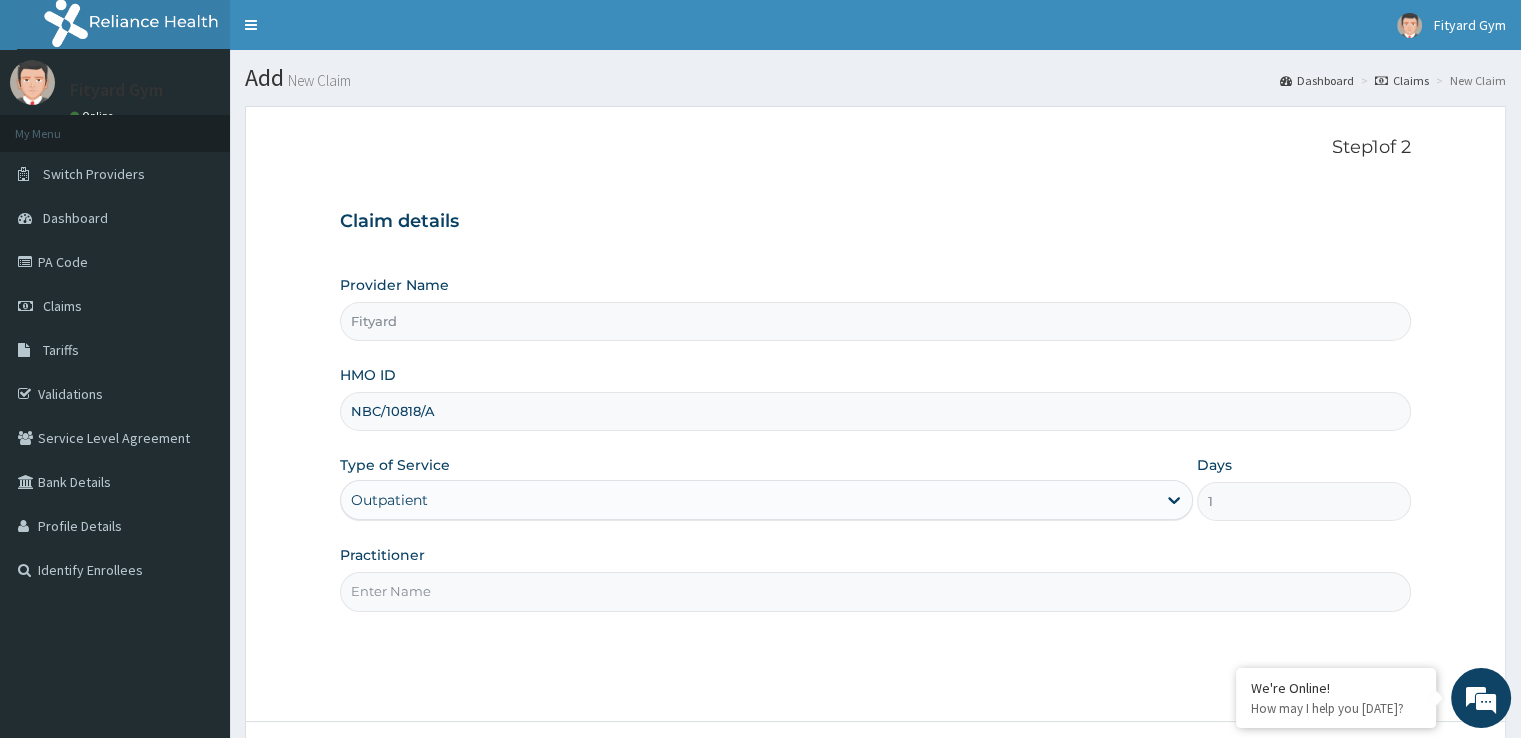 click on "Practitioner" at bounding box center [875, 591] 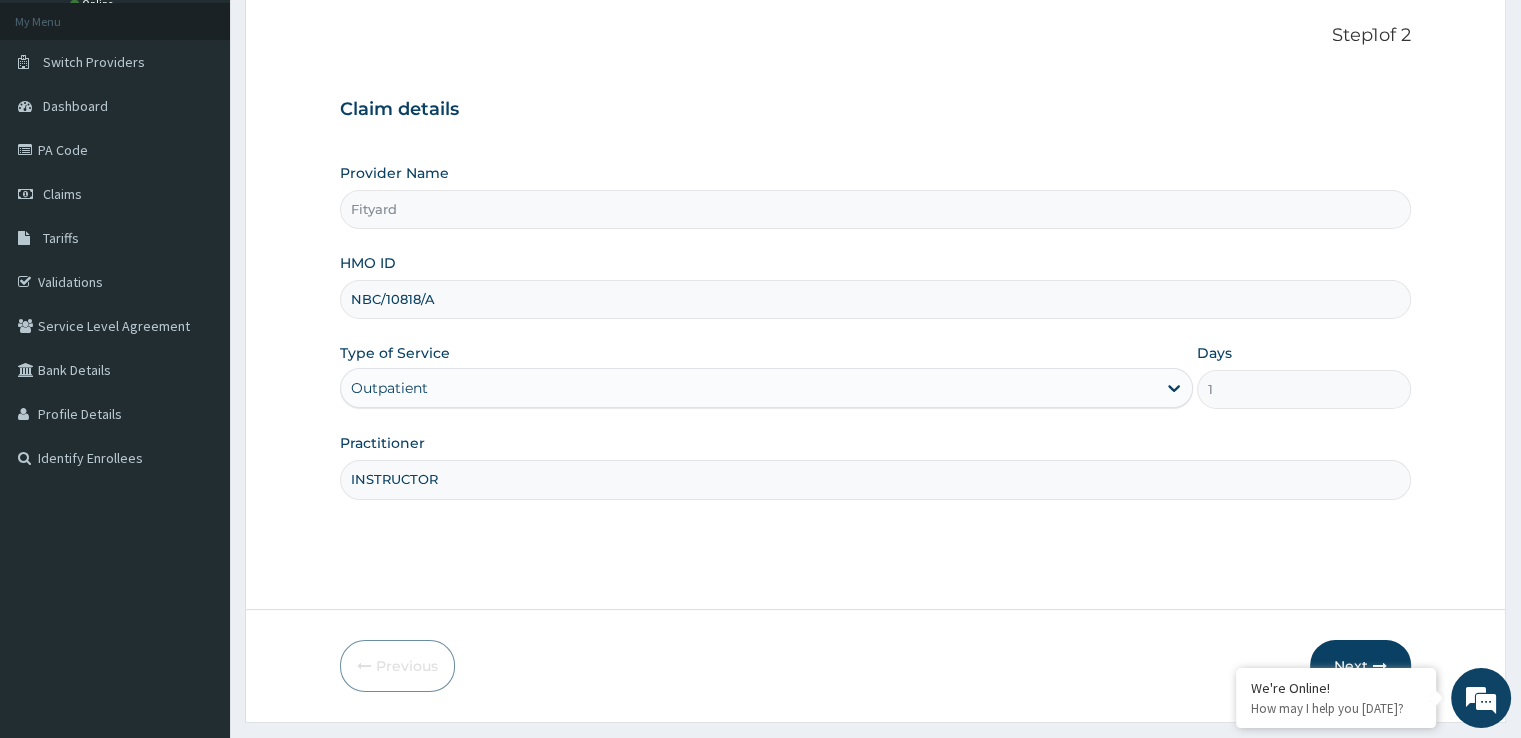 scroll, scrollTop: 162, scrollLeft: 0, axis: vertical 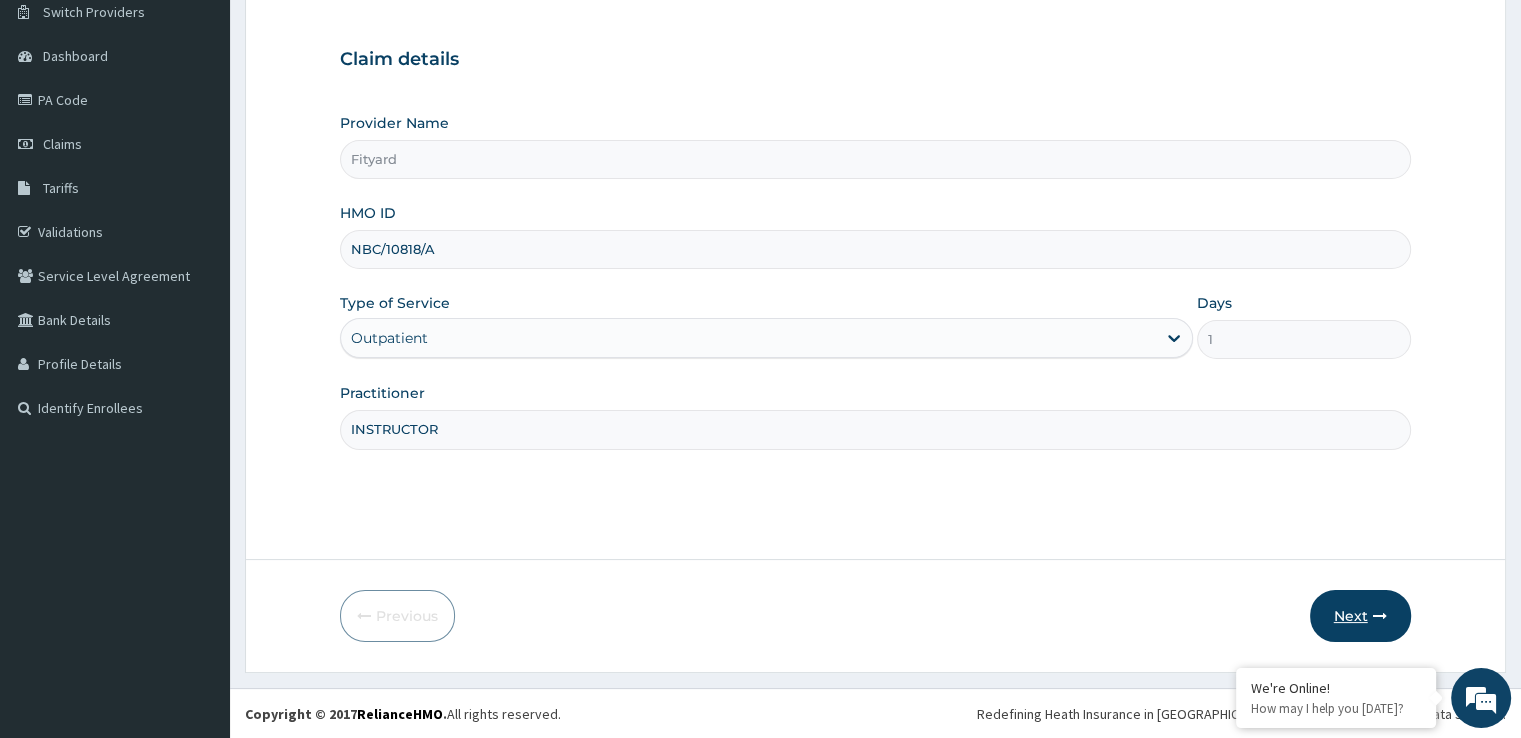 click on "Next" at bounding box center [1360, 616] 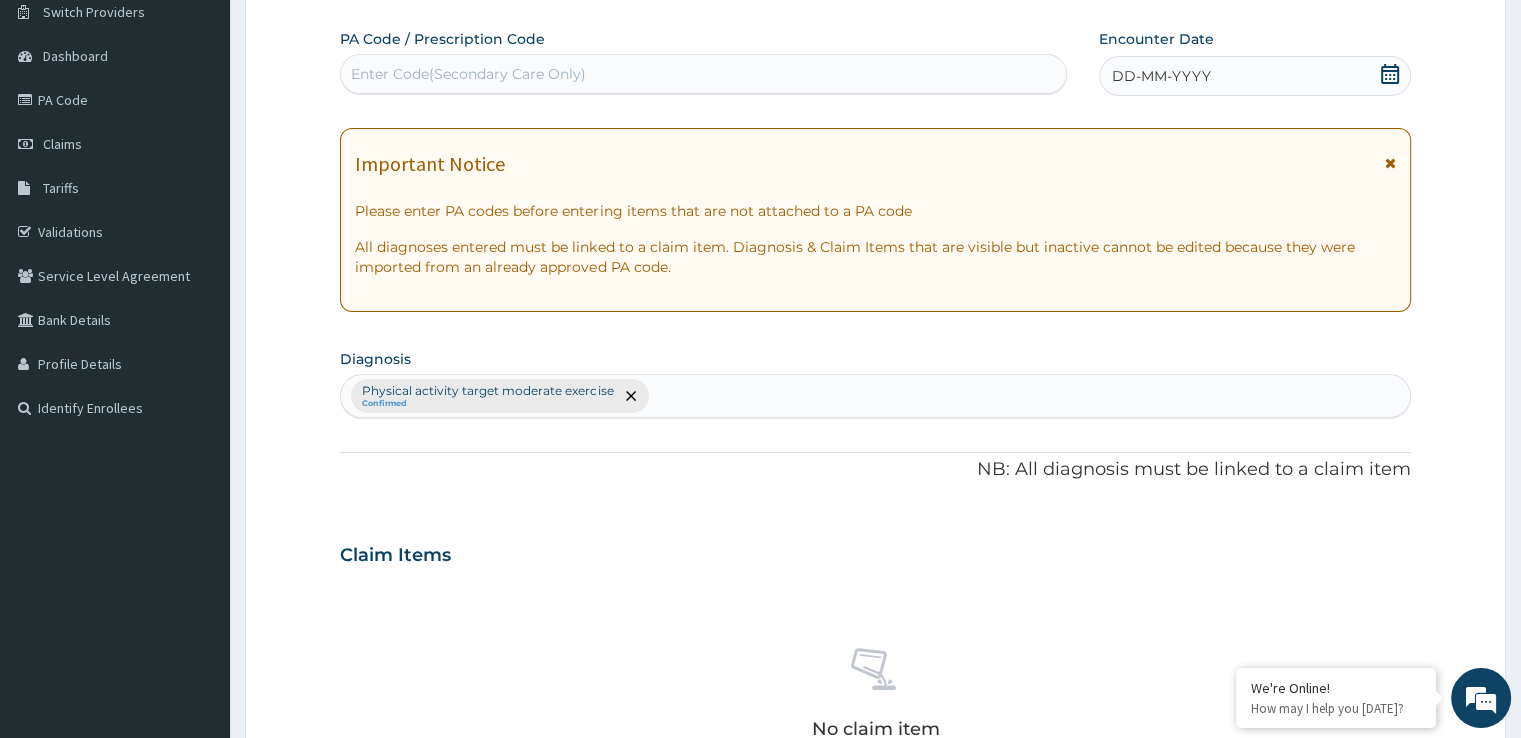 scroll, scrollTop: 0, scrollLeft: 0, axis: both 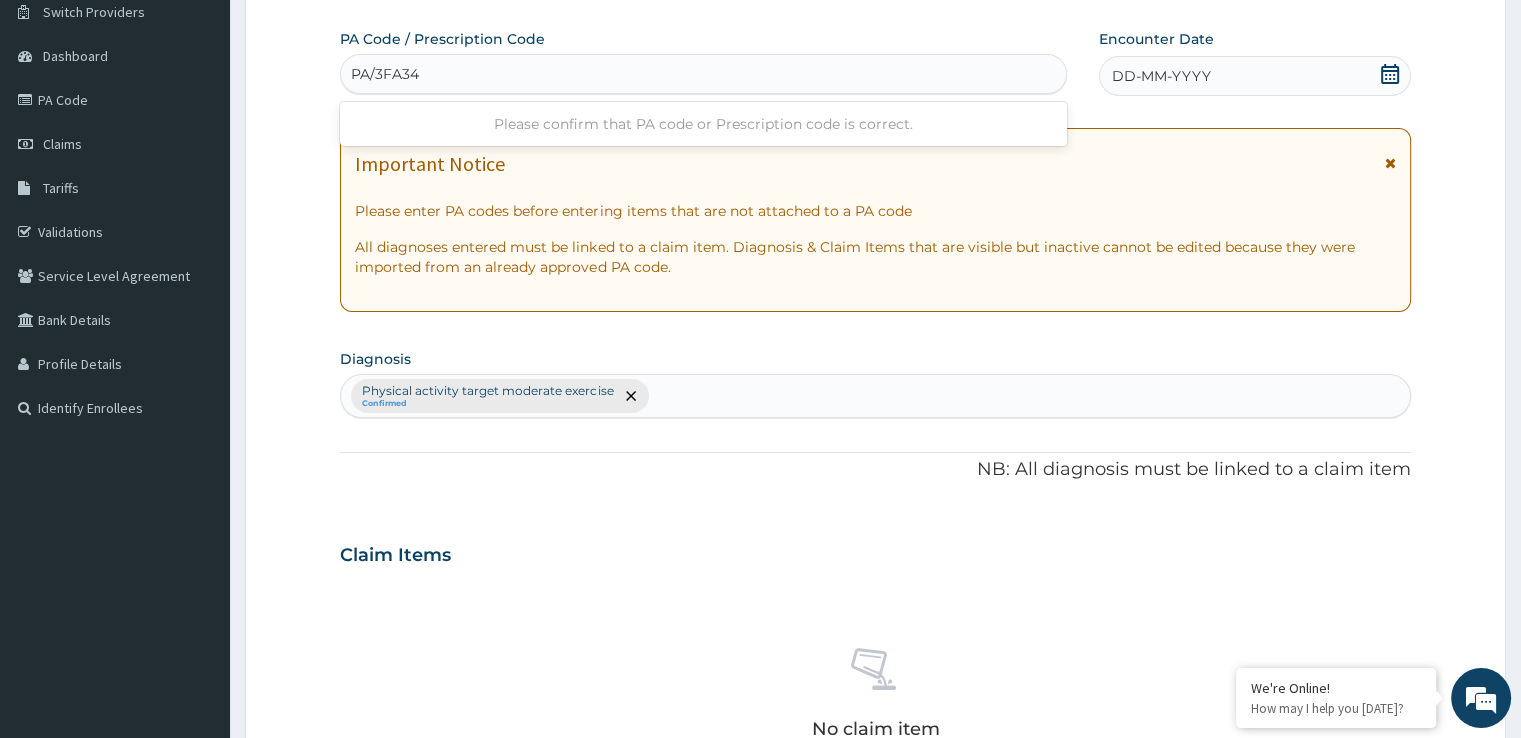 type on "PA/3FA34B" 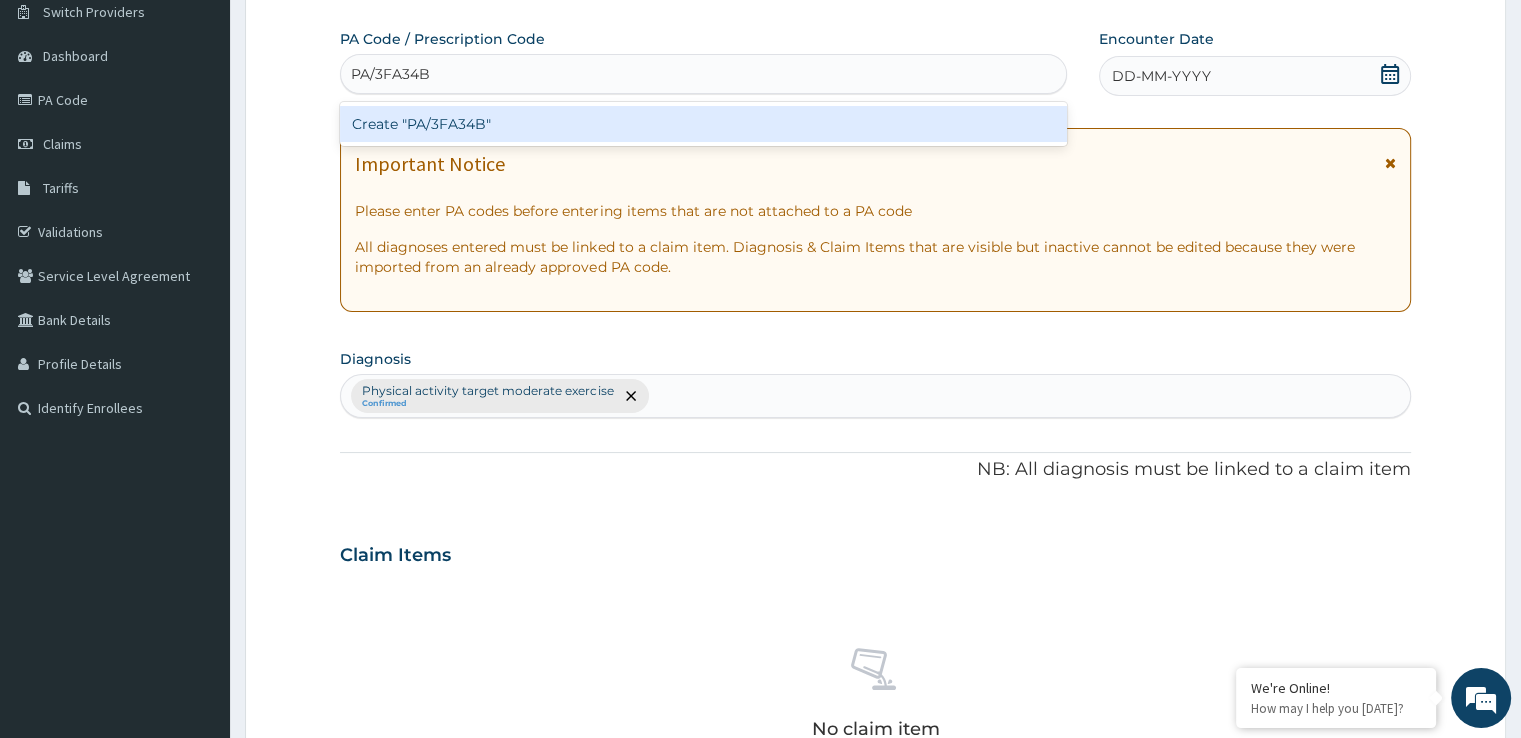 click on "Create "PA/3FA34B"" at bounding box center (703, 124) 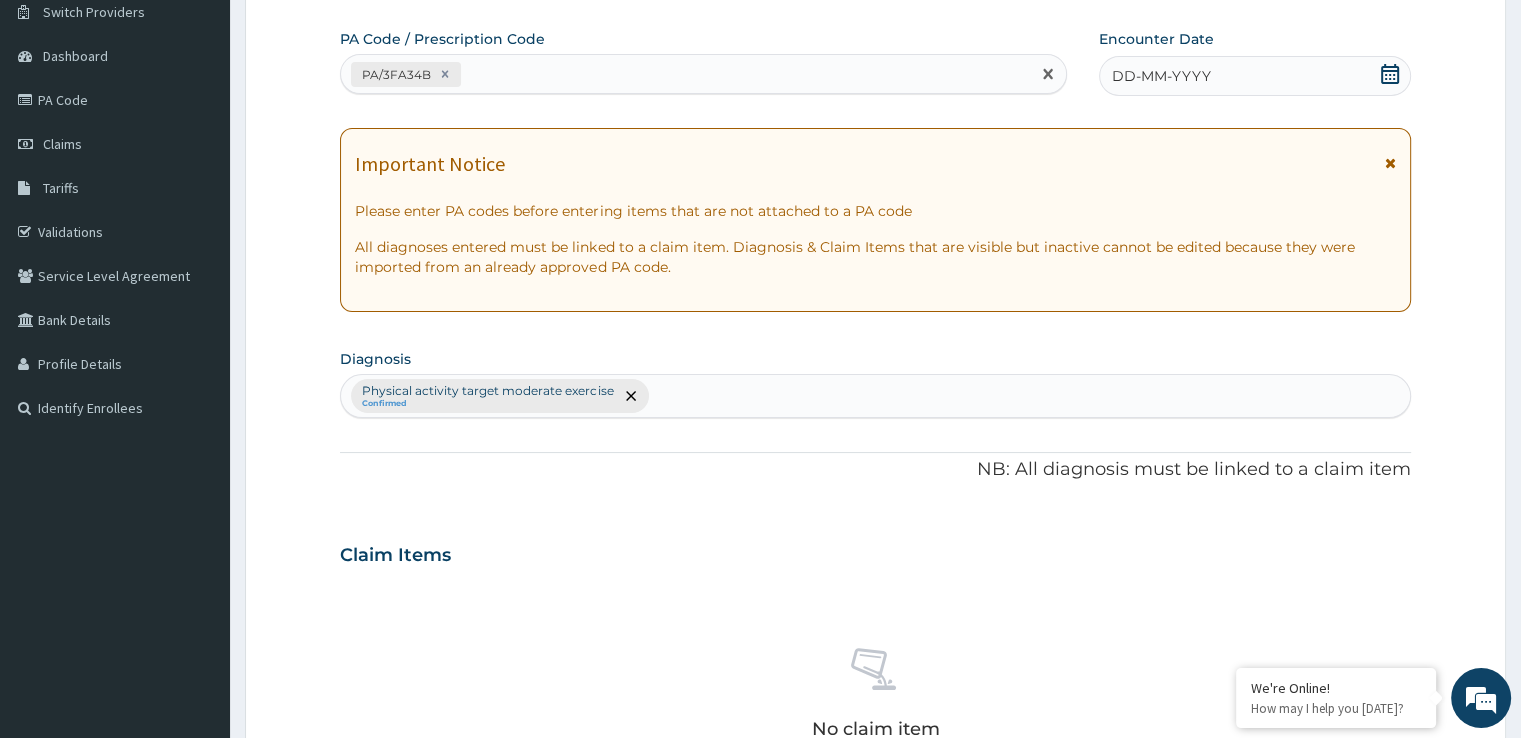 click on "DD-MM-YYYY" at bounding box center [1254, 76] 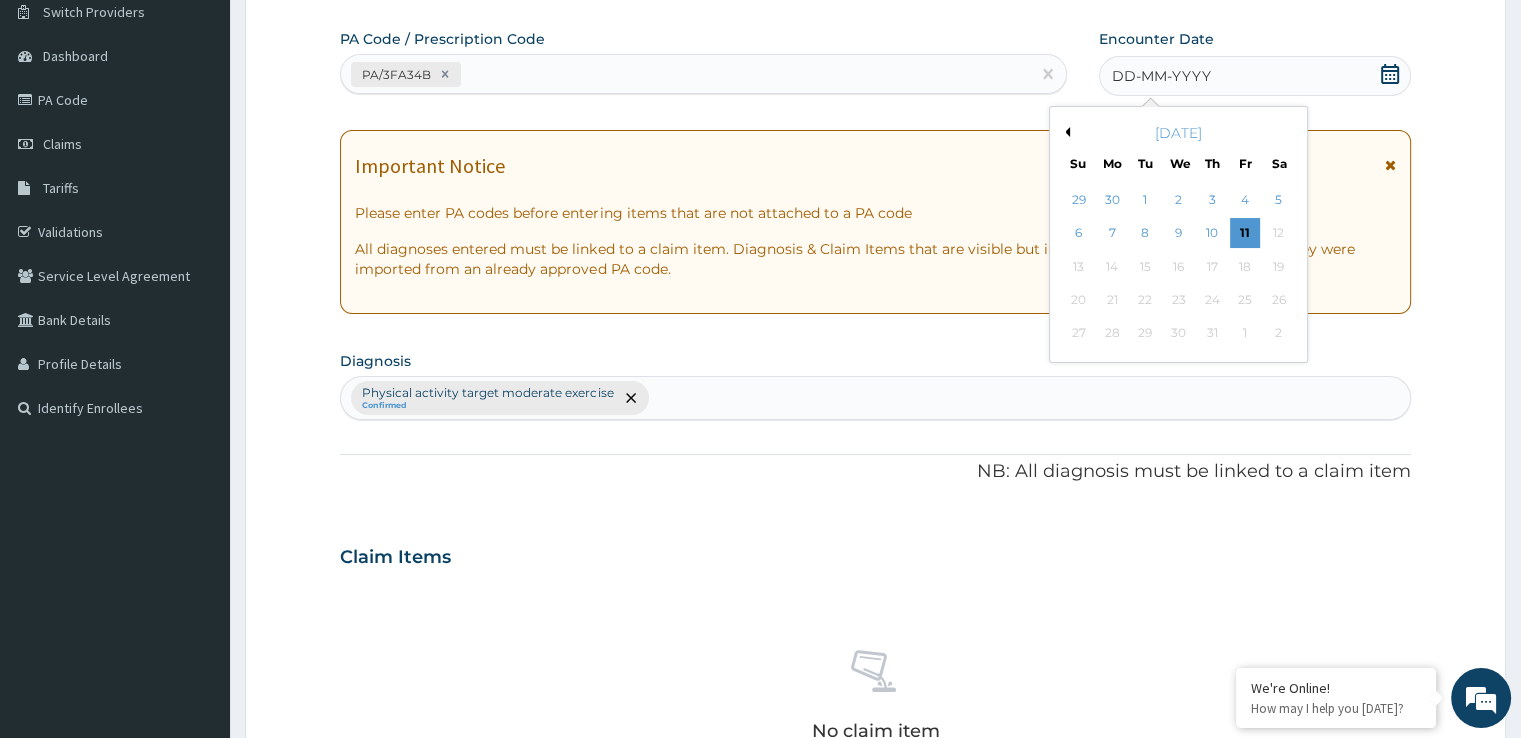 click on "Previous Month" at bounding box center [1065, 132] 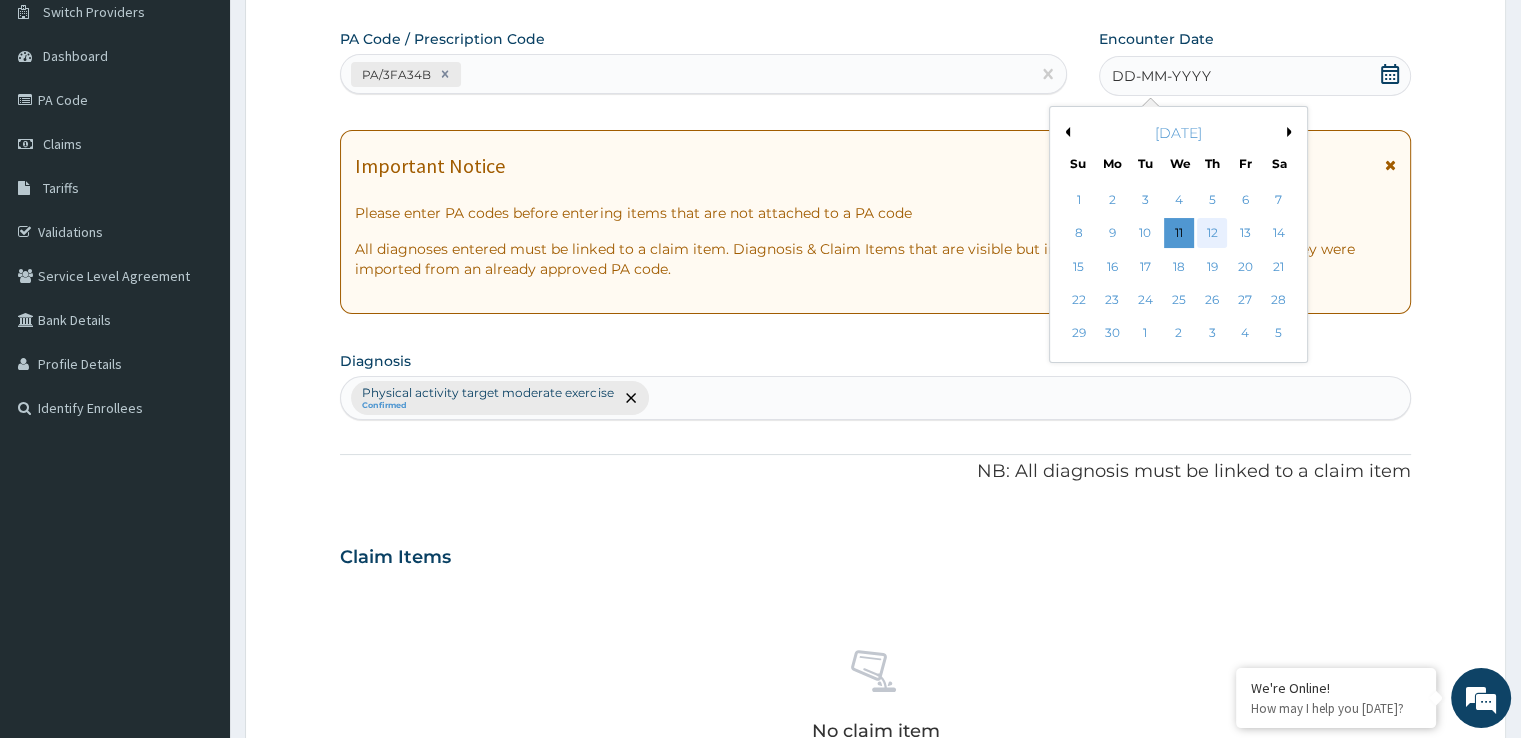 click on "12" at bounding box center (1212, 234) 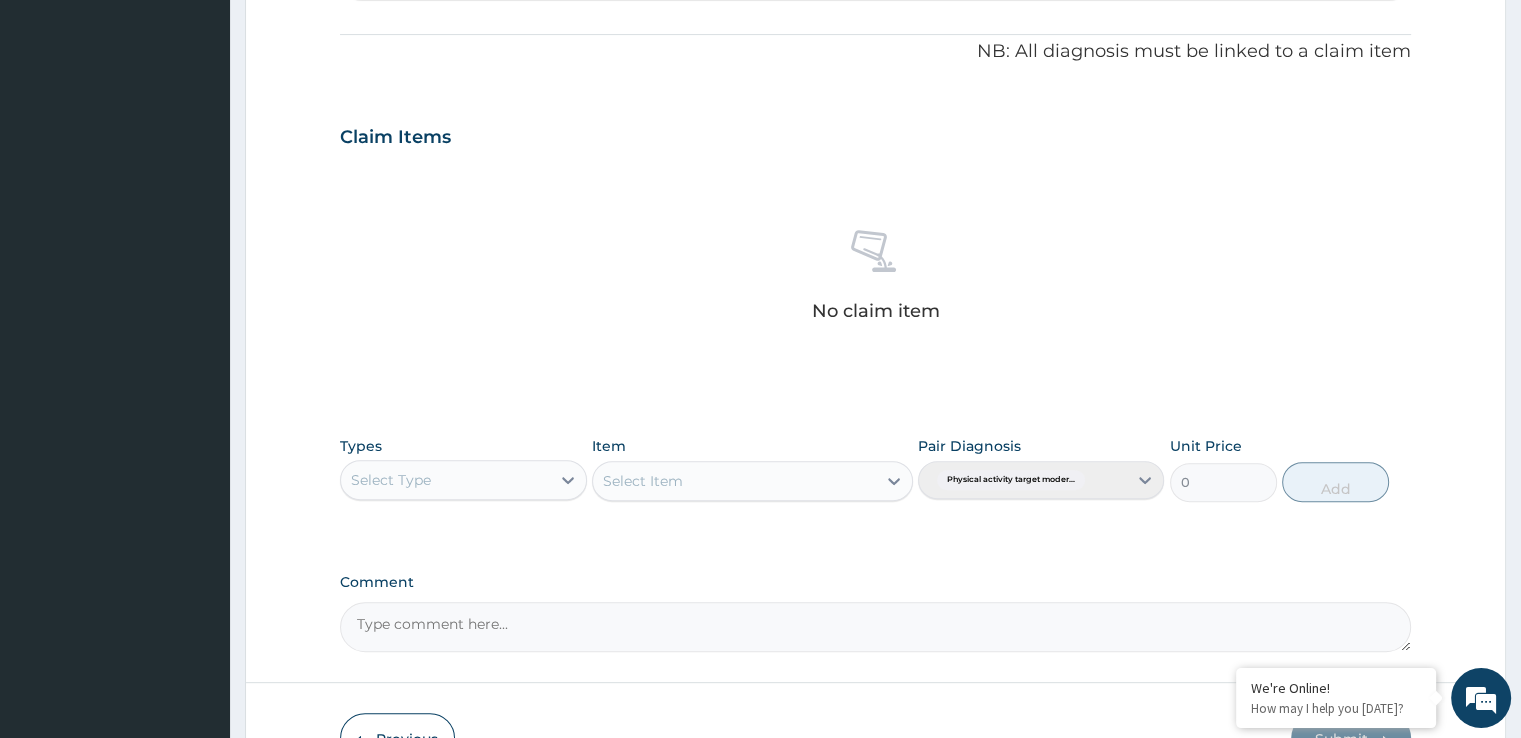 scroll, scrollTop: 586, scrollLeft: 0, axis: vertical 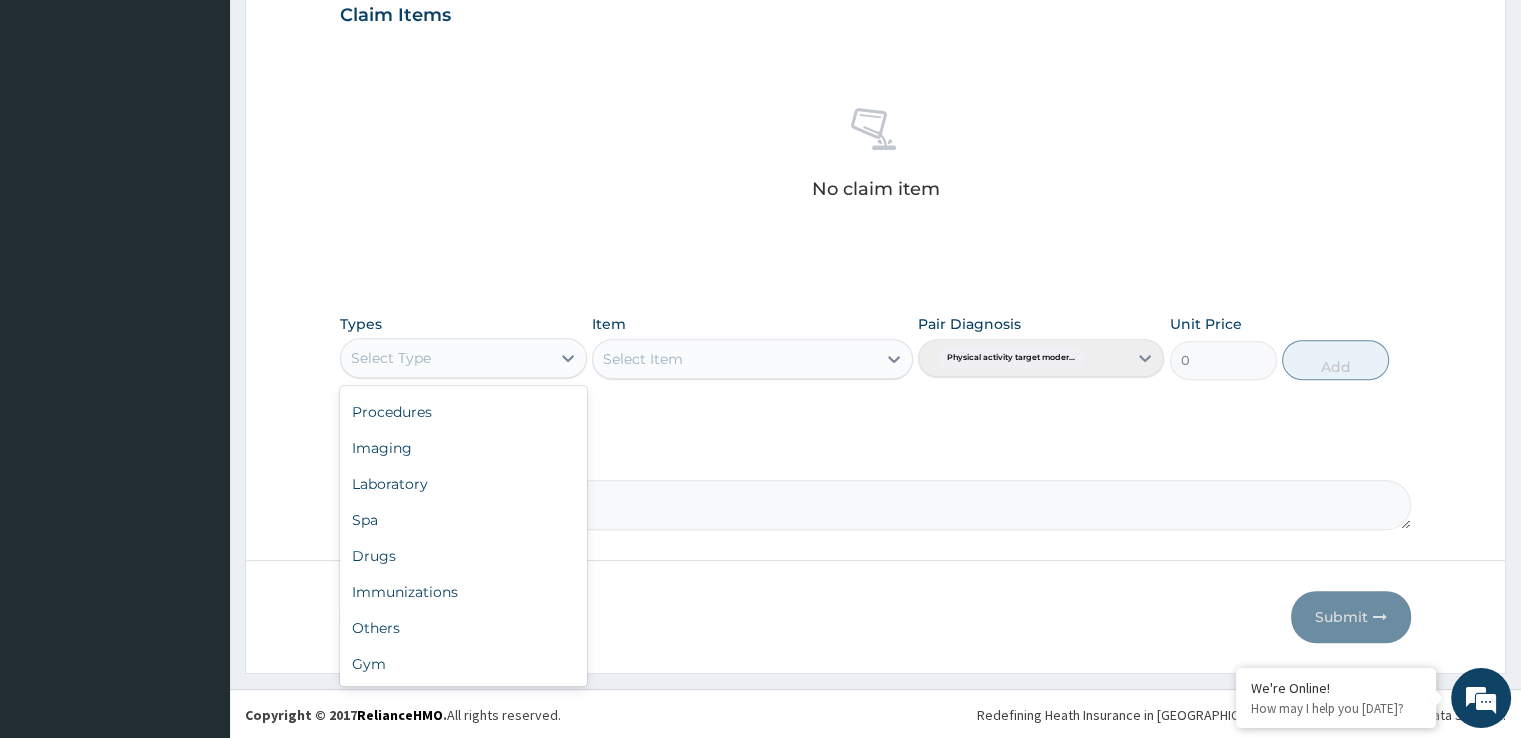 click on "Gym" at bounding box center [463, 664] 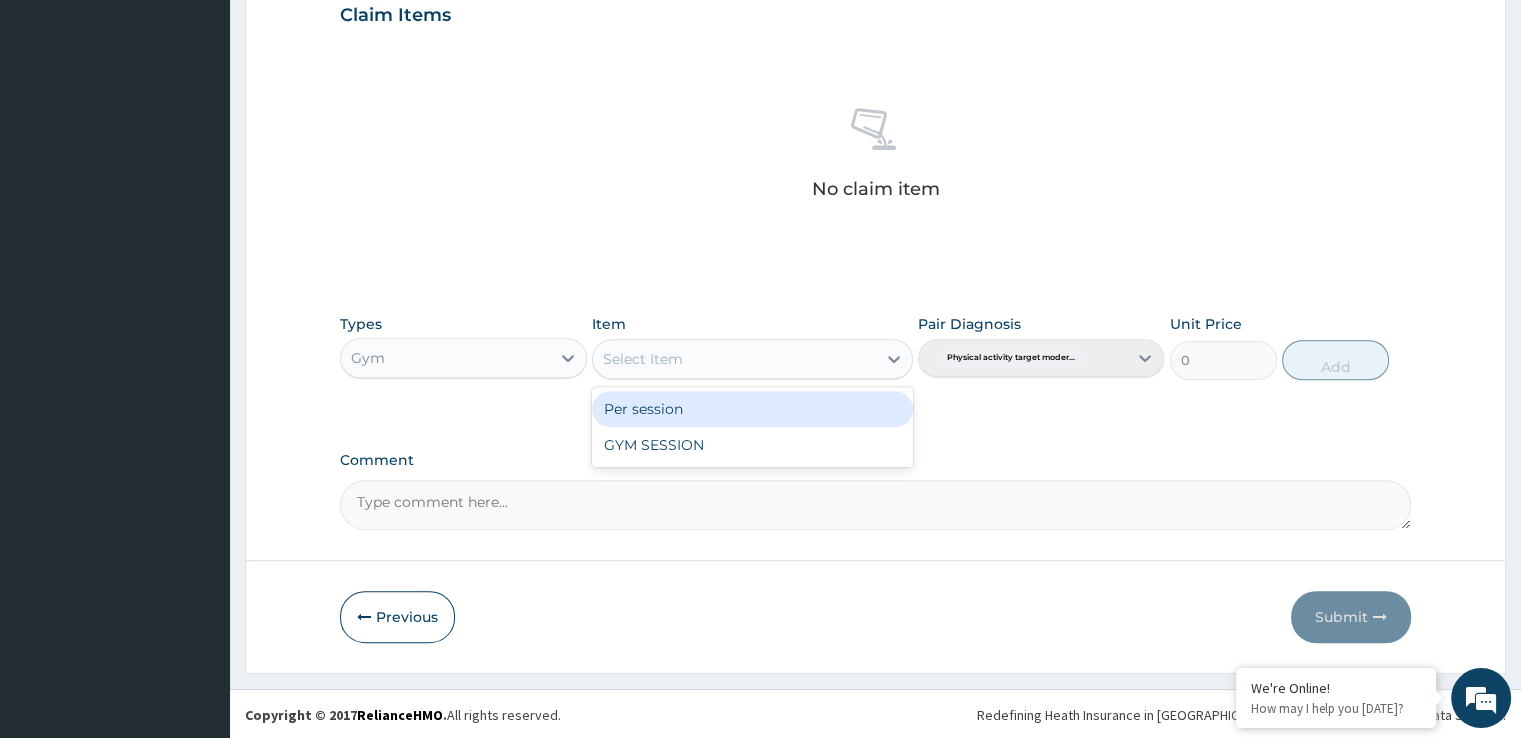 click on "GYM SESSION" at bounding box center (752, 445) 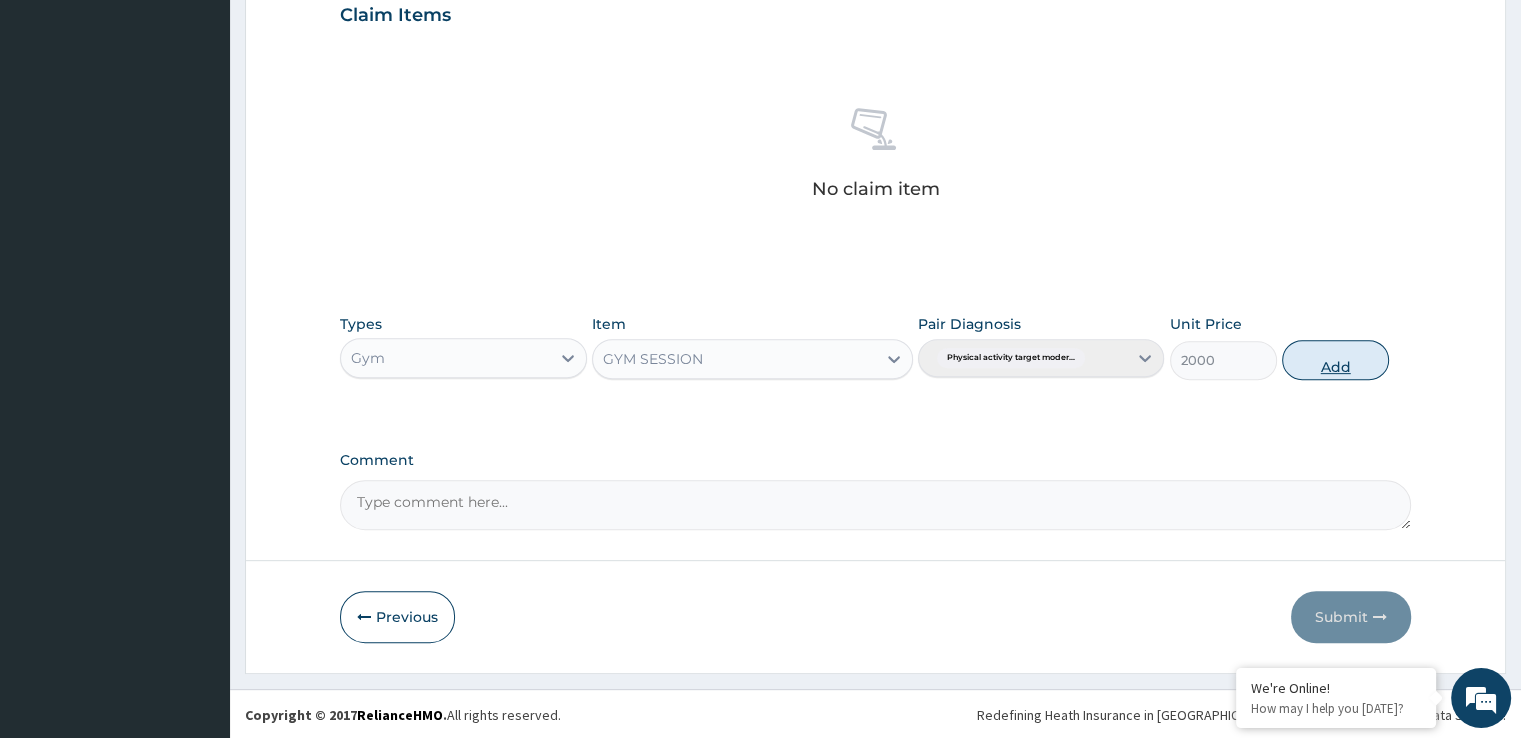 click on "Add" at bounding box center (1335, 360) 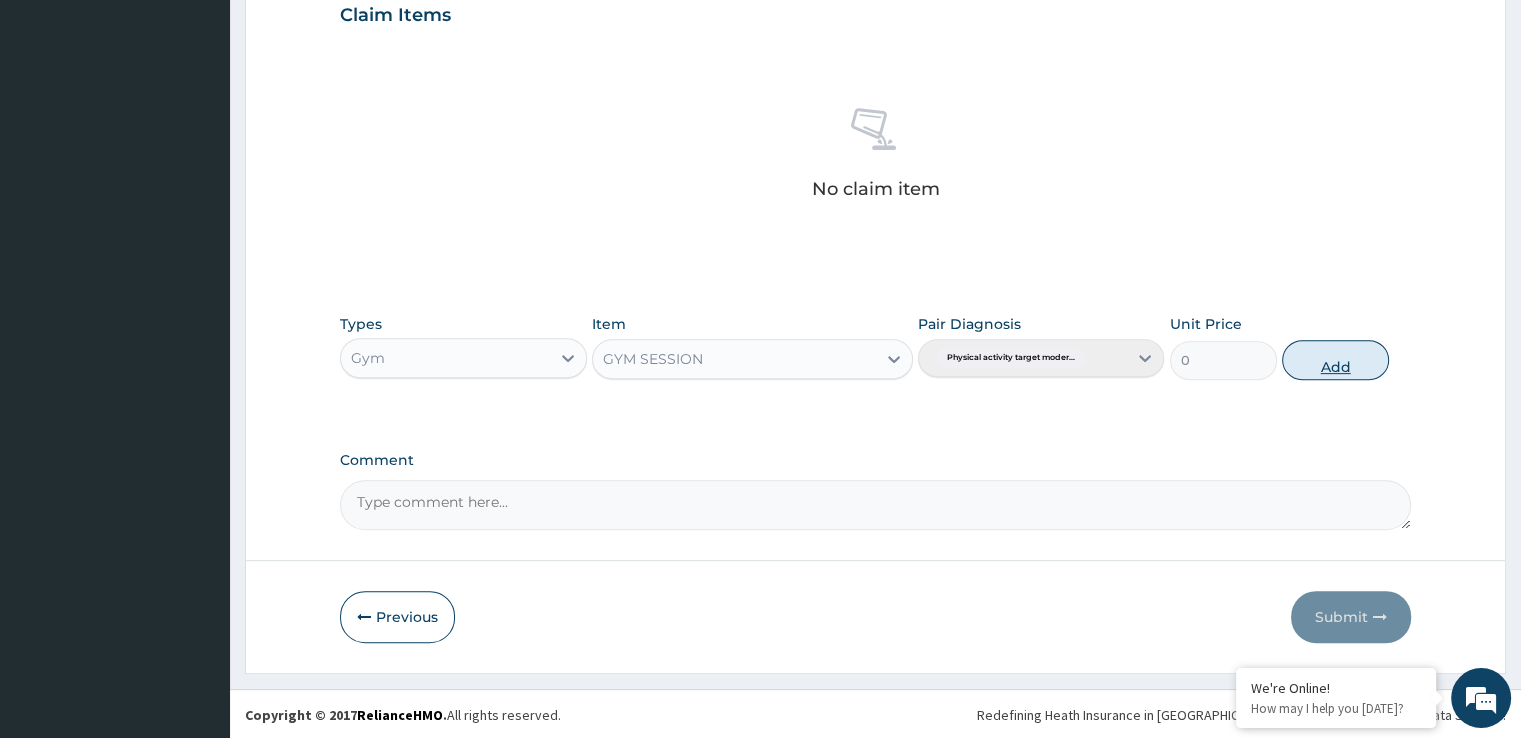 scroll, scrollTop: 606, scrollLeft: 0, axis: vertical 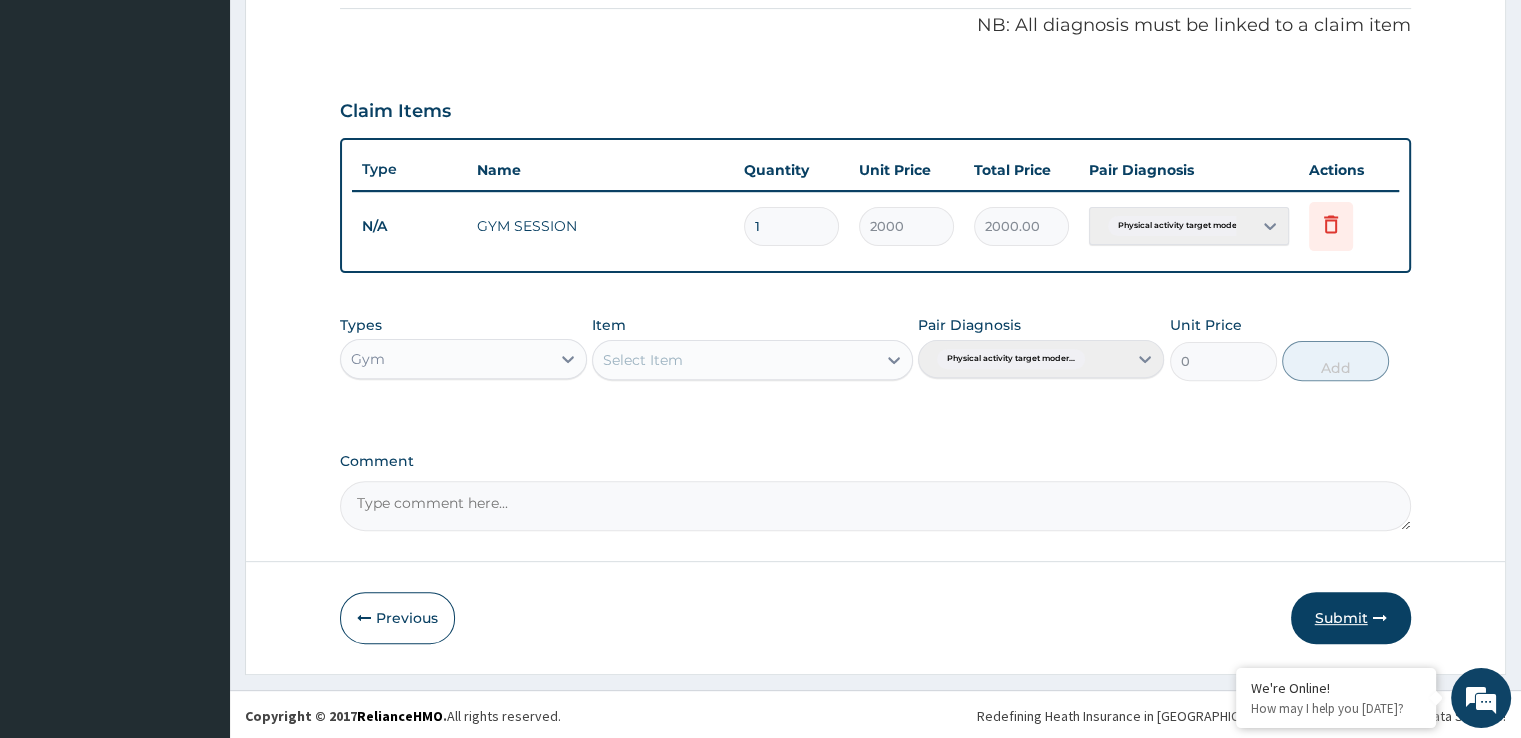 click on "Submit" at bounding box center [1351, 618] 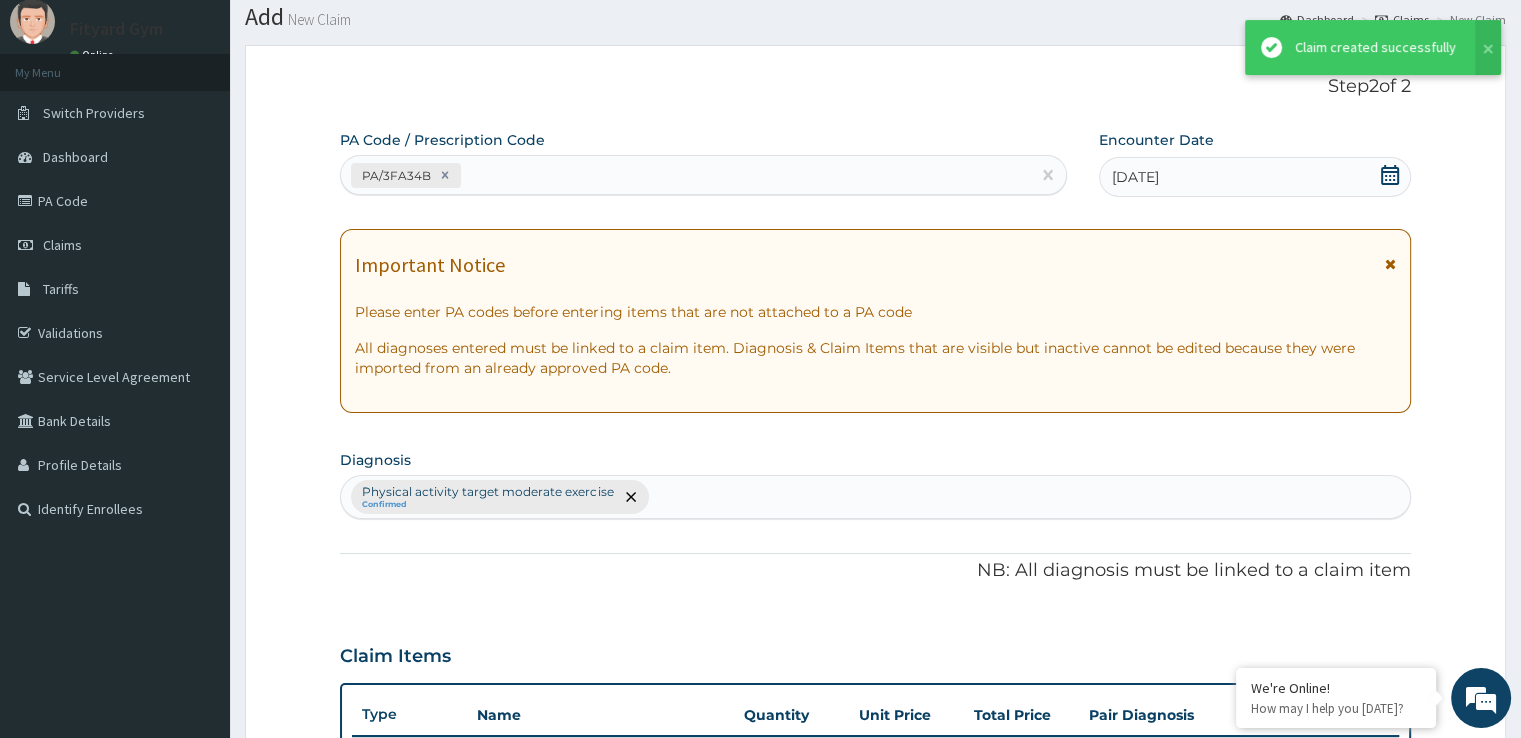 scroll, scrollTop: 606, scrollLeft: 0, axis: vertical 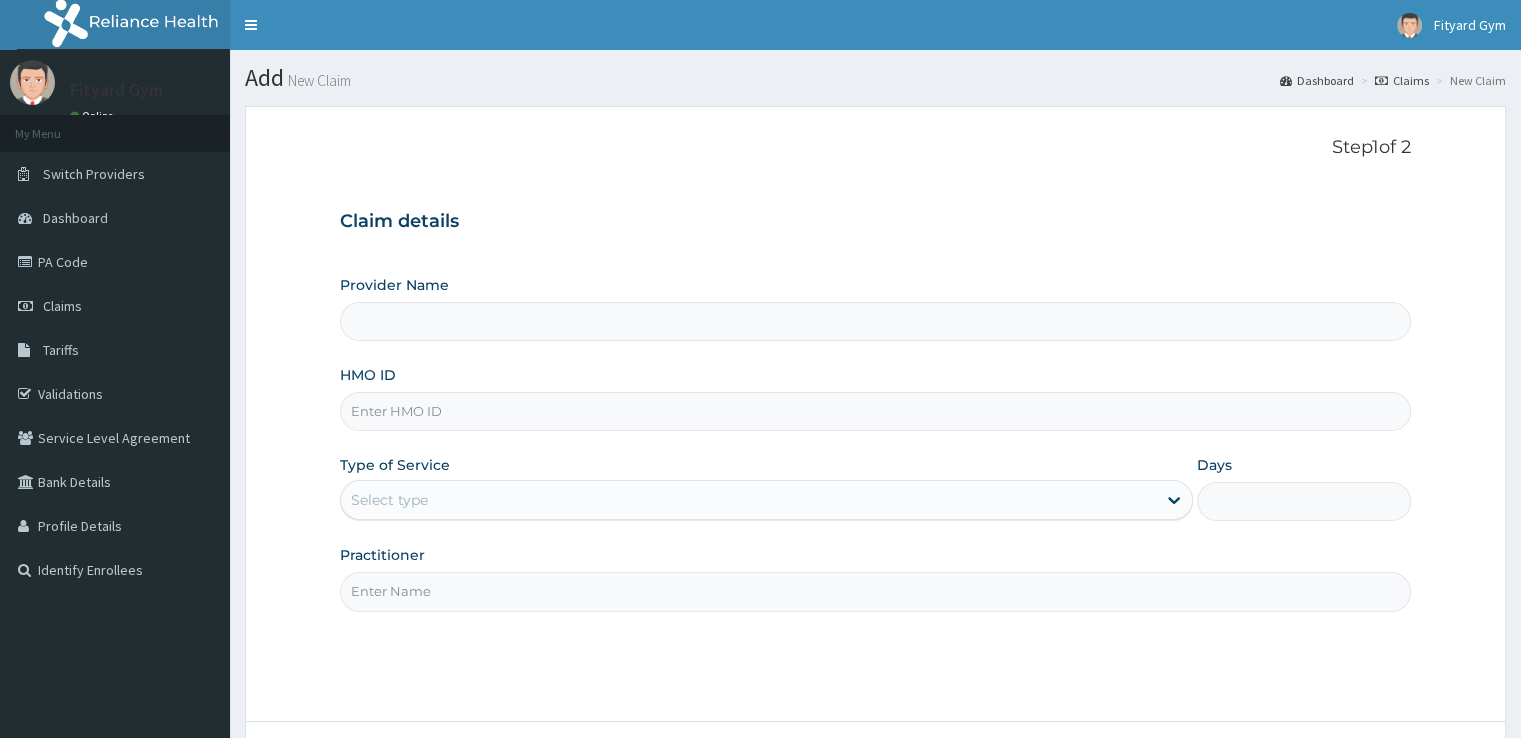 type on "Fityard" 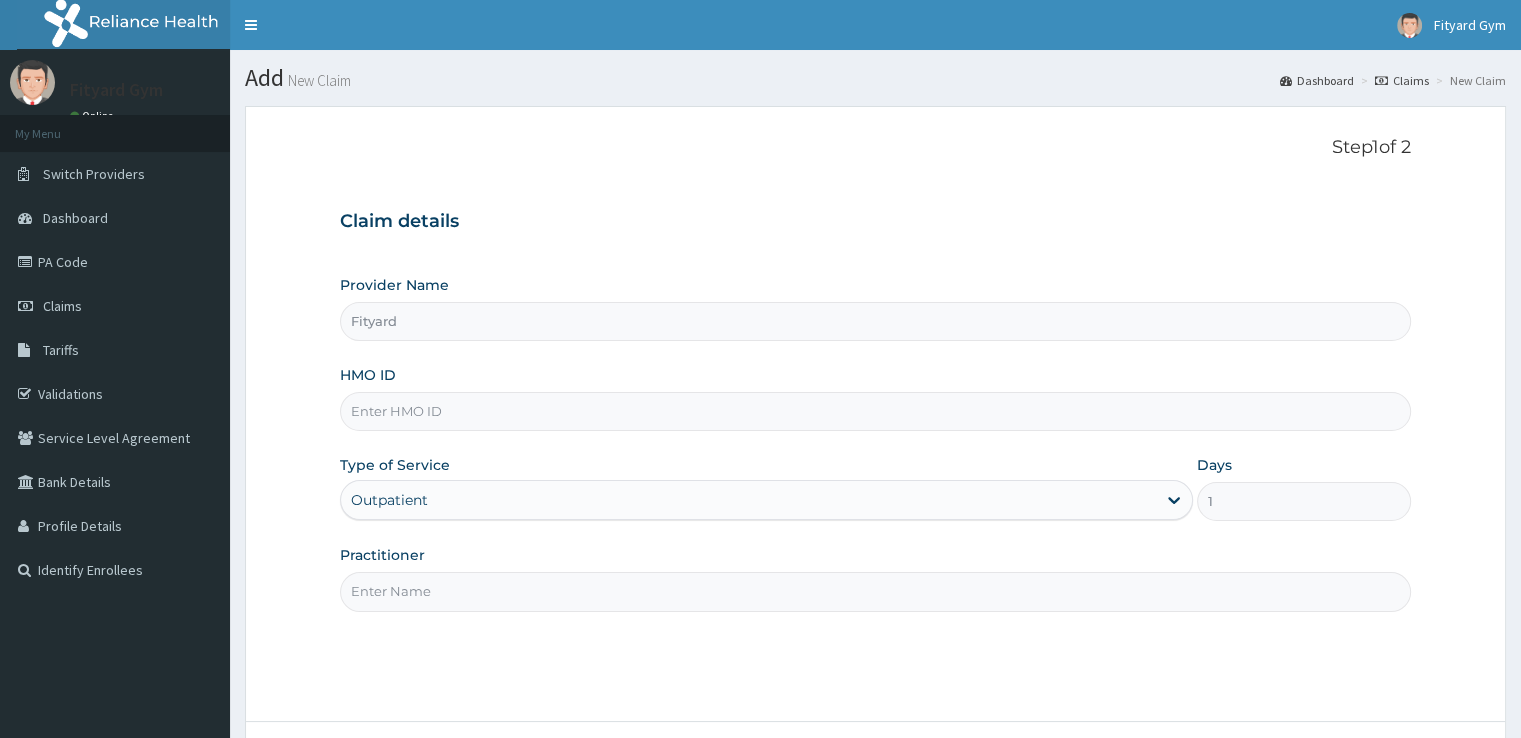click on "HMO ID" at bounding box center [875, 411] 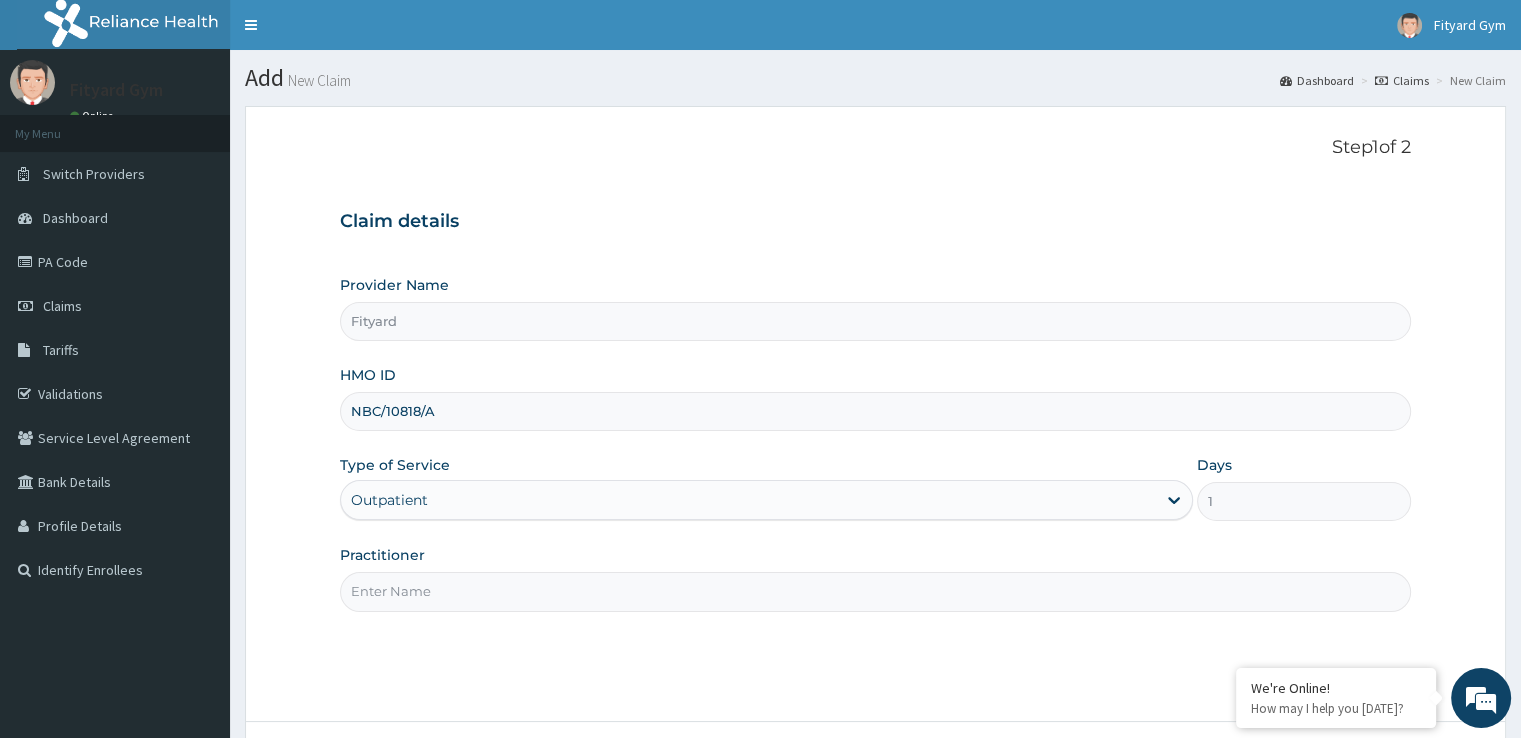 click on "Practitioner" at bounding box center (875, 591) 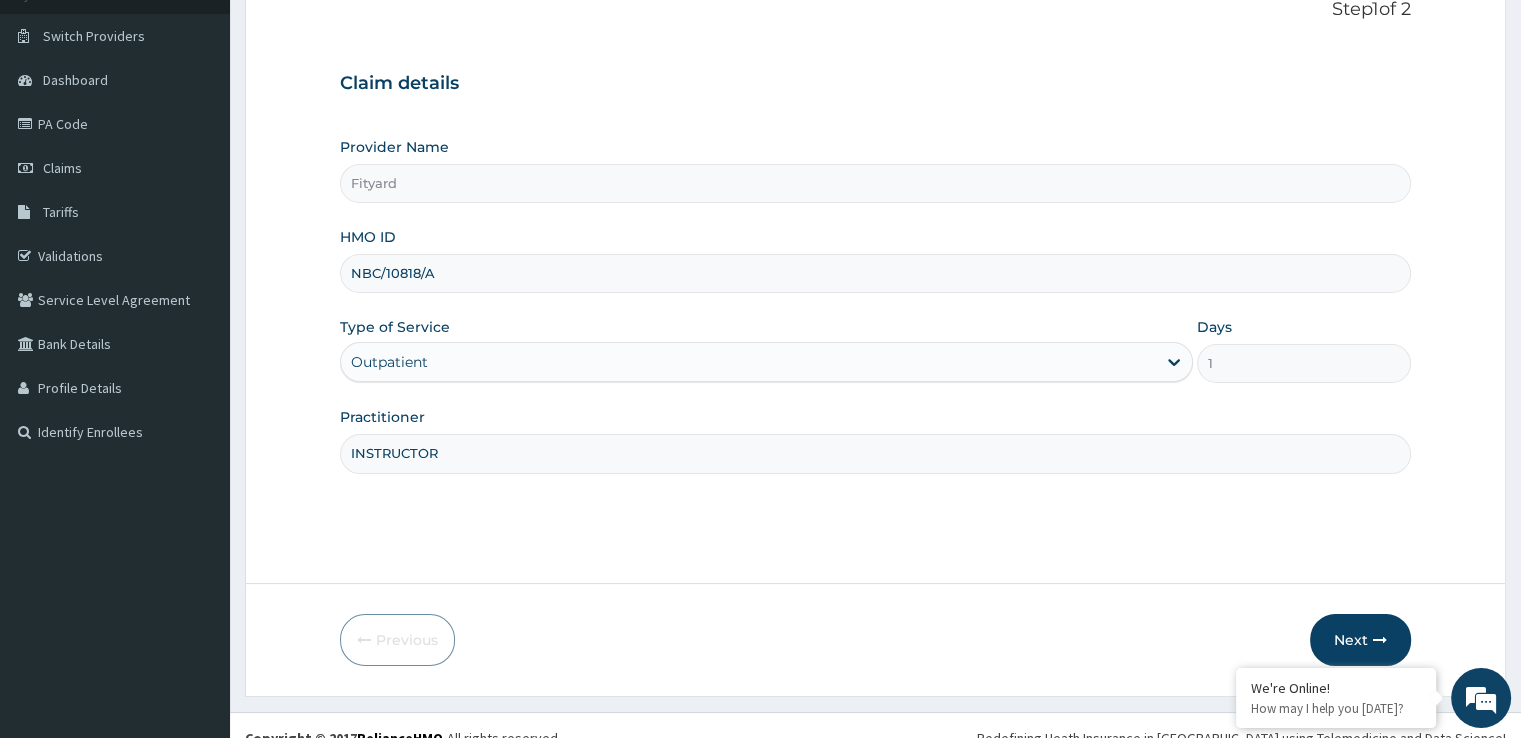 scroll, scrollTop: 162, scrollLeft: 0, axis: vertical 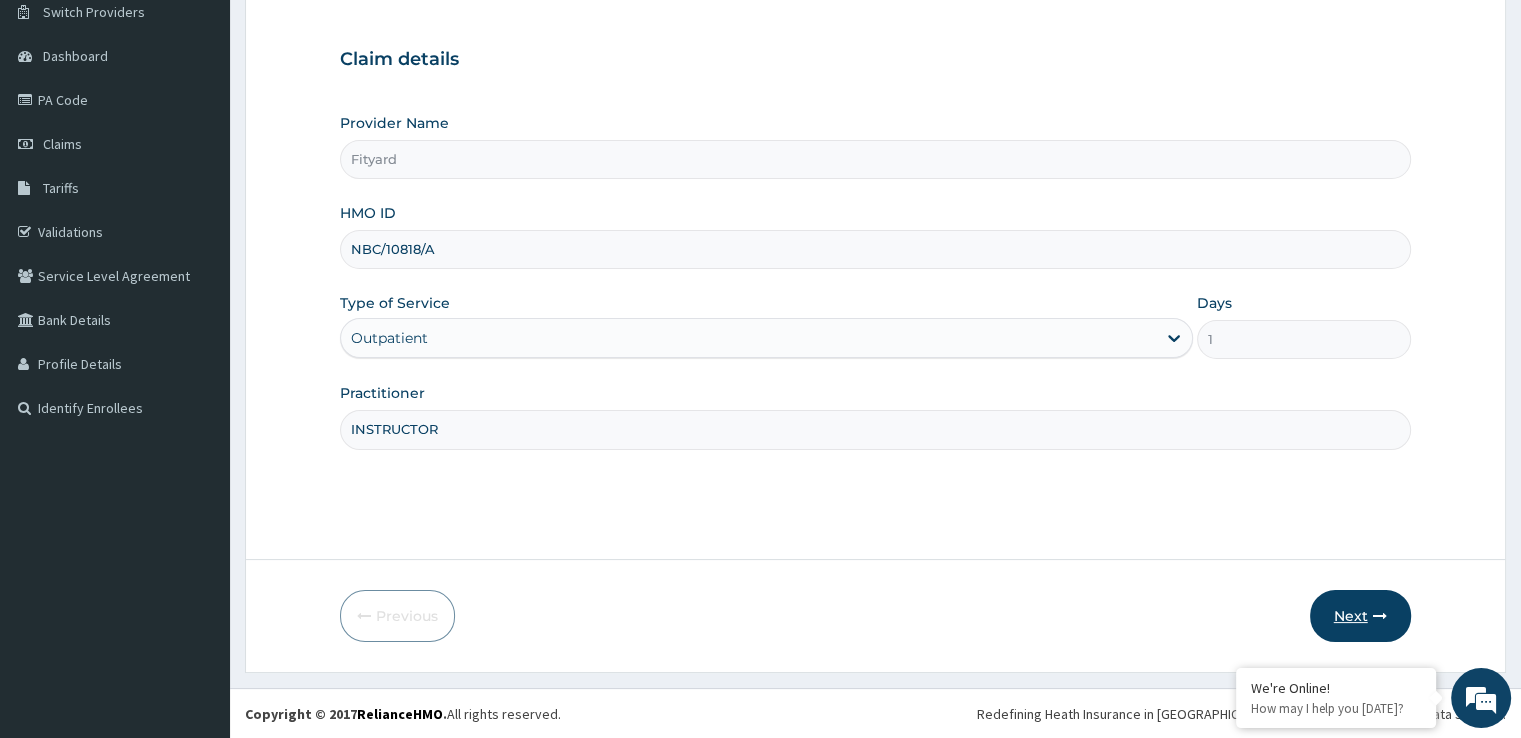 click on "Next" at bounding box center (1360, 616) 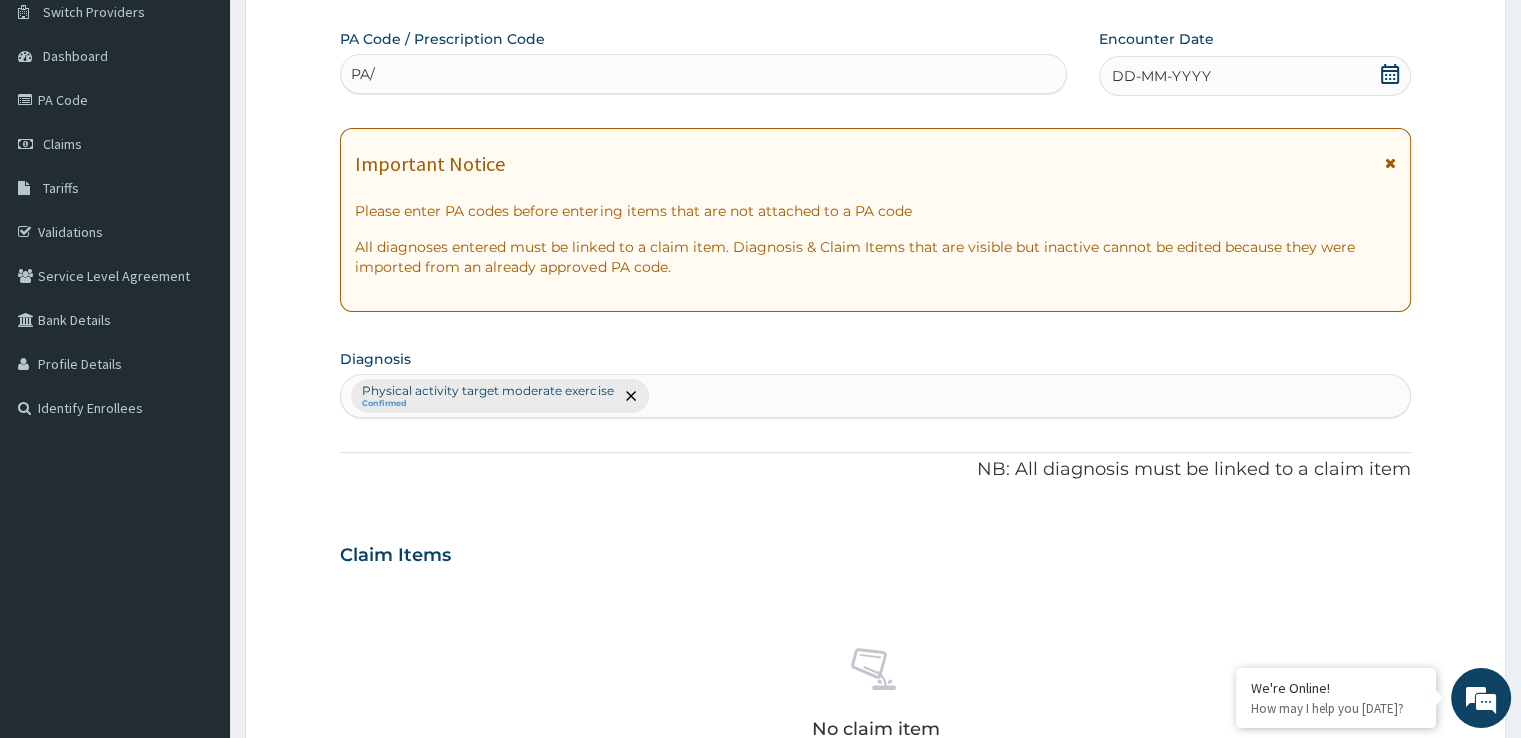 scroll, scrollTop: 0, scrollLeft: 0, axis: both 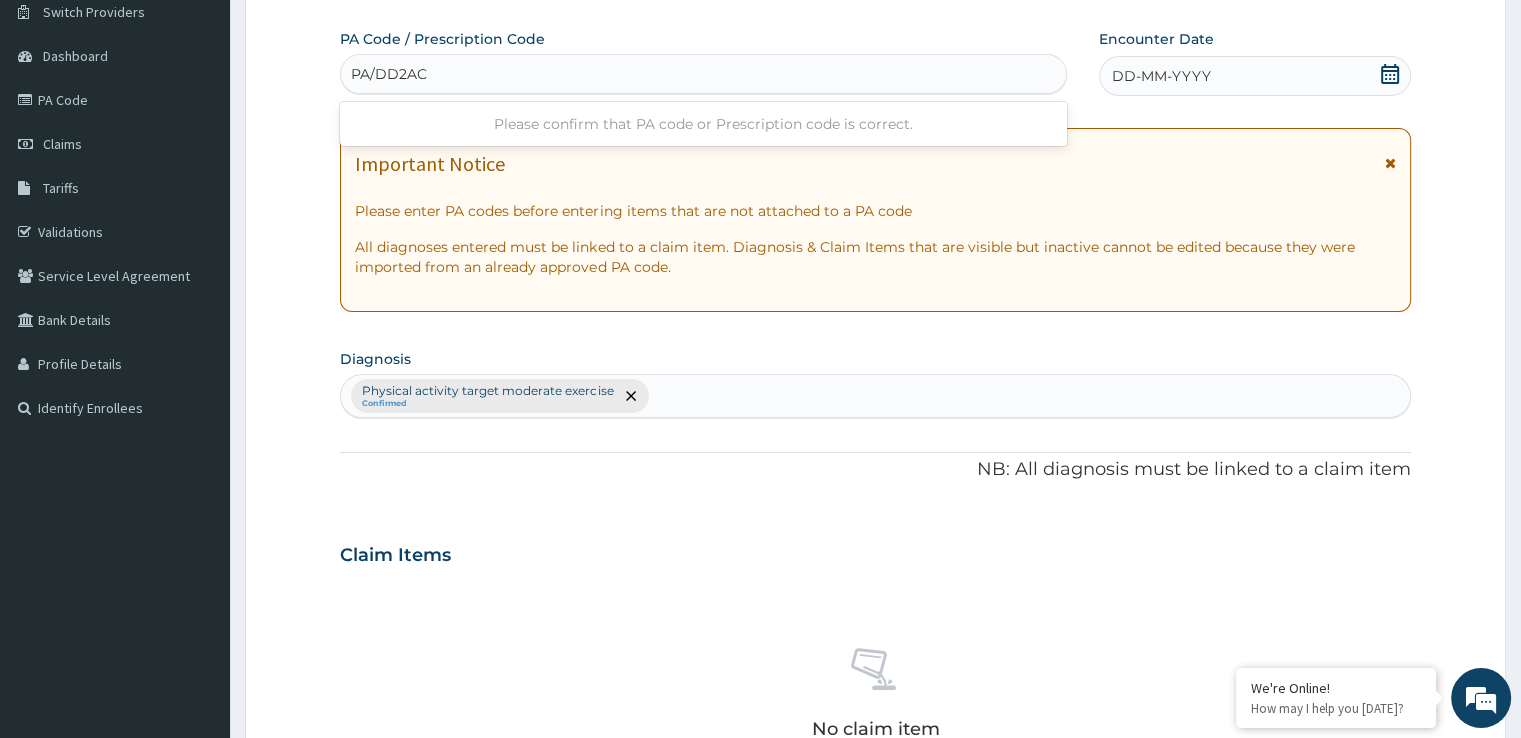 type on "PA/DD2AC7" 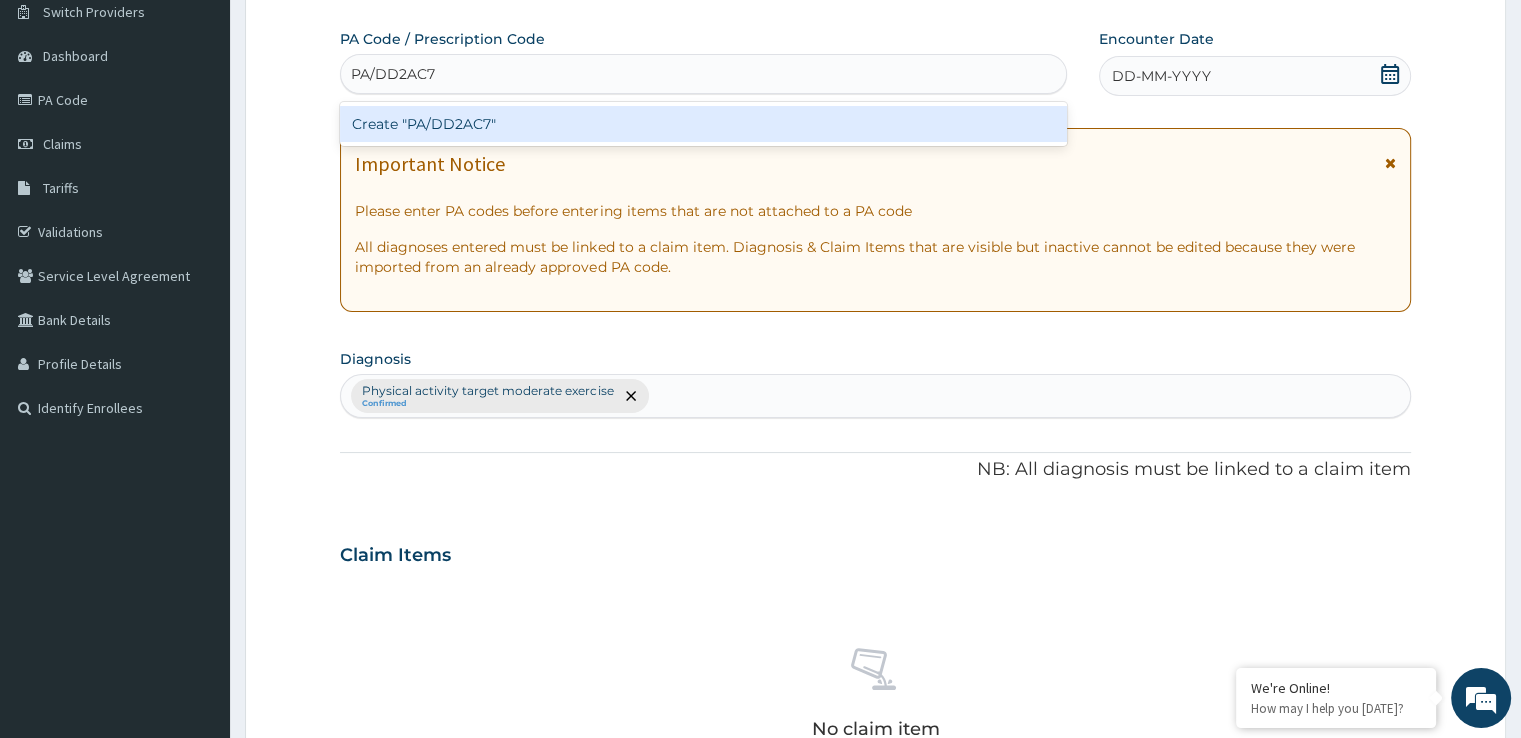 click on "Create "PA/DD2AC7"" at bounding box center (703, 124) 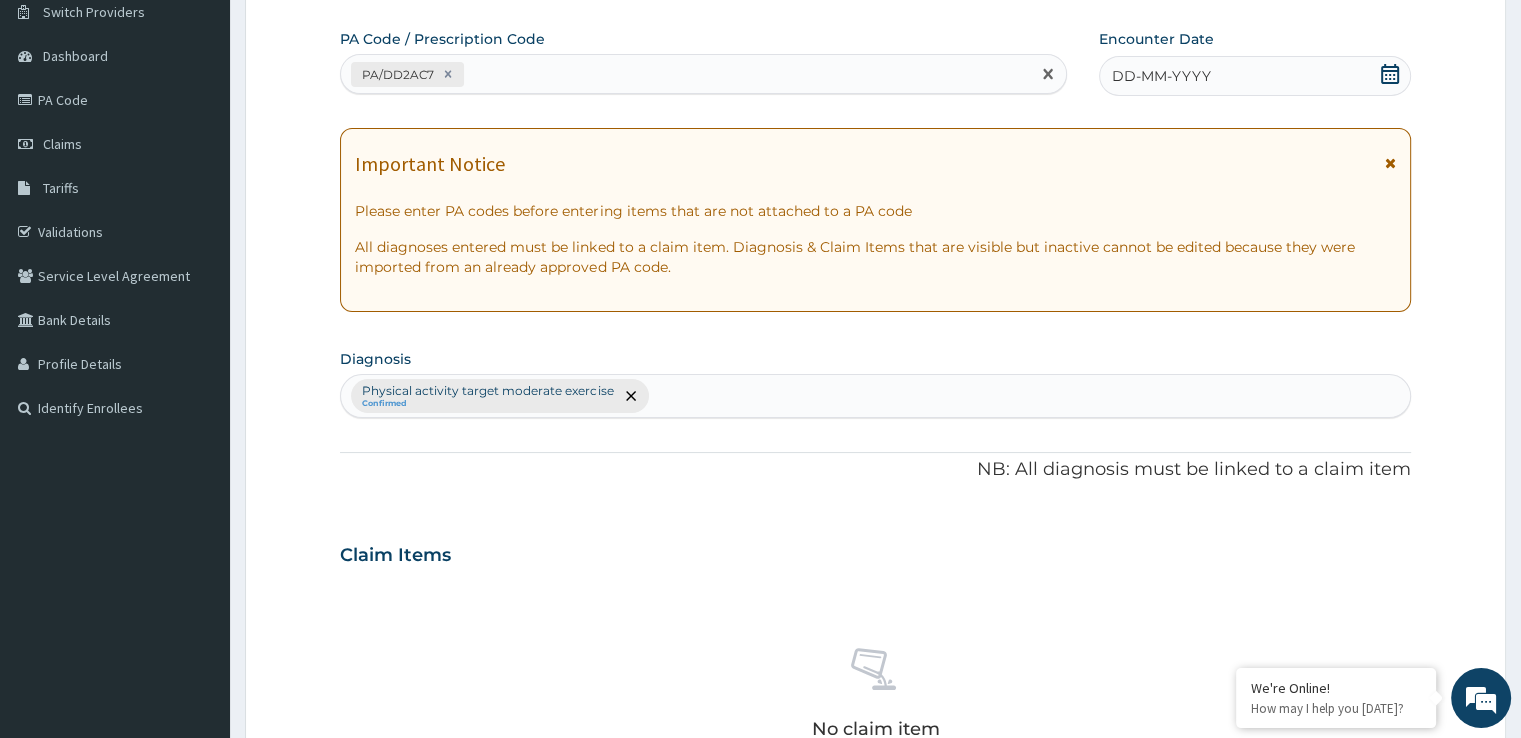 click on "DD-MM-YYYY" at bounding box center (1254, 76) 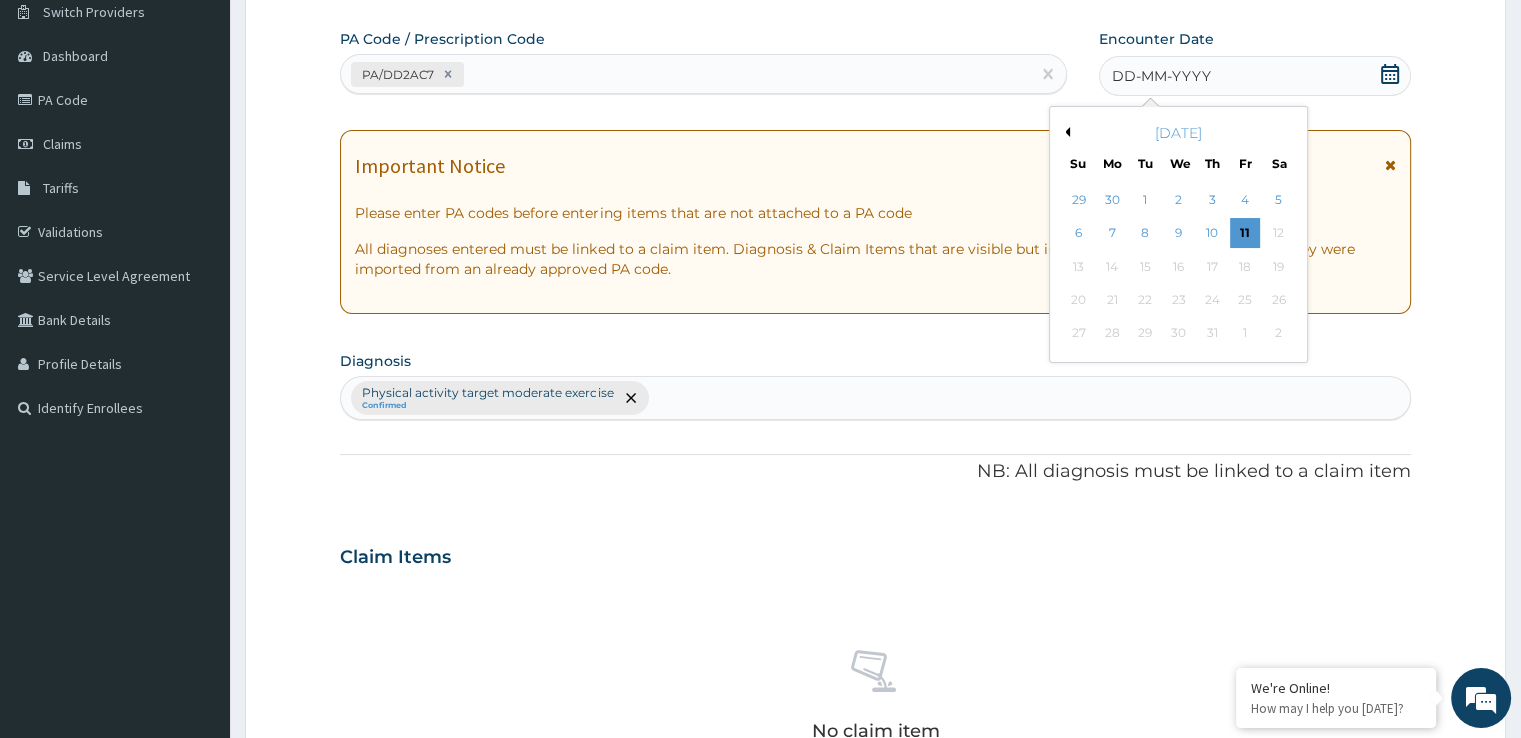 click on "[DATE]" at bounding box center (1178, 133) 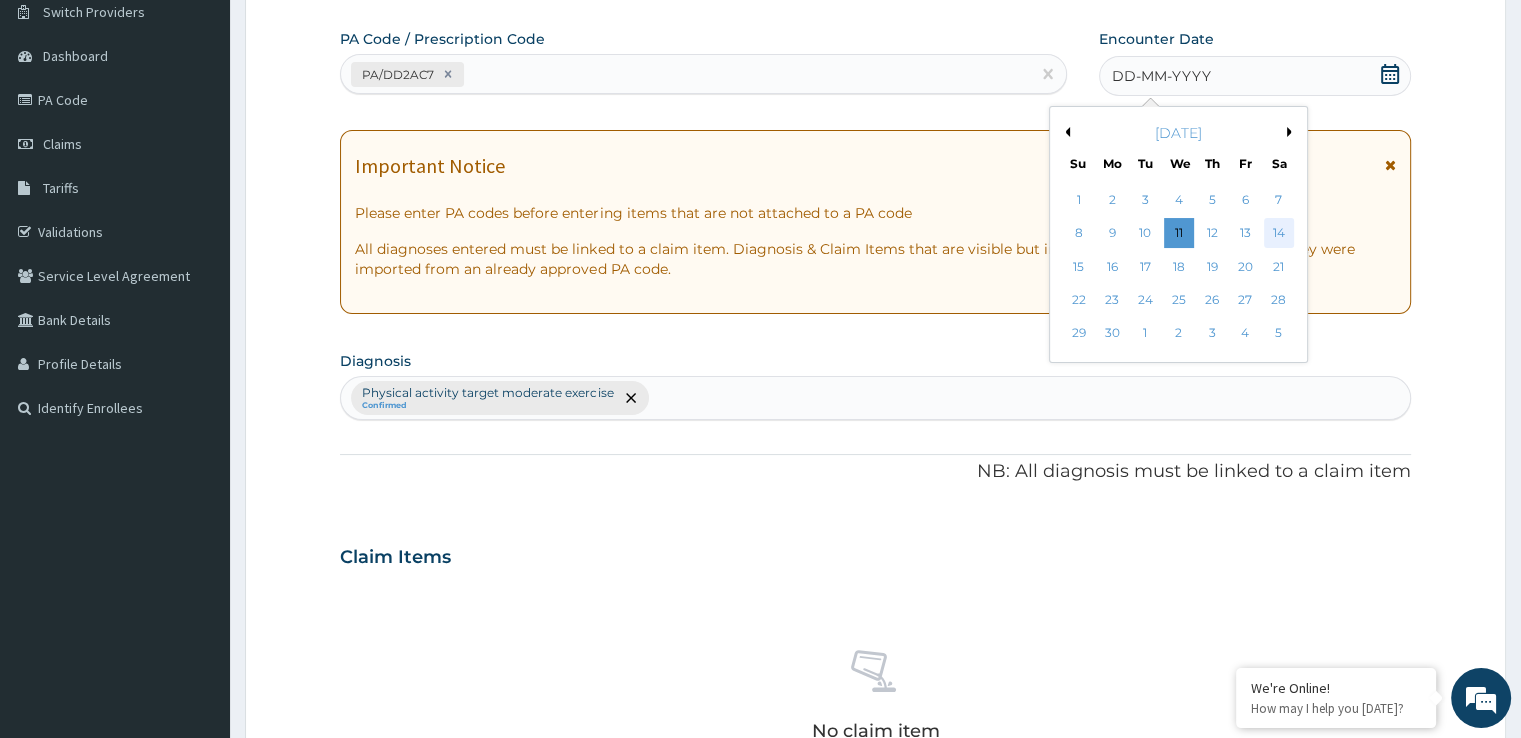 click on "14" at bounding box center (1279, 234) 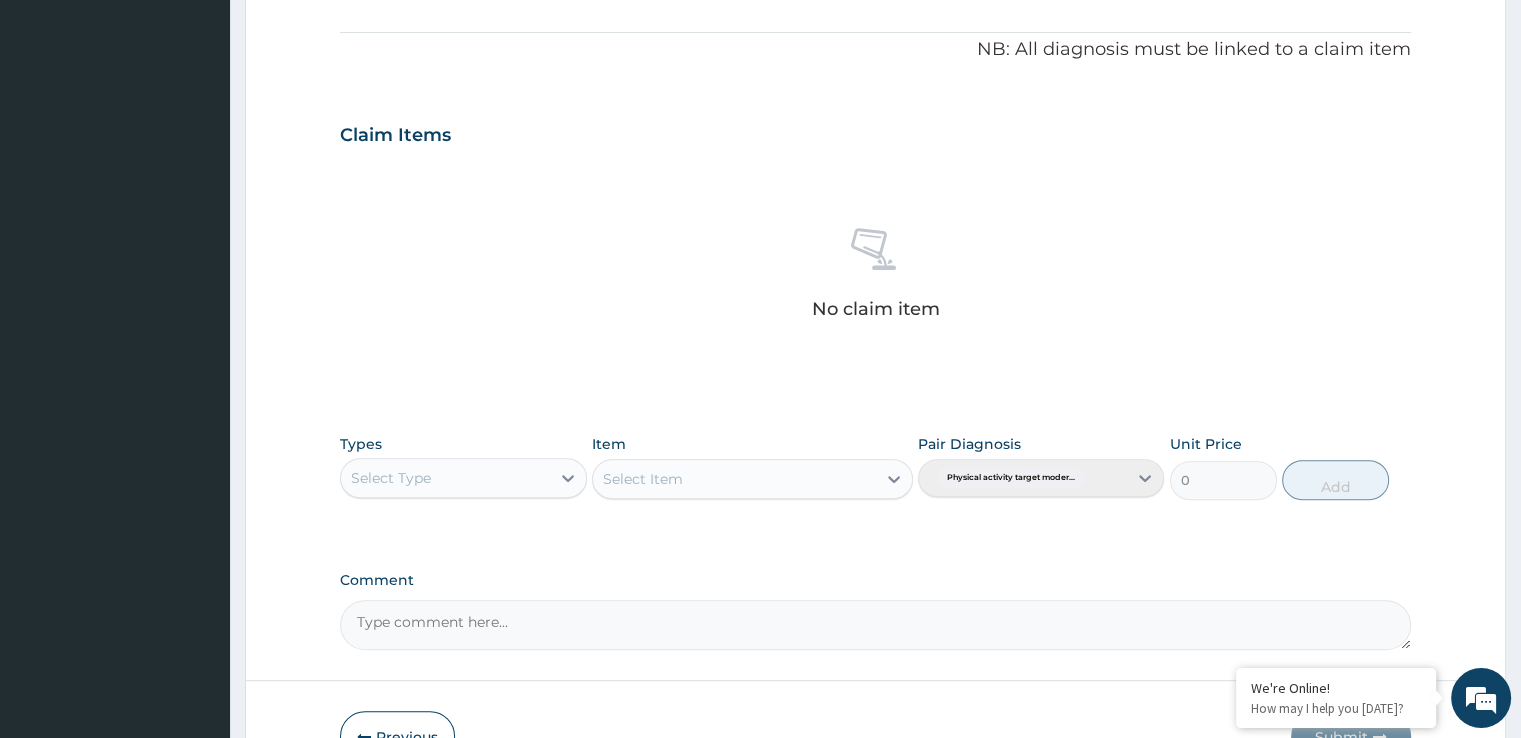 scroll, scrollTop: 596, scrollLeft: 0, axis: vertical 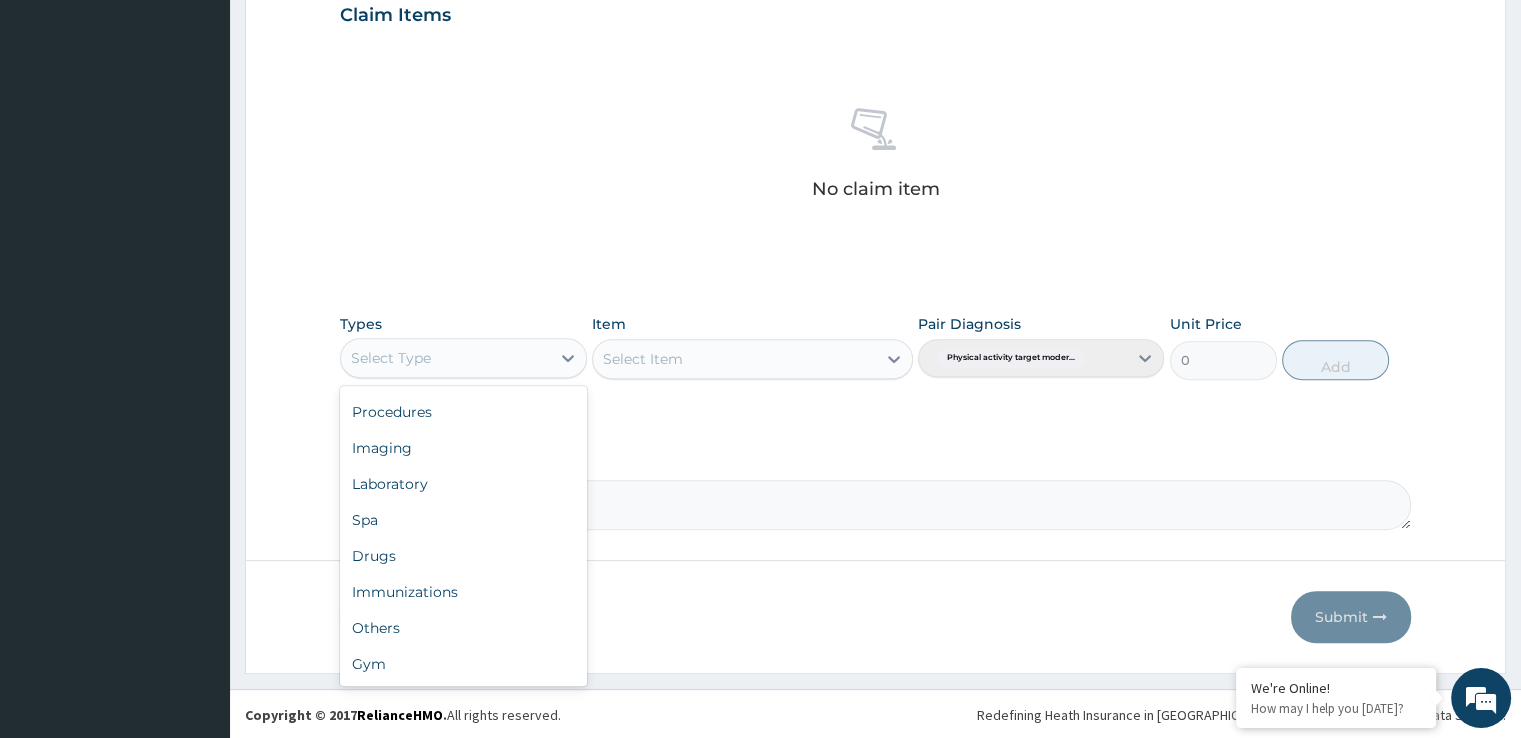 click on "Gym" at bounding box center (463, 664) 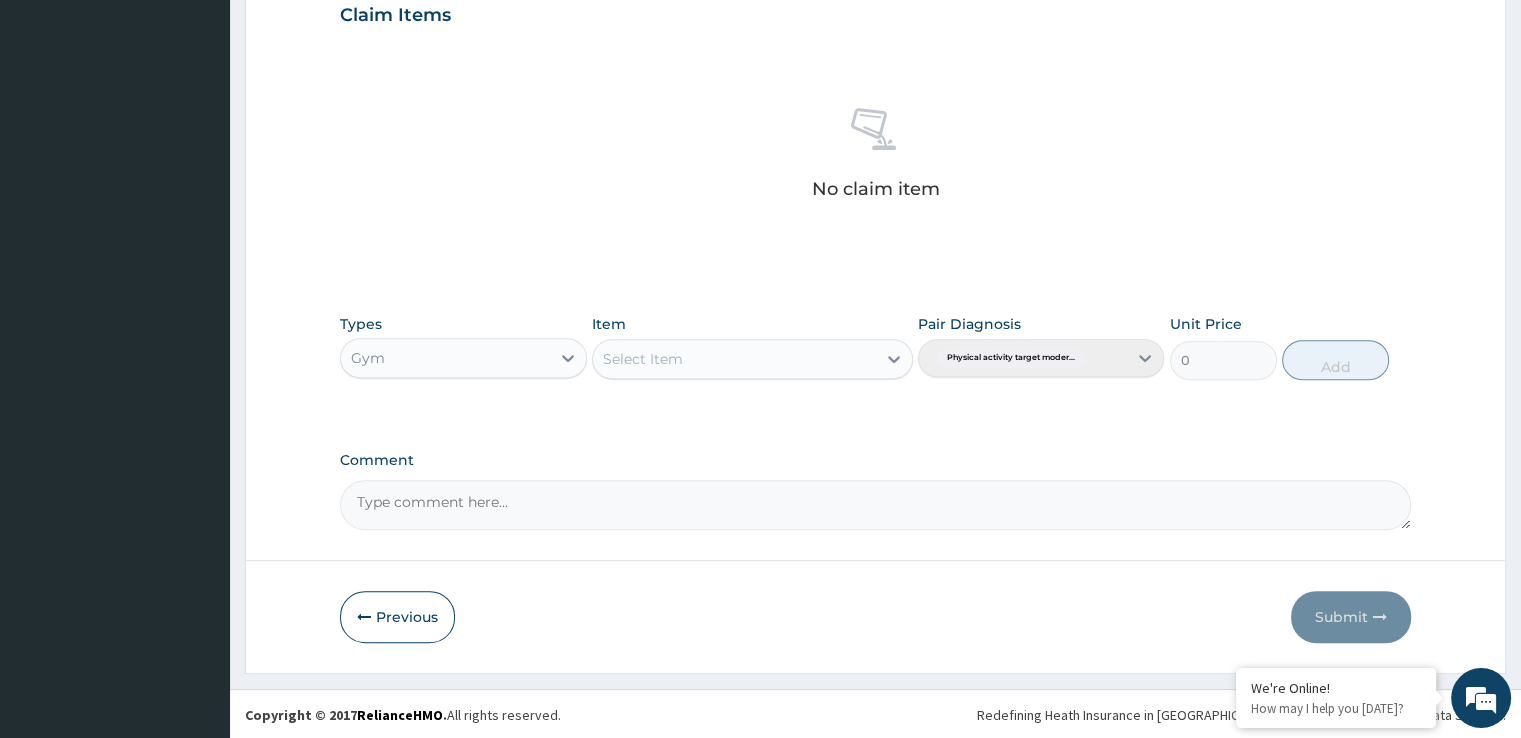 click on "Select Item" at bounding box center (734, 359) 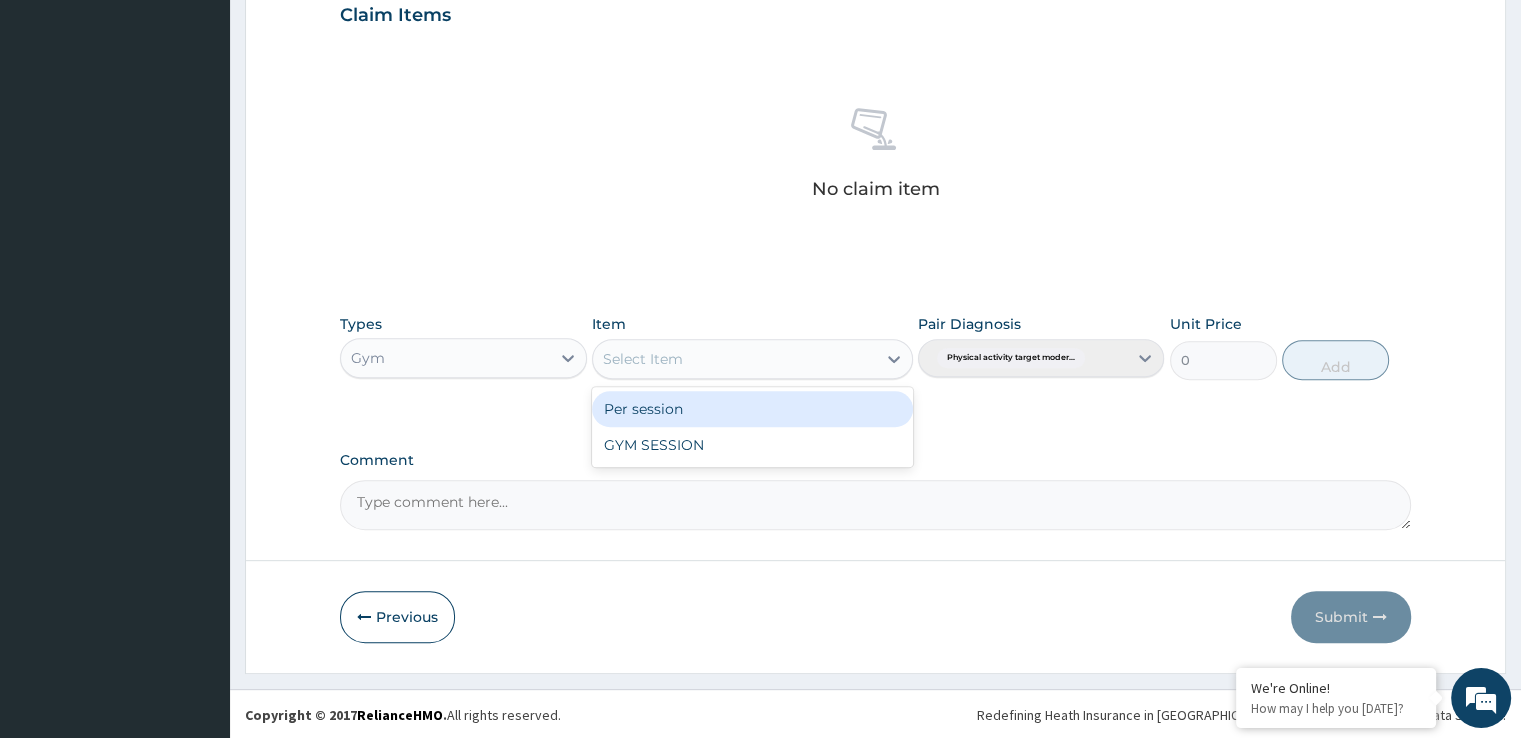 click on "GYM SESSION" at bounding box center [752, 445] 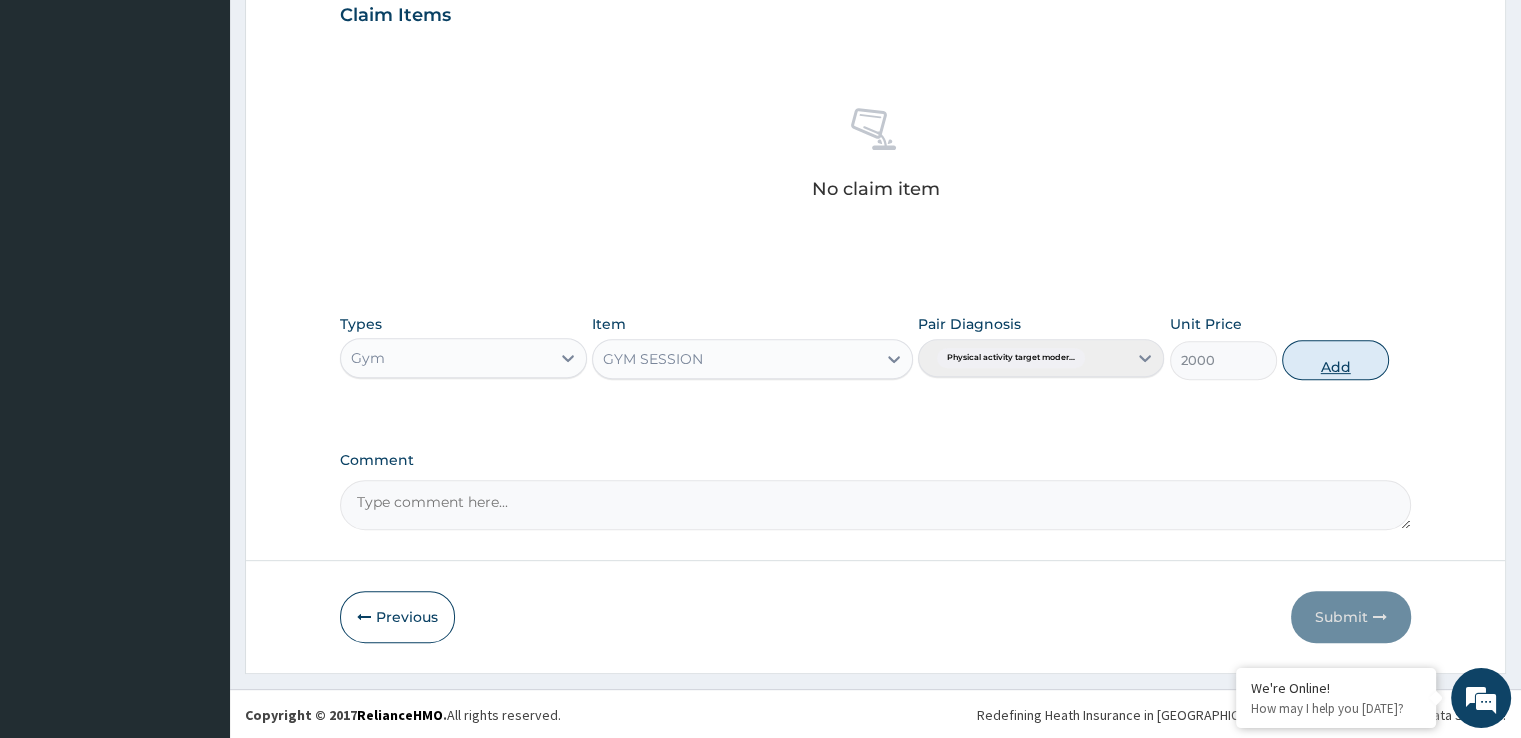 click on "Add" at bounding box center [1335, 360] 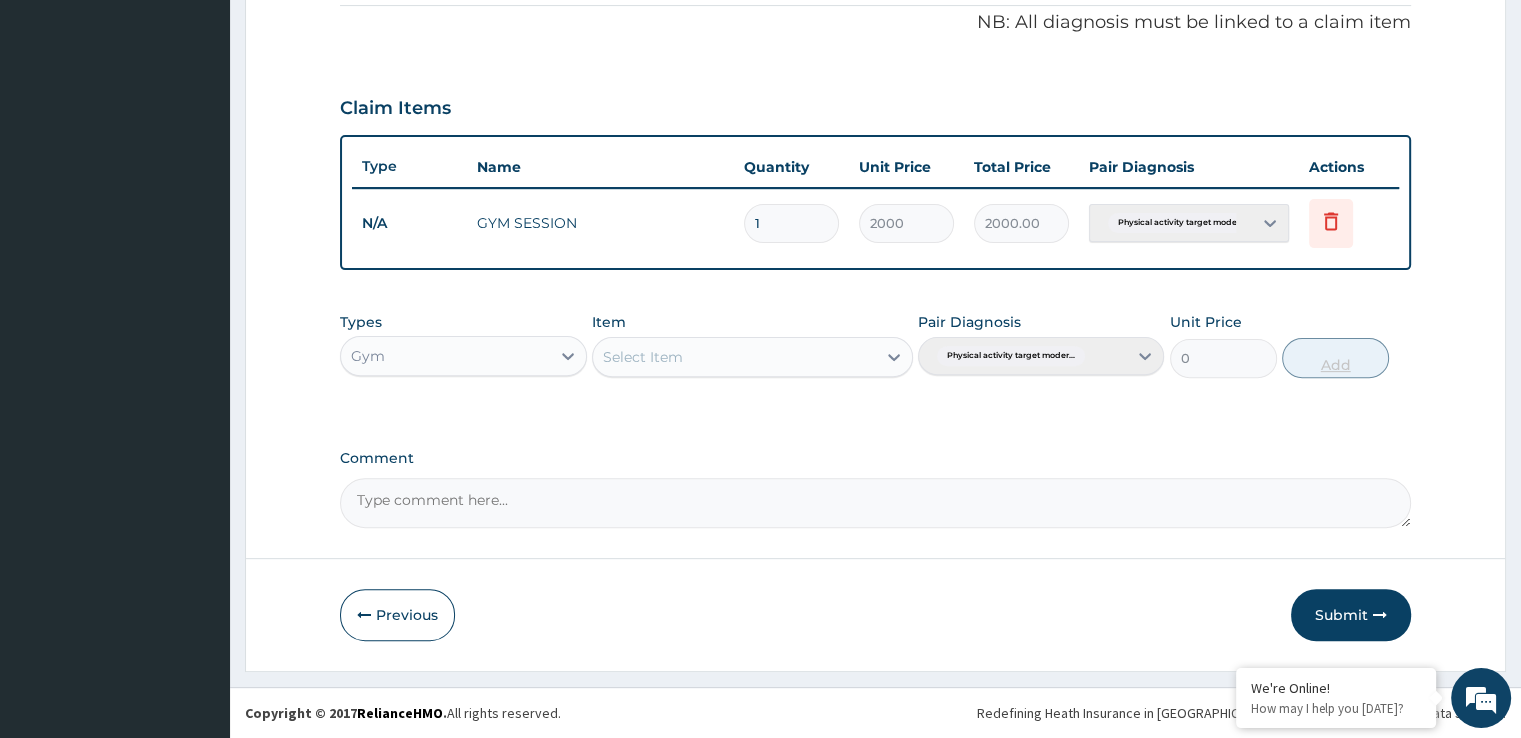 scroll, scrollTop: 606, scrollLeft: 0, axis: vertical 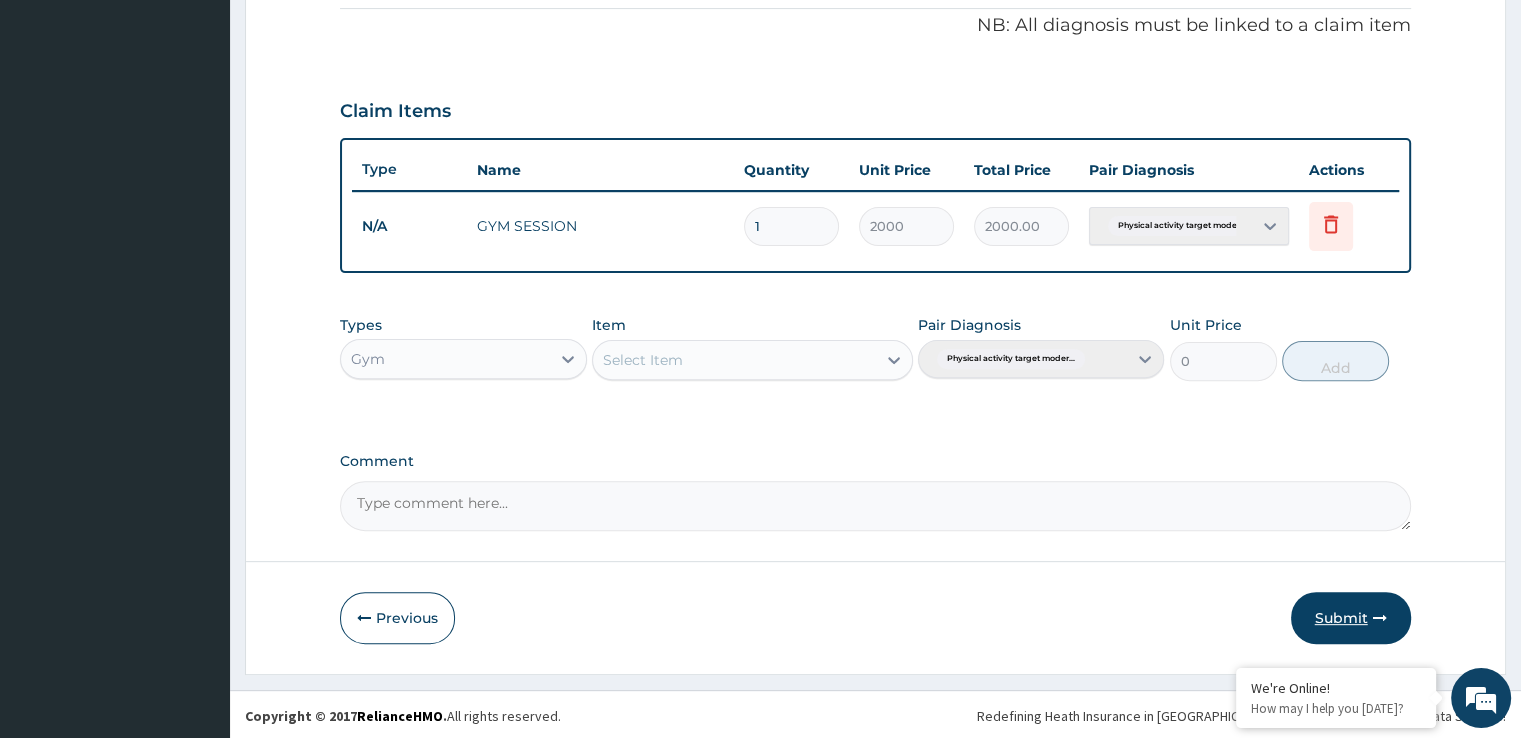click on "Submit" at bounding box center (1351, 618) 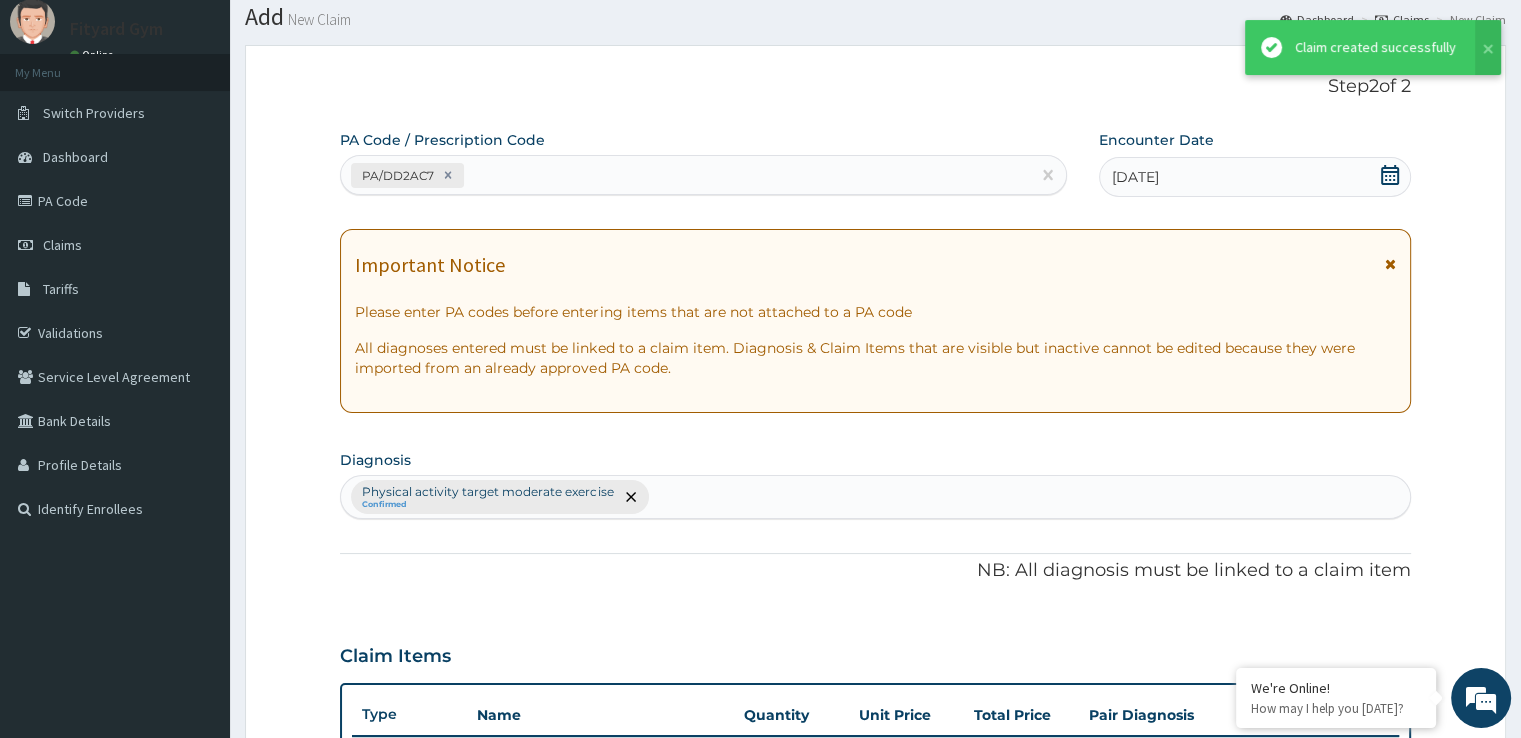 scroll, scrollTop: 606, scrollLeft: 0, axis: vertical 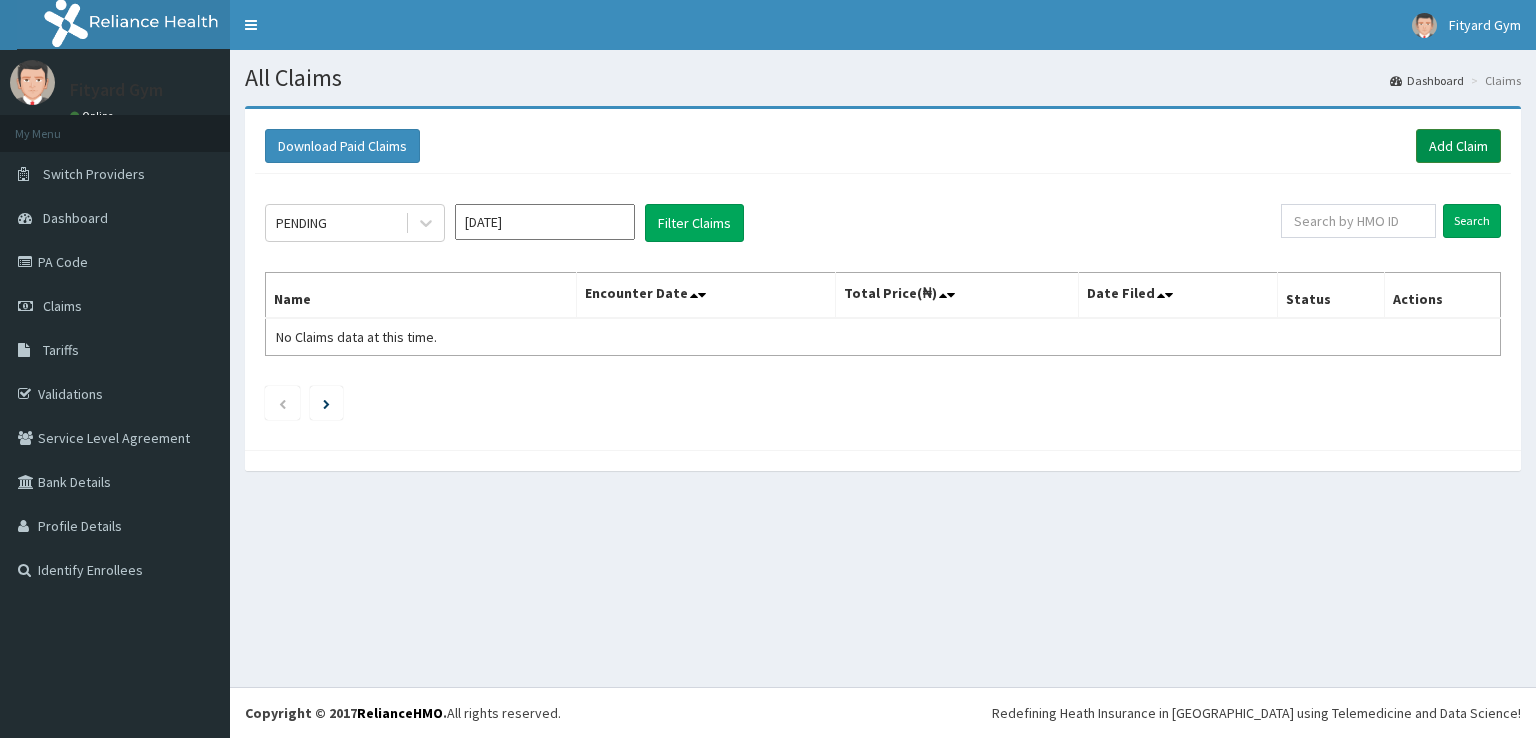 click on "Add Claim" at bounding box center [1458, 146] 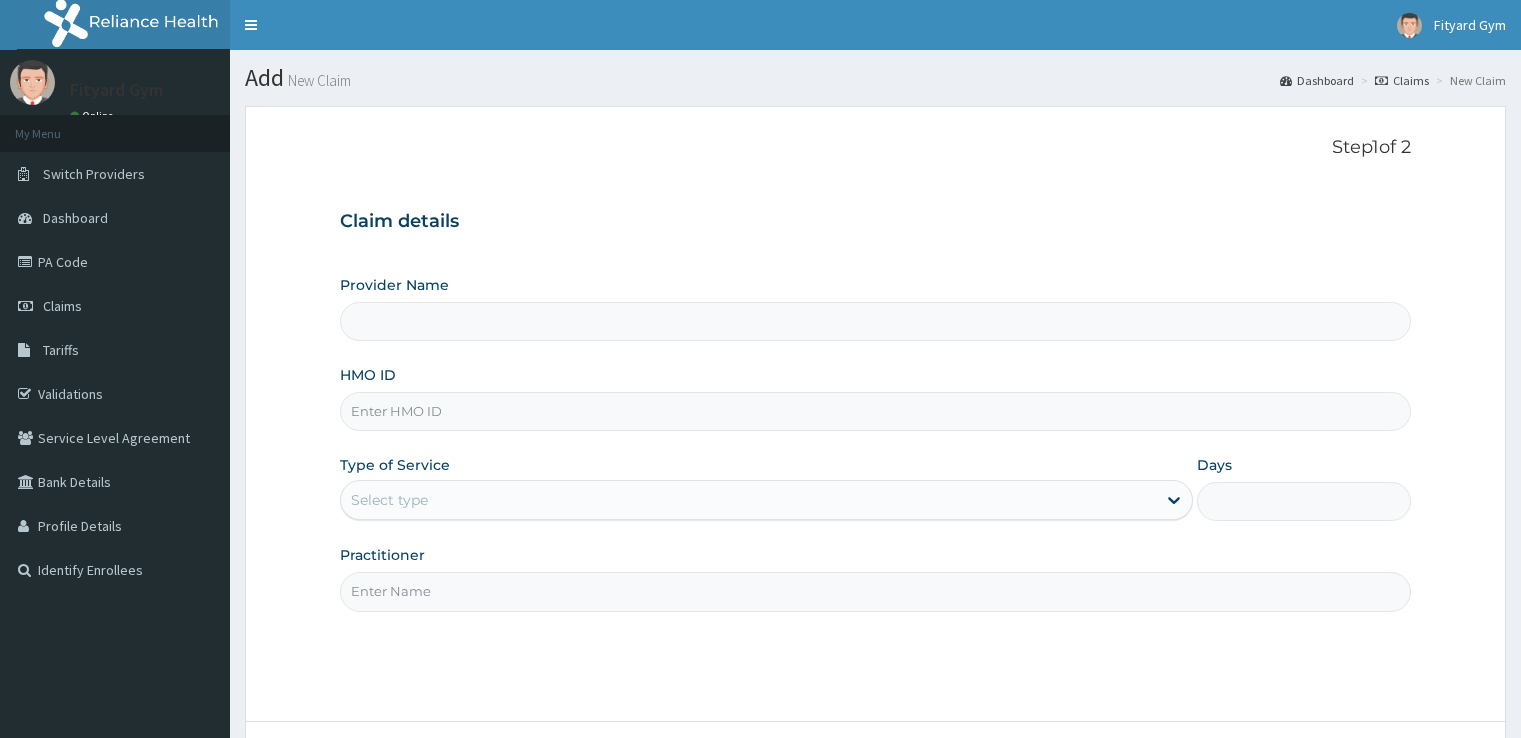 scroll, scrollTop: 0, scrollLeft: 0, axis: both 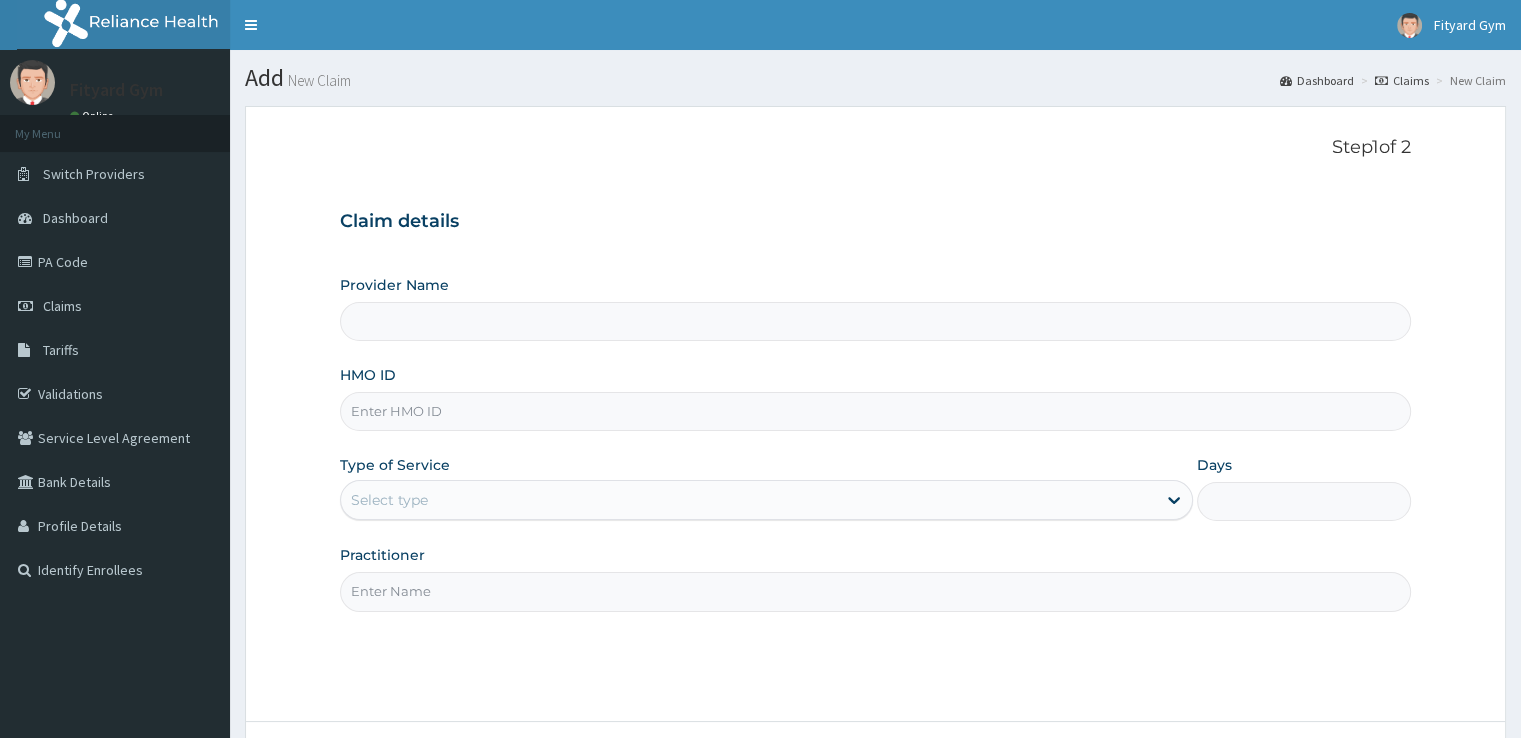 click on "Provider Name" at bounding box center (875, 321) 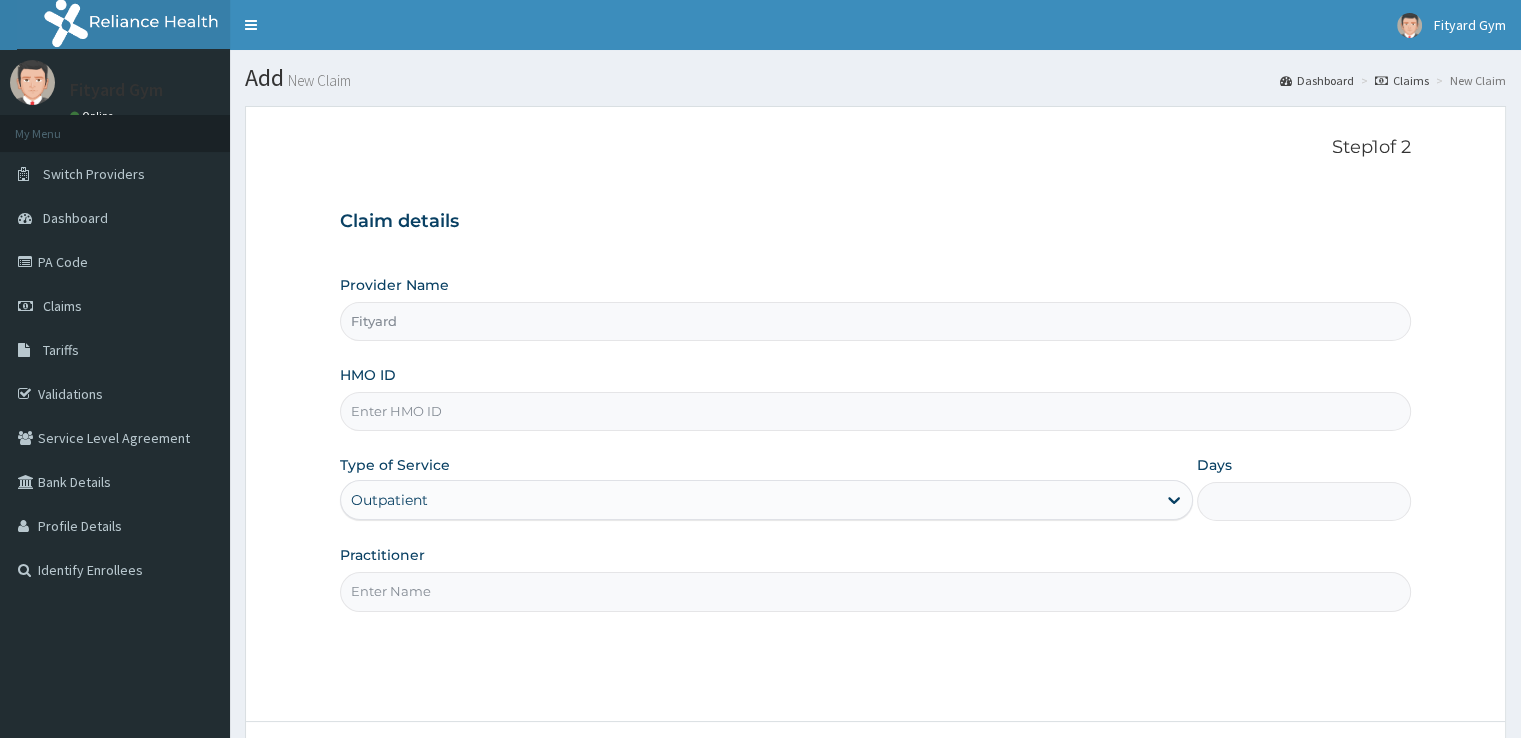 type on "Fityard" 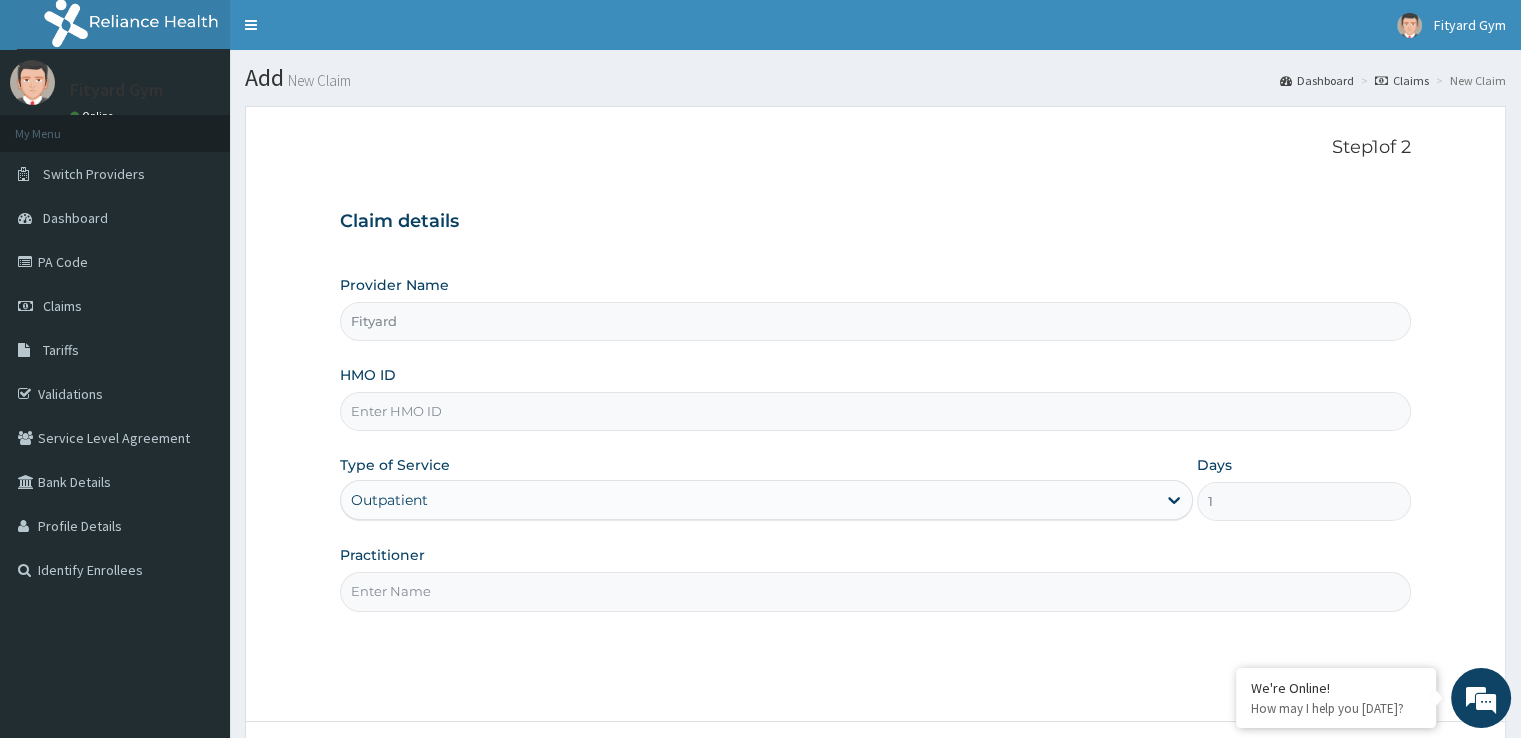 click on "HMO ID" at bounding box center (875, 411) 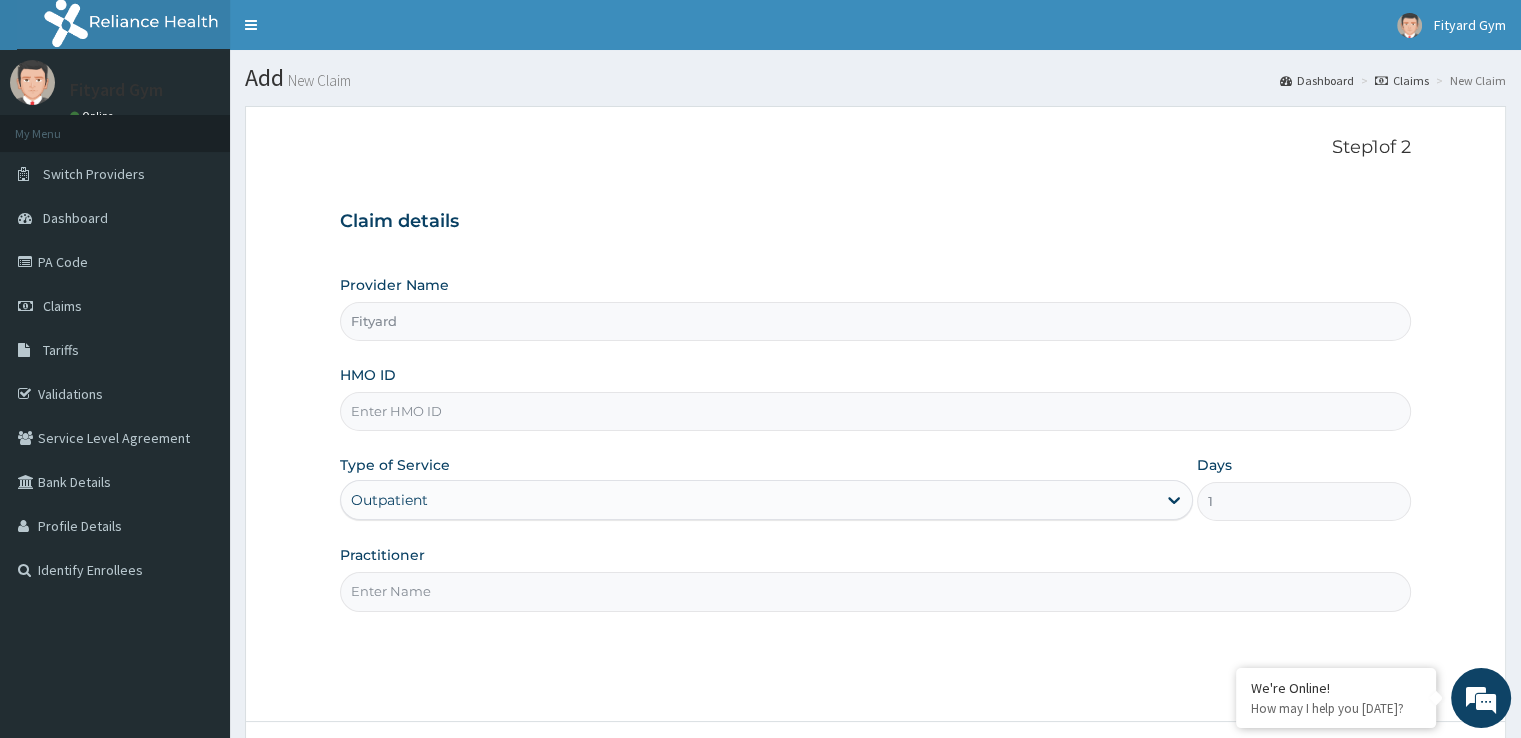 type on "NBC/10818/A" 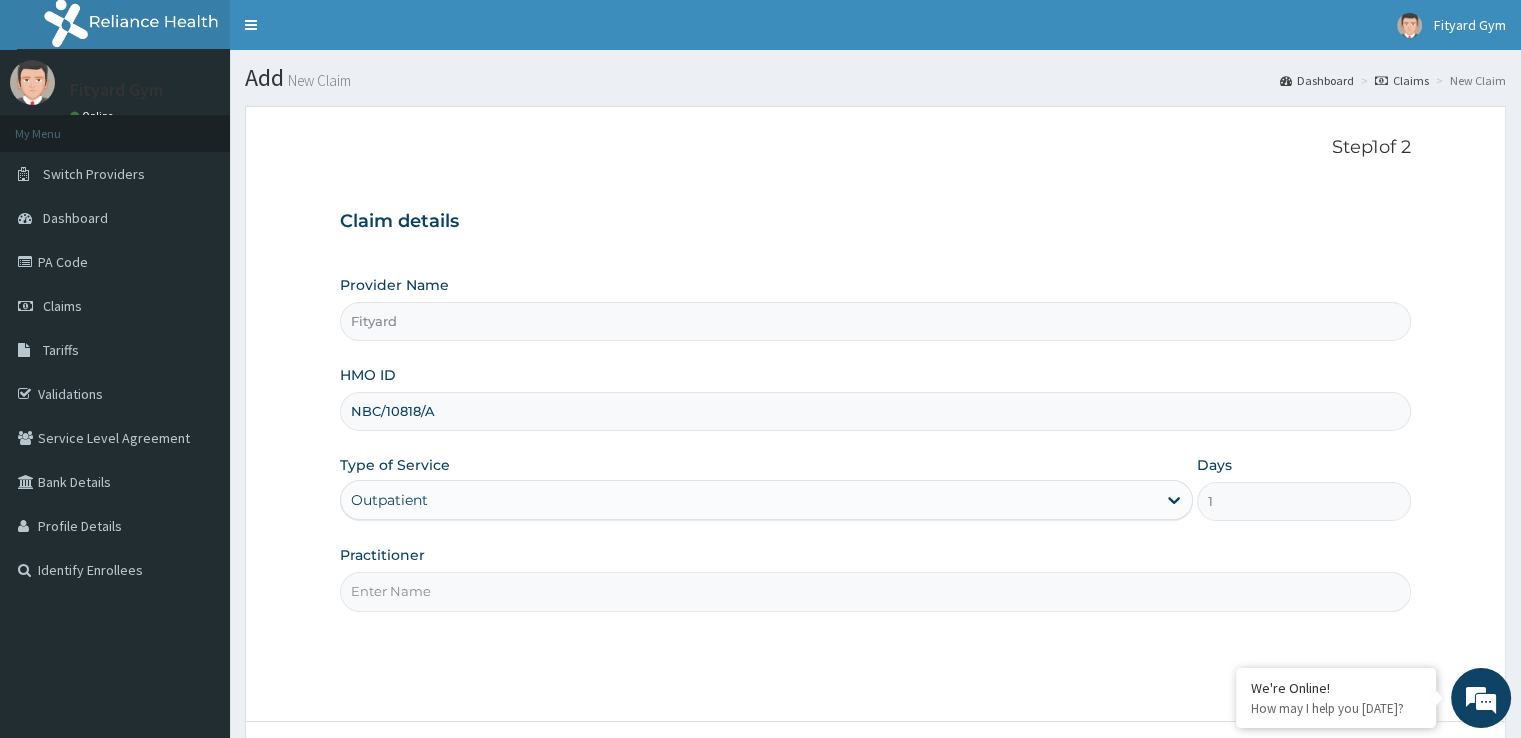 click on "Practitioner" at bounding box center (875, 591) 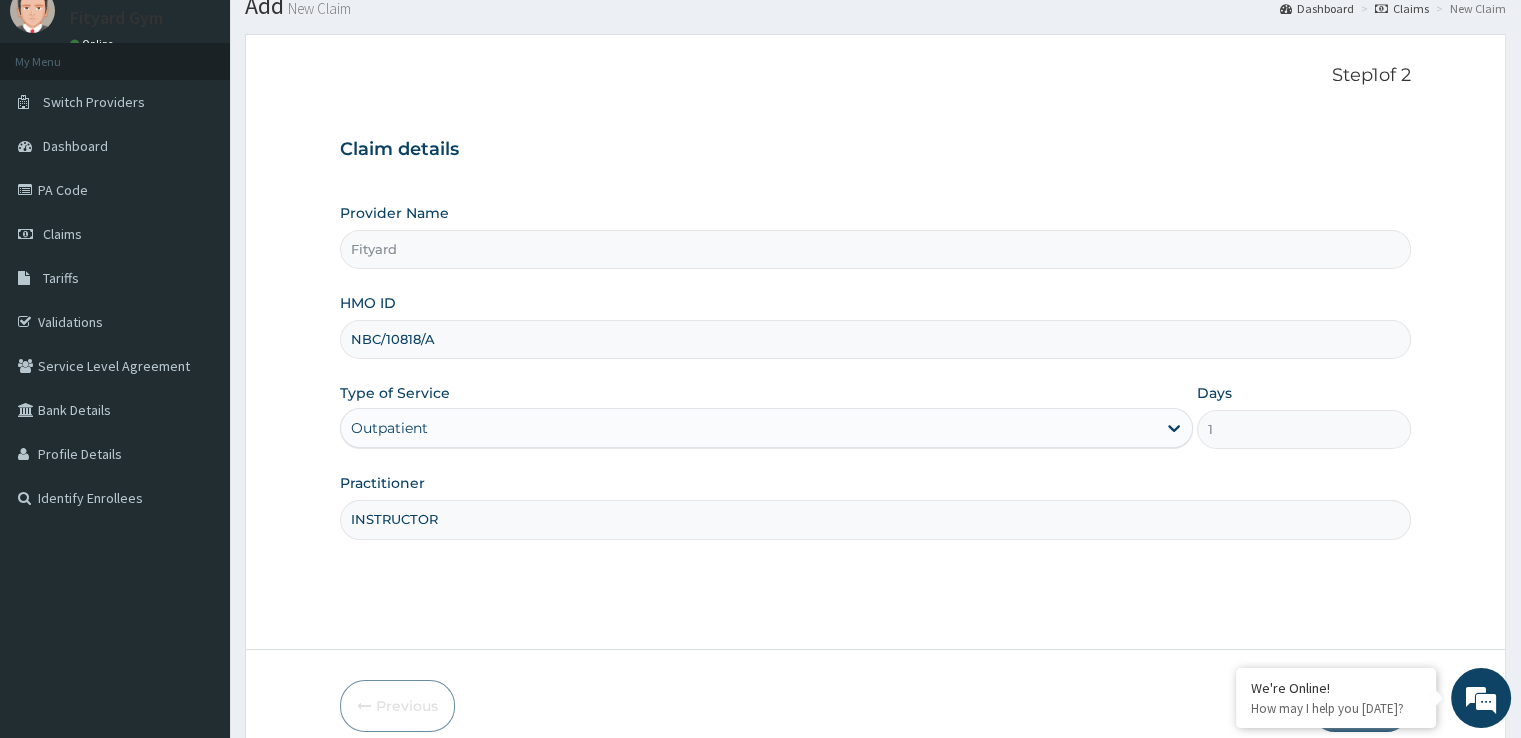 scroll, scrollTop: 162, scrollLeft: 0, axis: vertical 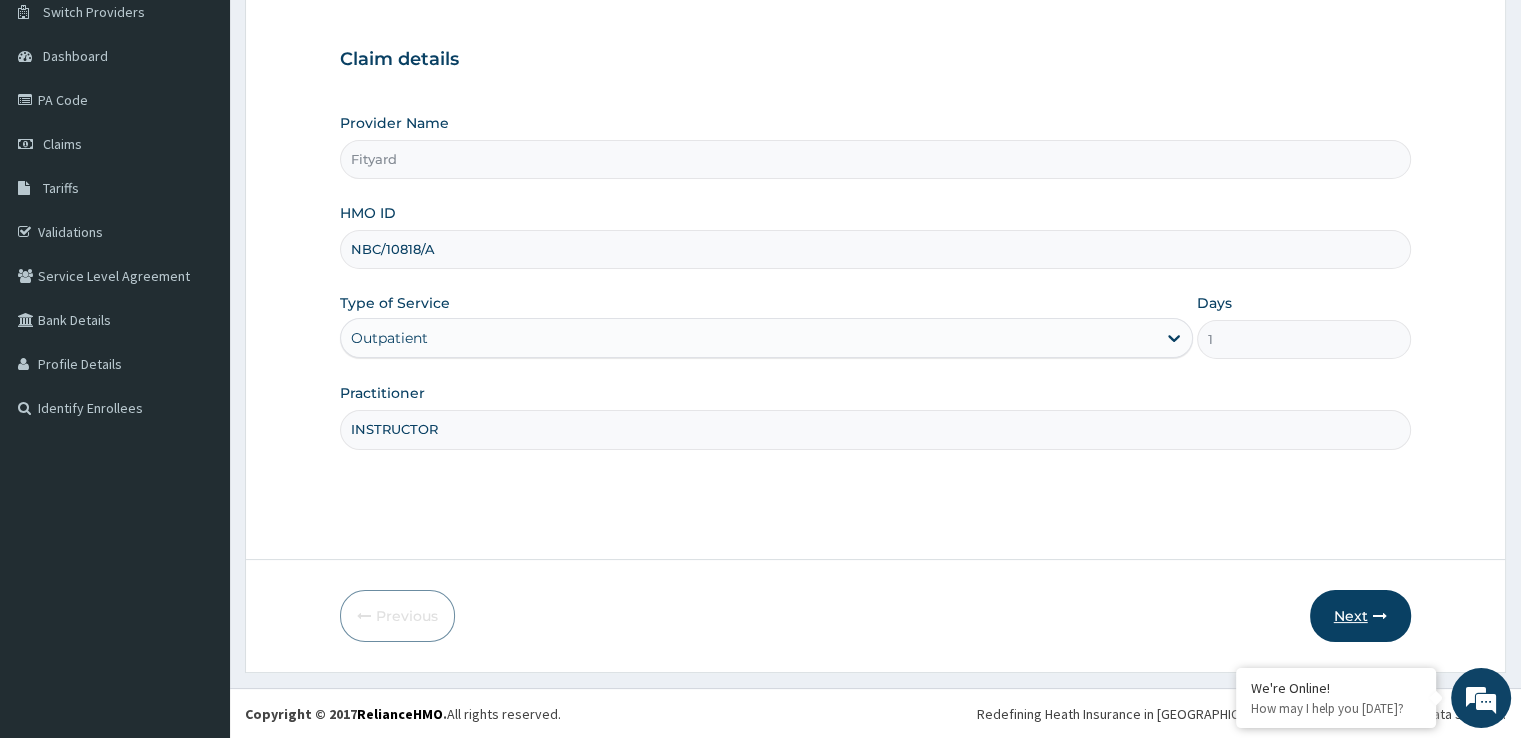click on "Next" at bounding box center [1360, 616] 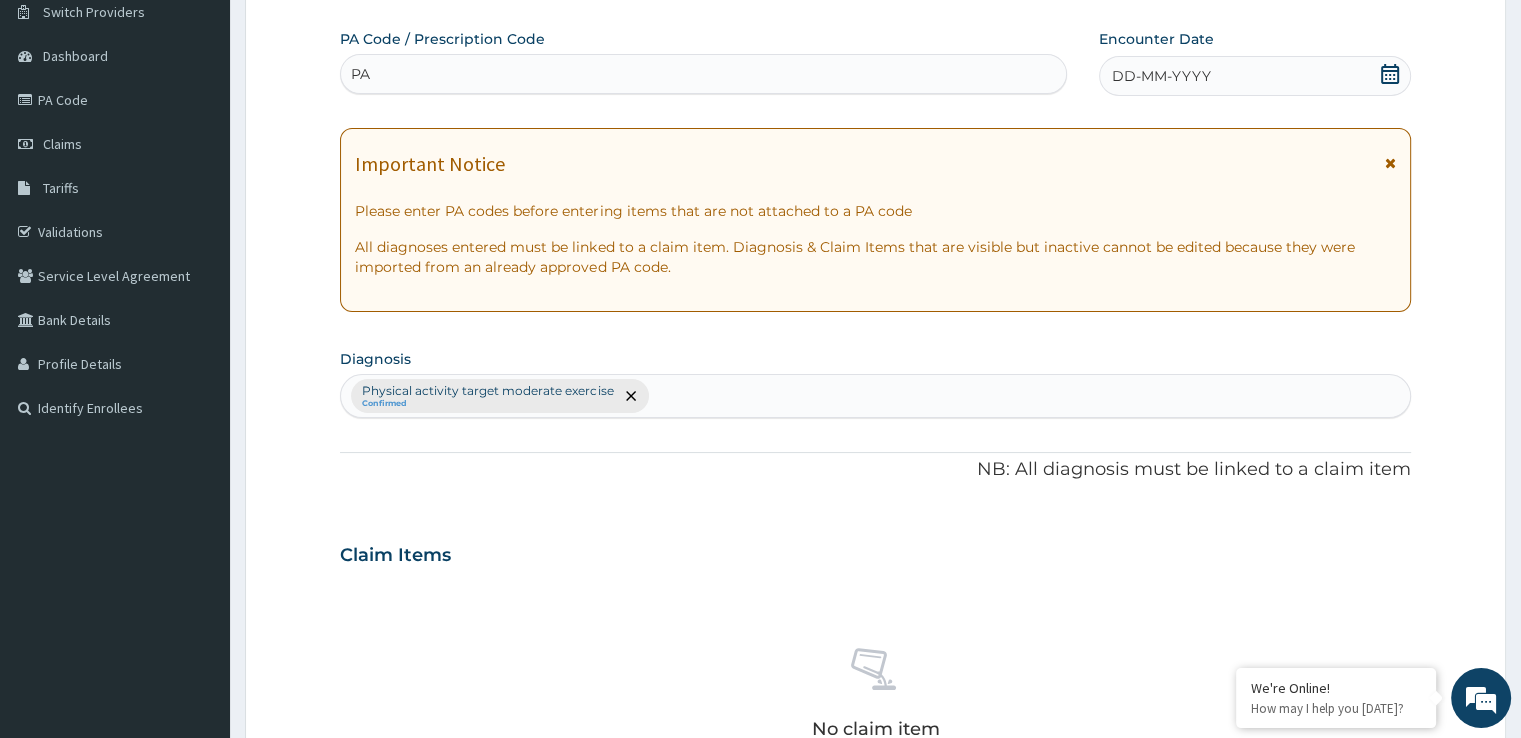 scroll, scrollTop: 0, scrollLeft: 0, axis: both 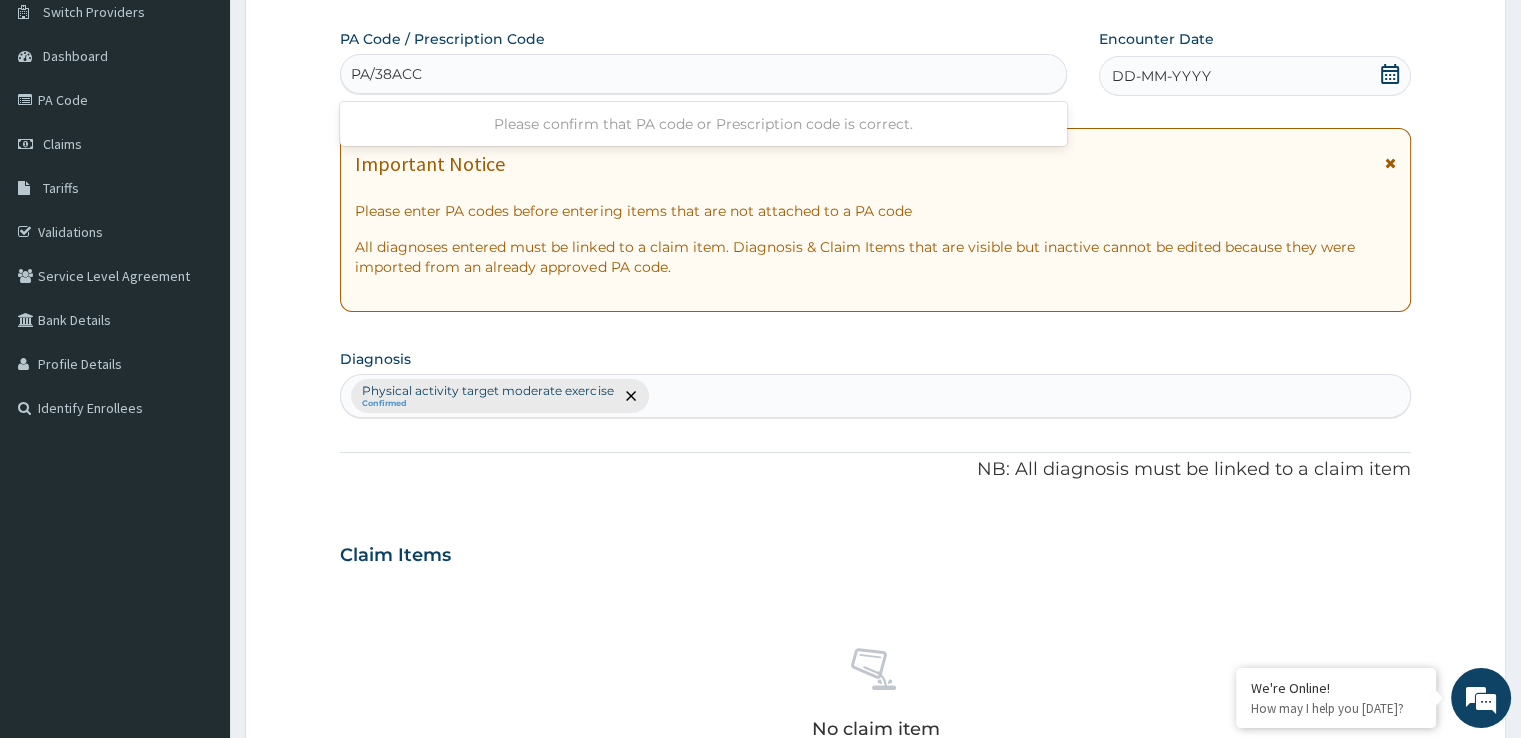 type on "PA/38ACCC" 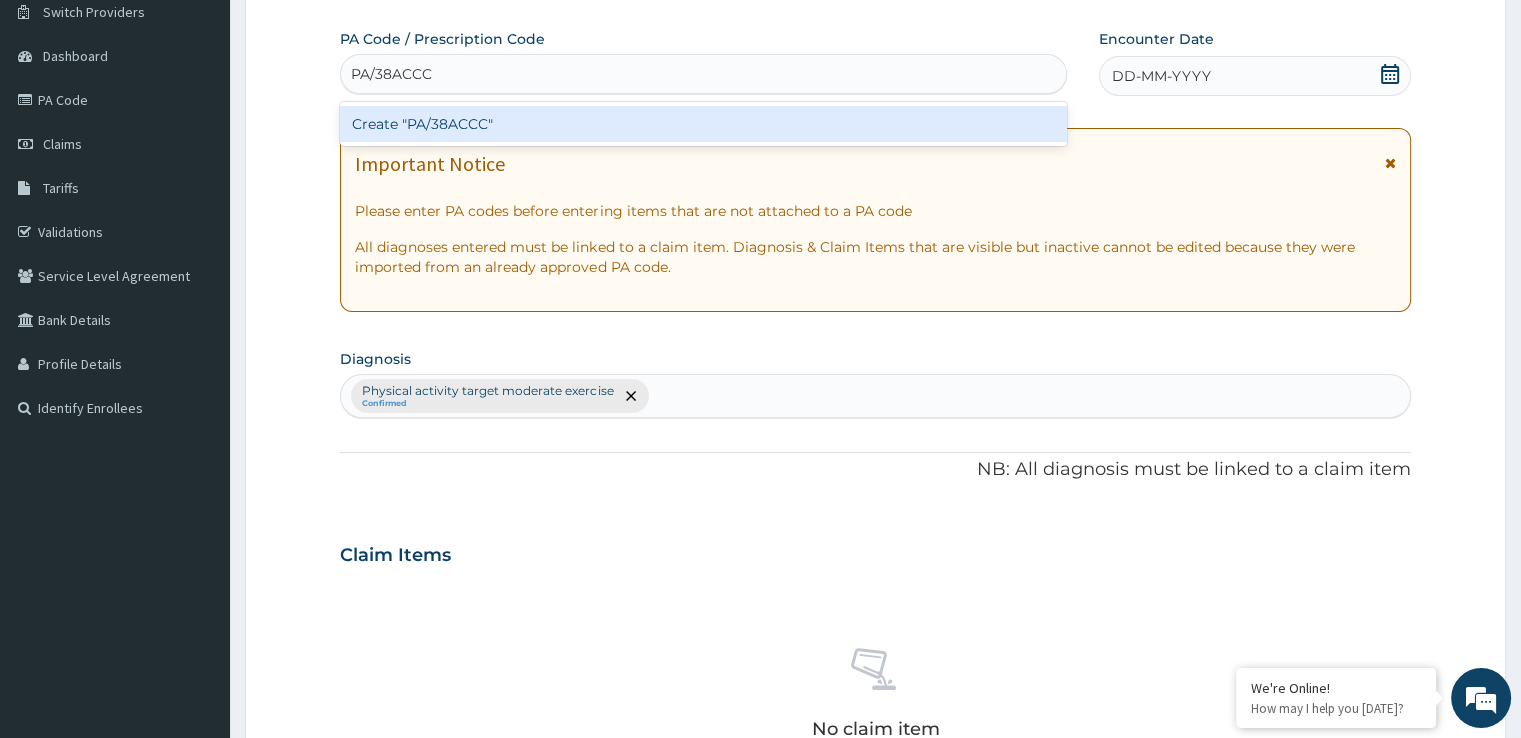 click on "Create "PA/38ACCC"" at bounding box center (703, 124) 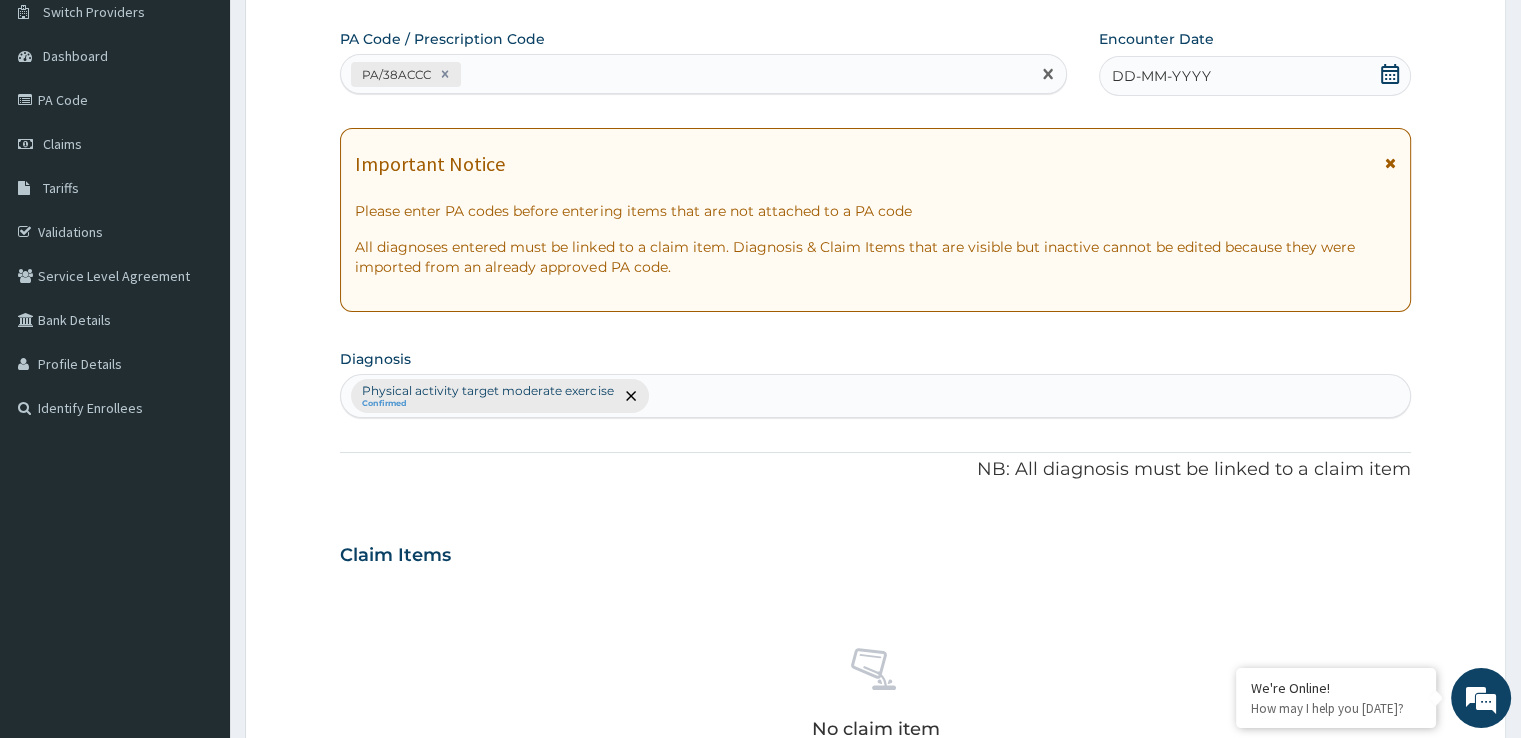 click on "DD-MM-YYYY" at bounding box center (1254, 76) 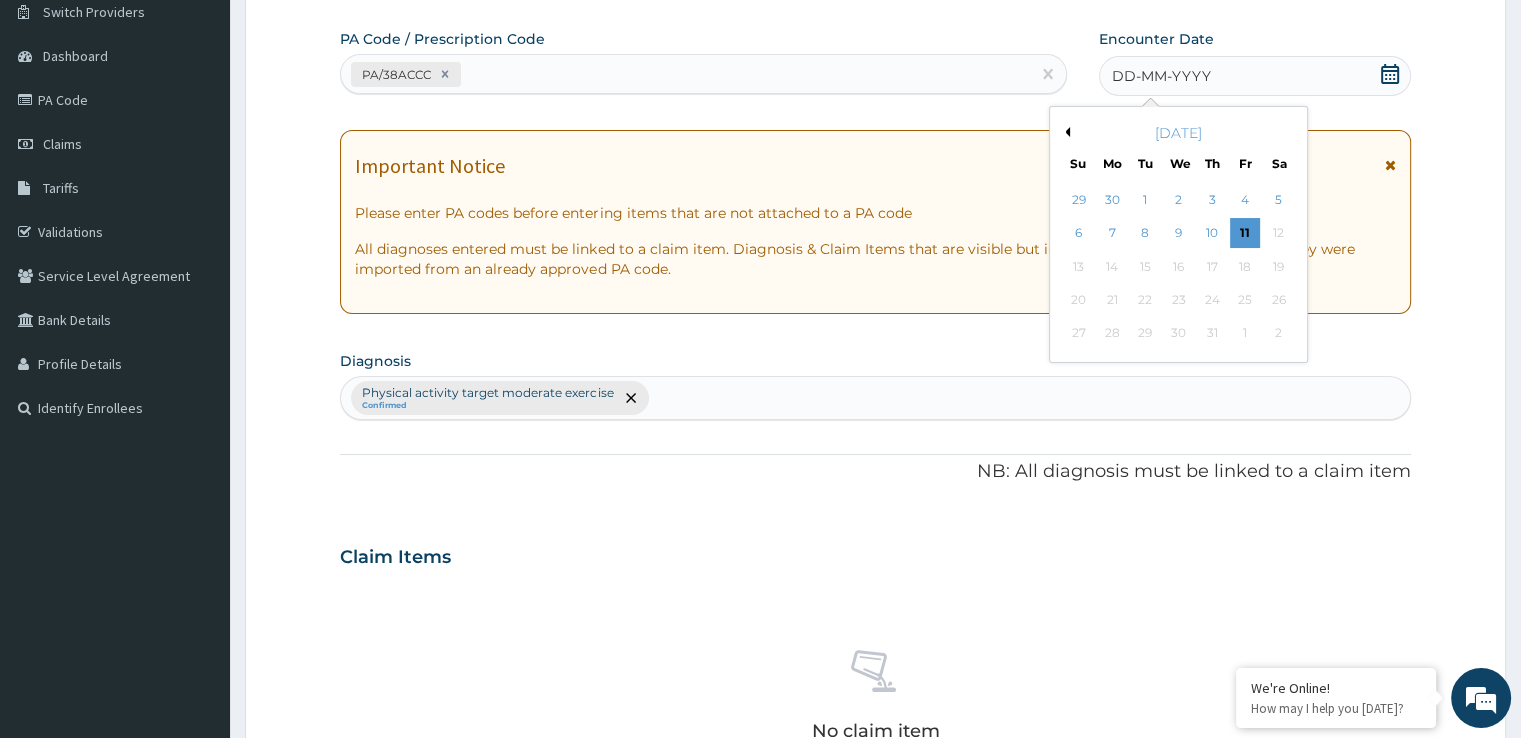 click on "Previous Month" at bounding box center [1065, 132] 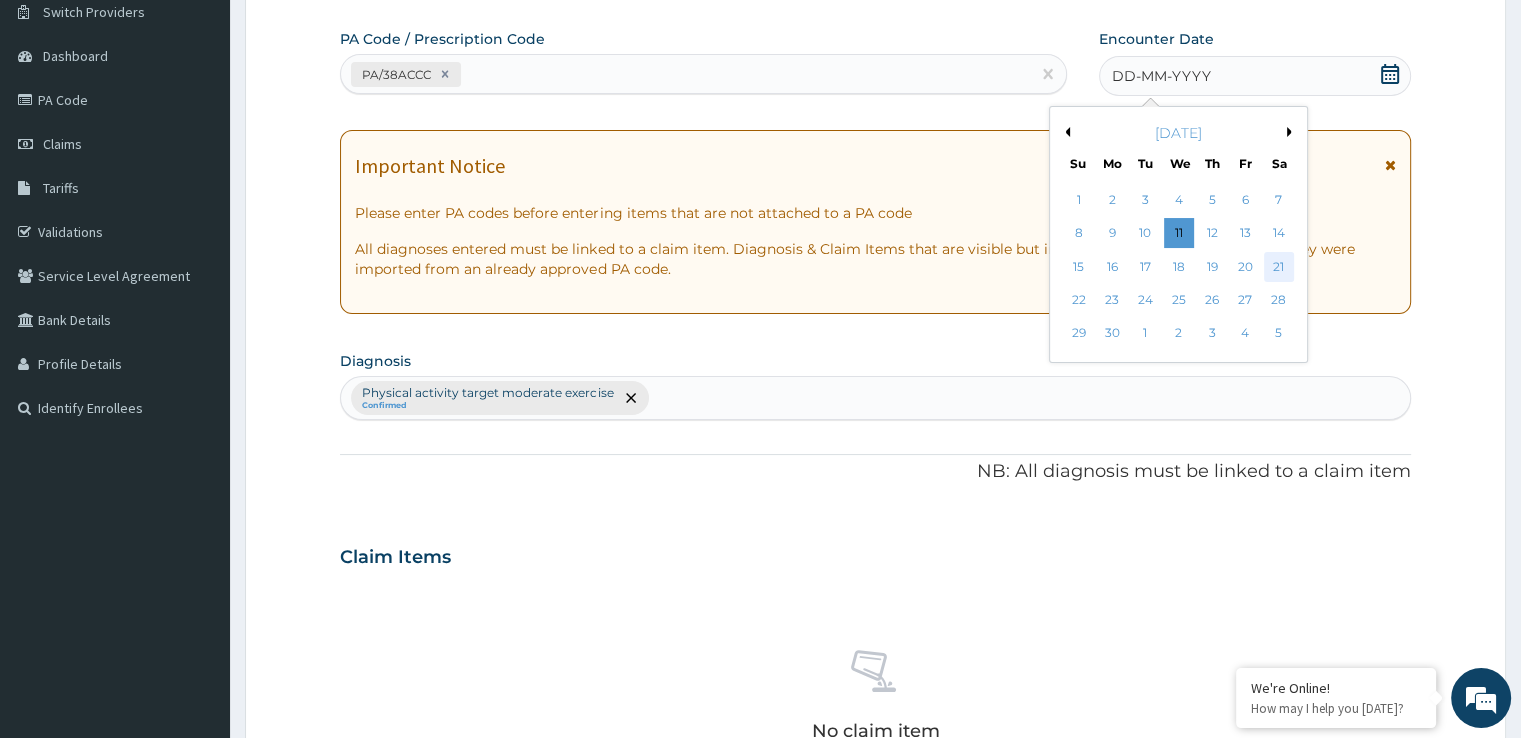 click on "21" at bounding box center (1279, 267) 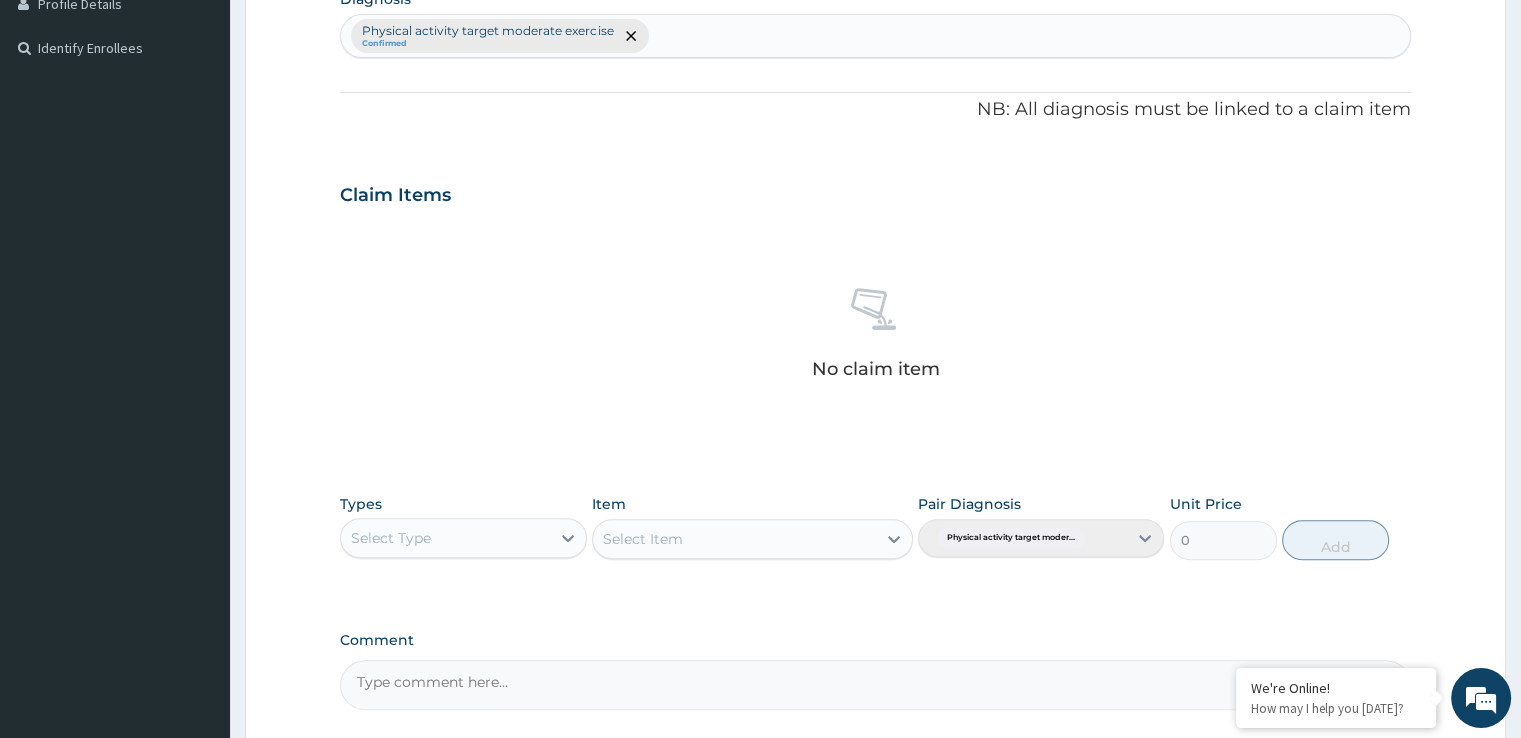scroll, scrollTop: 539, scrollLeft: 0, axis: vertical 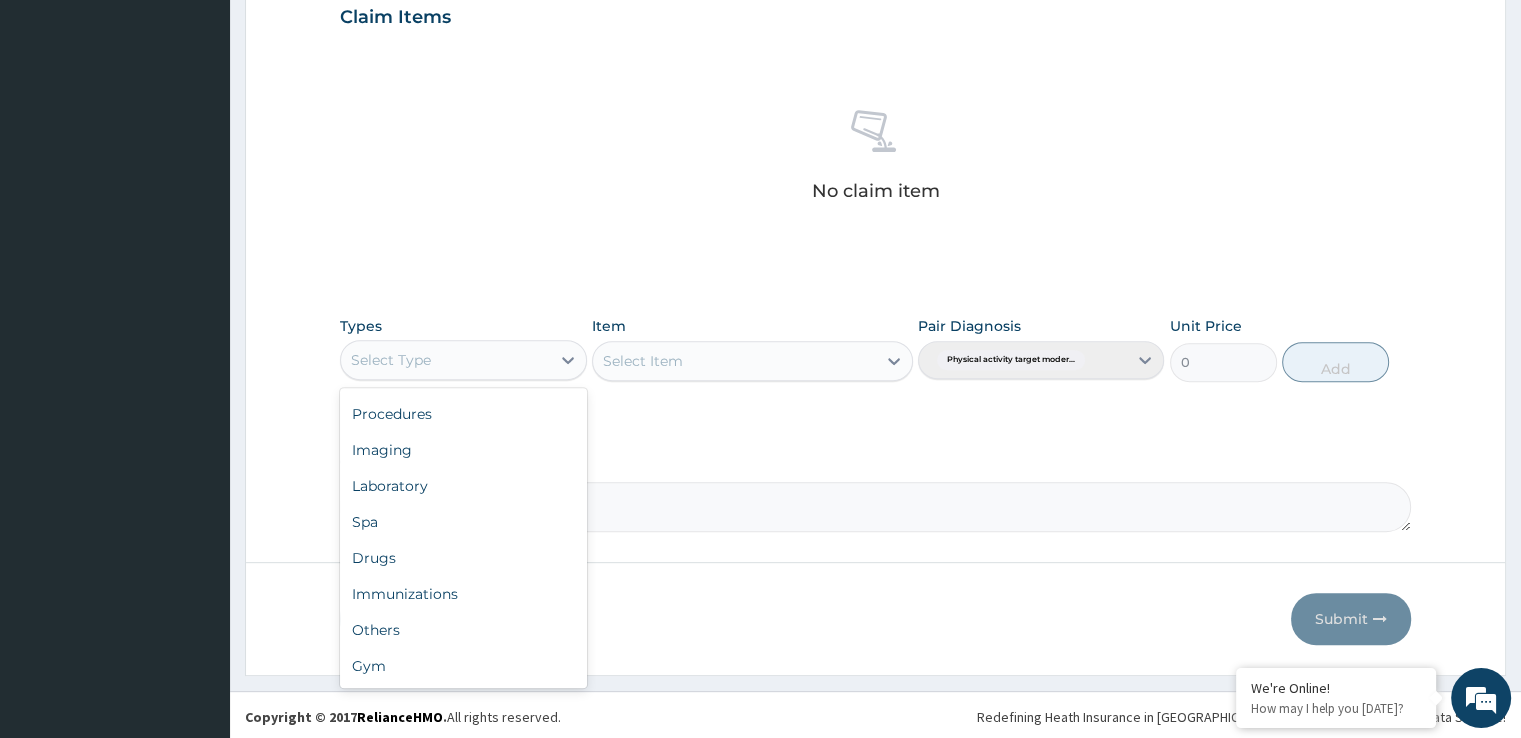 click on "Gym" at bounding box center (463, 666) 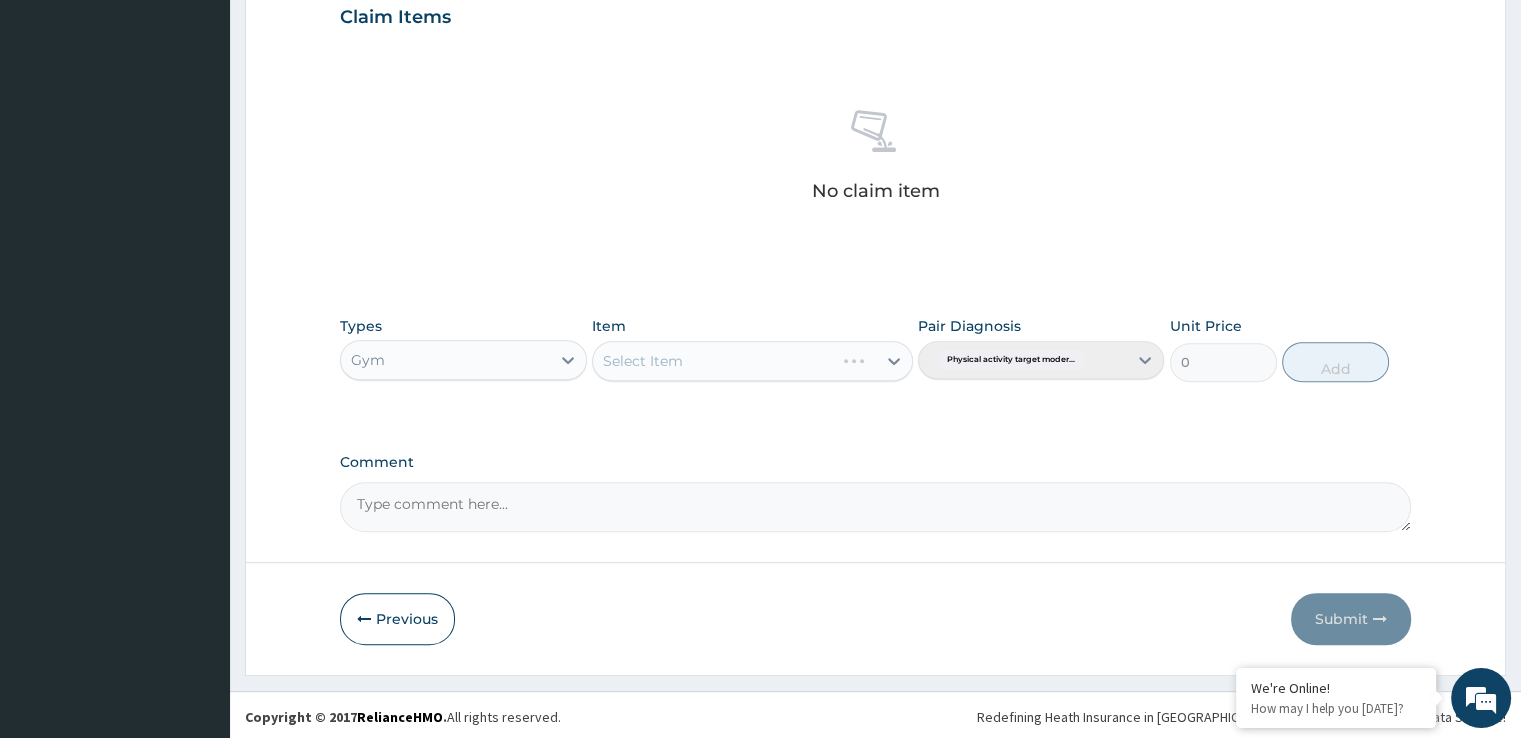 click on "Select Item" at bounding box center (713, 361) 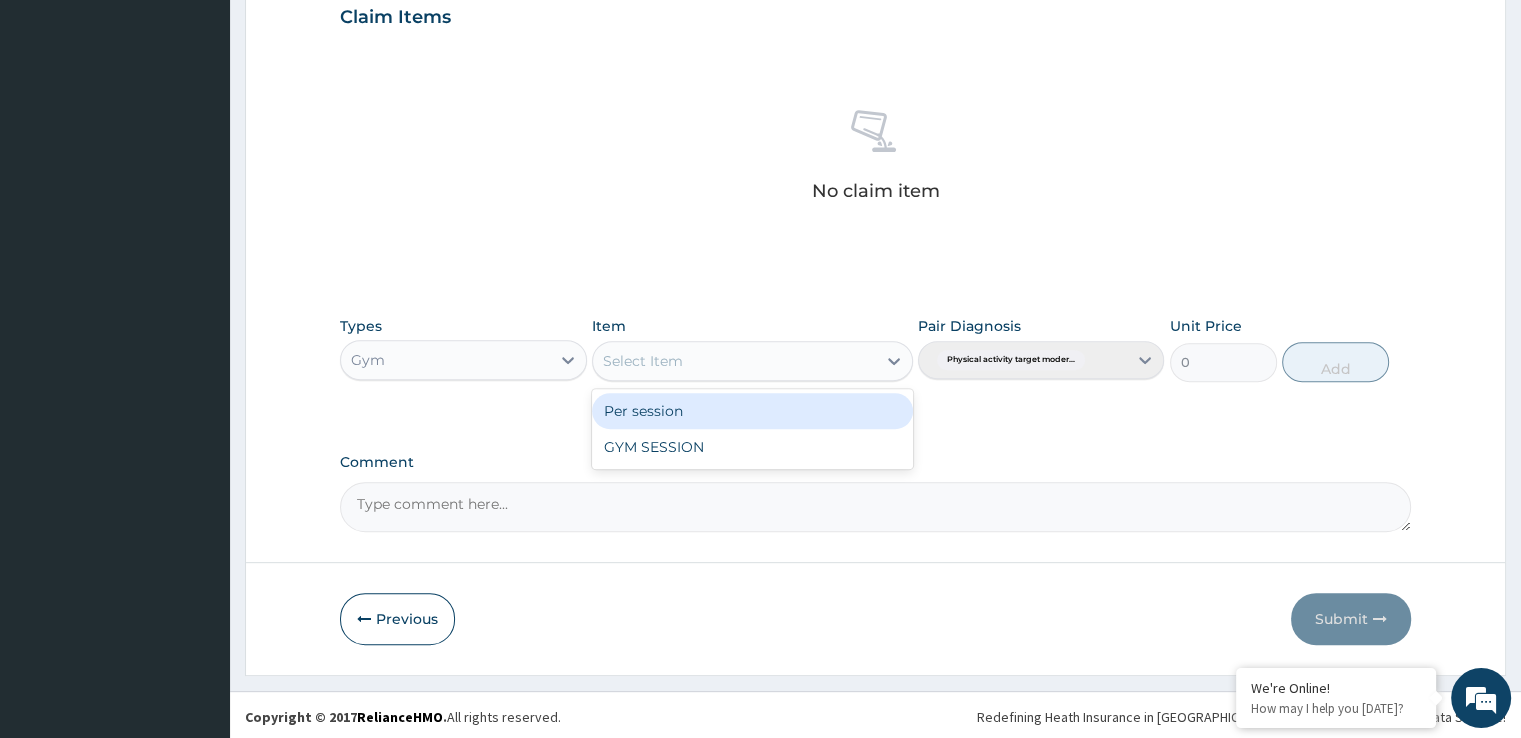 click on "GYM SESSION" at bounding box center (752, 447) 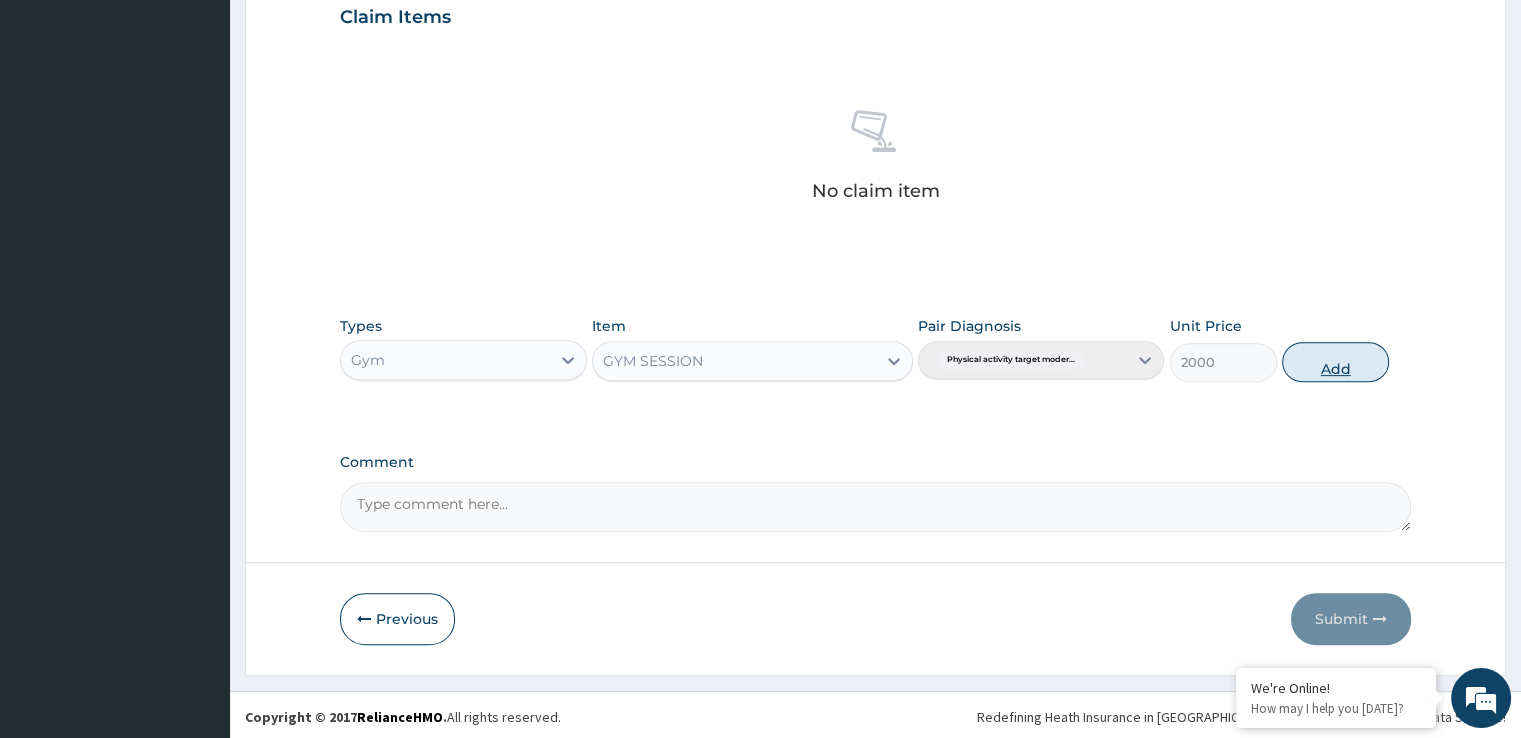 click on "Add" at bounding box center (1335, 362) 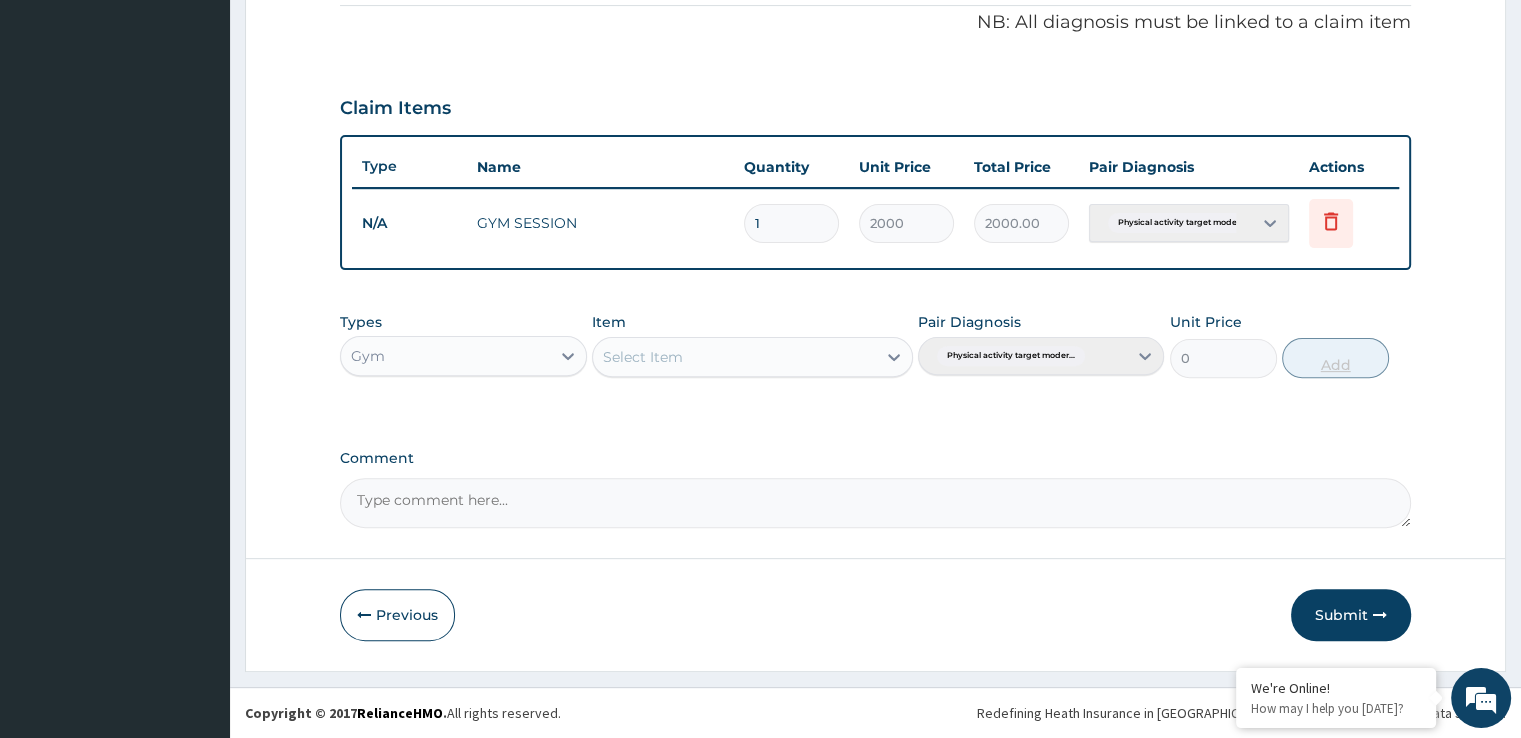scroll, scrollTop: 606, scrollLeft: 0, axis: vertical 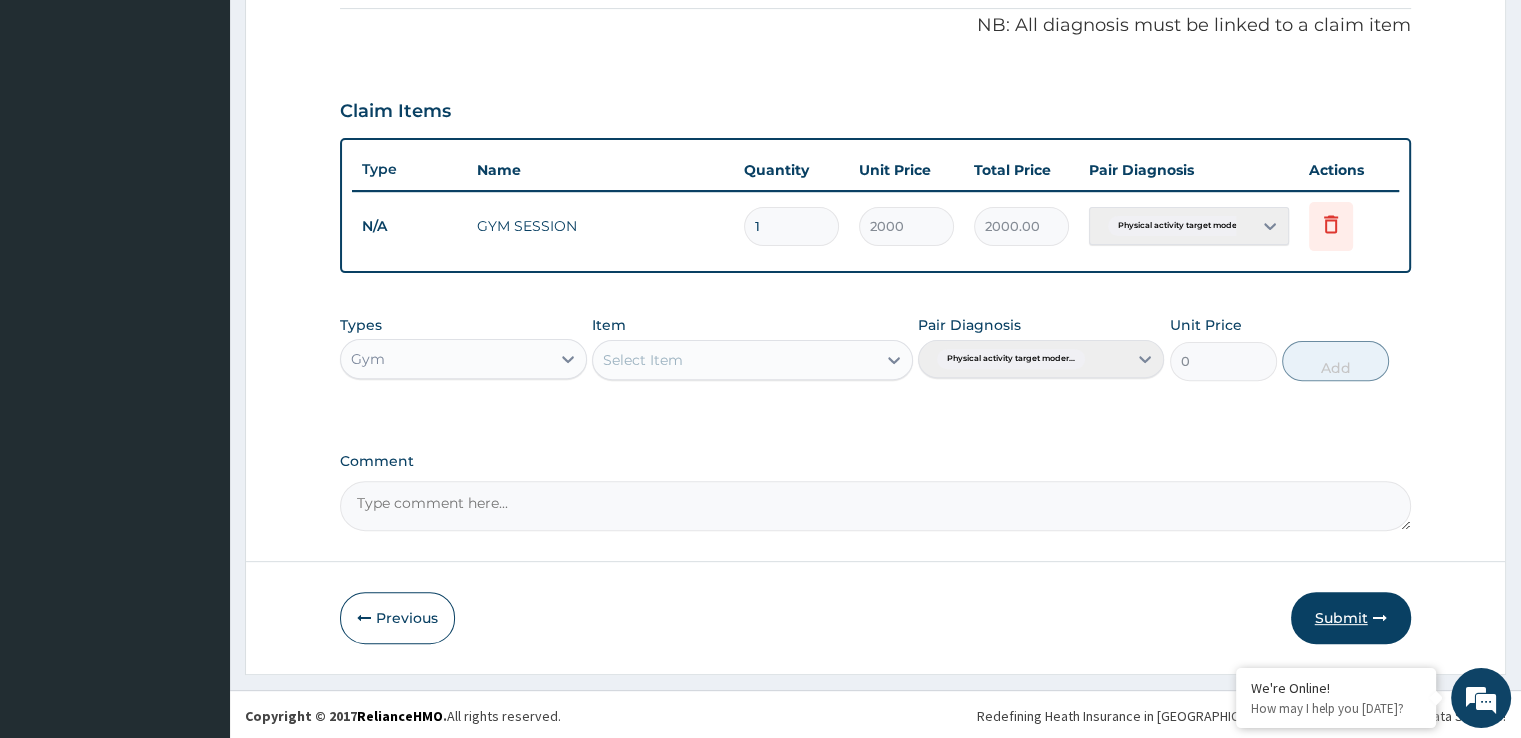 click on "Submit" at bounding box center [1351, 618] 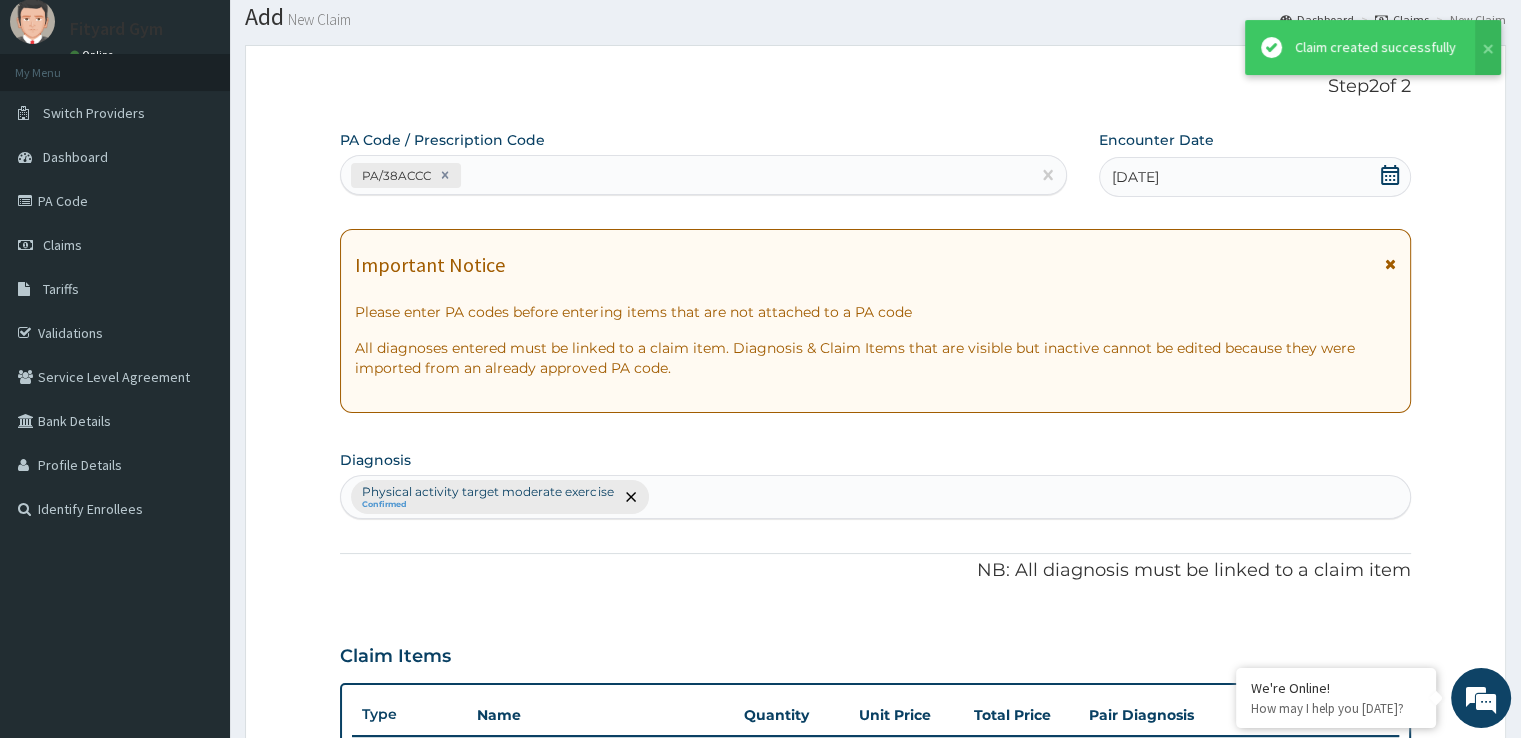 scroll, scrollTop: 606, scrollLeft: 0, axis: vertical 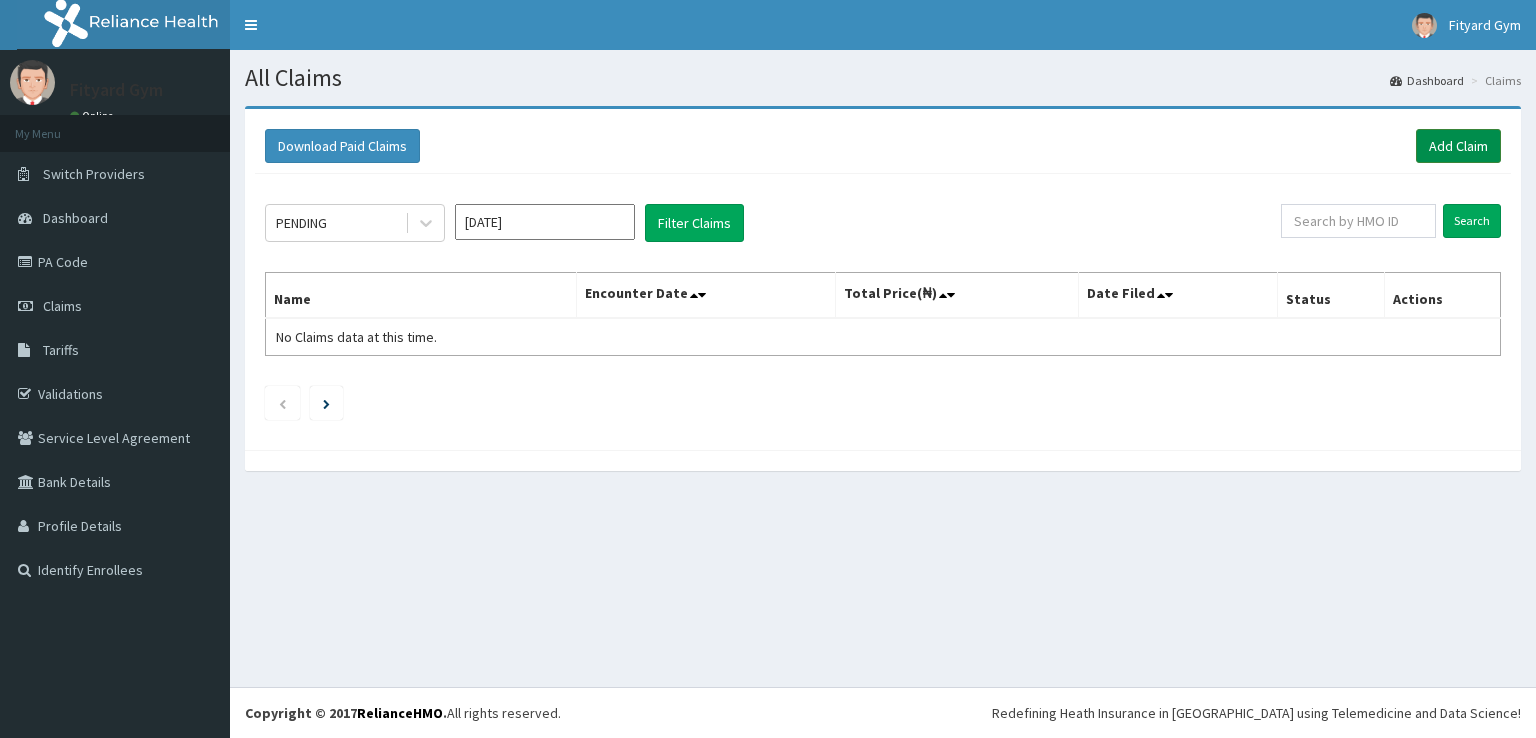 click on "Add Claim" at bounding box center [1458, 146] 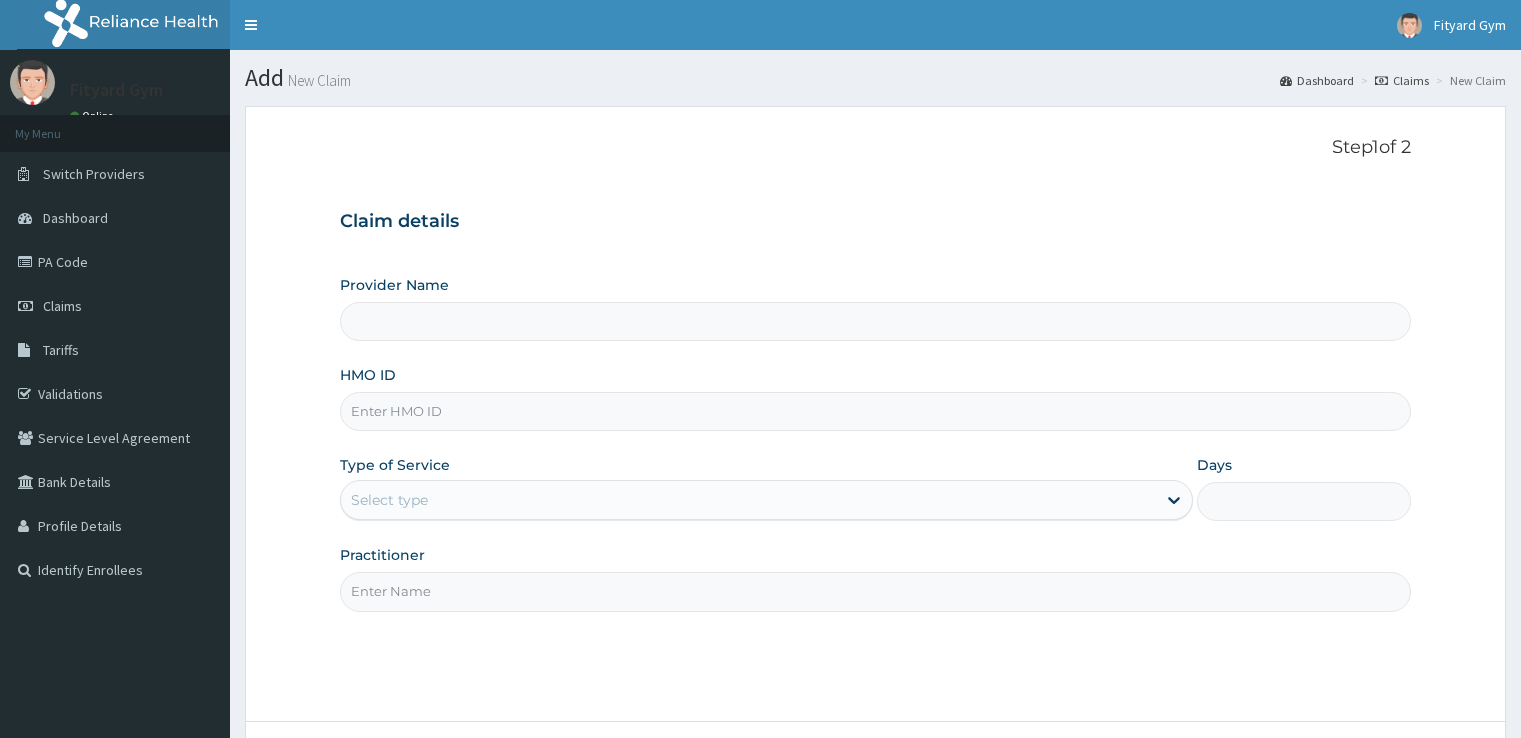scroll, scrollTop: 0, scrollLeft: 0, axis: both 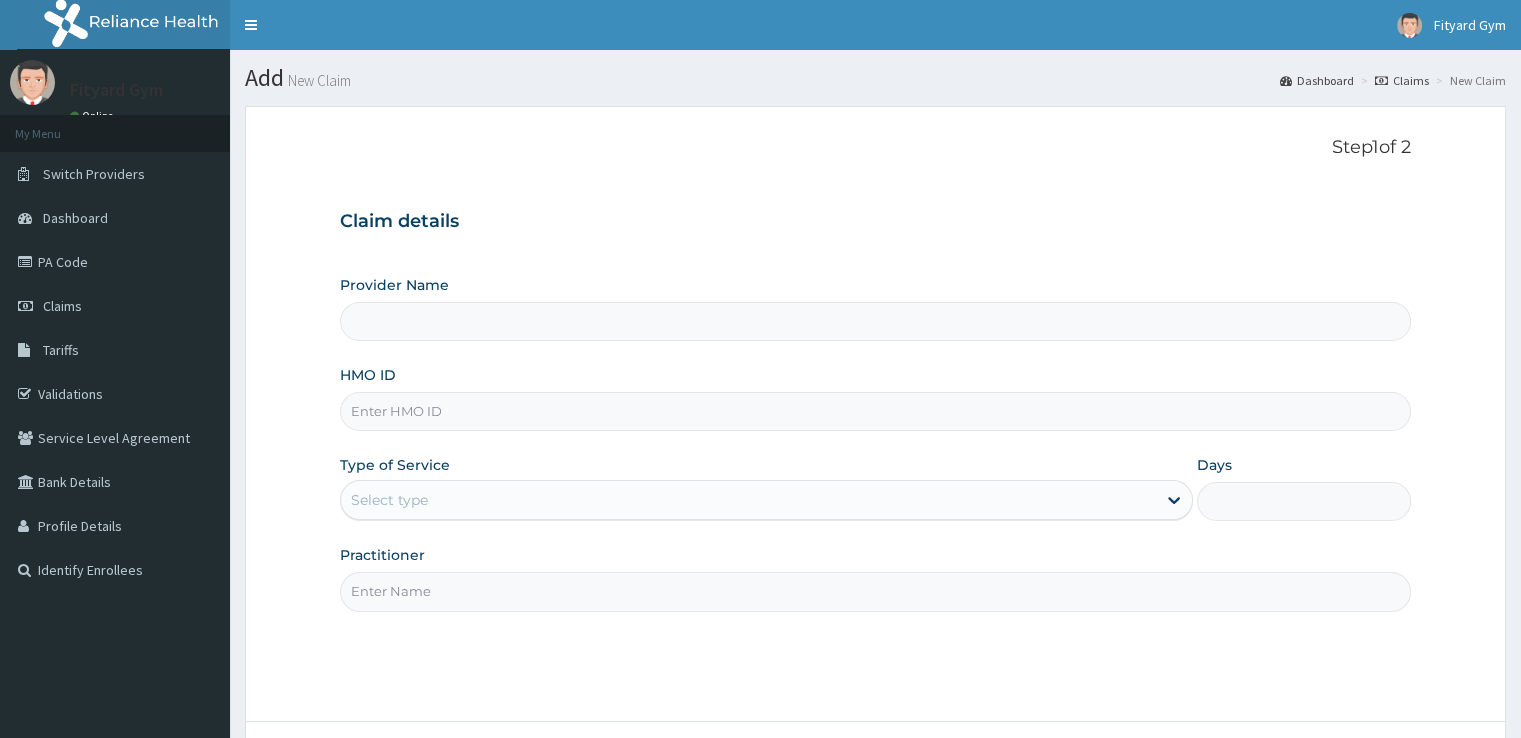 type on "Fityard" 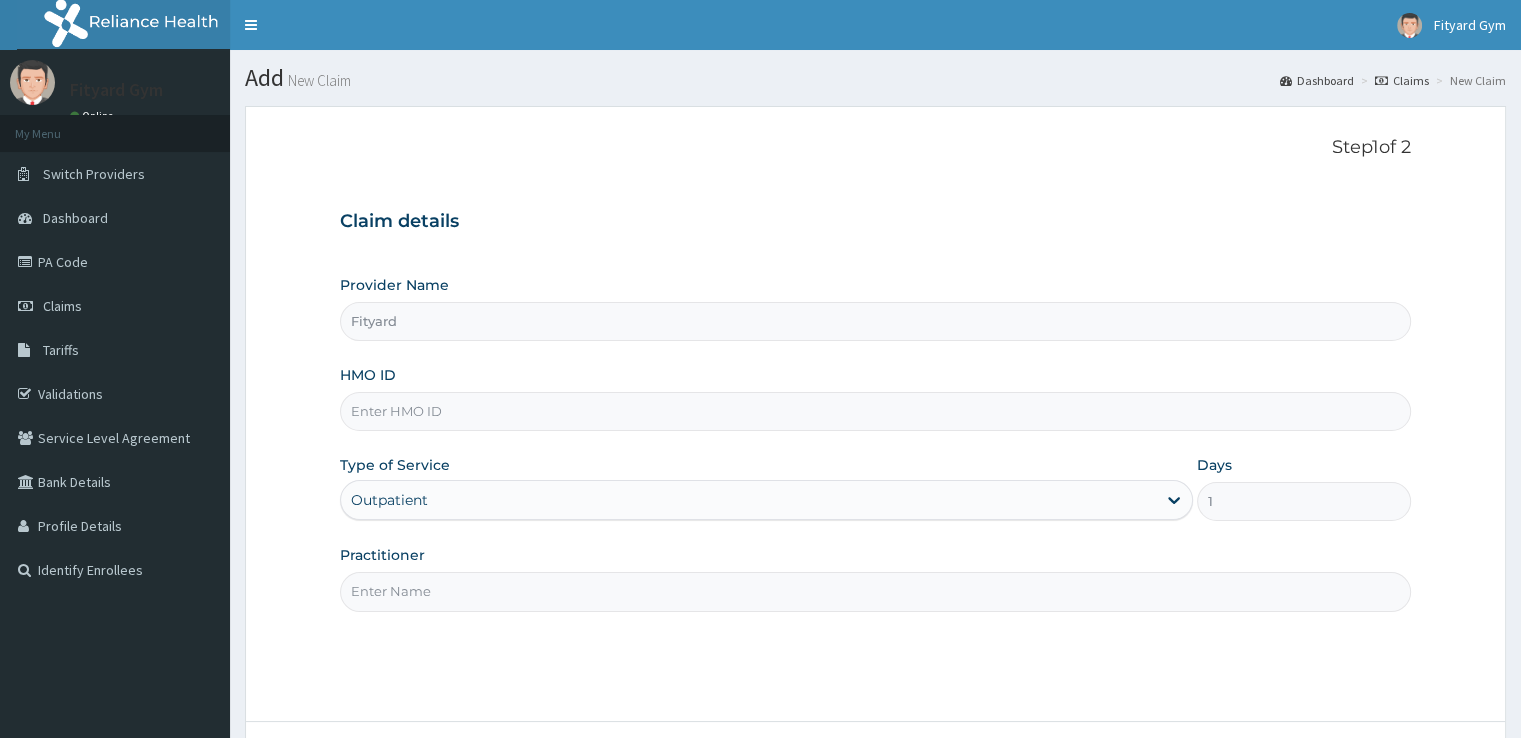 click on "HMO ID" at bounding box center (875, 411) 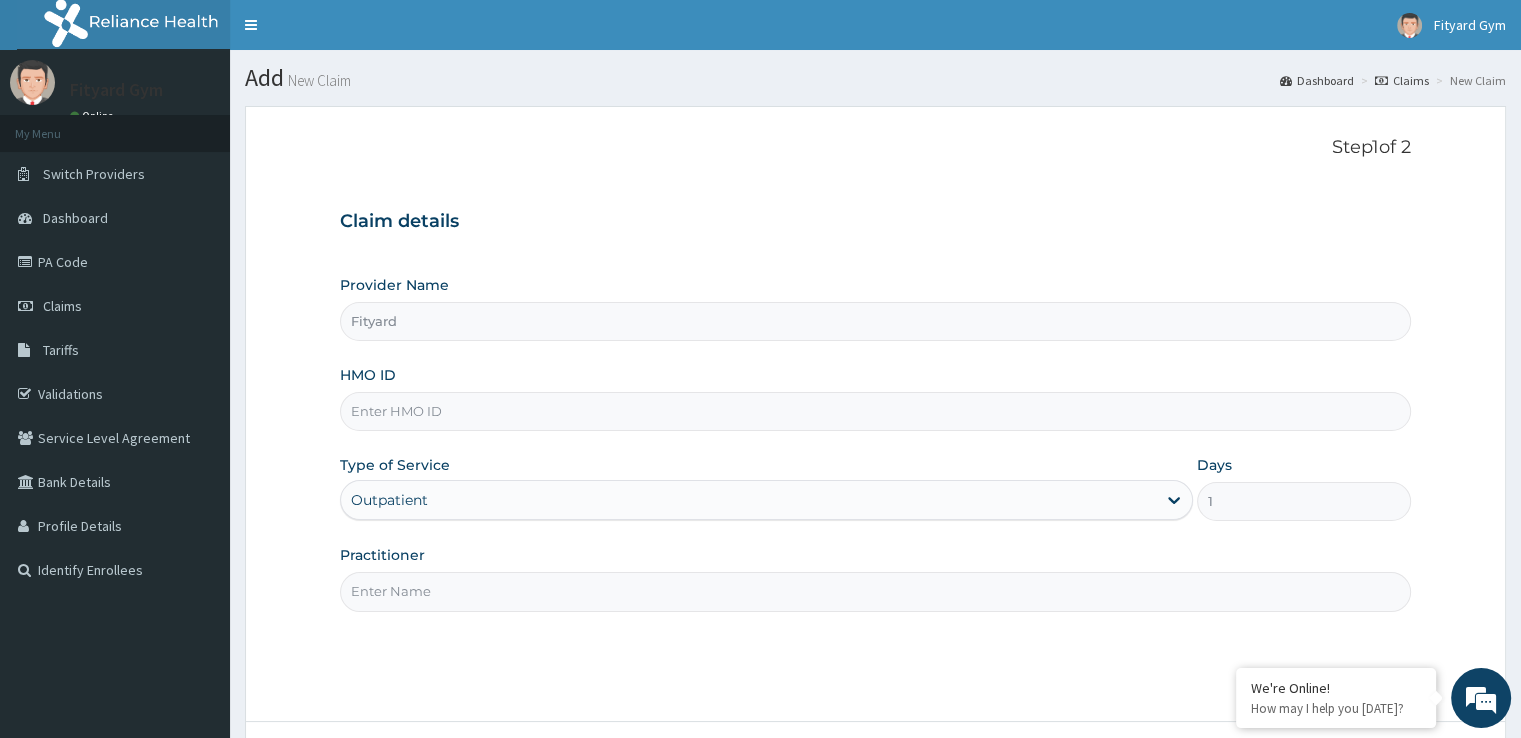 type on "NBC/10818/A" 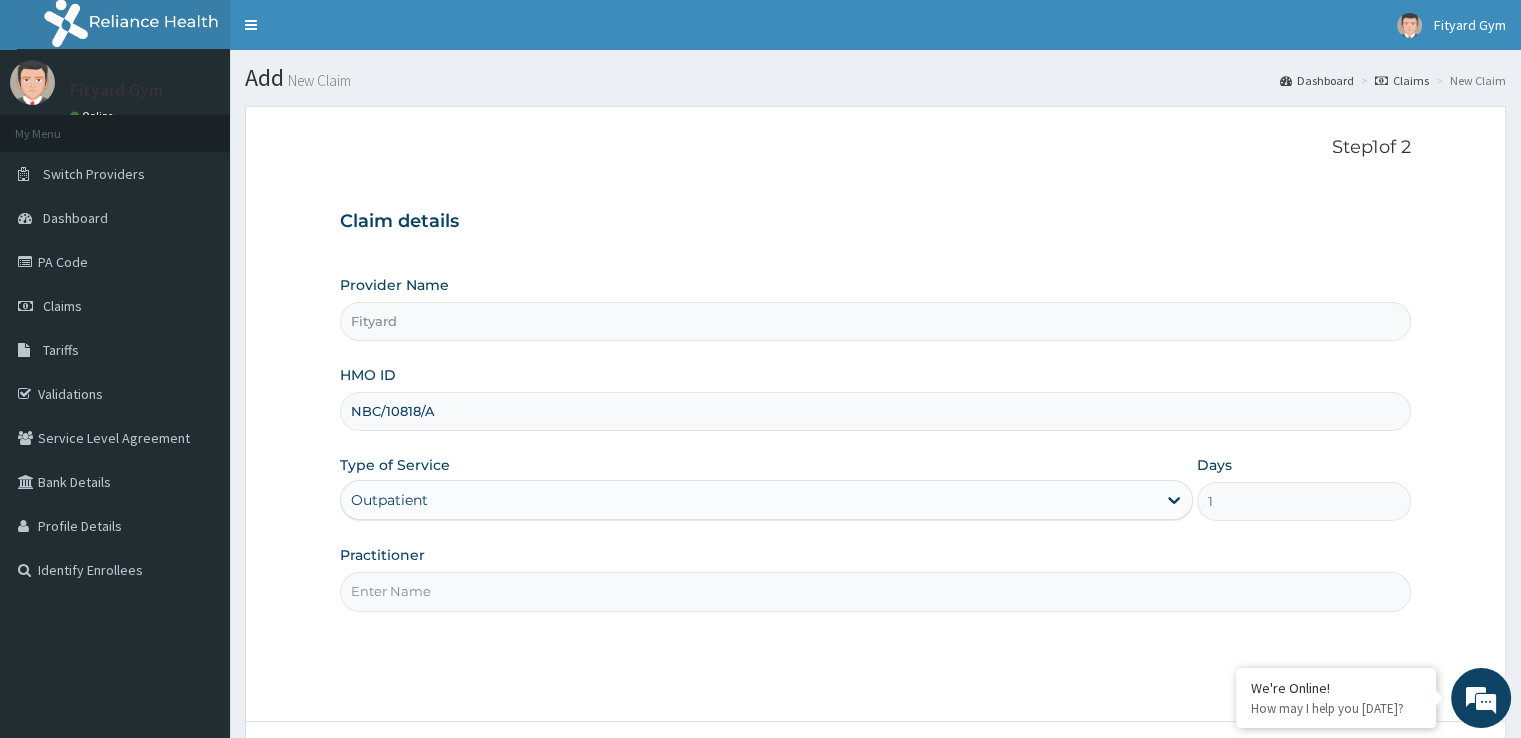 click on "Practitioner" at bounding box center [875, 591] 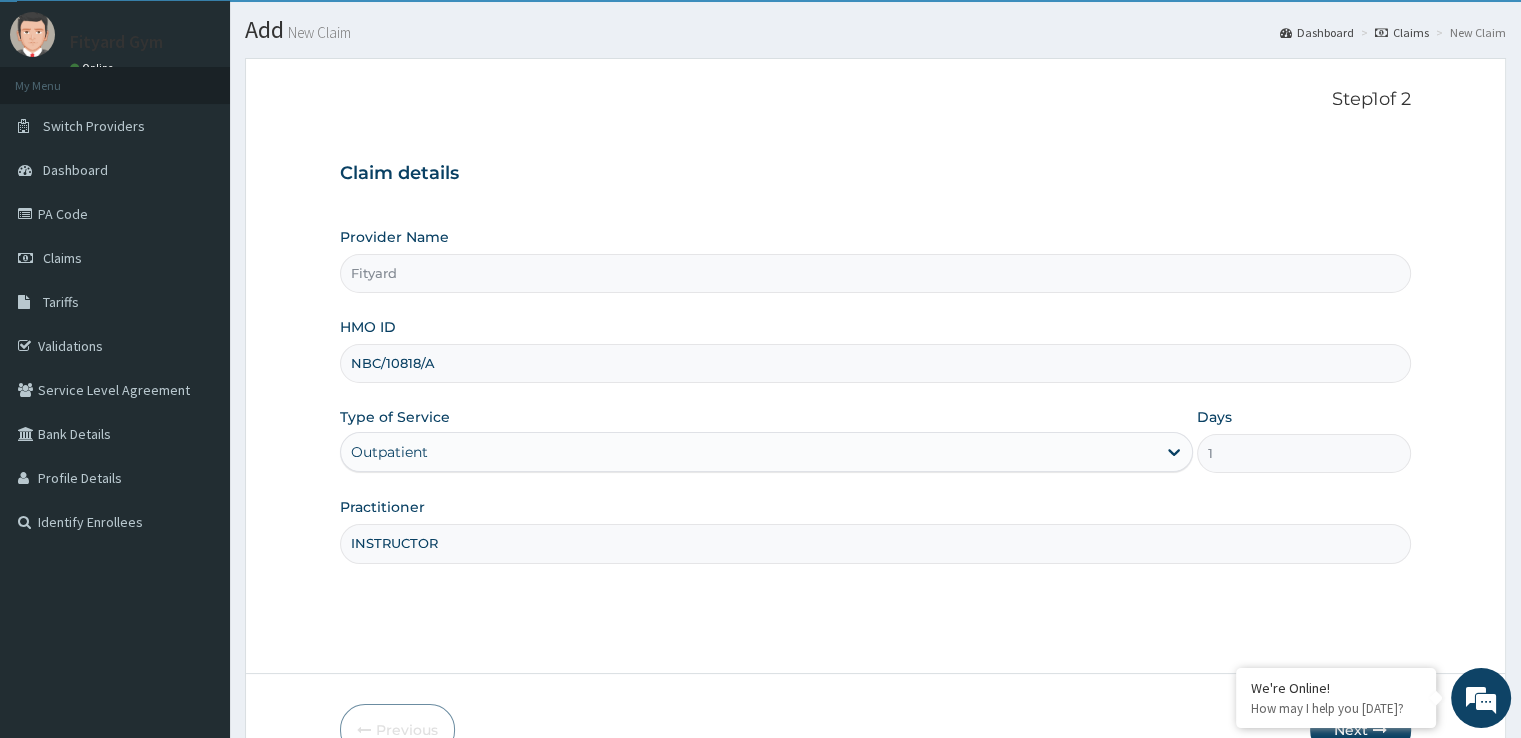 scroll, scrollTop: 162, scrollLeft: 0, axis: vertical 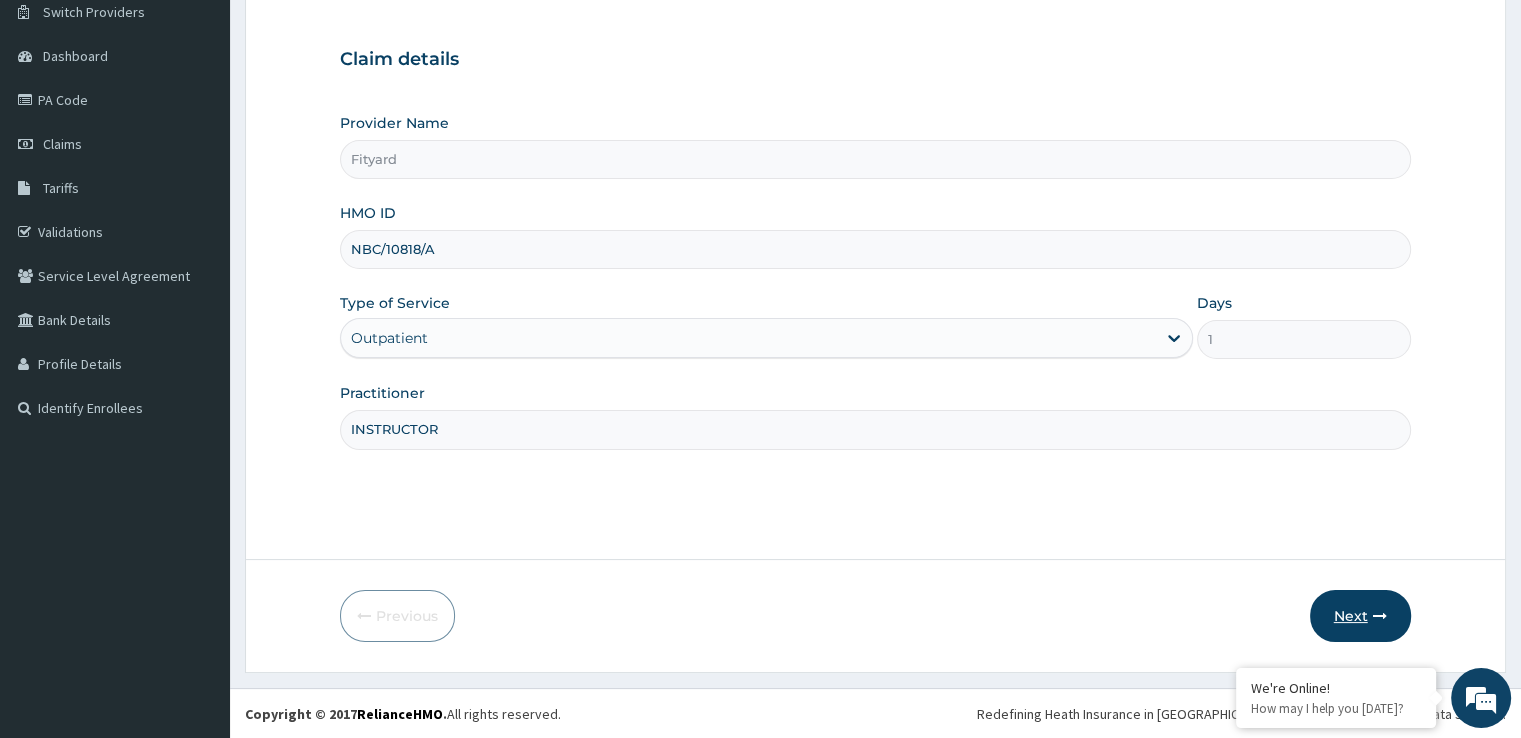 click at bounding box center [1380, 616] 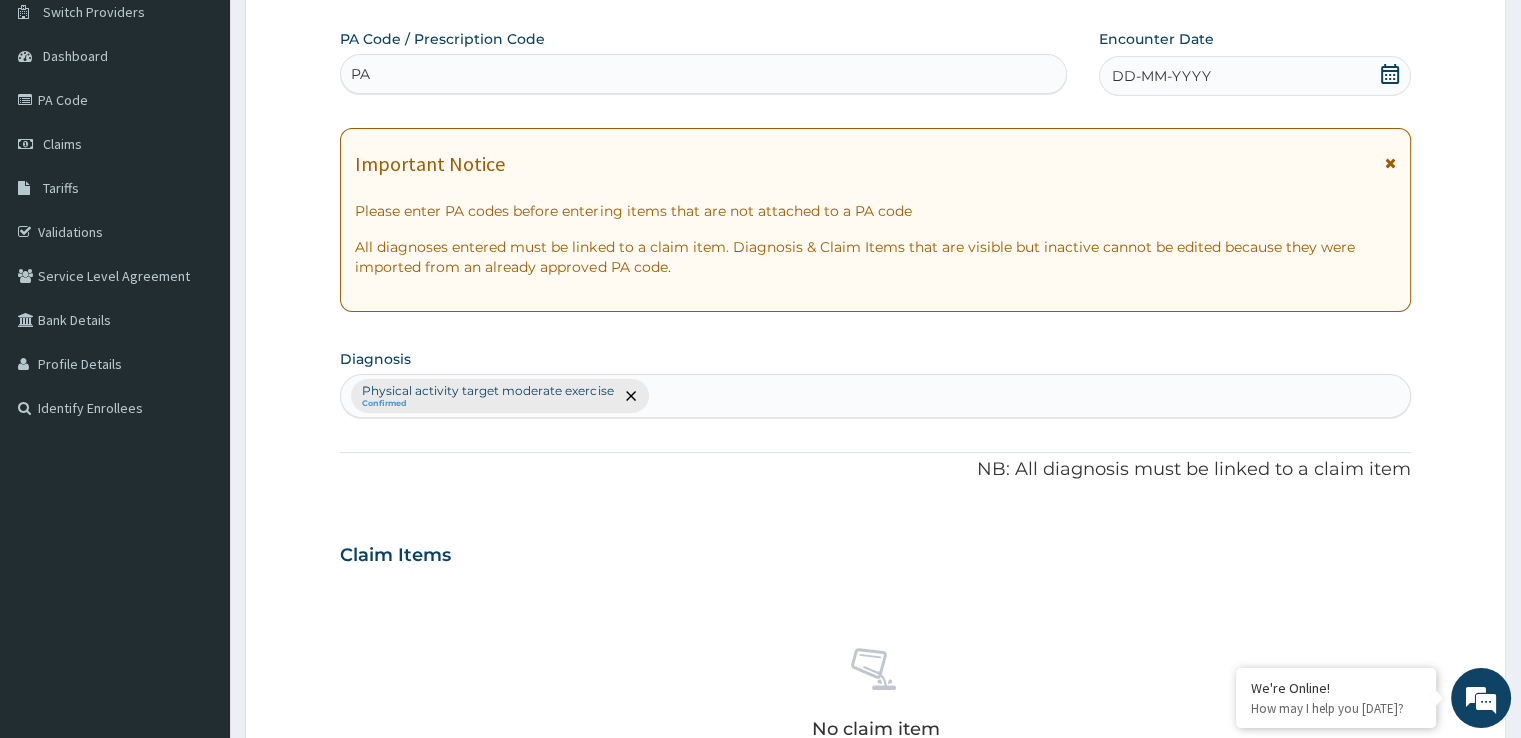 scroll, scrollTop: 0, scrollLeft: 0, axis: both 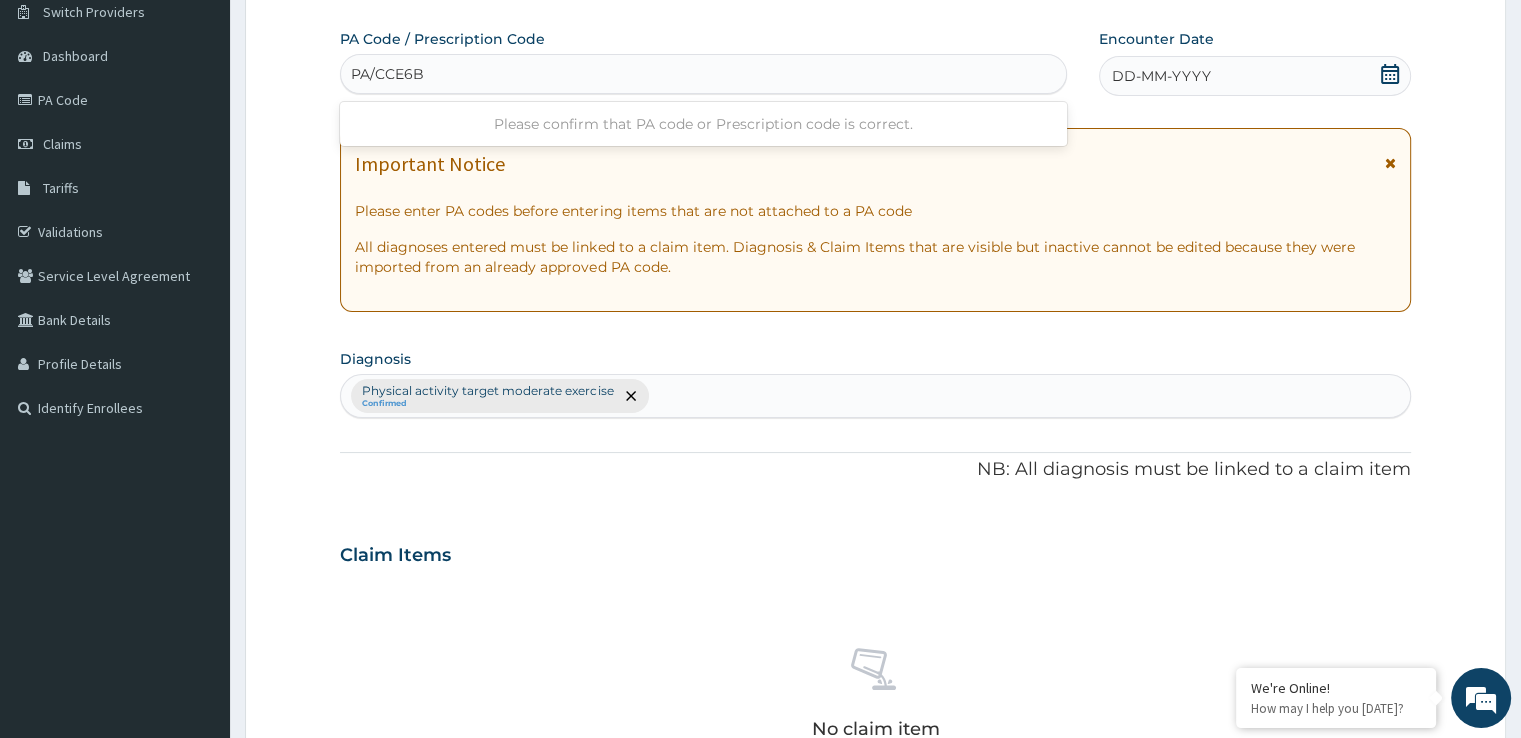 type on "PA/CCE6B3" 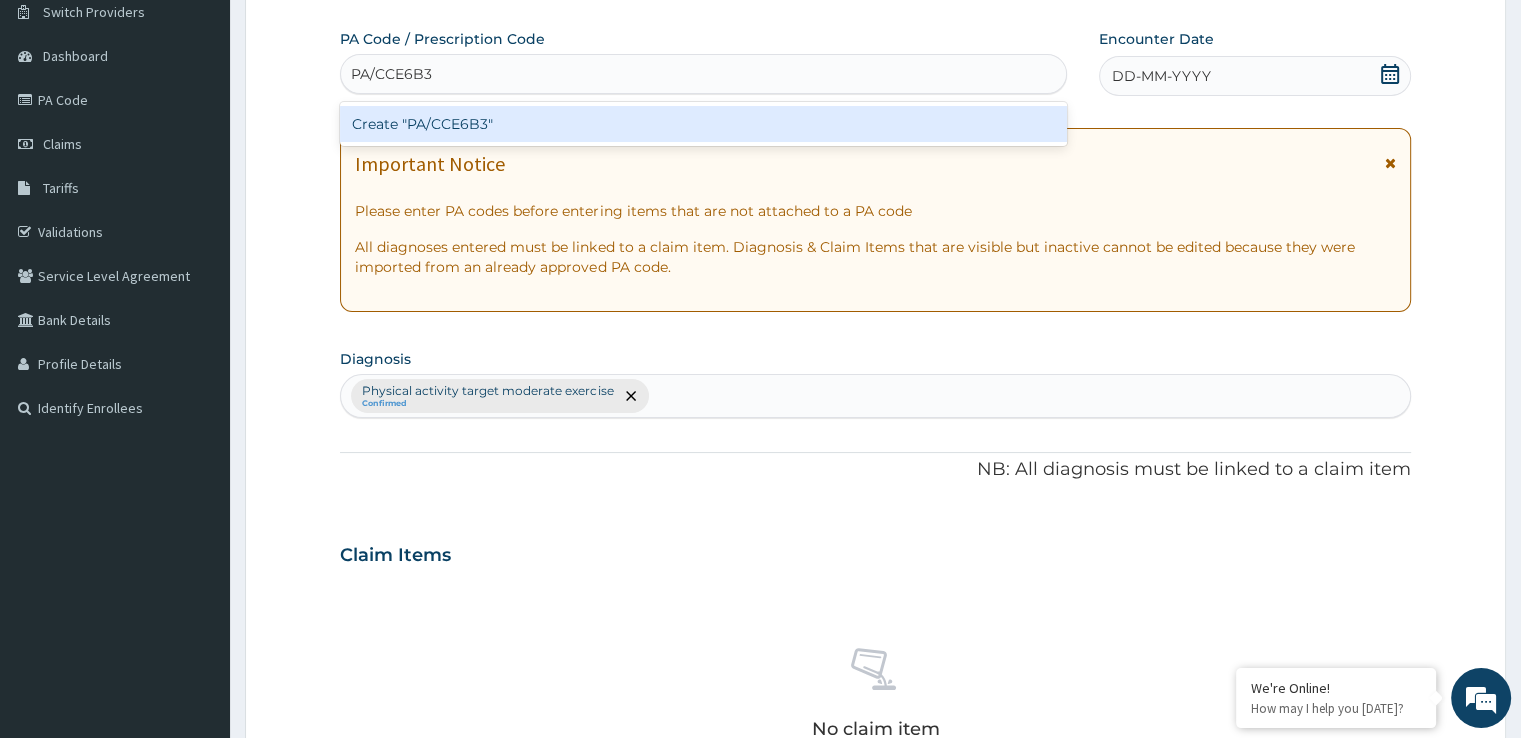 click on "Create "PA/CCE6B3"" at bounding box center (703, 124) 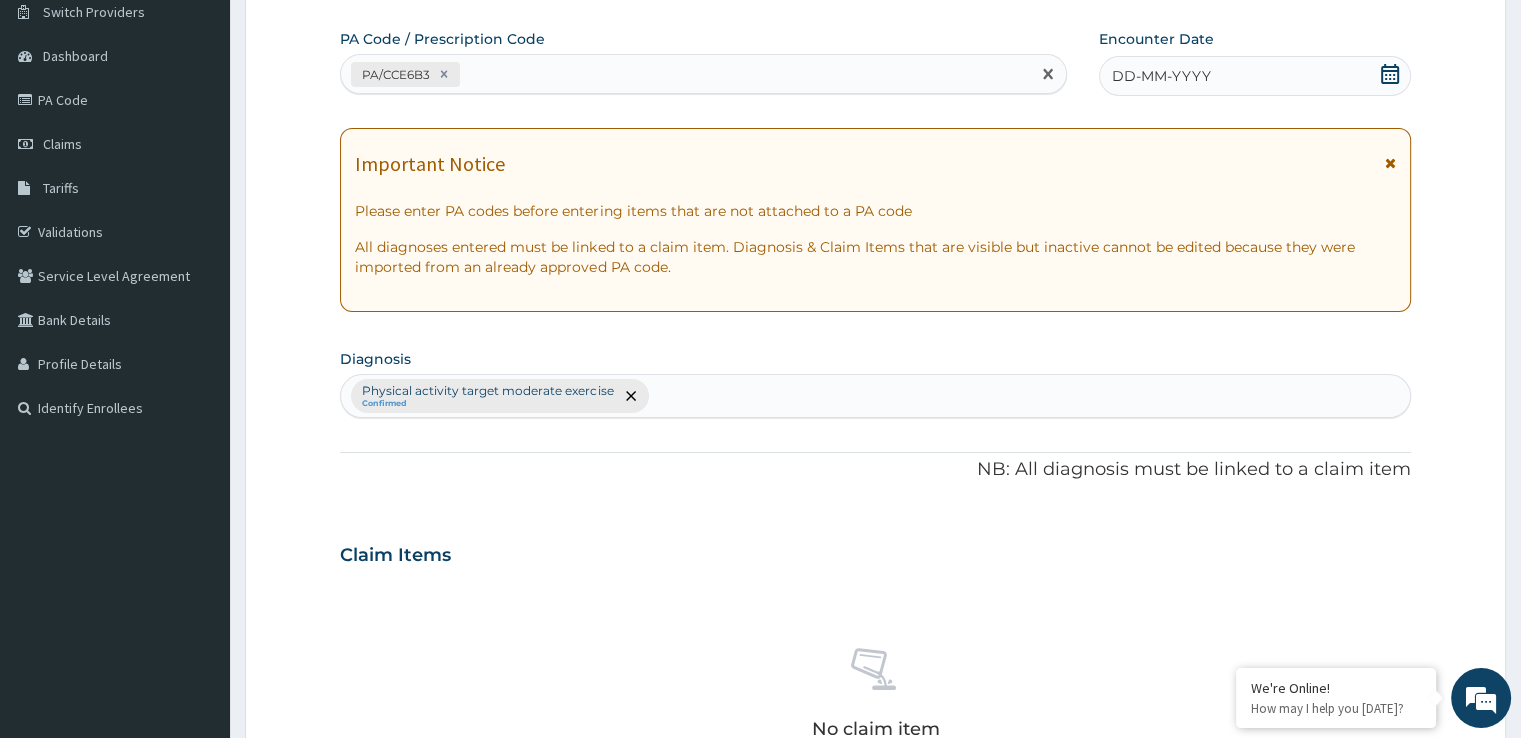 click on "Important Notice Please enter PA codes before entering items that are not attached to a PA code   All diagnoses entered must be linked to a claim item. Diagnosis & Claim Items that are visible but inactive cannot be edited because they were imported from an already approved PA code." at bounding box center (875, 220) 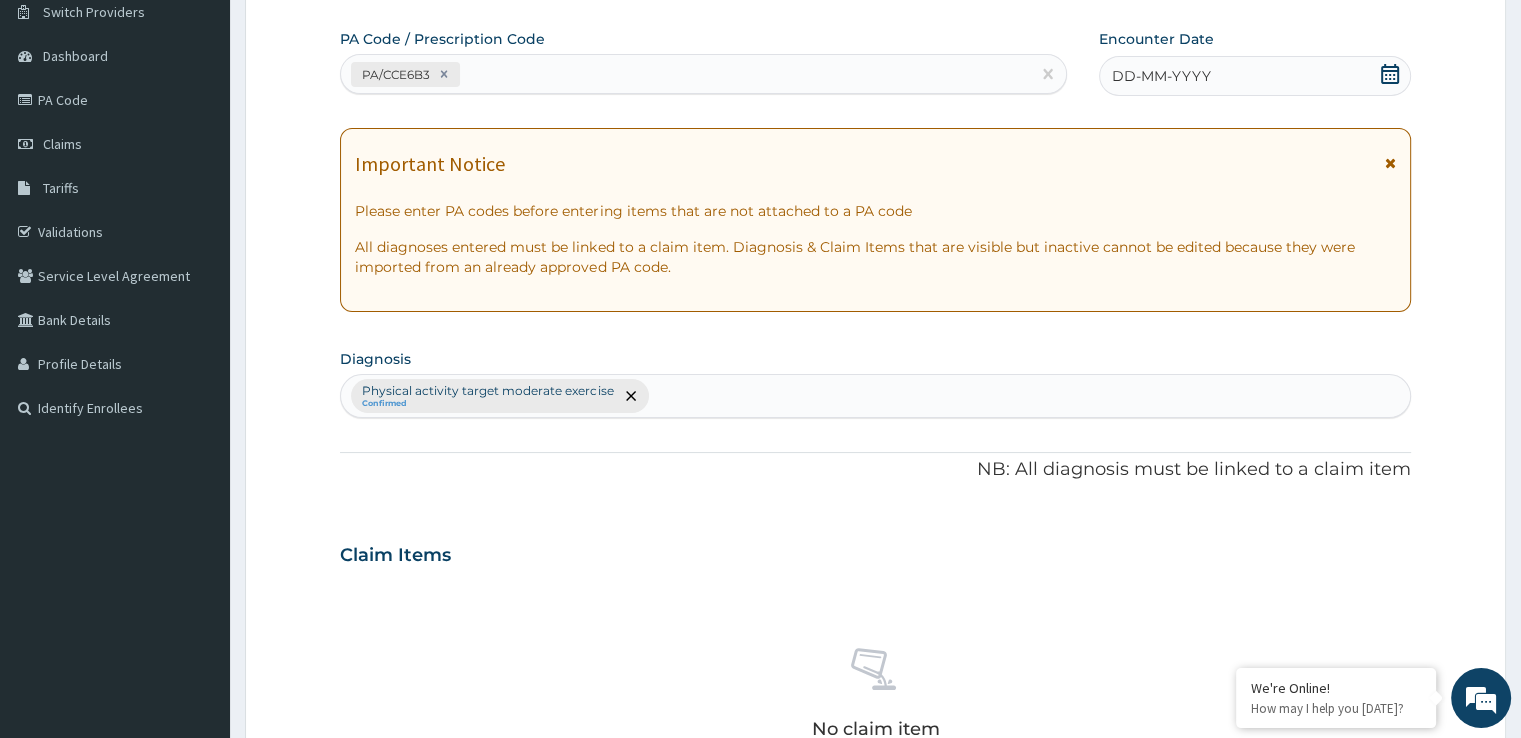 click on "DD-MM-YYYY" at bounding box center [1254, 76] 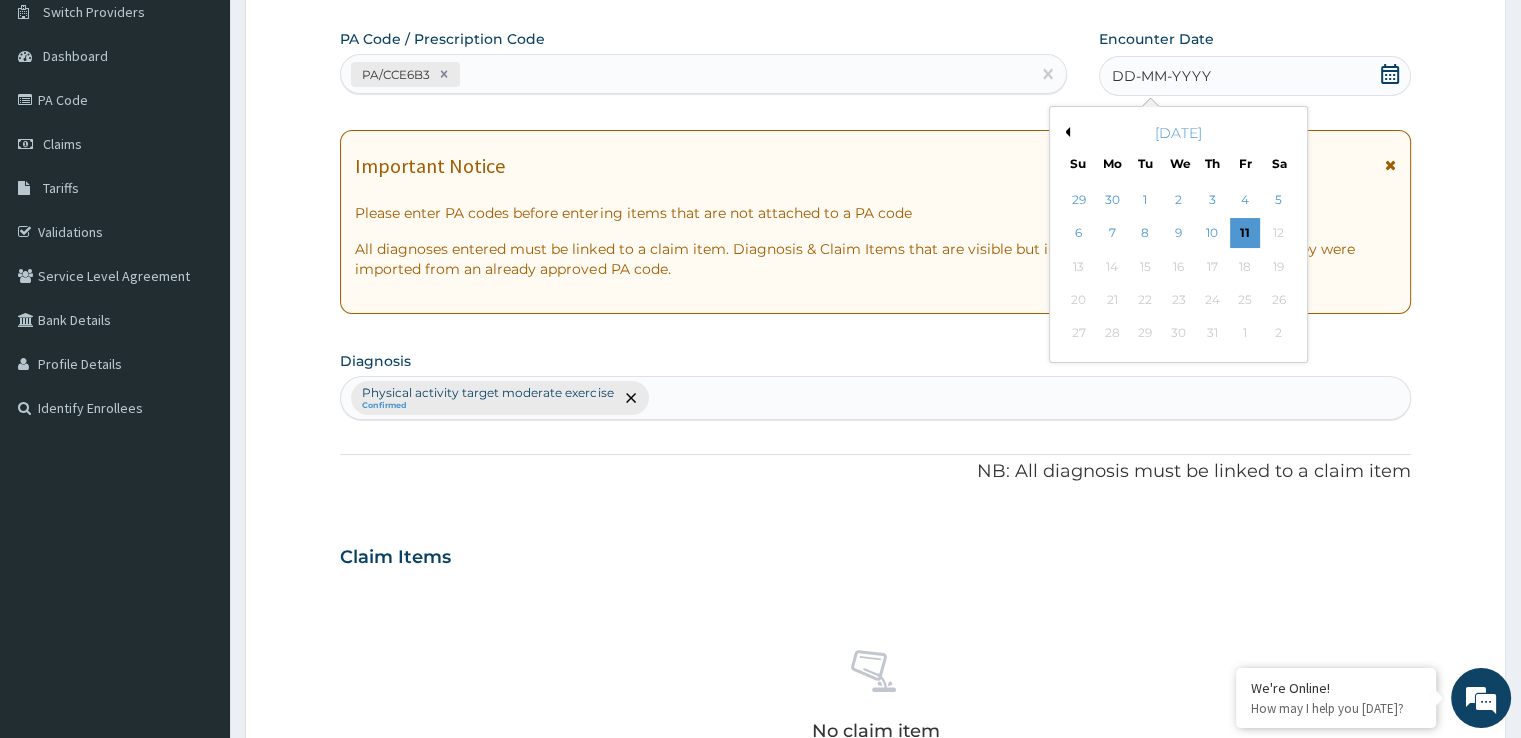 click on "Previous Month" at bounding box center (1065, 132) 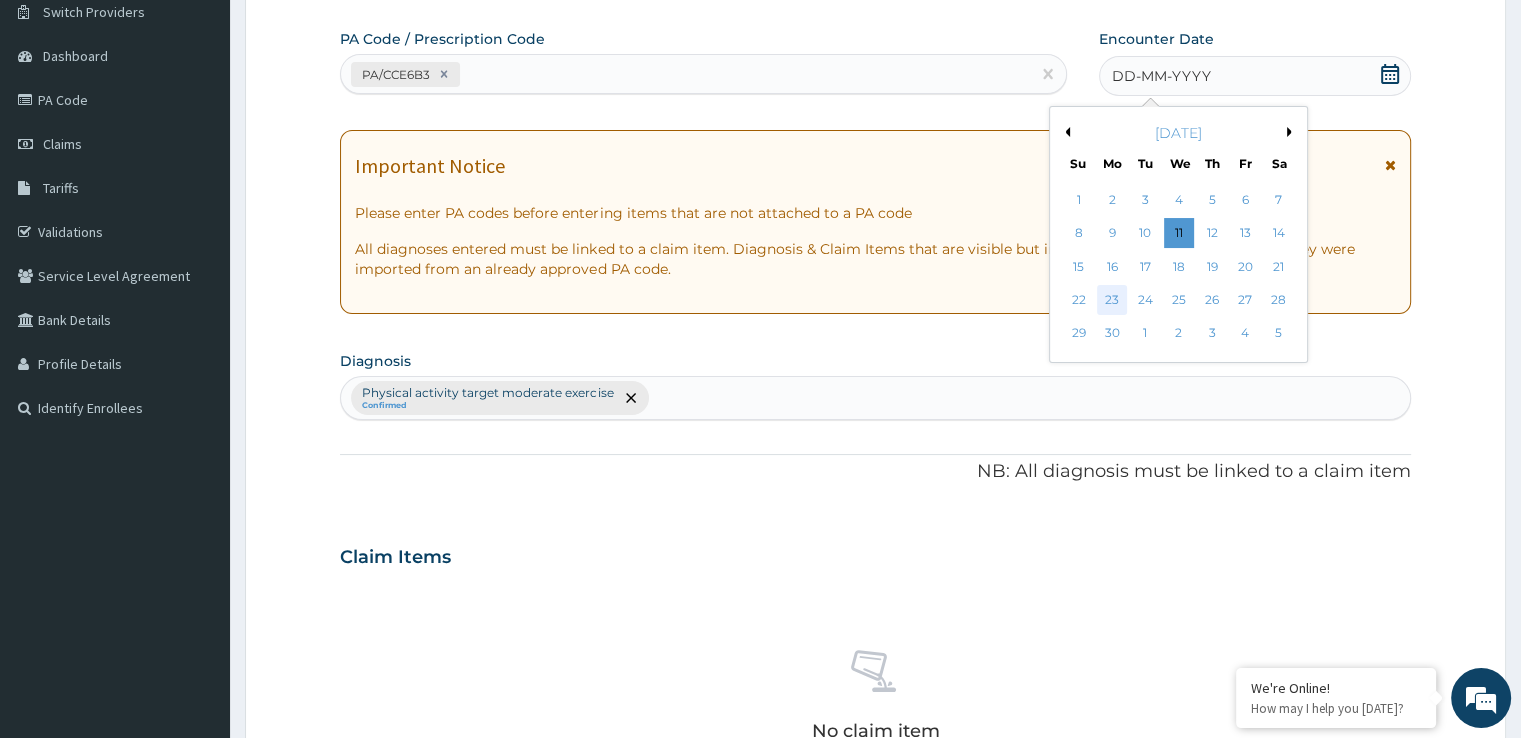 click on "23" at bounding box center [1112, 300] 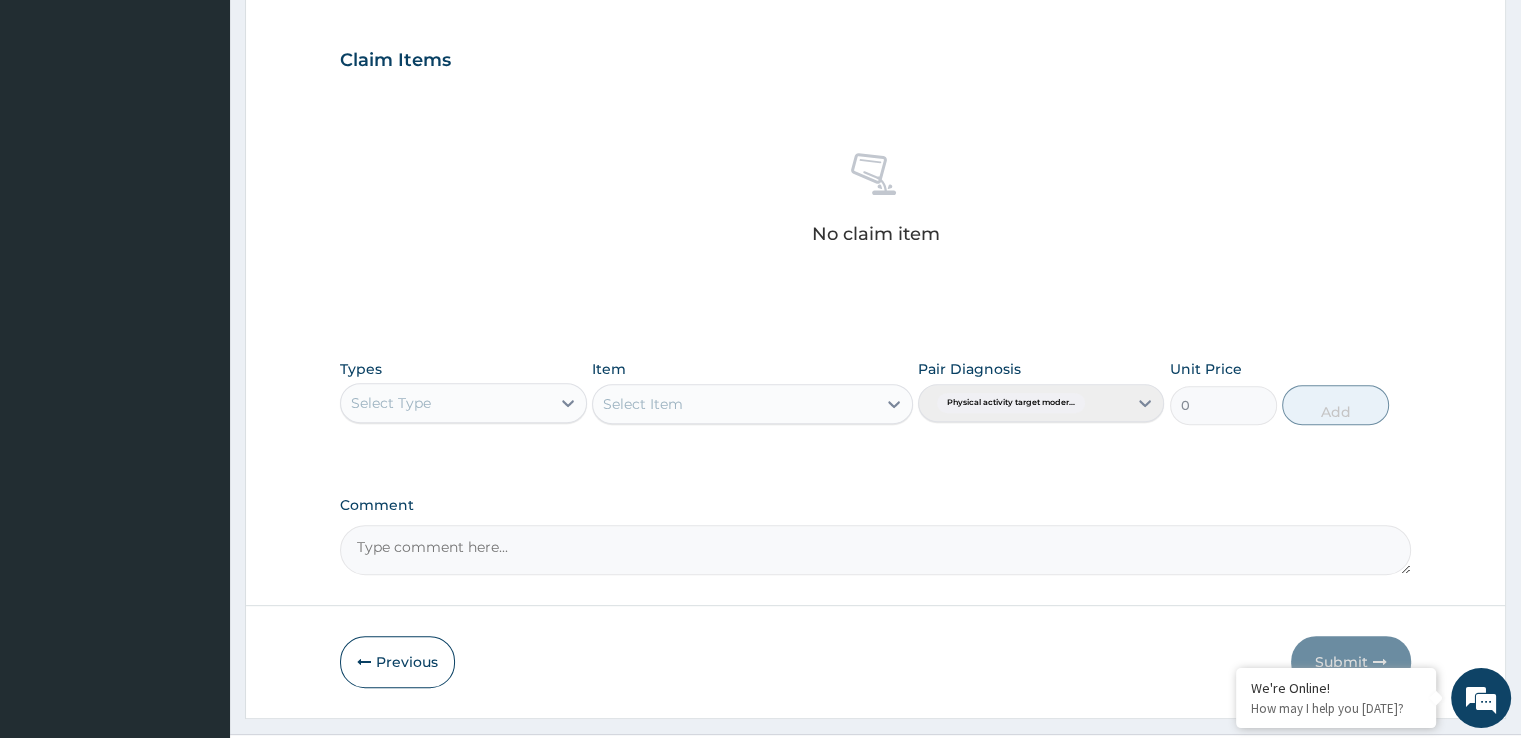 scroll, scrollTop: 658, scrollLeft: 0, axis: vertical 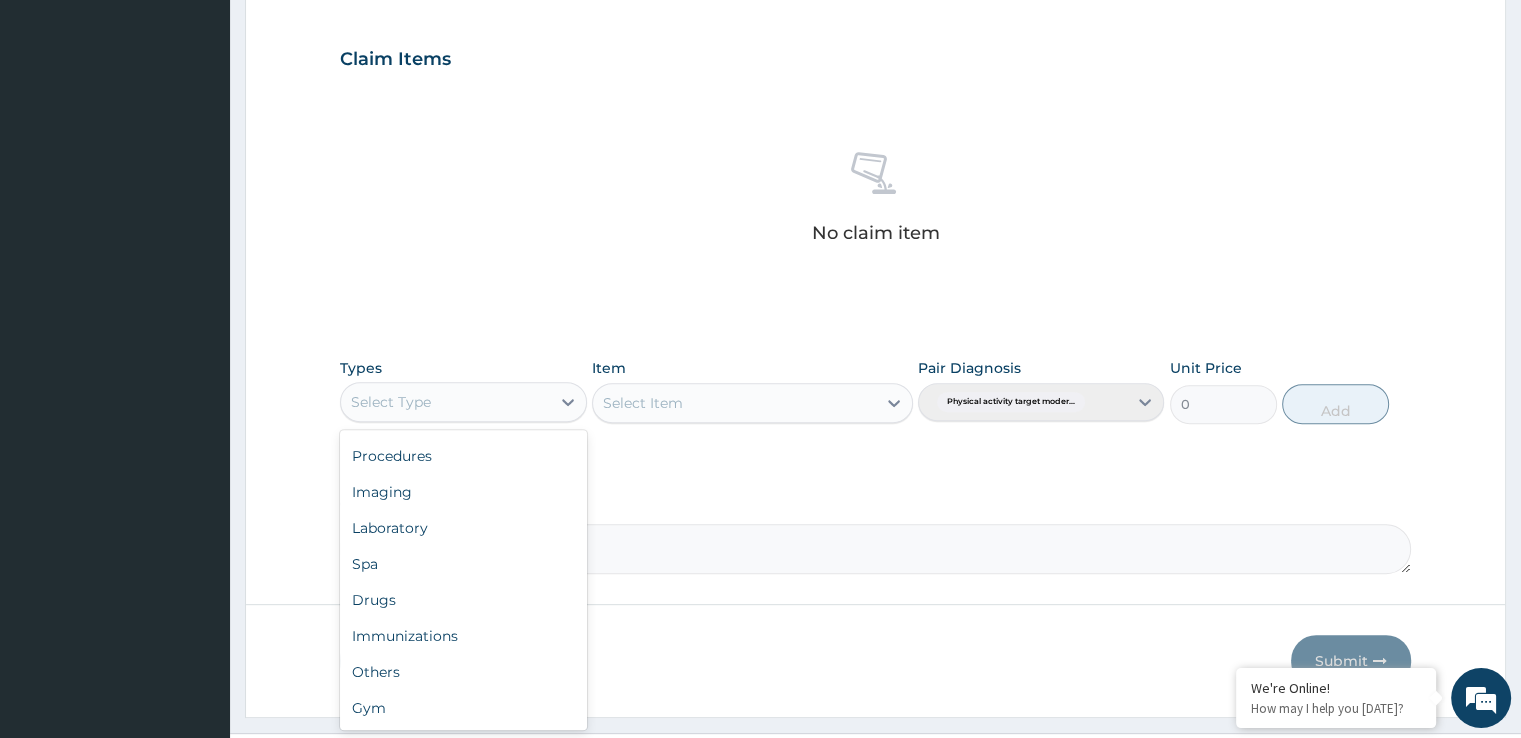 click on "Gym" at bounding box center (463, 708) 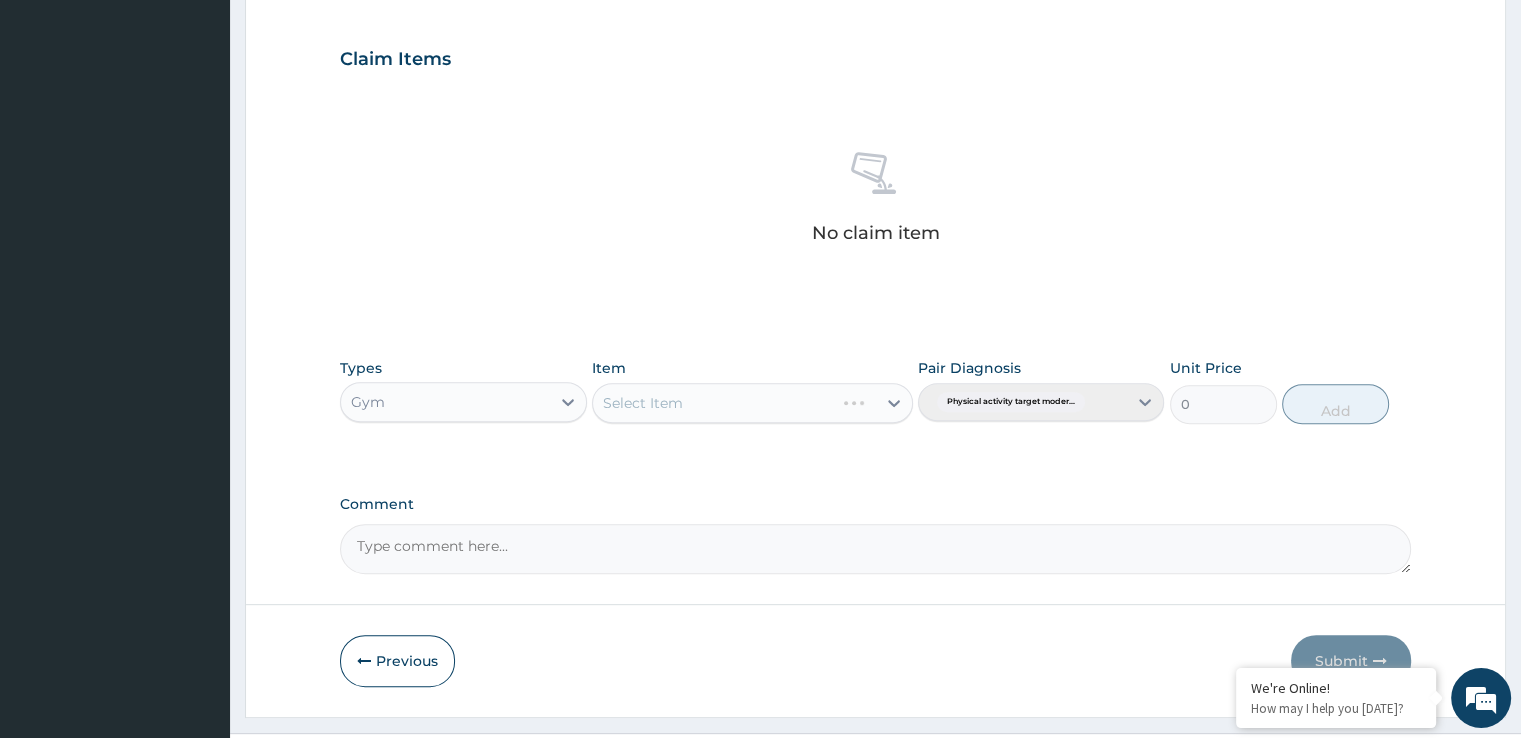 click on "Select Item" at bounding box center [752, 403] 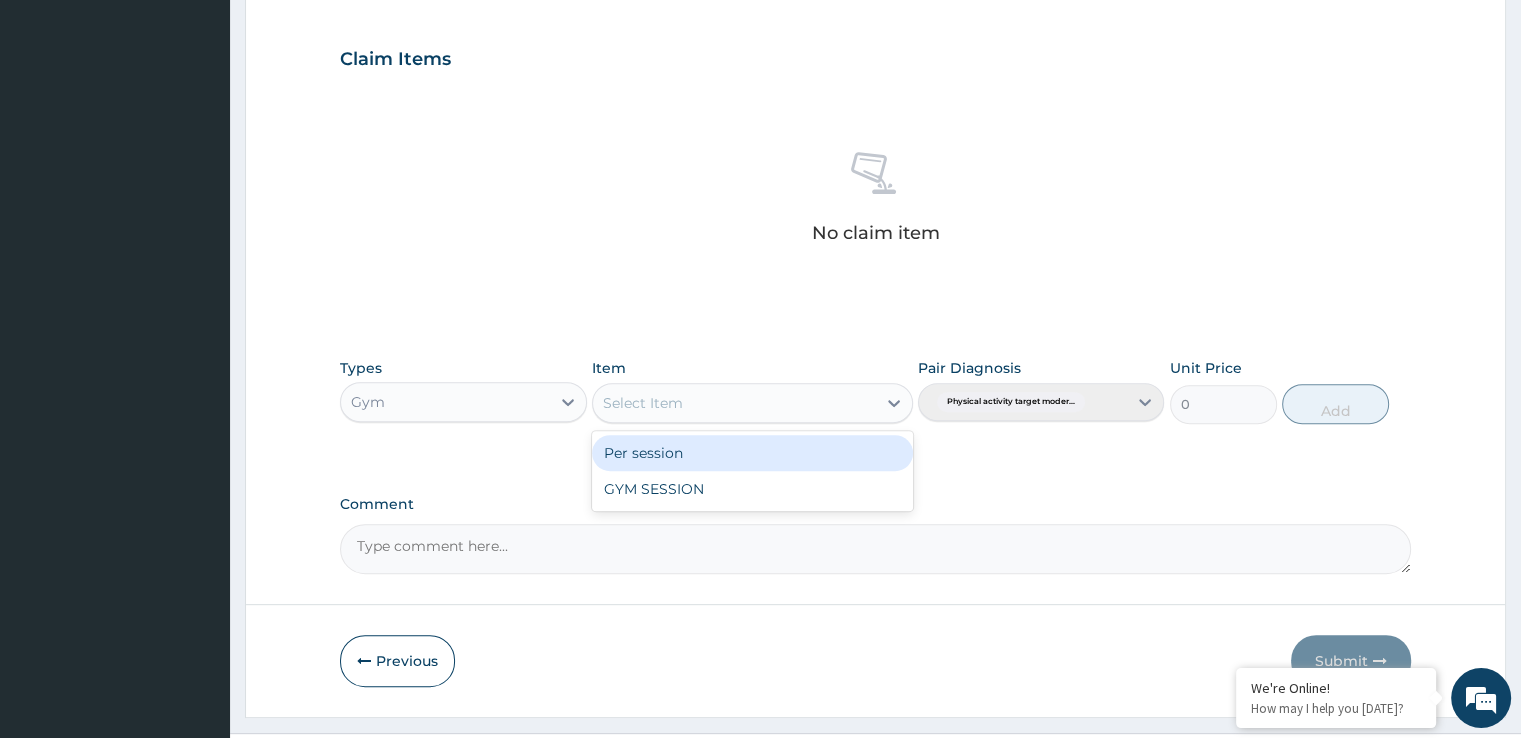 click on "GYM SESSION" at bounding box center (752, 489) 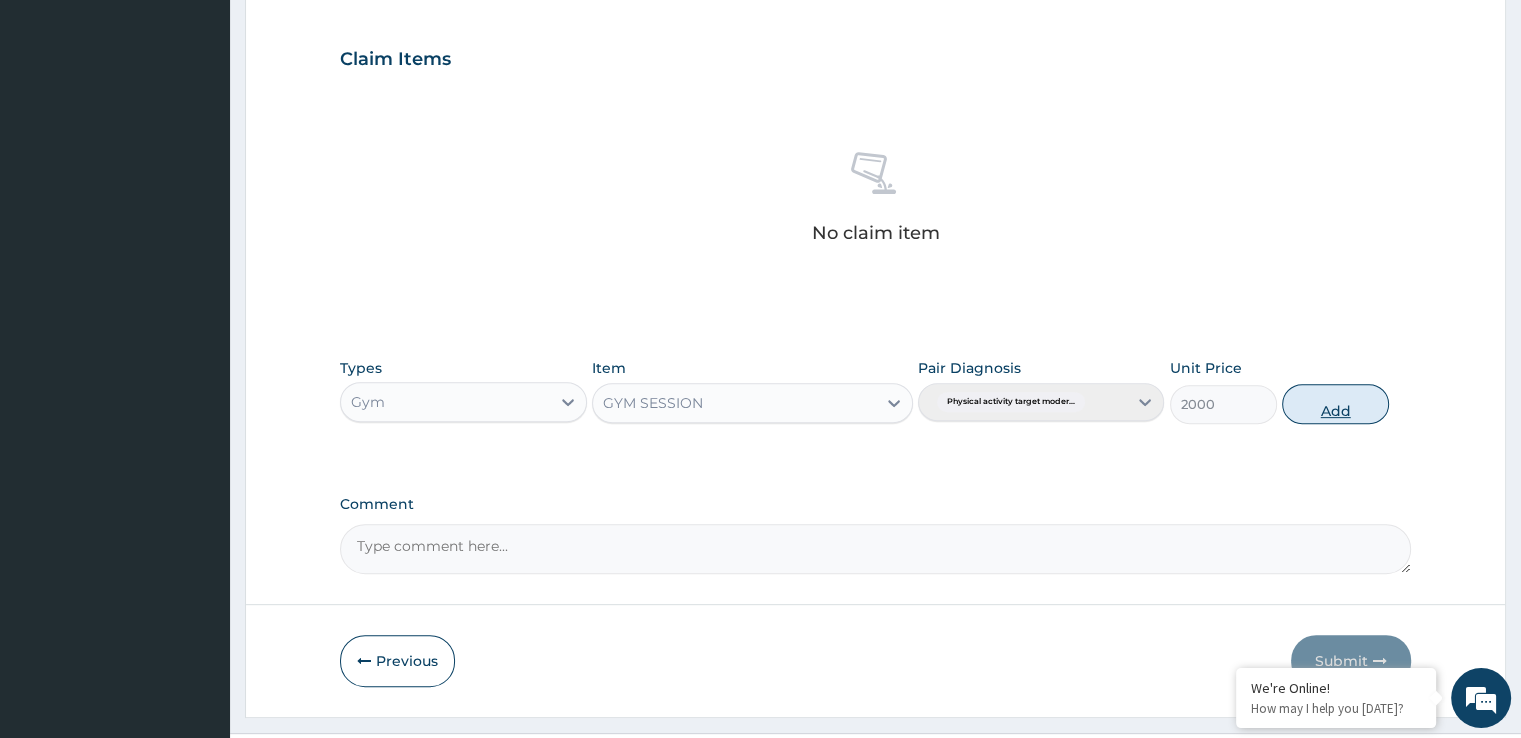 click on "Add" at bounding box center [1335, 404] 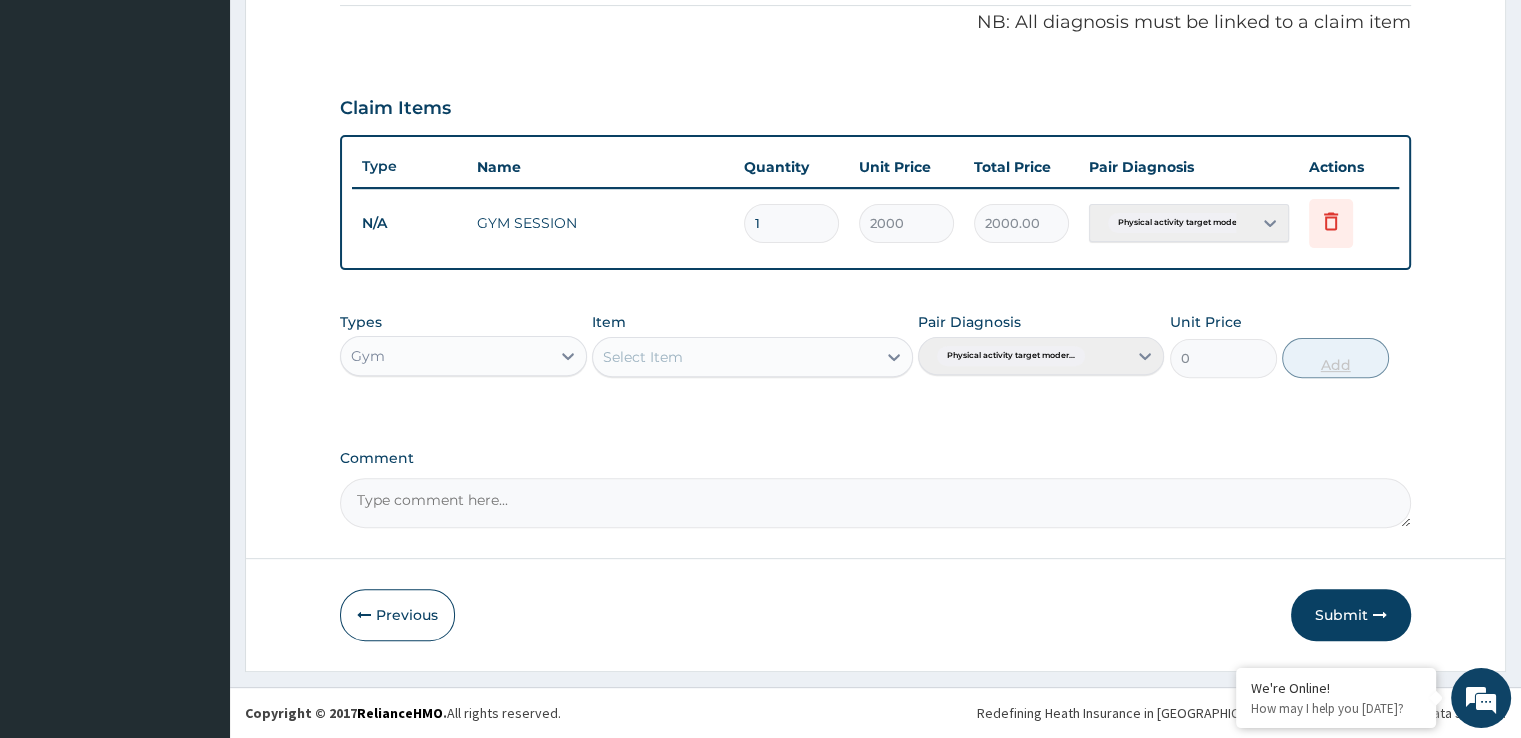 scroll, scrollTop: 606, scrollLeft: 0, axis: vertical 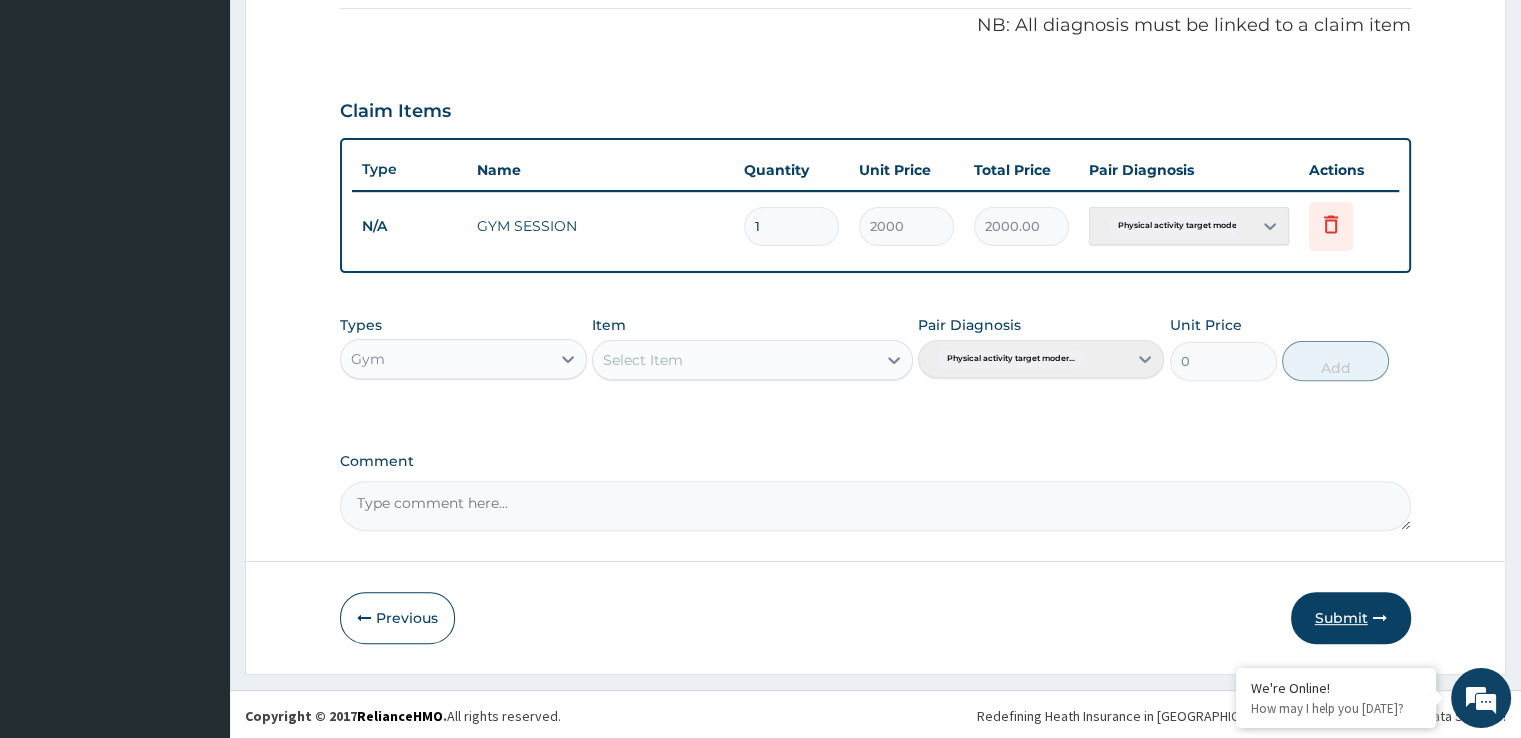 click on "Submit" at bounding box center (1351, 618) 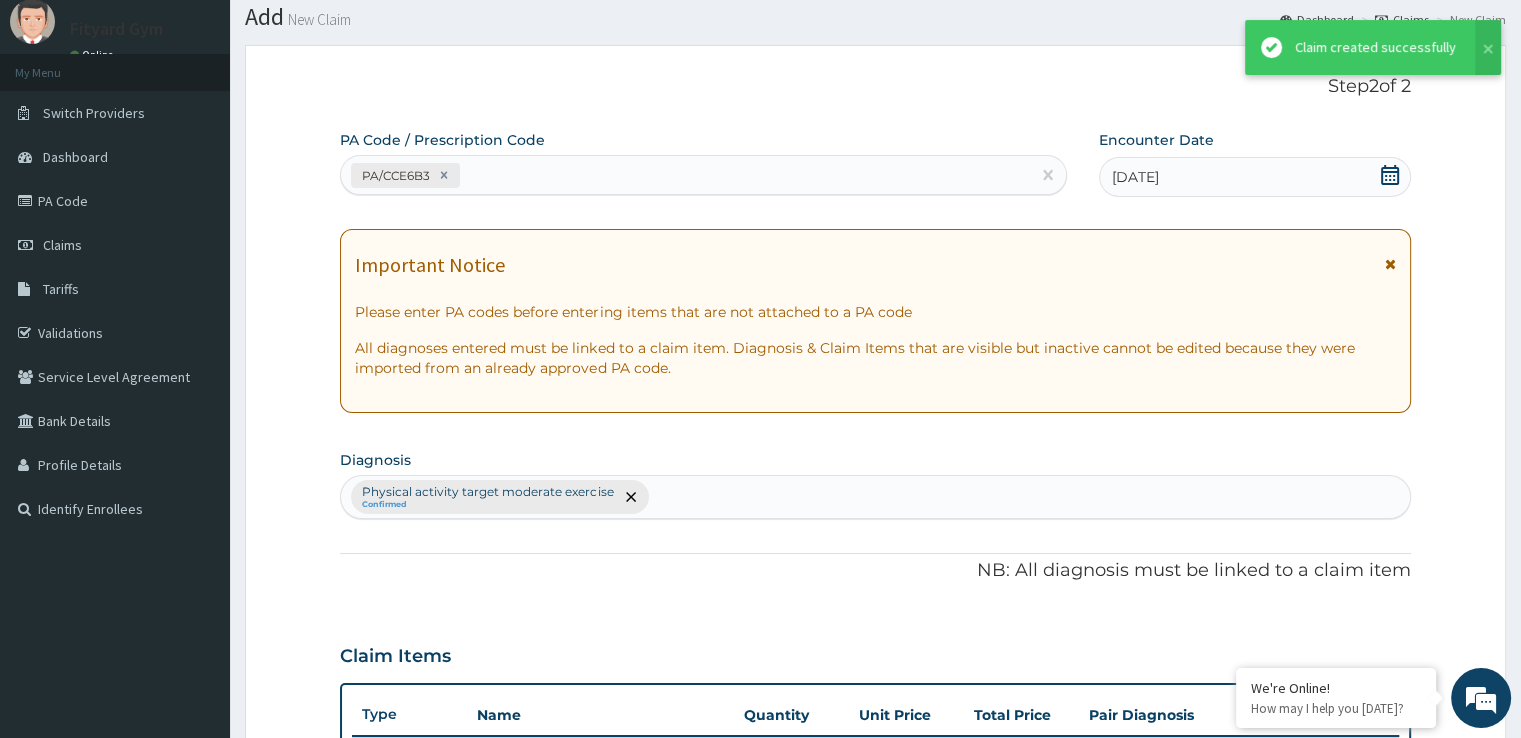 scroll, scrollTop: 606, scrollLeft: 0, axis: vertical 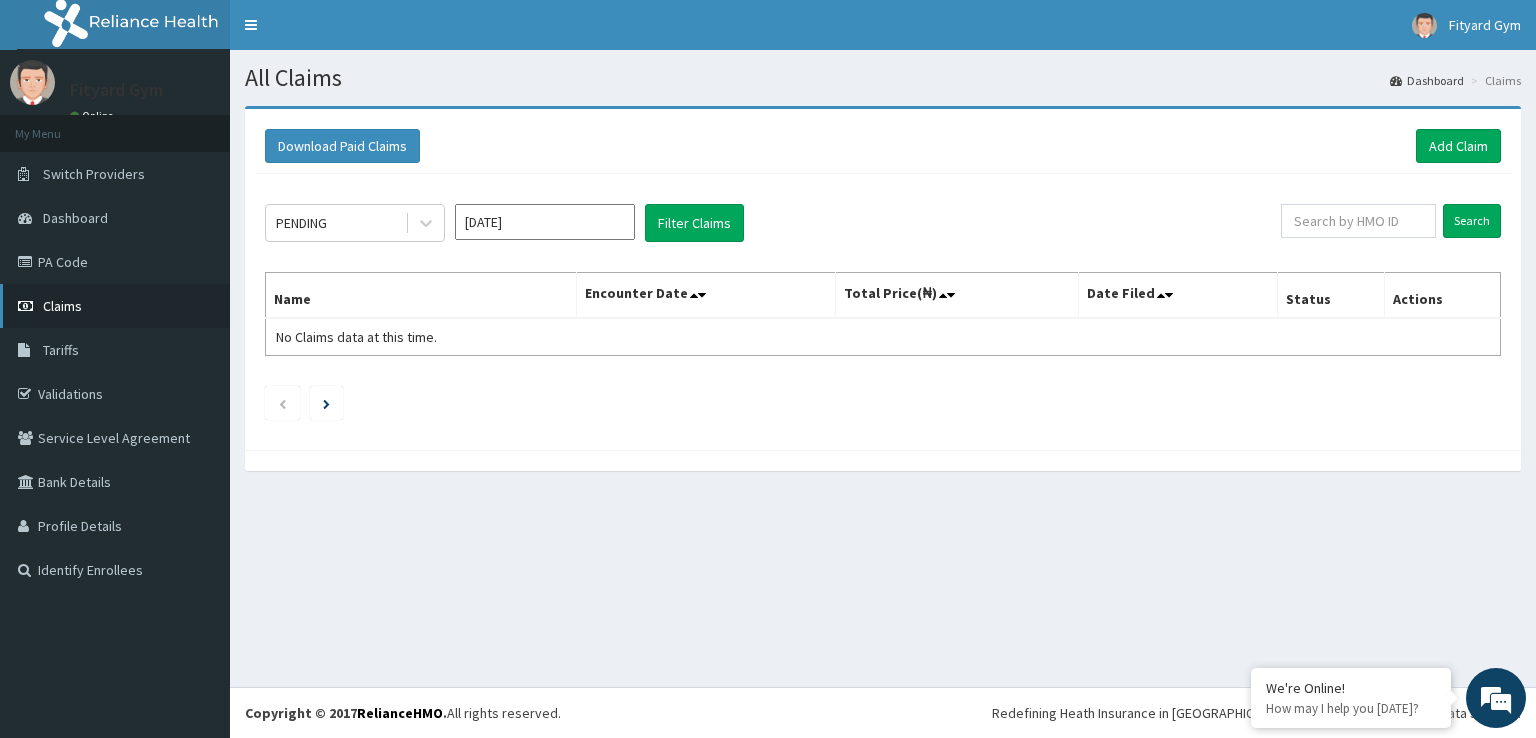 click on "Claims" at bounding box center [62, 306] 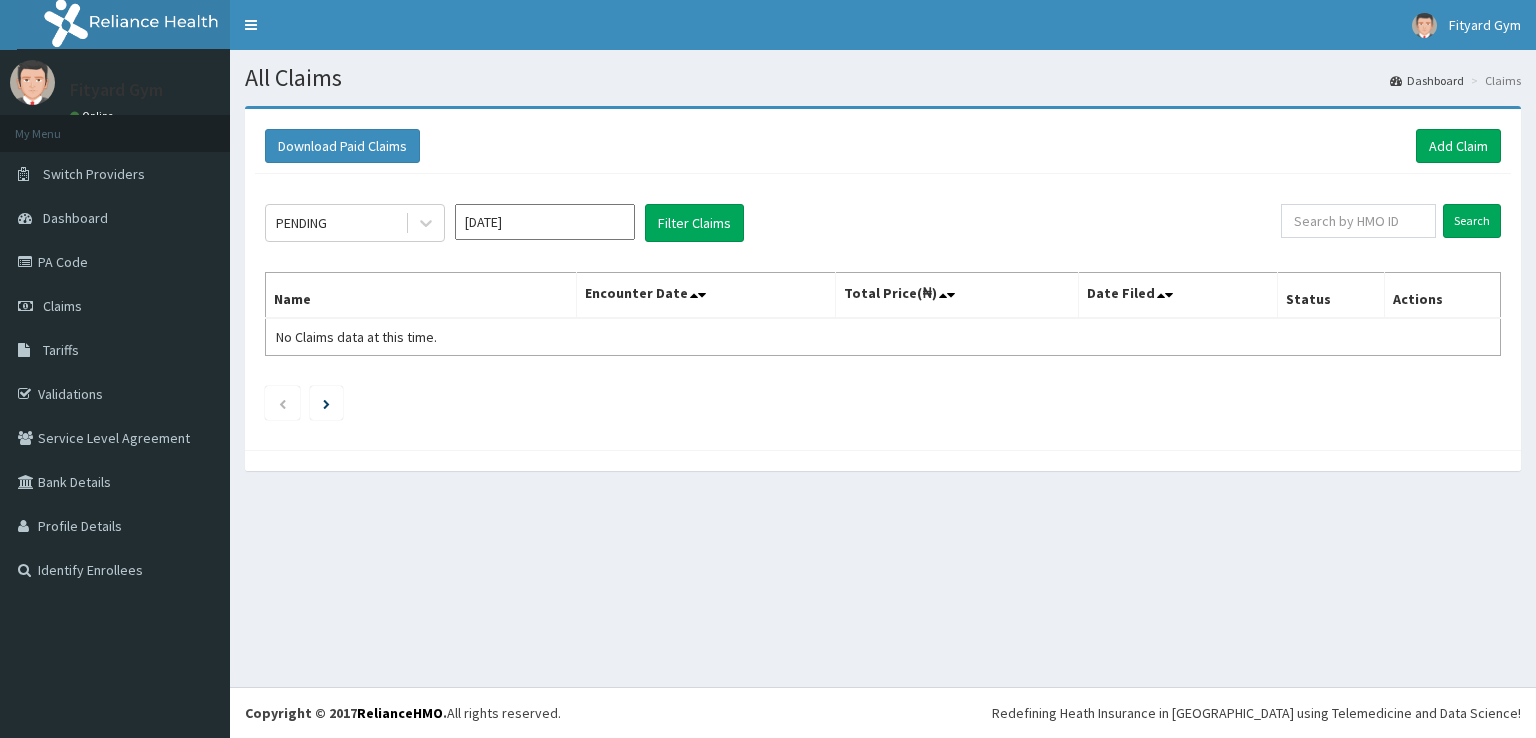 scroll, scrollTop: 0, scrollLeft: 0, axis: both 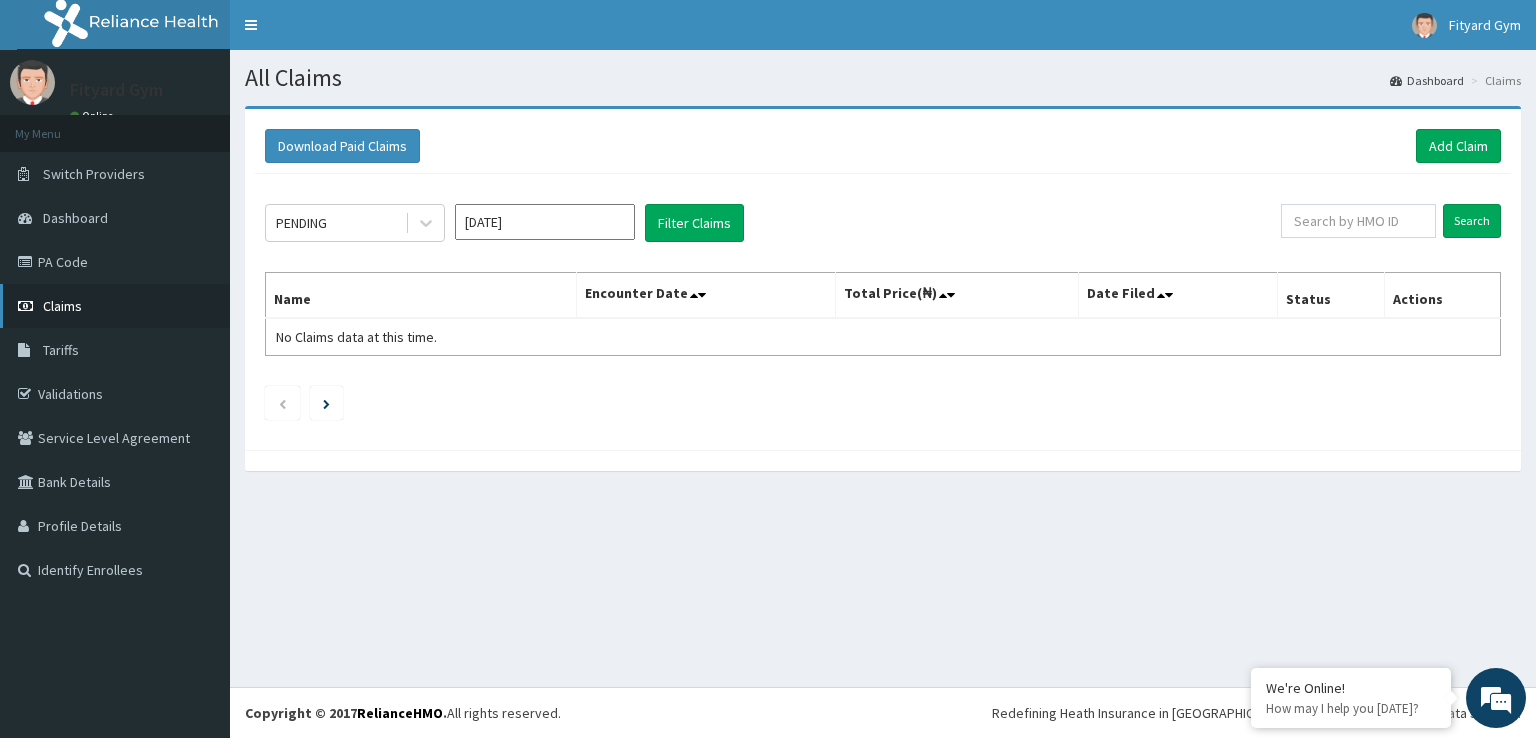 click on "Claims" at bounding box center (62, 306) 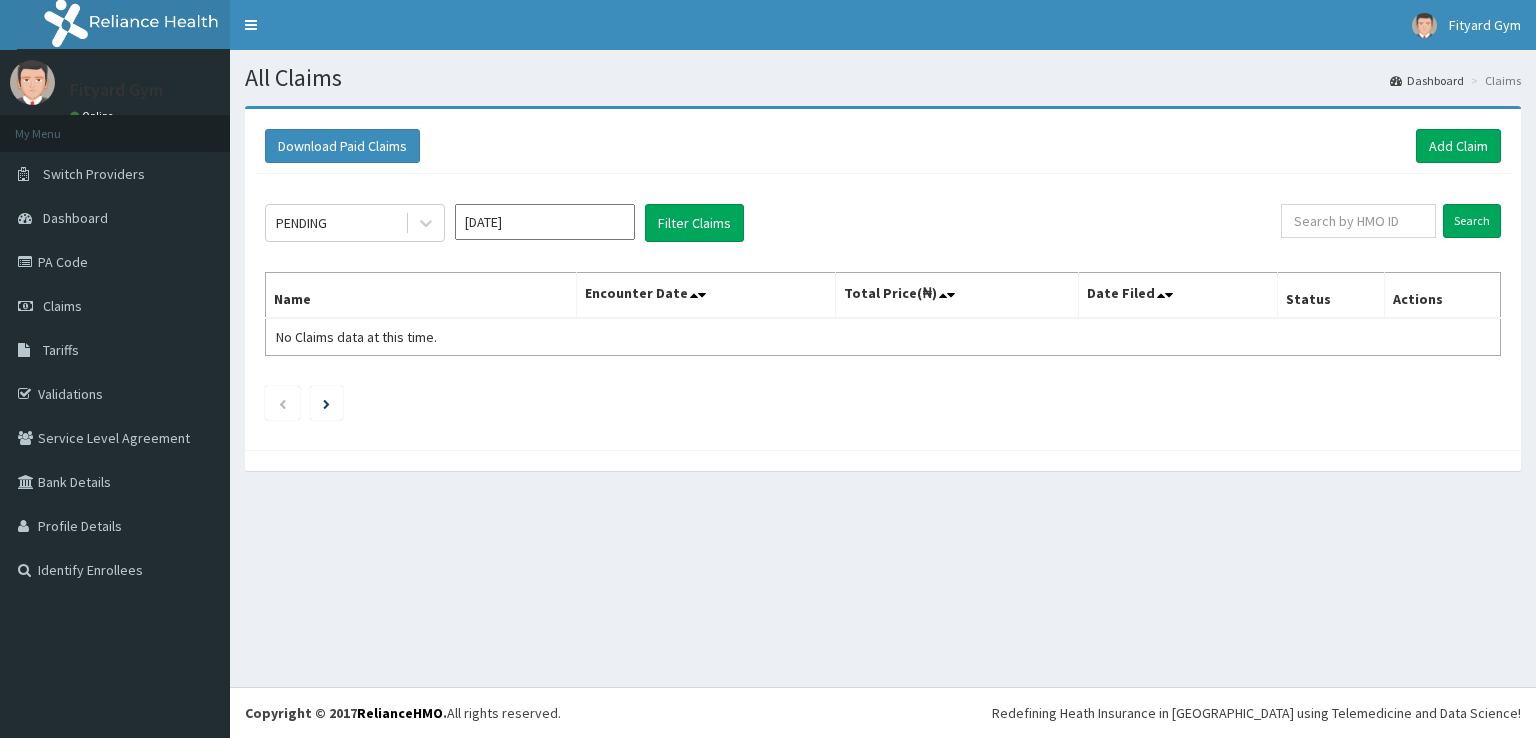 scroll, scrollTop: 0, scrollLeft: 0, axis: both 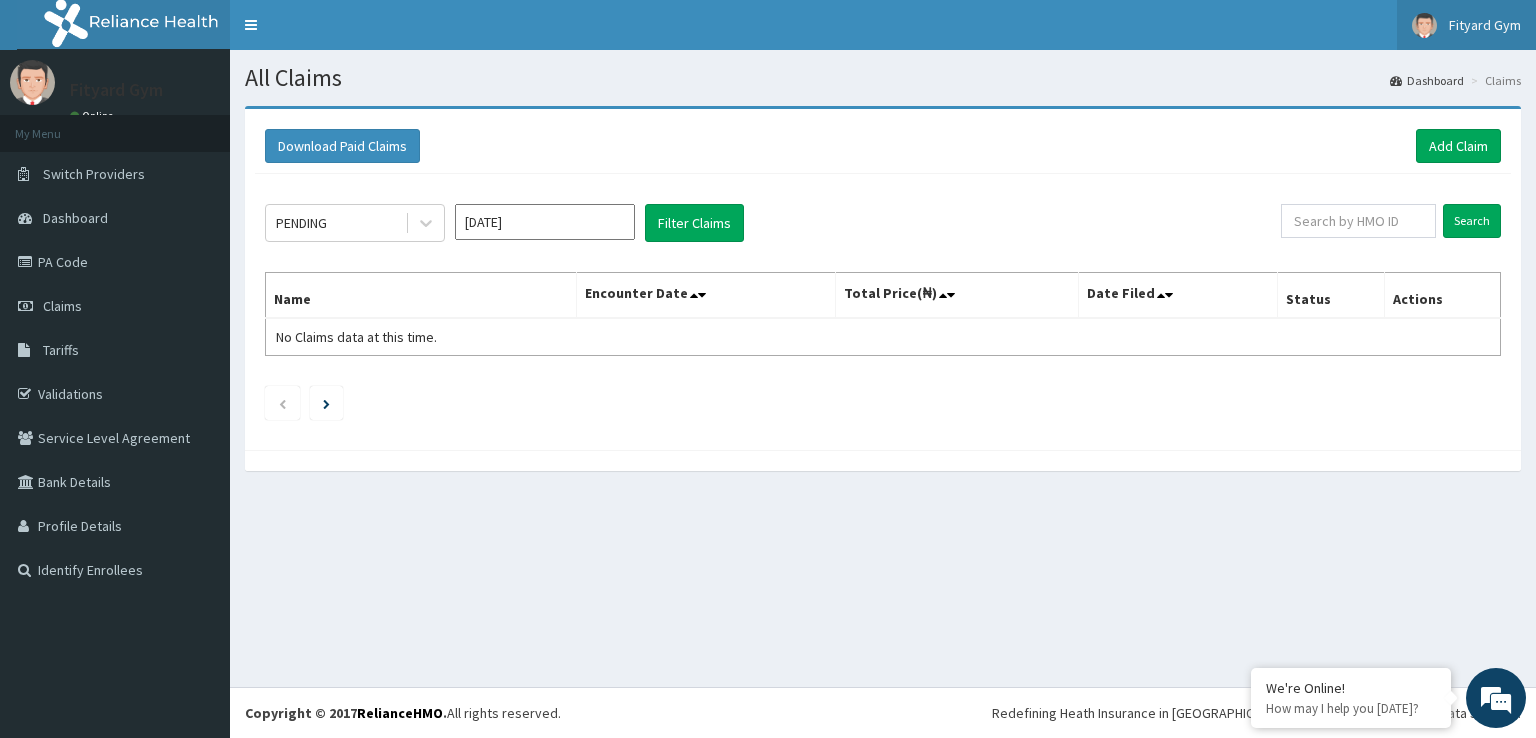 click on "Fityard Gym" at bounding box center (1485, 25) 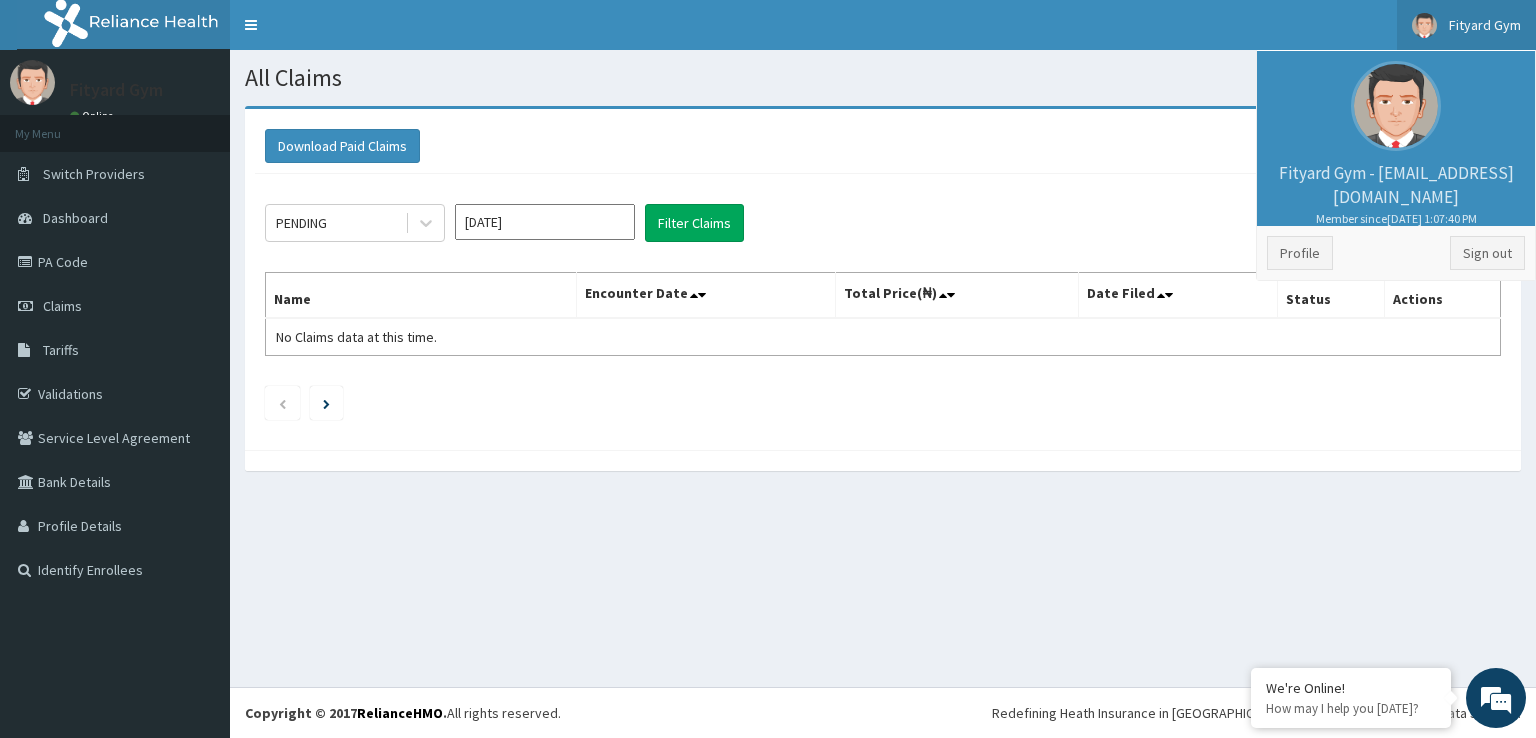 click on "Fityard Gym" at bounding box center (1466, 25) 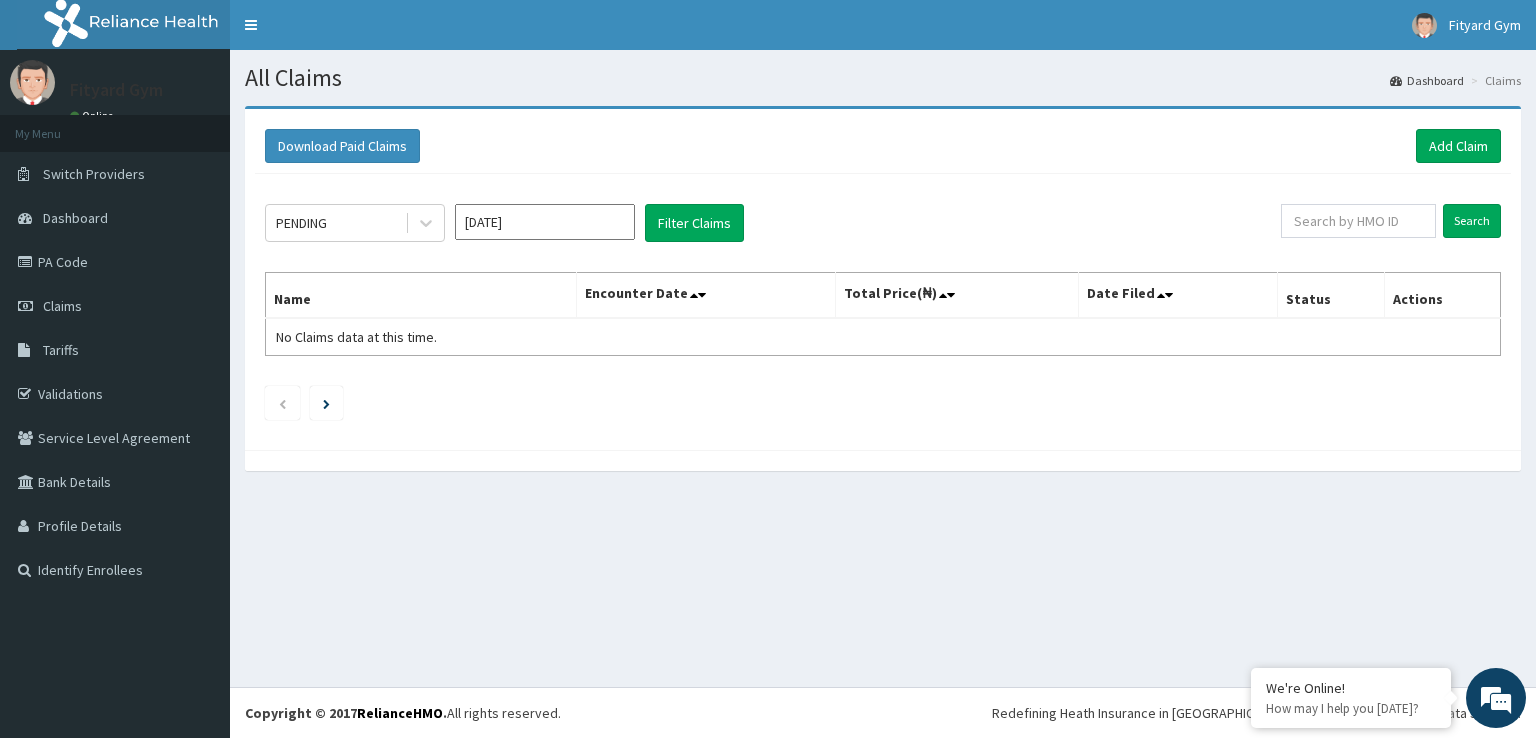 click on "PENDING [DATE] Filter Claims Search Name Encounter Date Total Price(₦) Date Filed Status Actions No Claims data at this time." 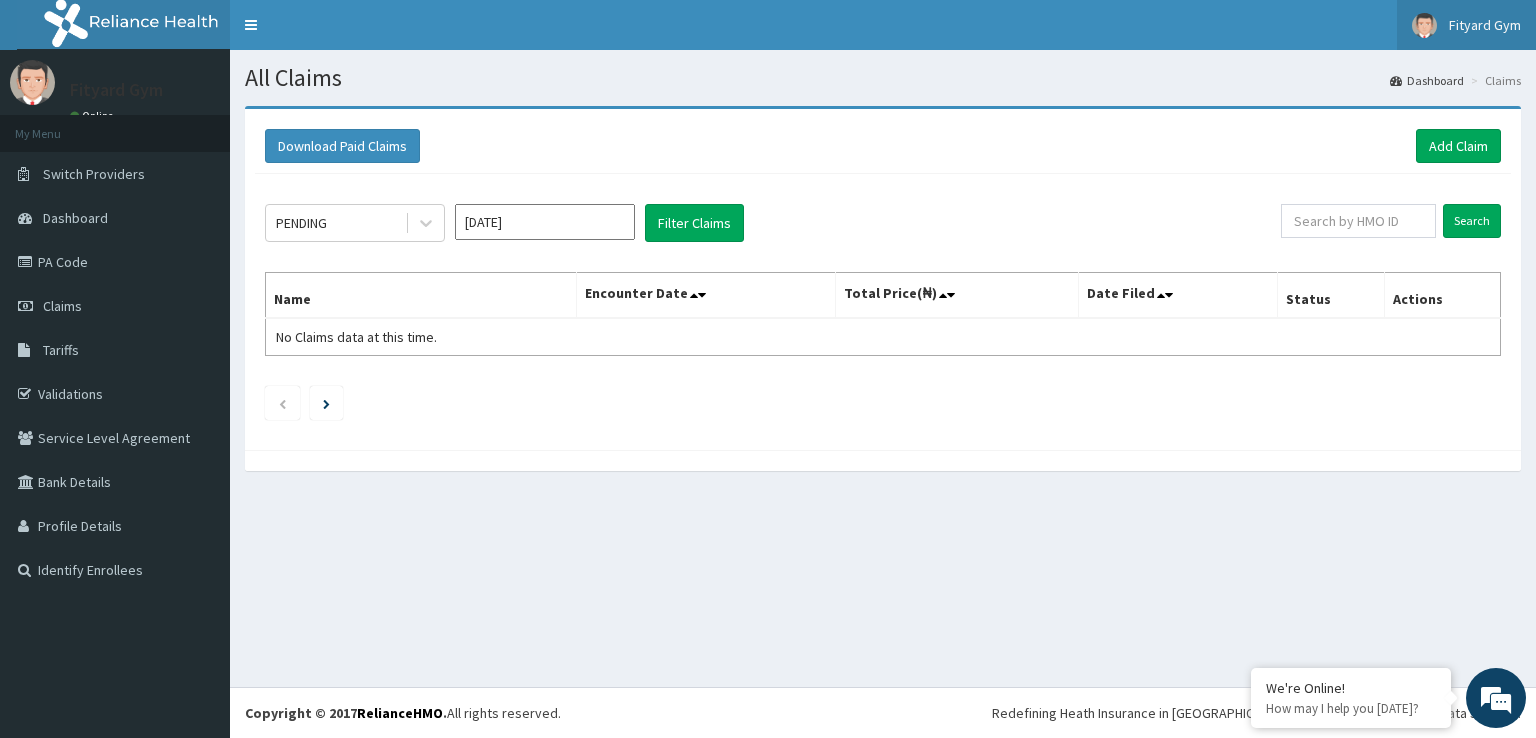 click on "Fityard Gym" at bounding box center [1485, 25] 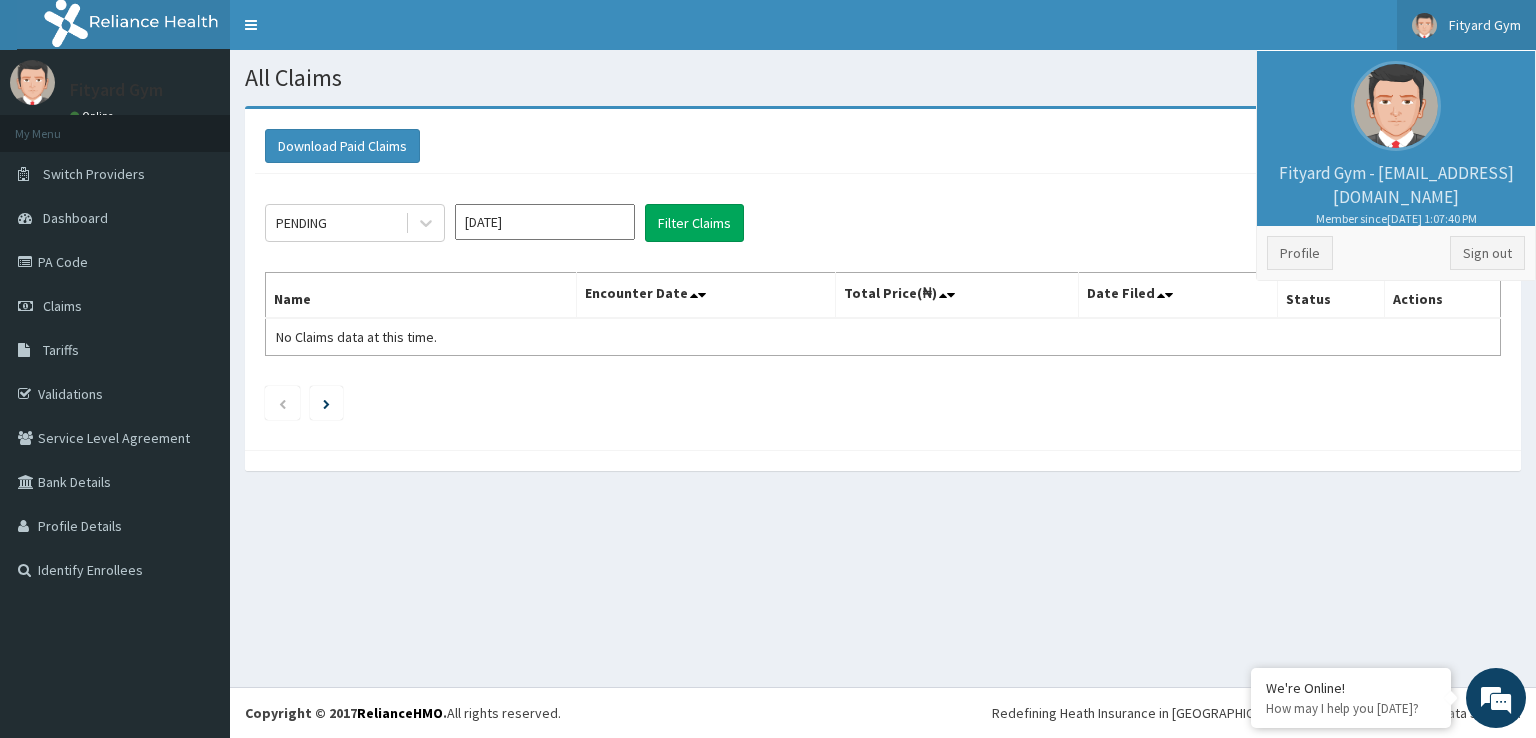 click on "Fityard Gym - [EMAIL_ADDRESS][DOMAIN_NAME] Member since  [DATE] 1:07:40 PM" at bounding box center [1396, 194] 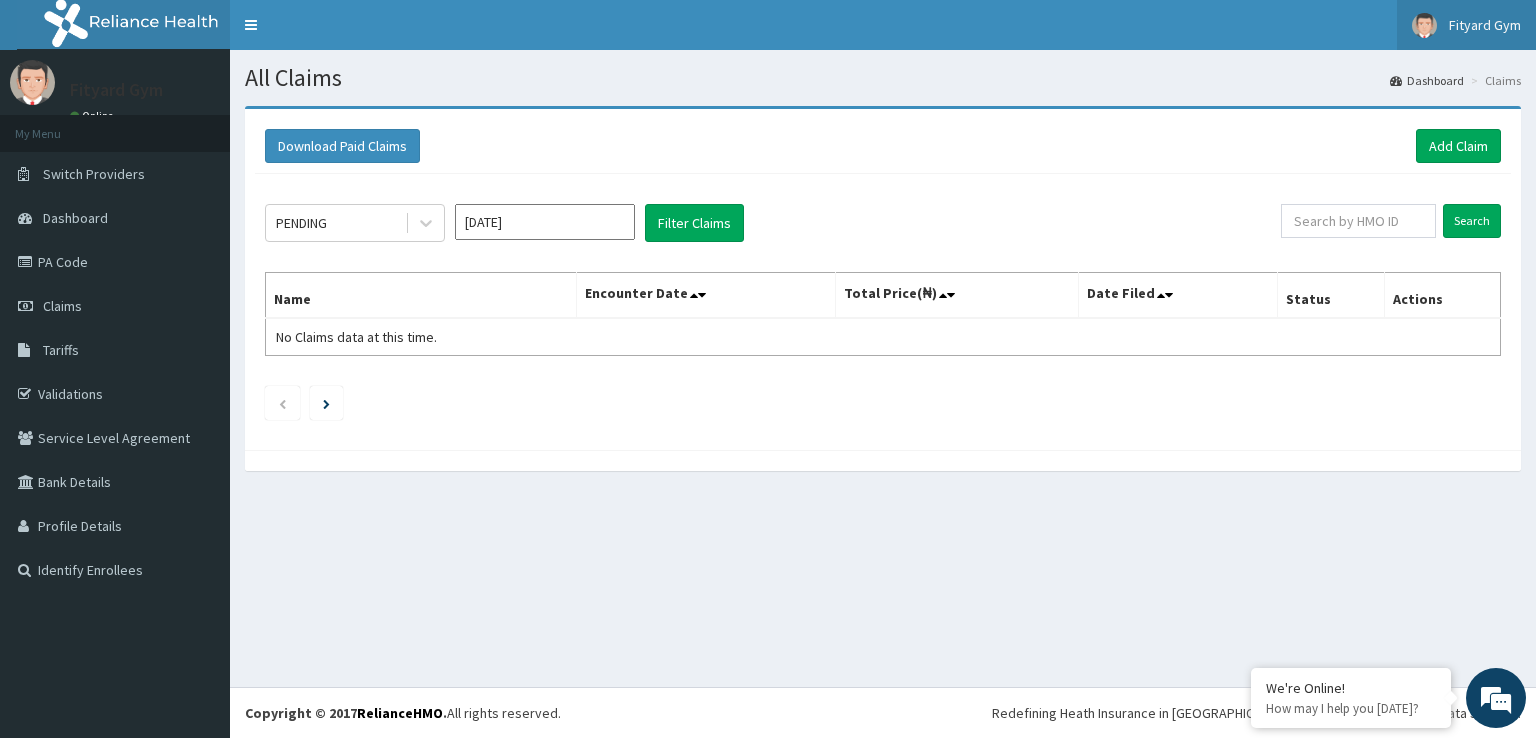 click at bounding box center [1424, 25] 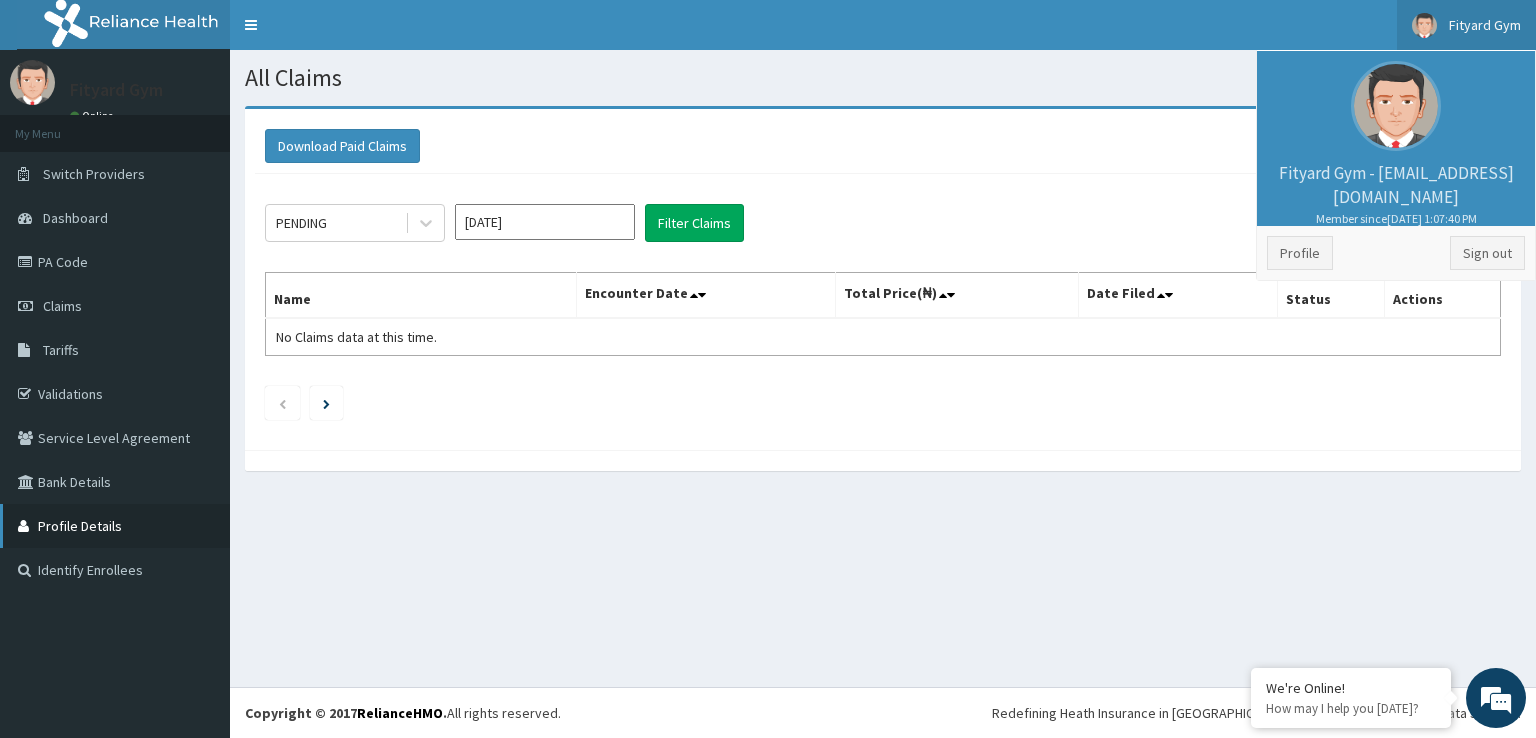 click on "Profile Details" at bounding box center [115, 526] 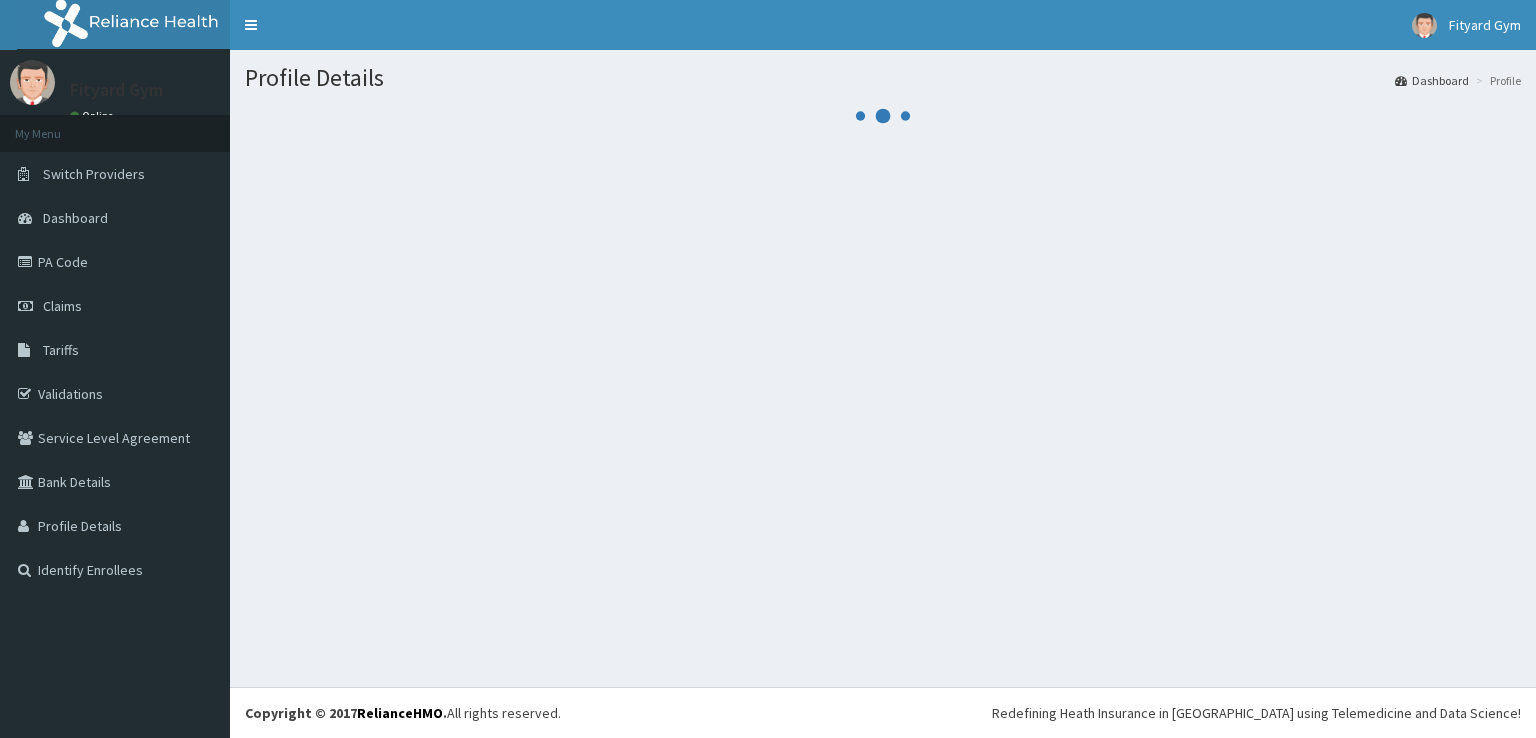 scroll, scrollTop: 0, scrollLeft: 0, axis: both 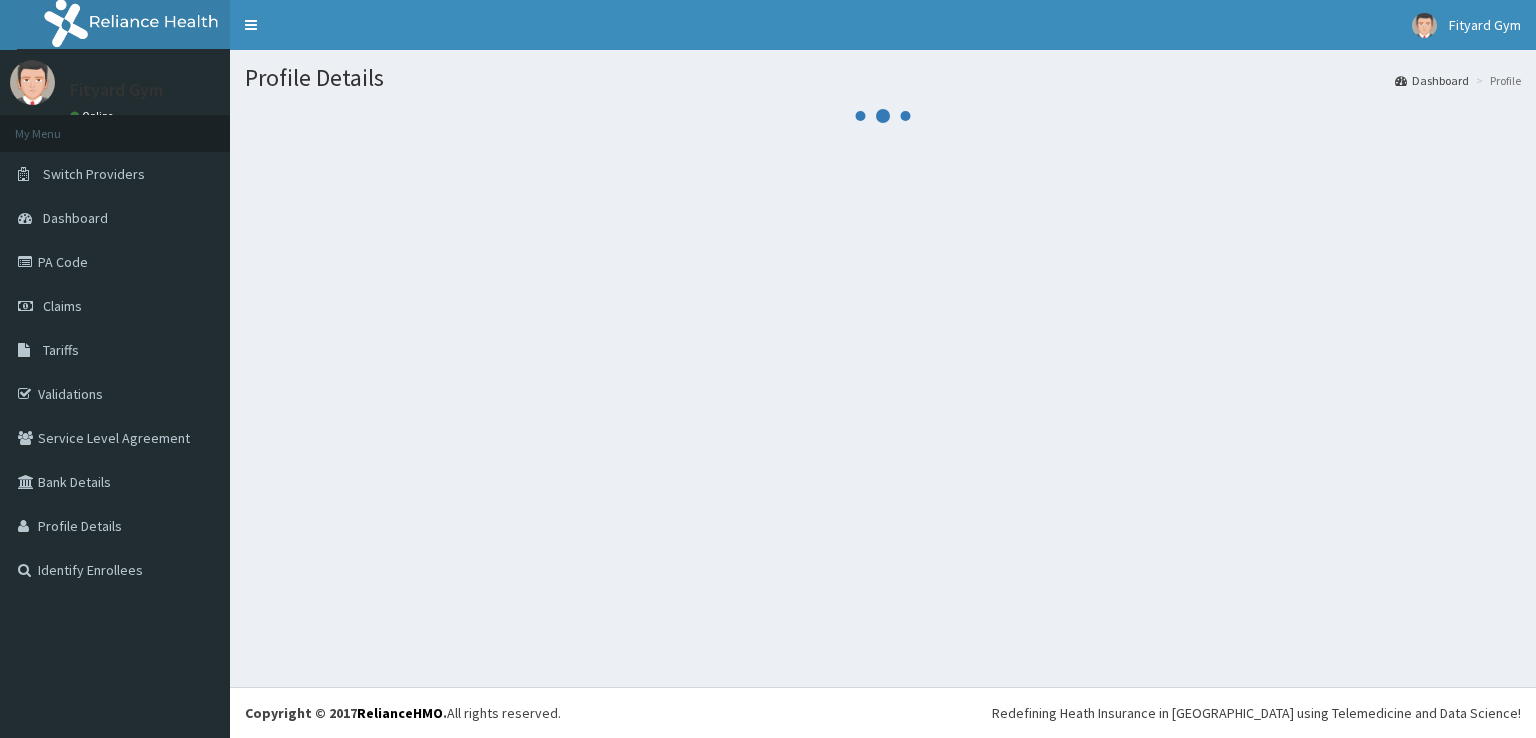 click on "Profile" at bounding box center (1496, 80) 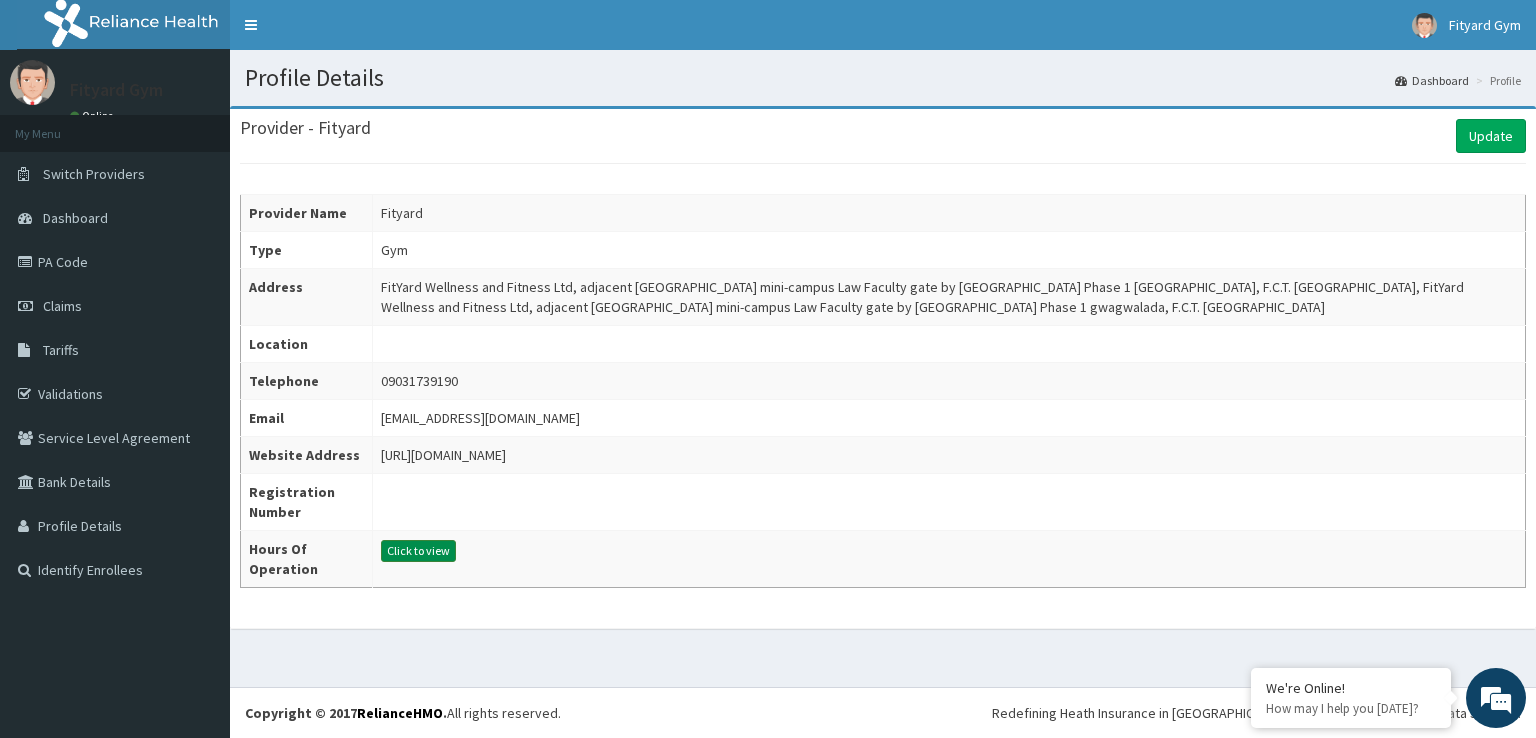click on "Click to view" at bounding box center (418, 551) 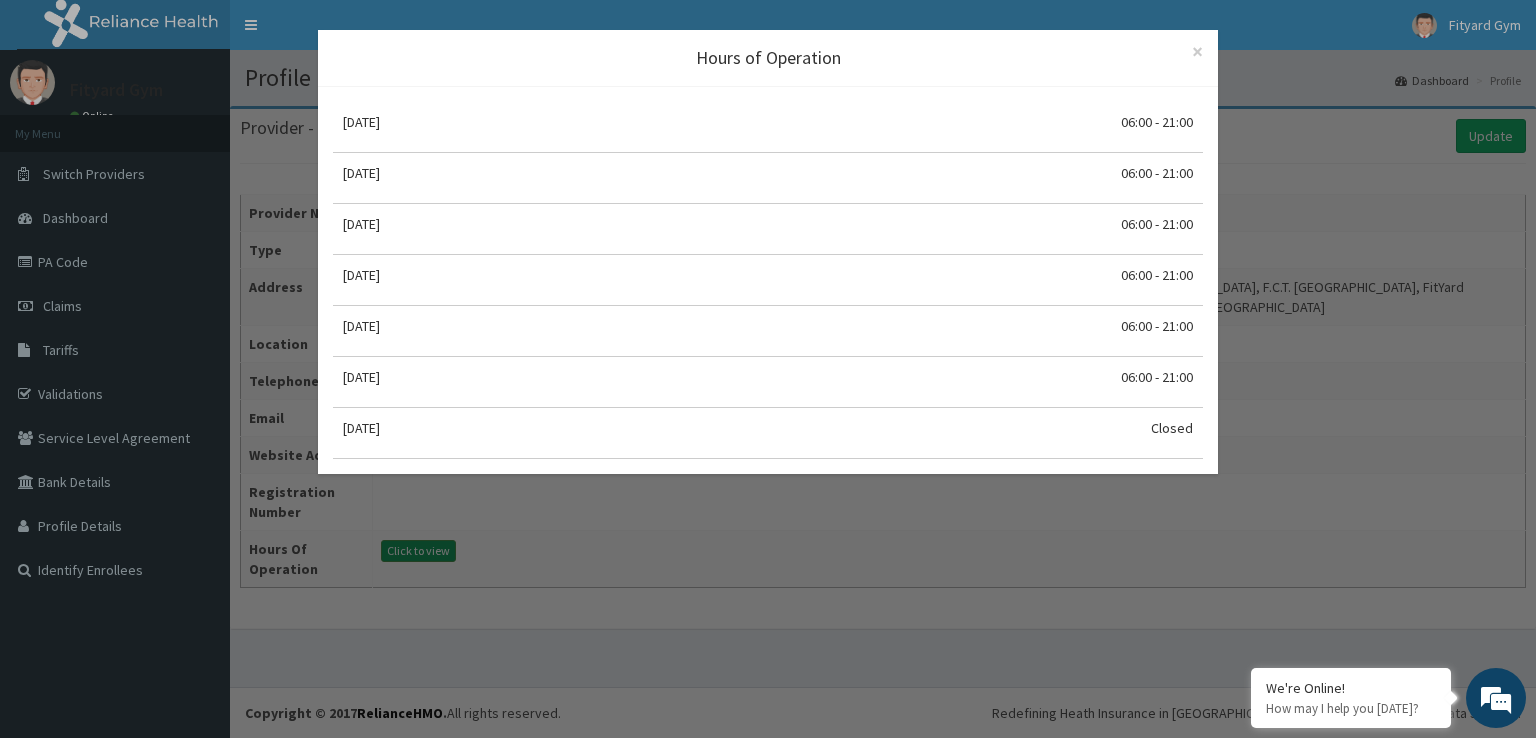 scroll, scrollTop: 0, scrollLeft: 0, axis: both 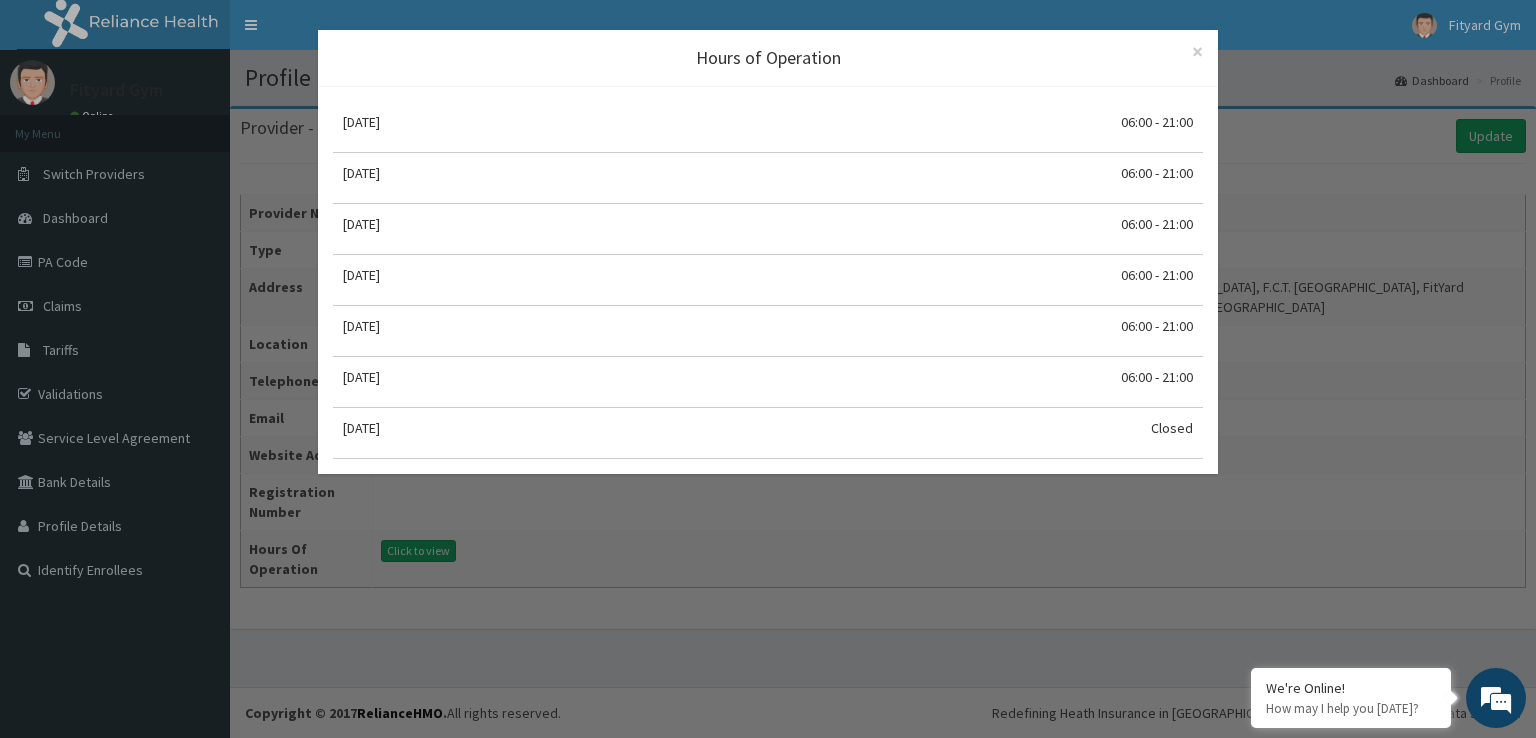 click on "Closed" at bounding box center (1172, 428) 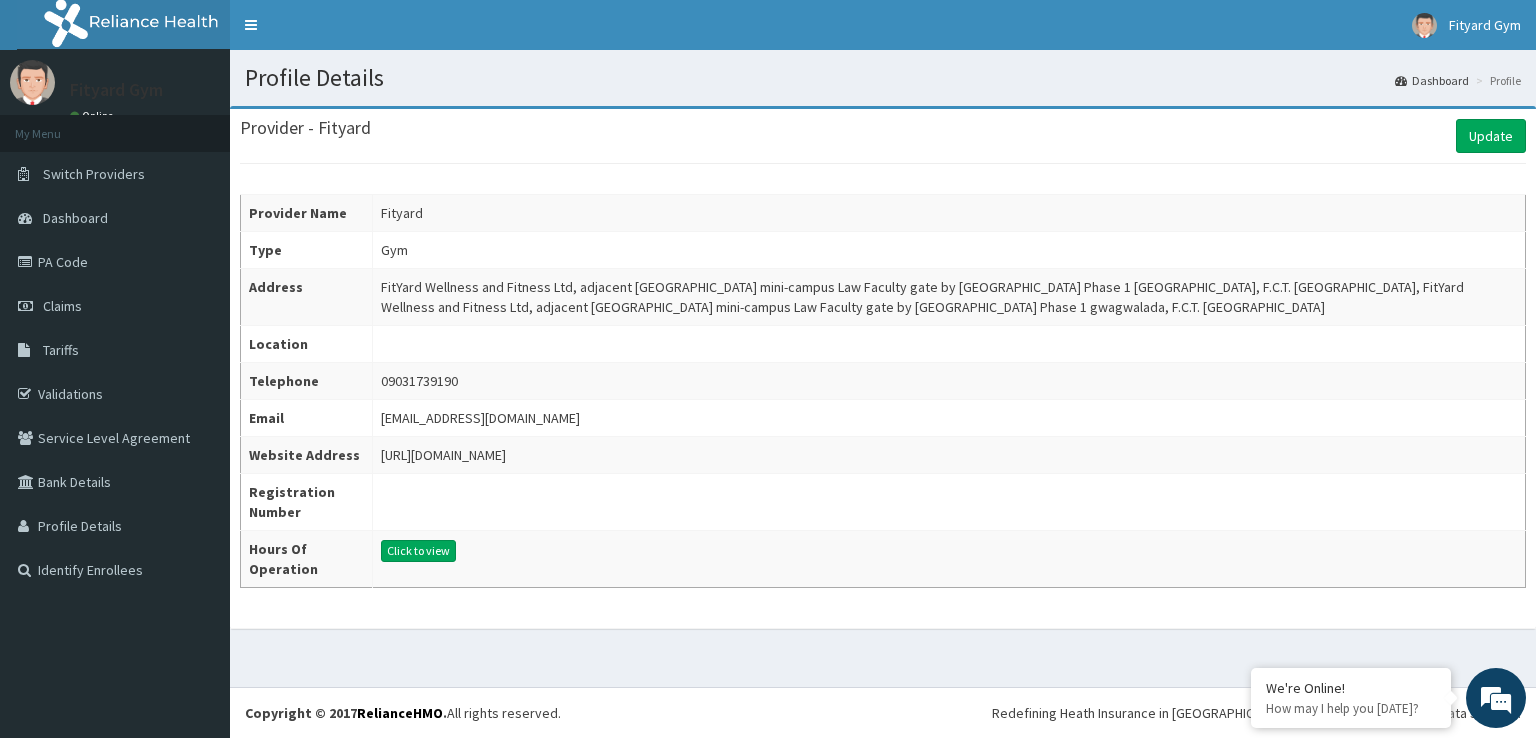 click on "Dashboard" at bounding box center (1432, 80) 